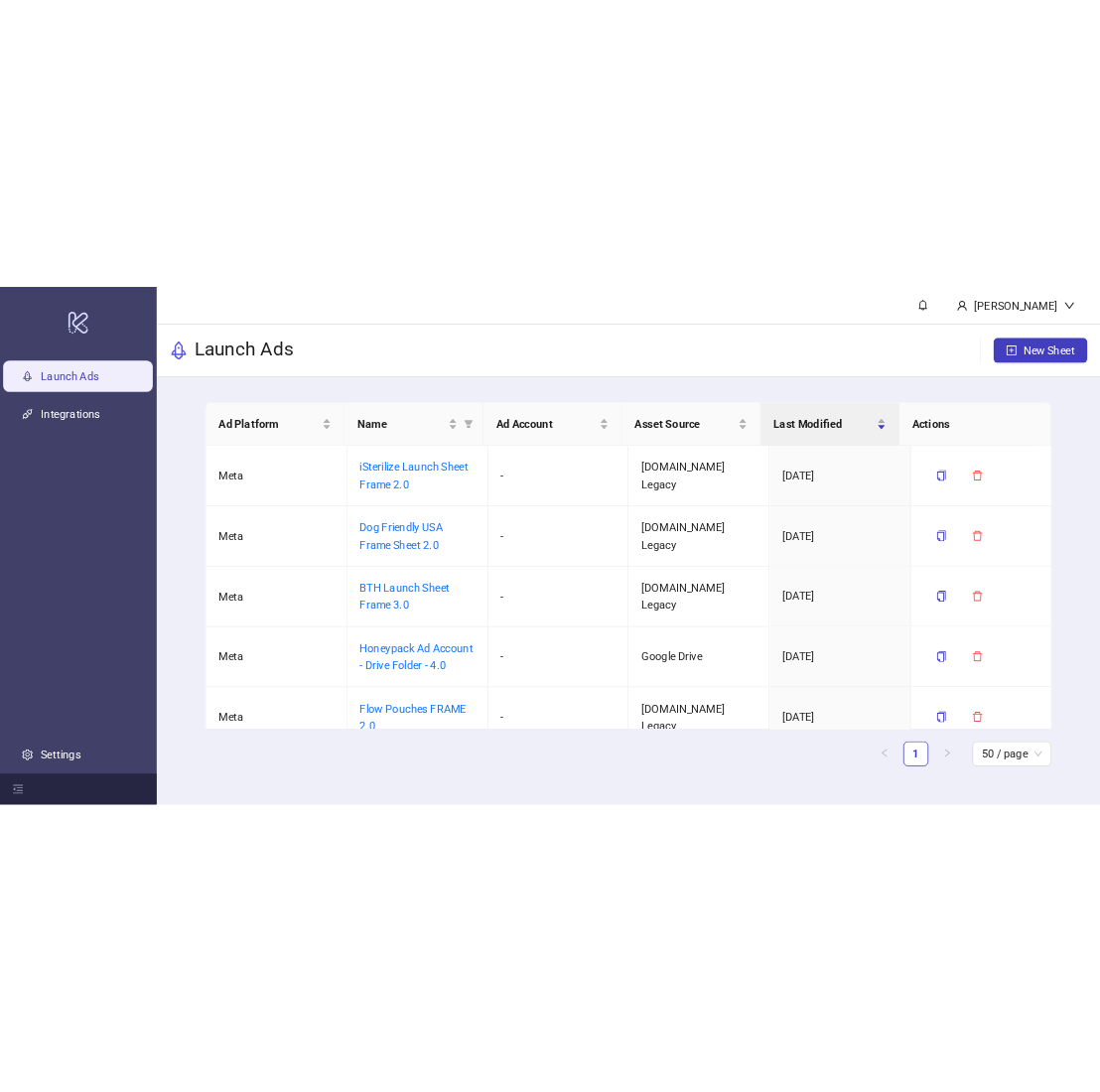 scroll, scrollTop: 0, scrollLeft: 0, axis: both 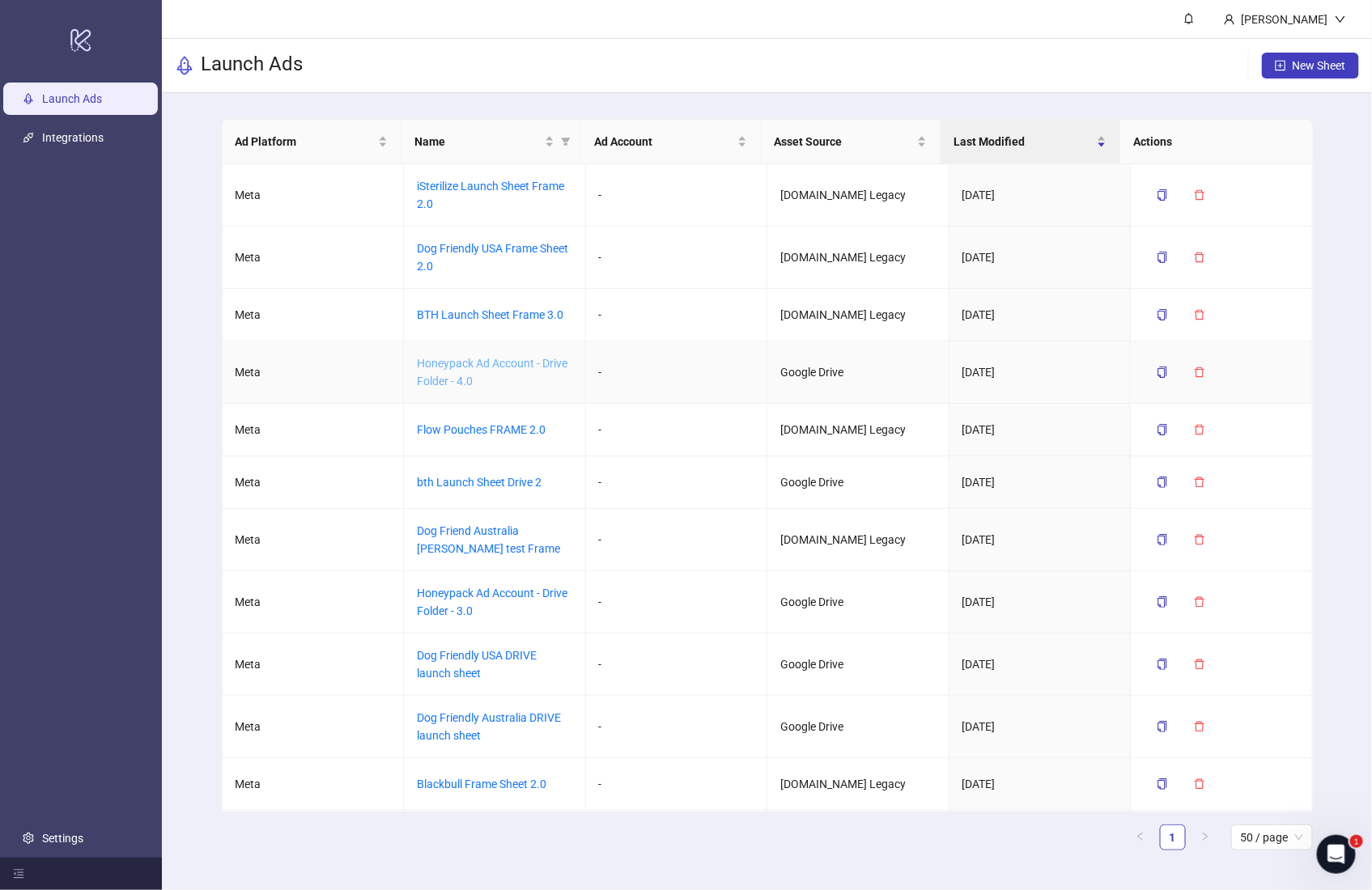click on "Honeypack Ad Account - Drive Folder -  4.0" at bounding box center [492, 372] 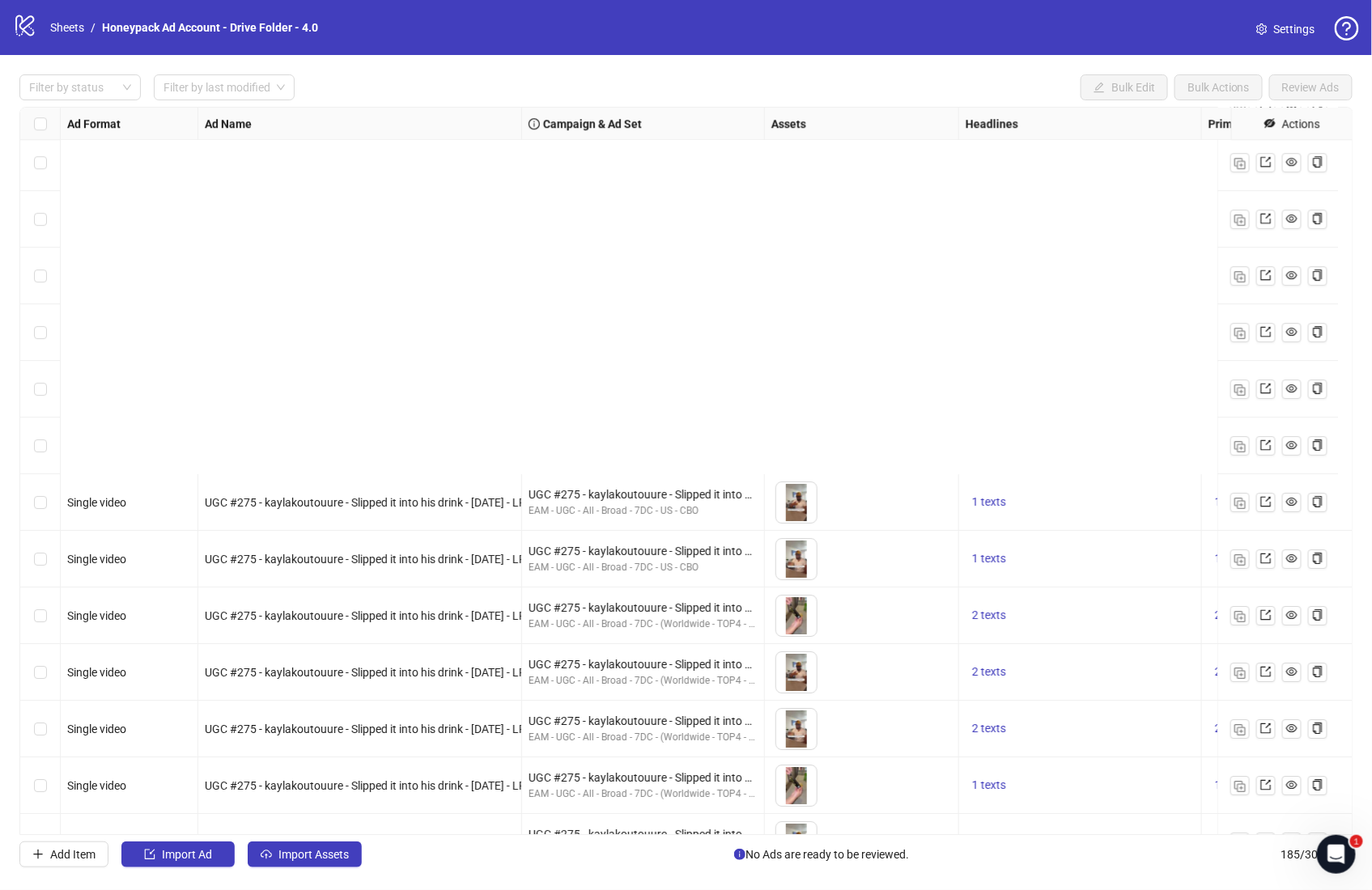 scroll, scrollTop: 9796, scrollLeft: 0, axis: vertical 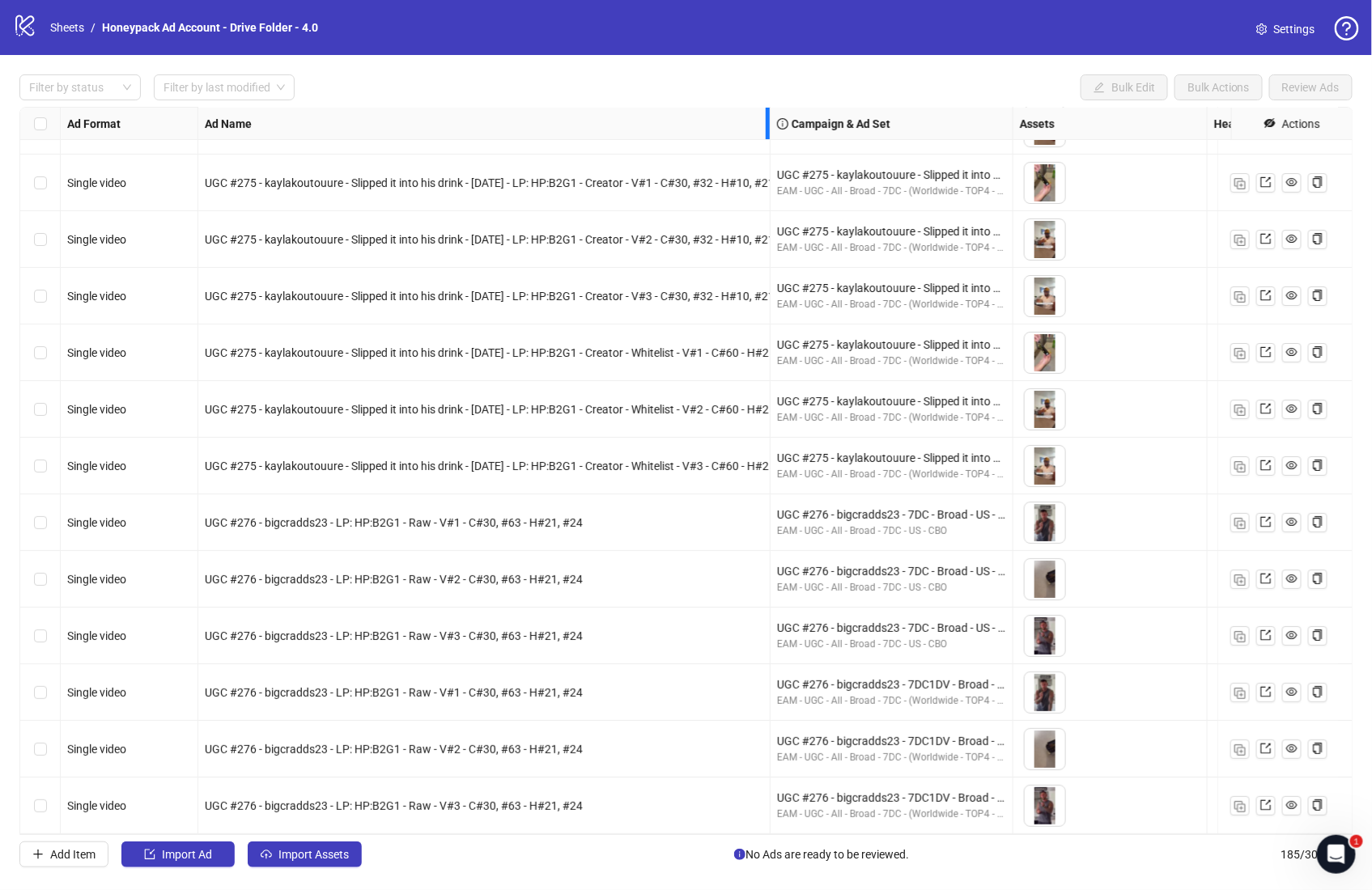 drag, startPoint x: 520, startPoint y: 117, endPoint x: 769, endPoint y: 123, distance: 249.0723 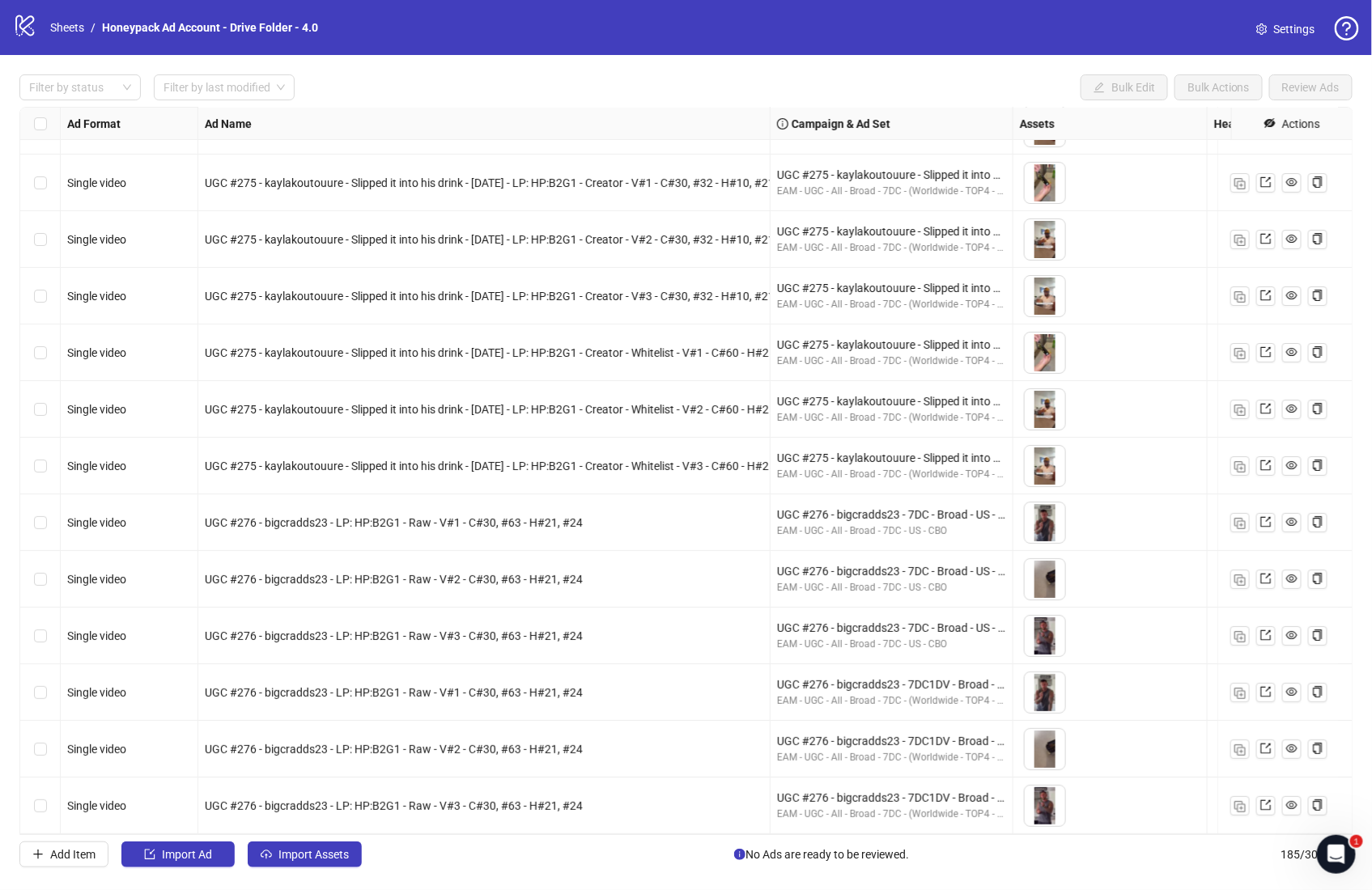 click on "UGC #275 - kaylakoutouure - Slipped it into his drink - [DATE] -  LP: HP:B2G1 - Creator - Whitelist - V#1 - C#60 - H#21" at bounding box center (484, 353) 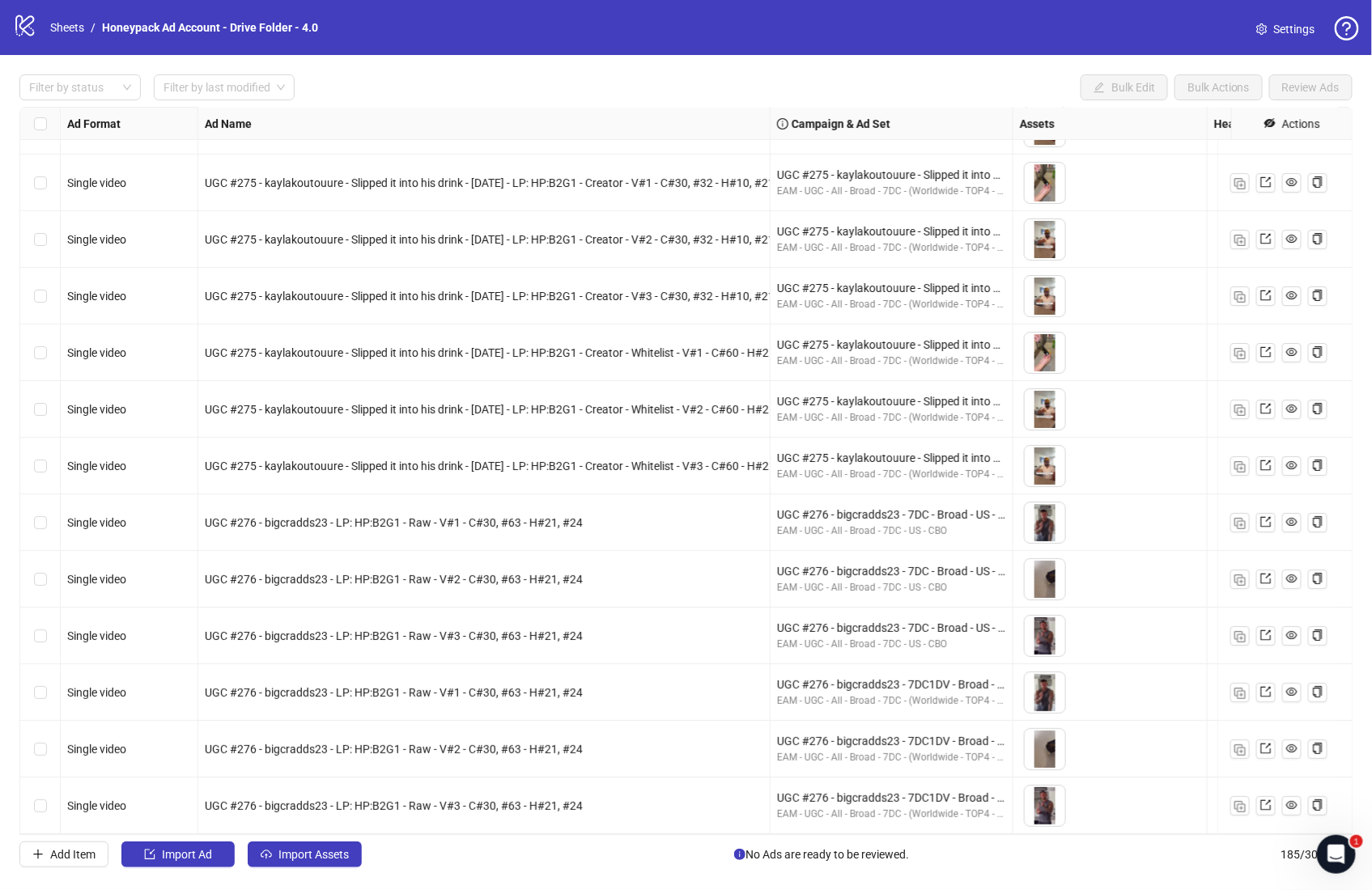 click on "UGC #275 - kaylakoutouure - Slipped it into his drink - [DATE] -  LP: HP:B2G1 - Creator - Whitelist - V#2 - C#60 - H#21" at bounding box center (484, 409) 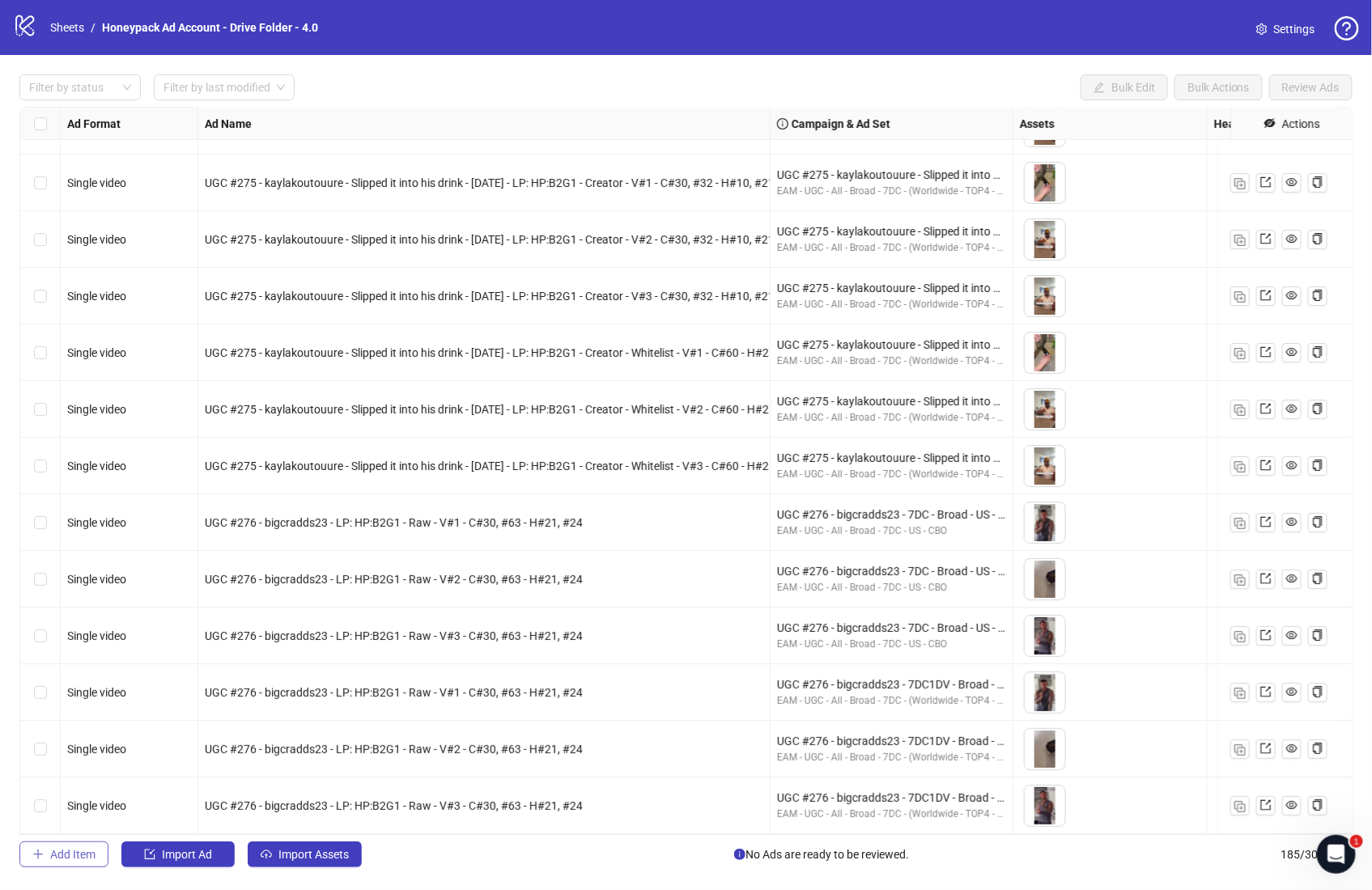 click on "Add Item" at bounding box center (73, 854) 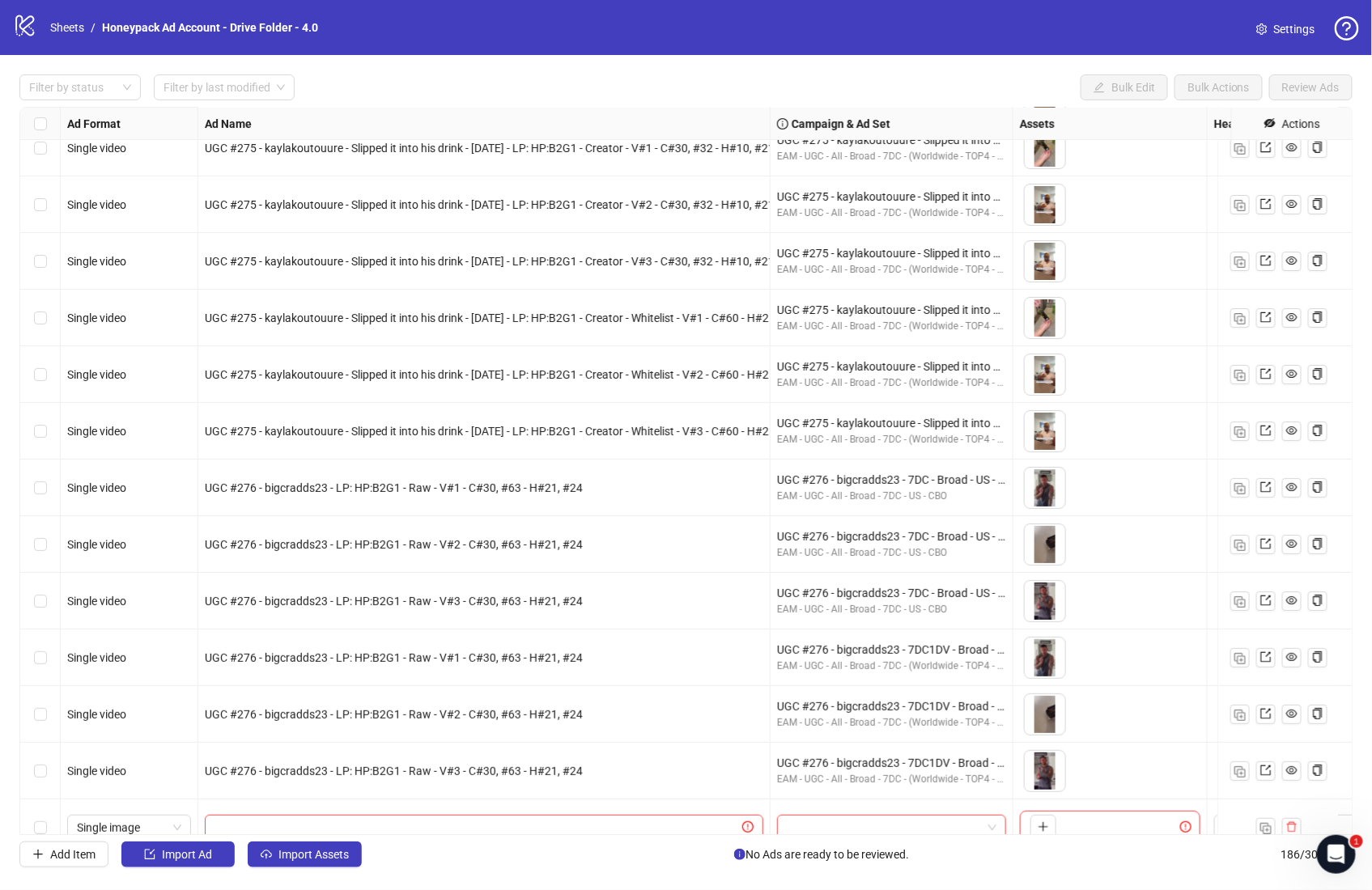 scroll, scrollTop: 9853, scrollLeft: 0, axis: vertical 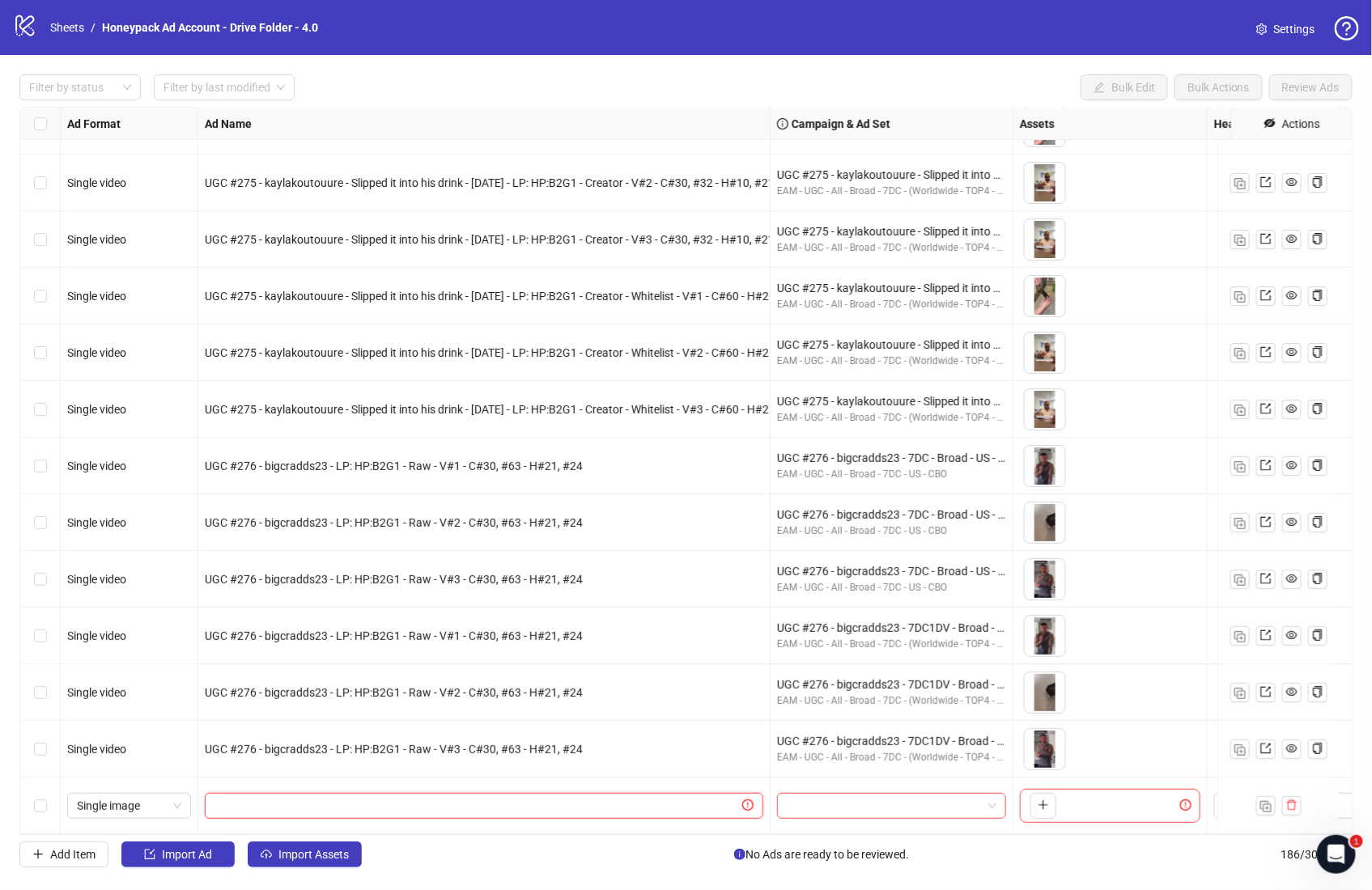 click at bounding box center [477, 806] 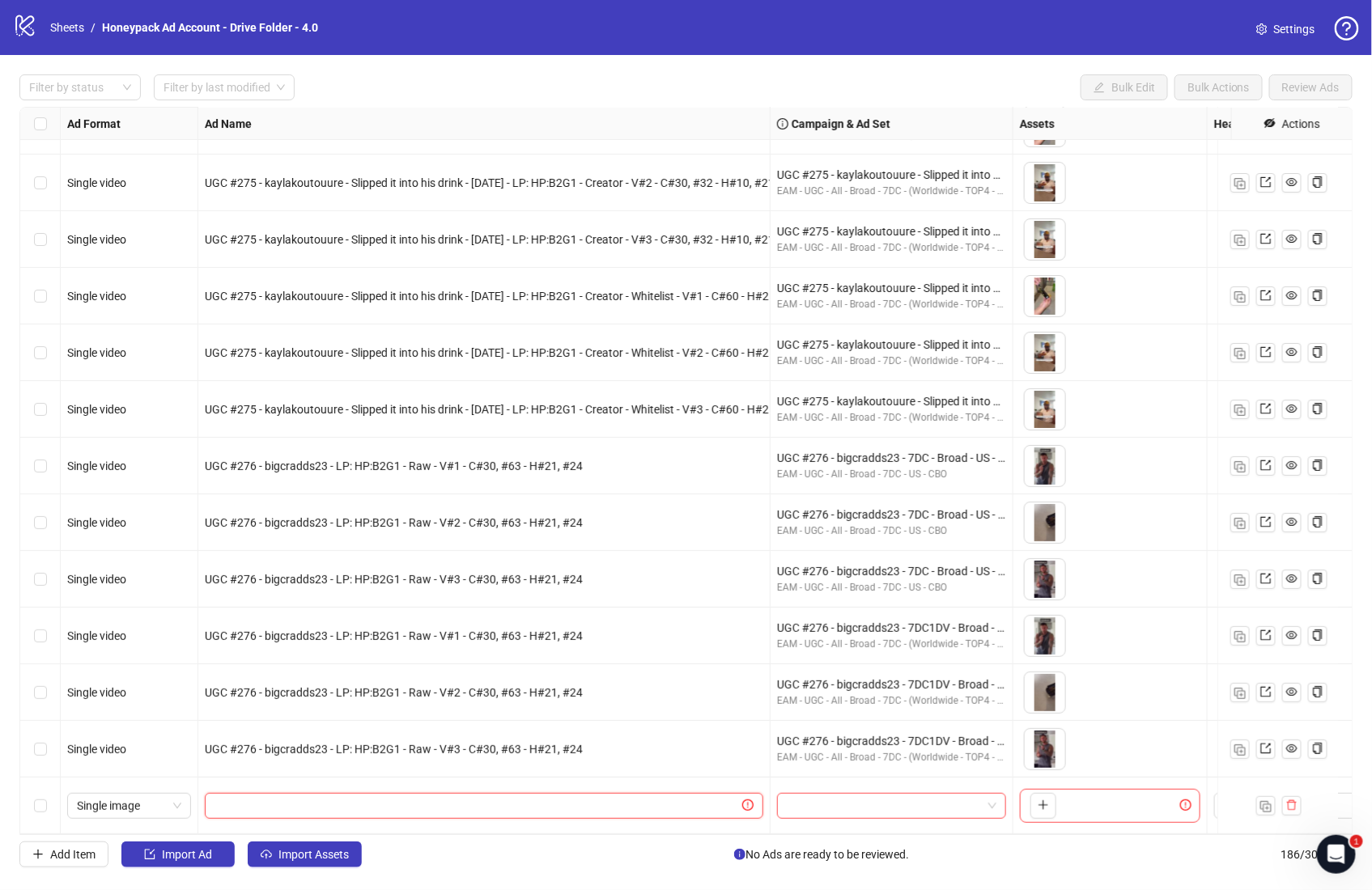click at bounding box center [477, 806] 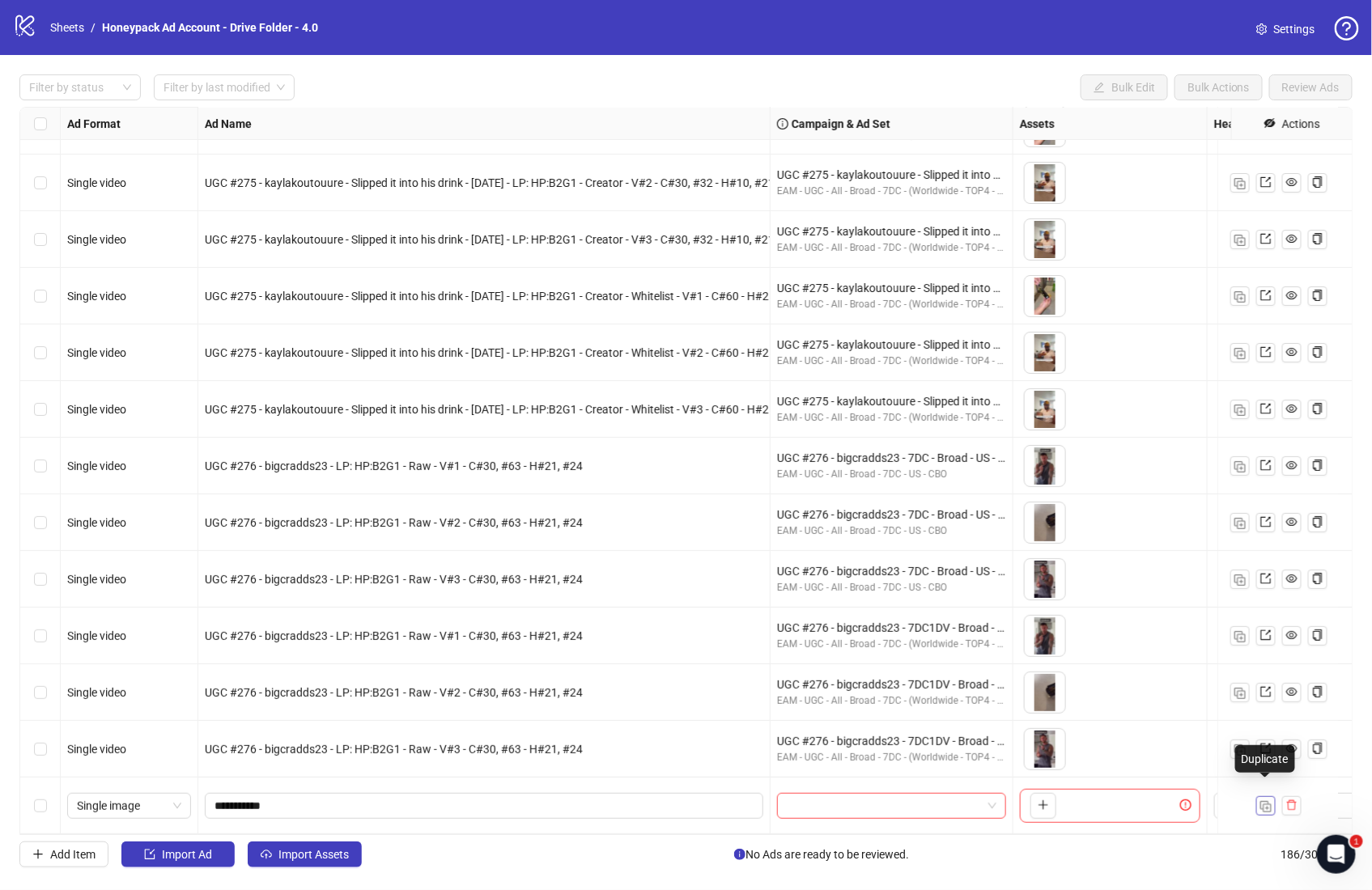click at bounding box center [1266, 807] 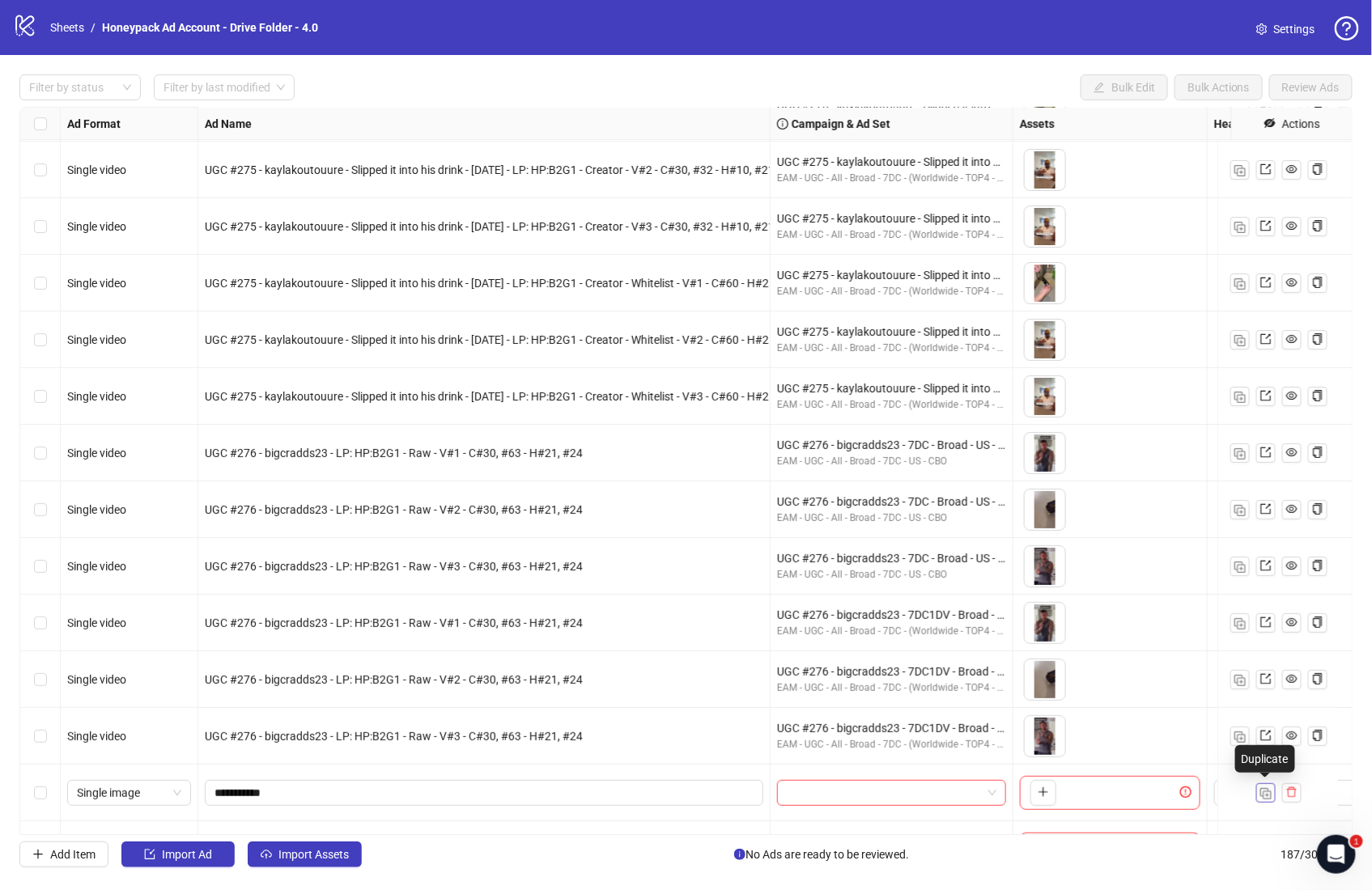 click at bounding box center (1266, 794) 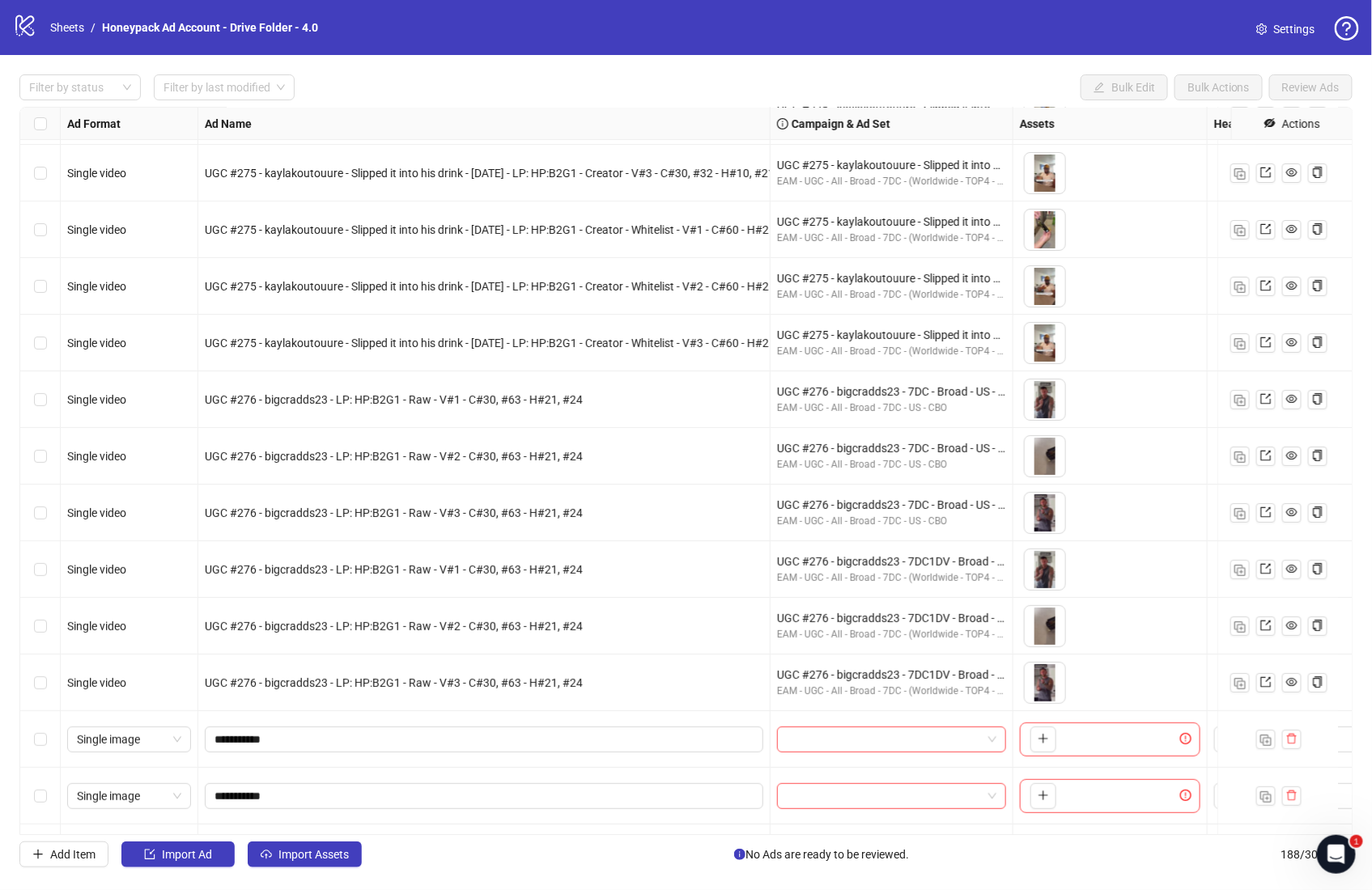 scroll, scrollTop: 9966, scrollLeft: 0, axis: vertical 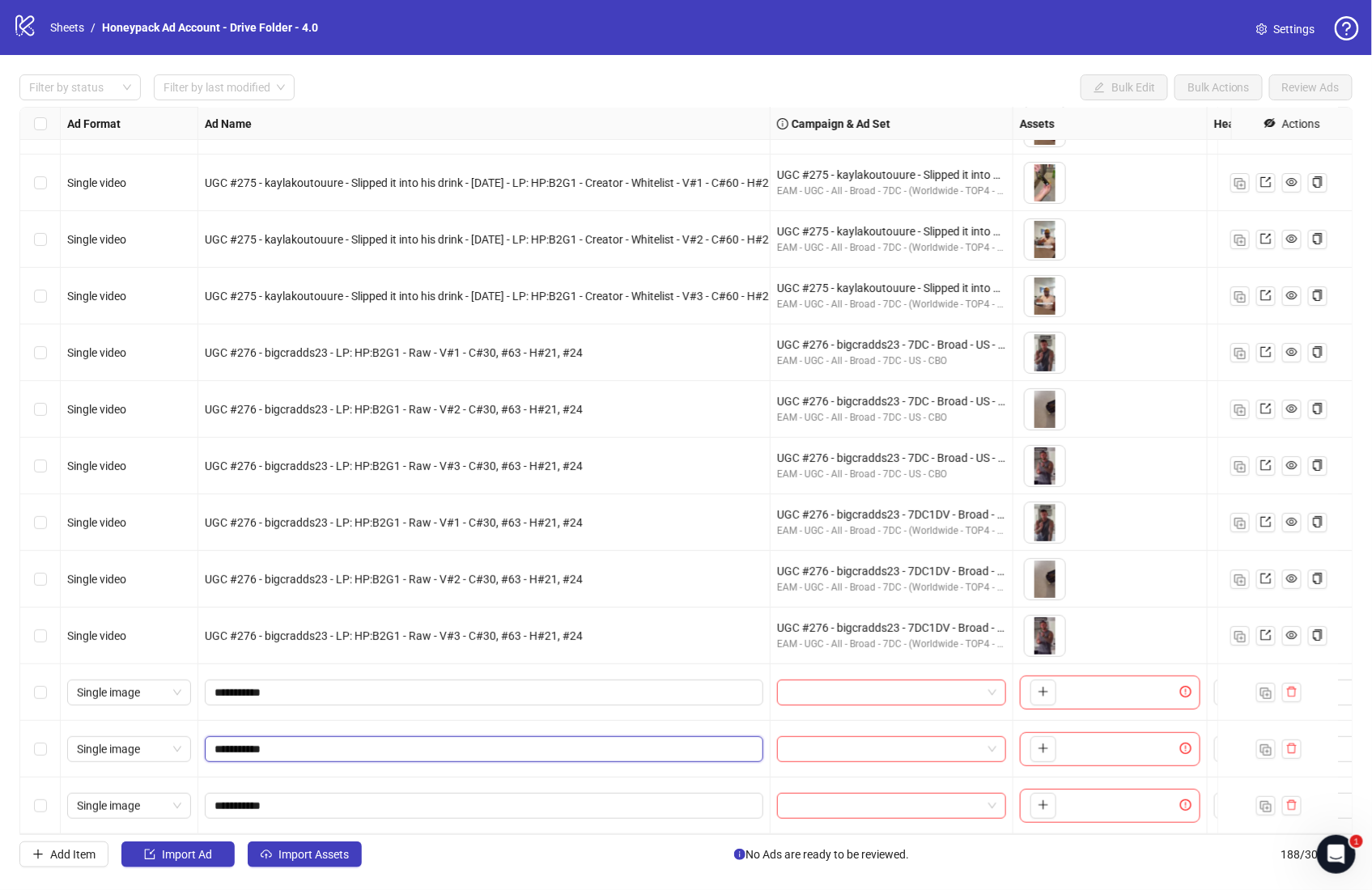 click on "**********" at bounding box center [482, 749] 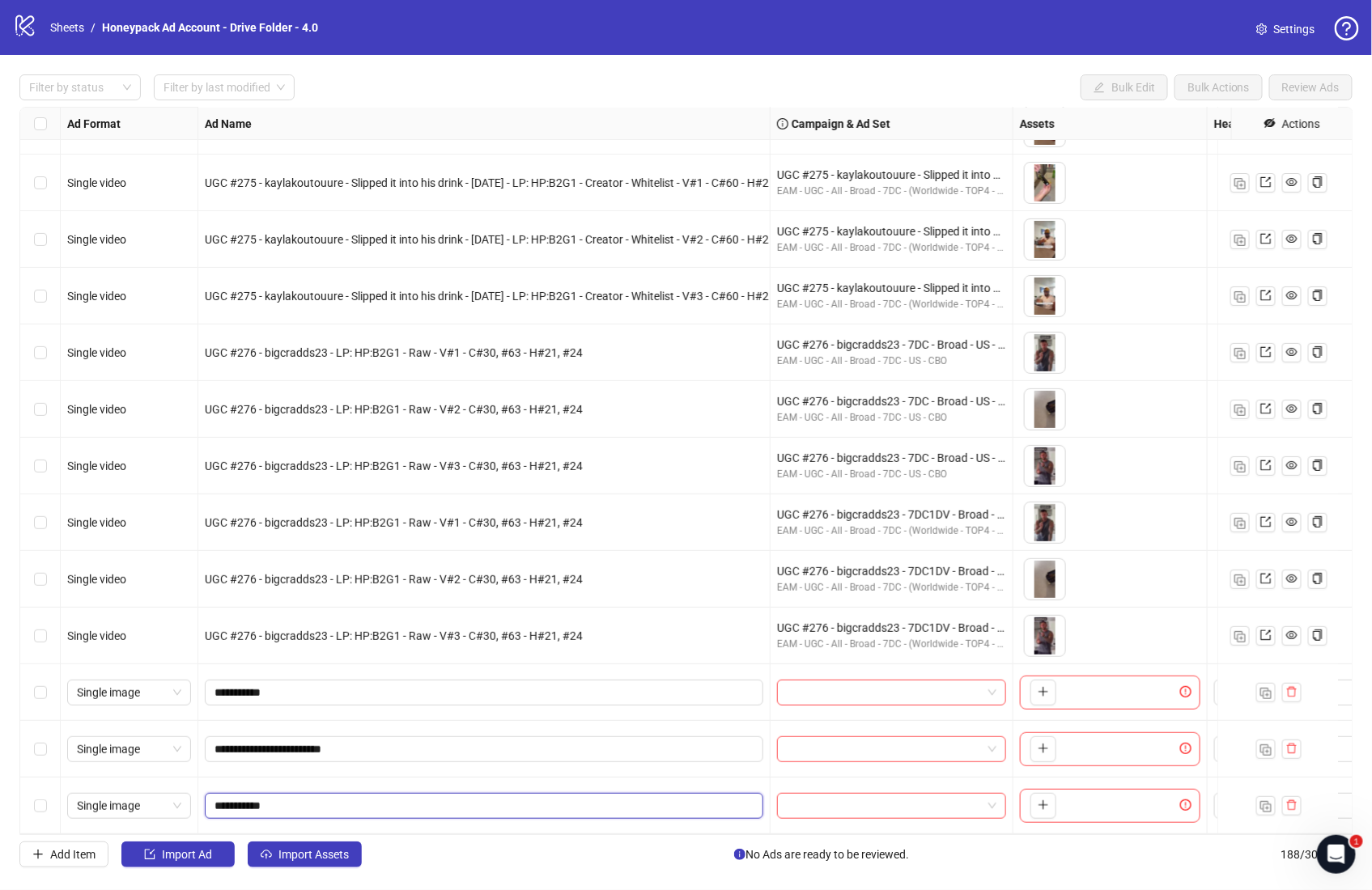 click on "**********" at bounding box center (482, 806) 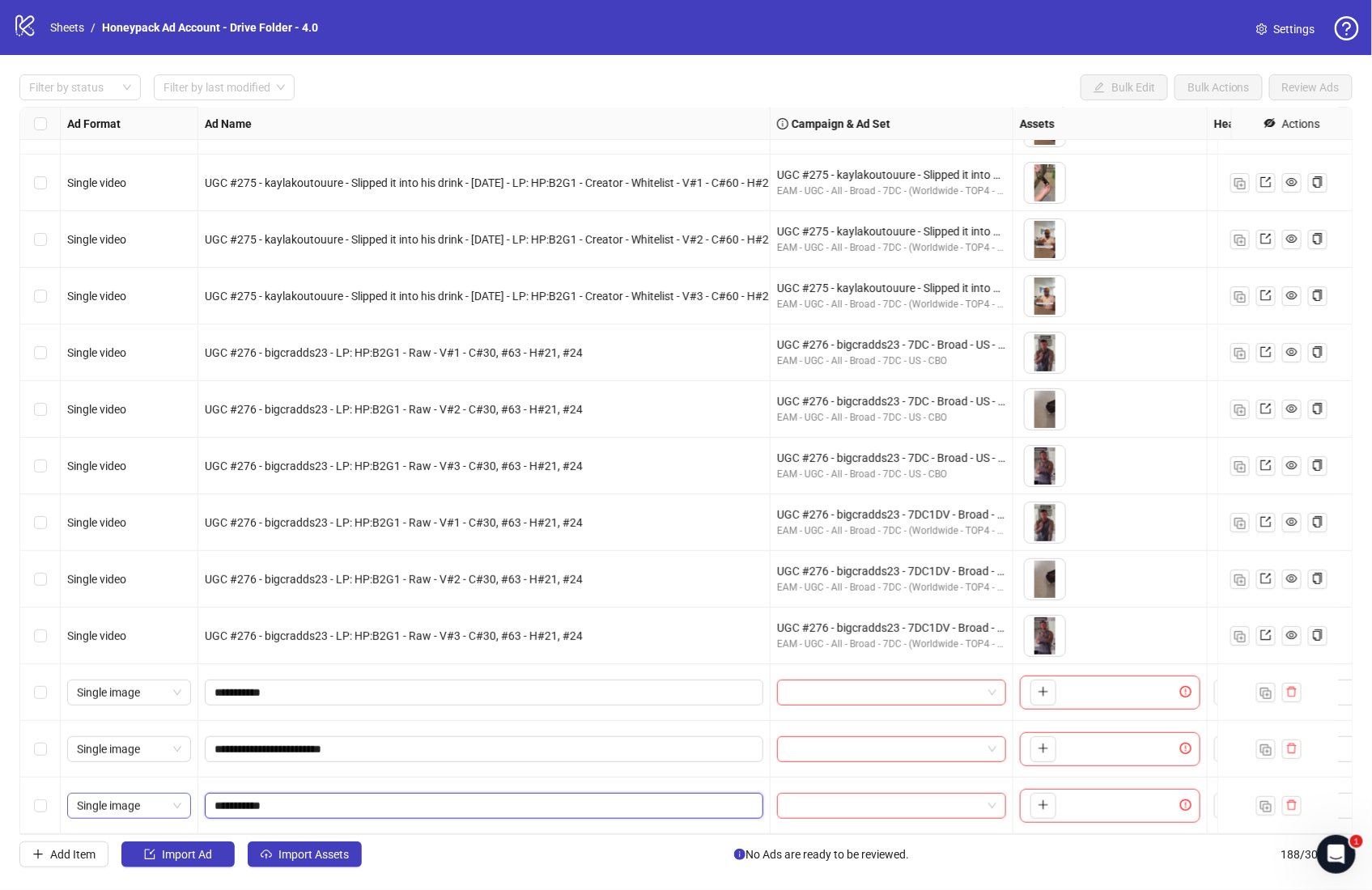 drag, startPoint x: 294, startPoint y: 792, endPoint x: 159, endPoint y: 790, distance: 135.01481 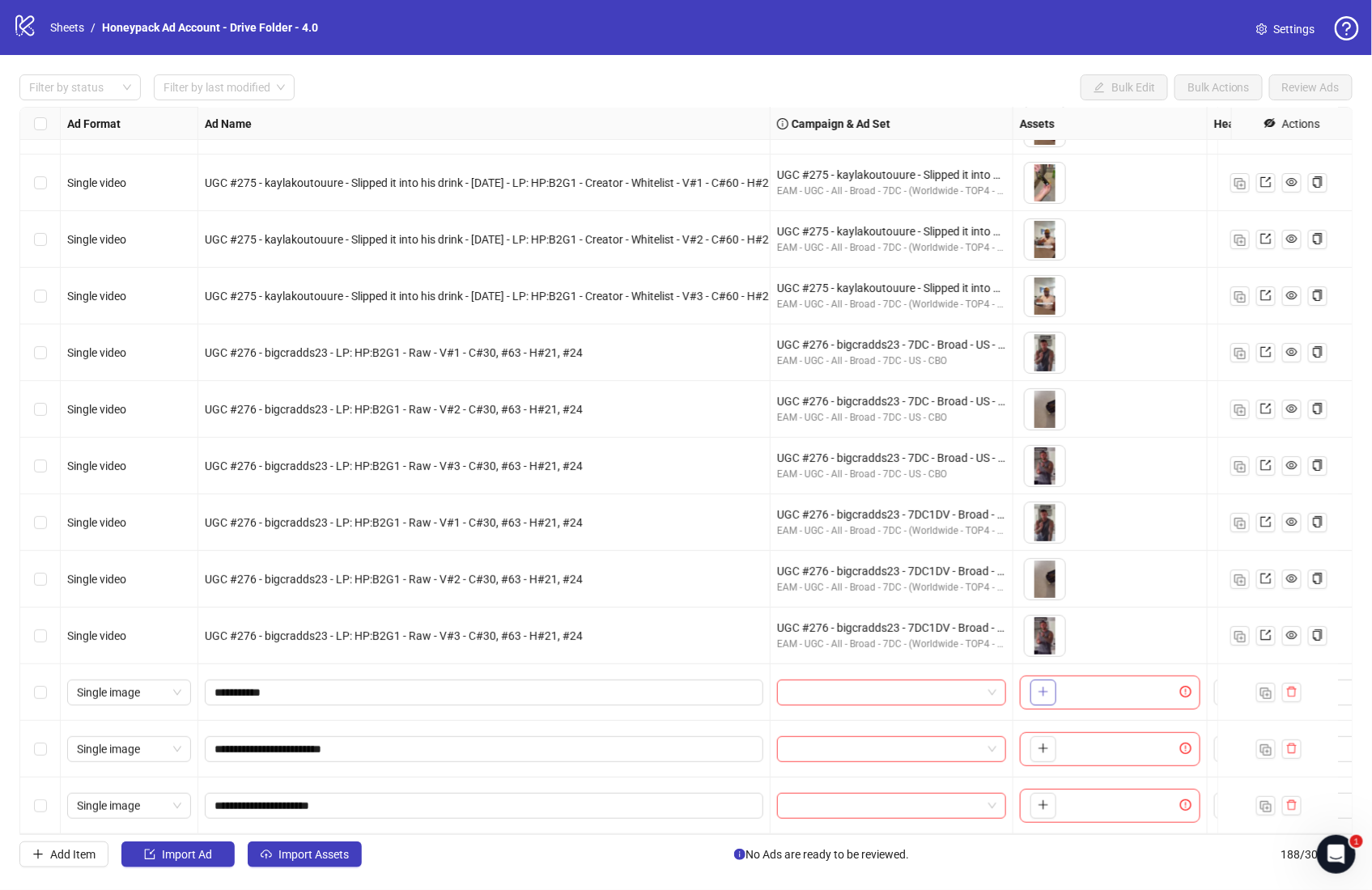 click 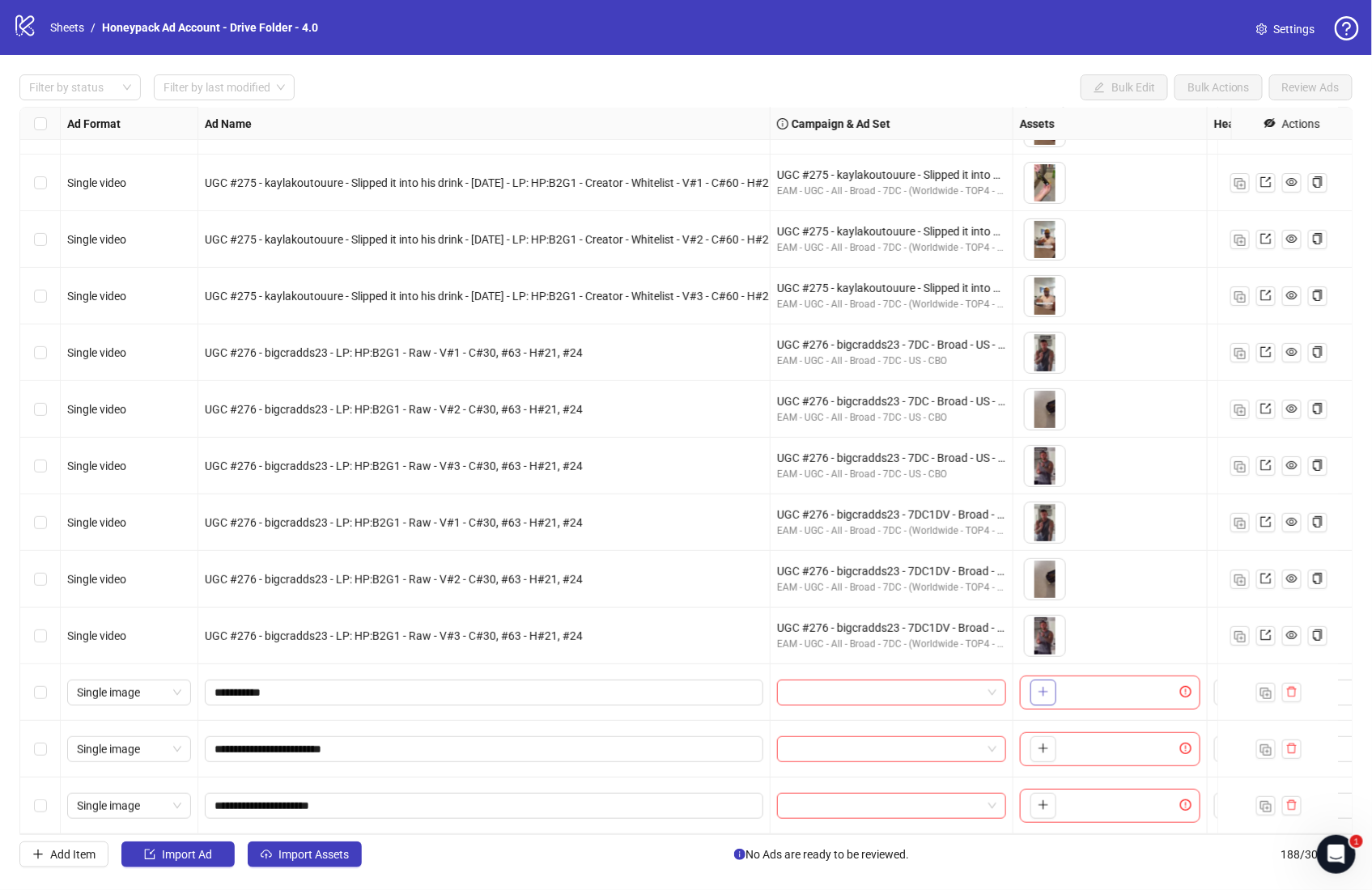 click 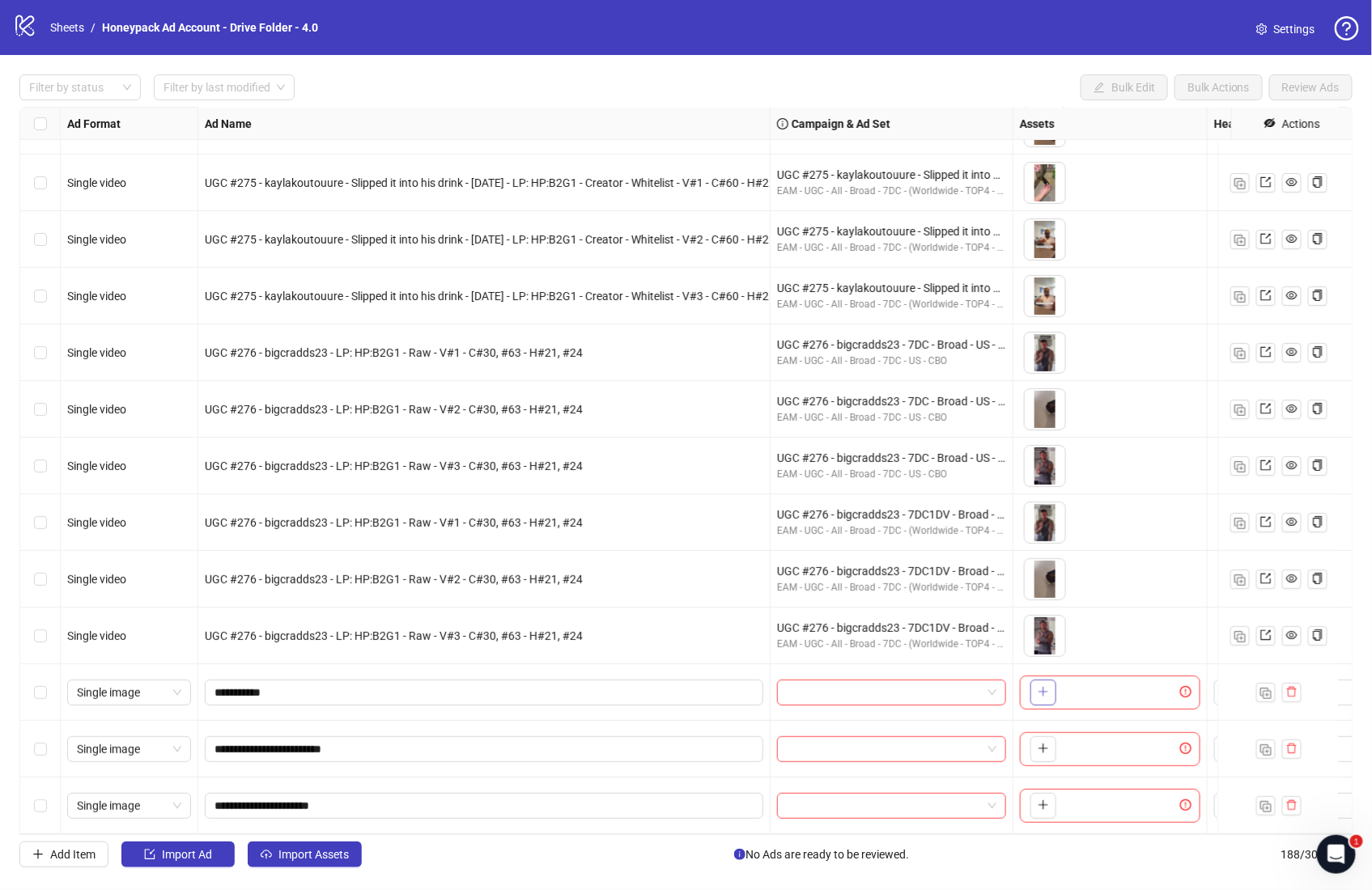 click at bounding box center (1043, 693) 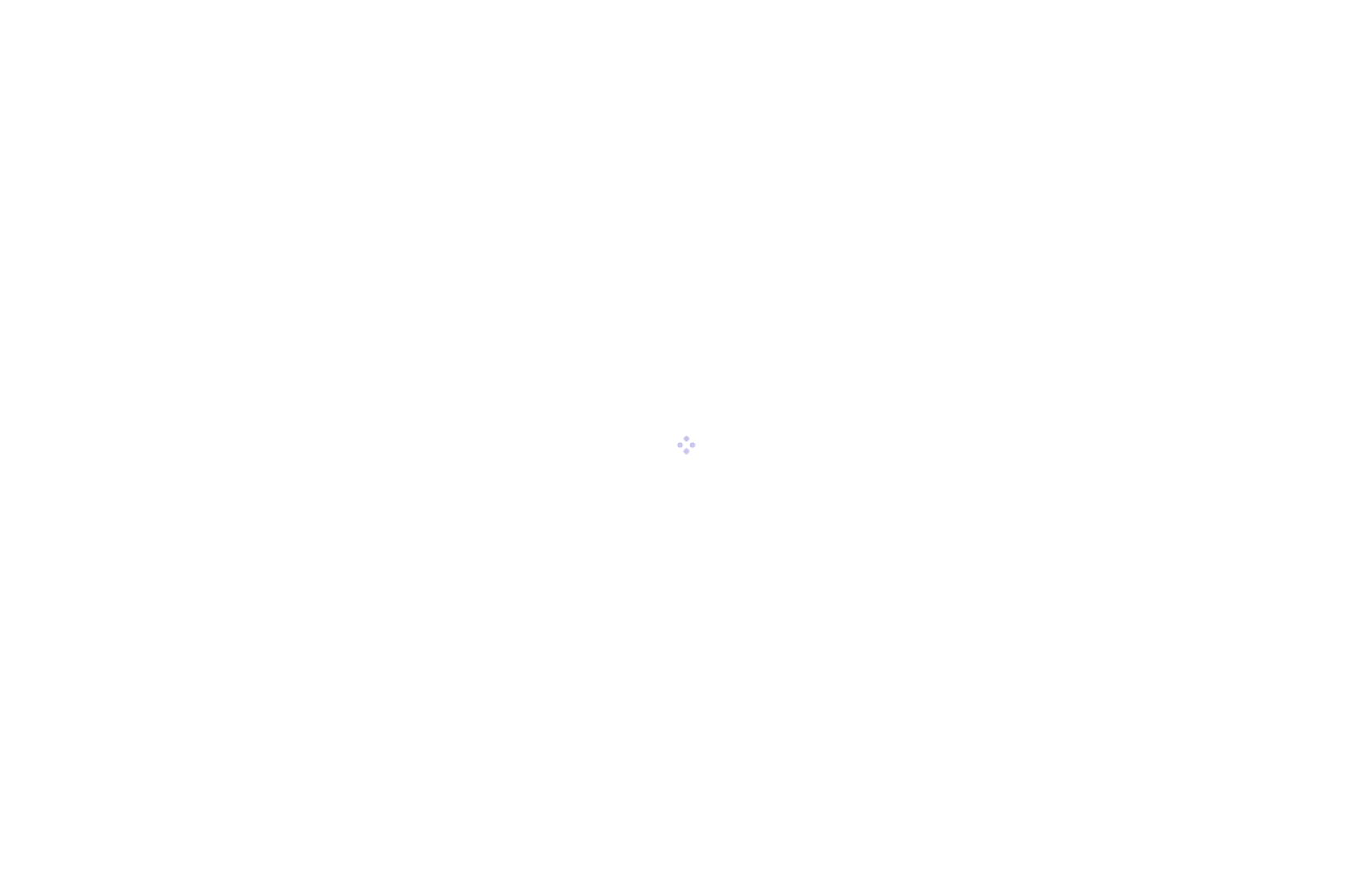 scroll, scrollTop: 0, scrollLeft: 0, axis: both 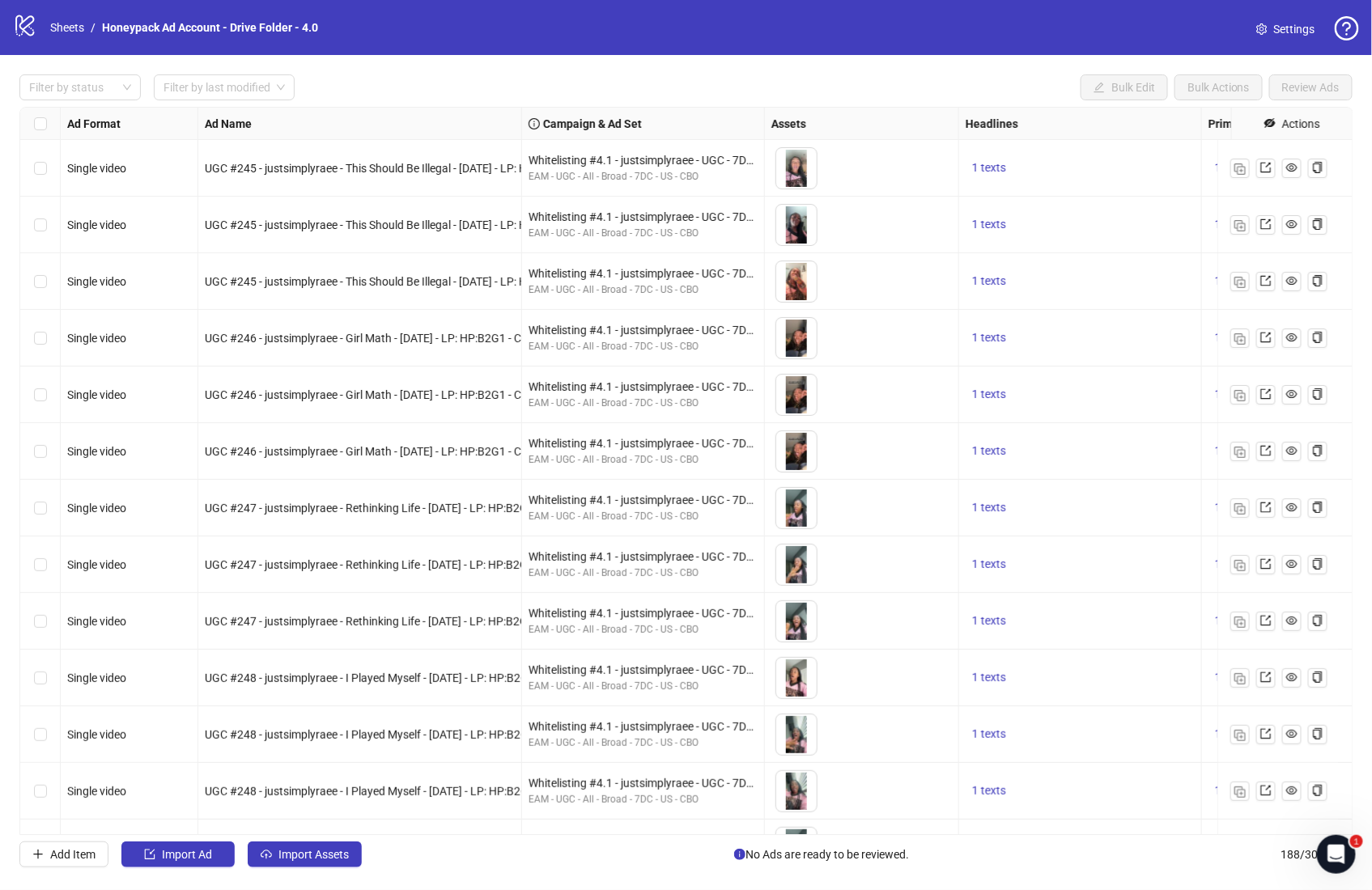 click on "UGC #247 - justsimplyraee - Rethinking Life - [DATE] -  LP: HP:B2G1 - Creator - V#1 - C#52 - H#10" at bounding box center [360, 508] 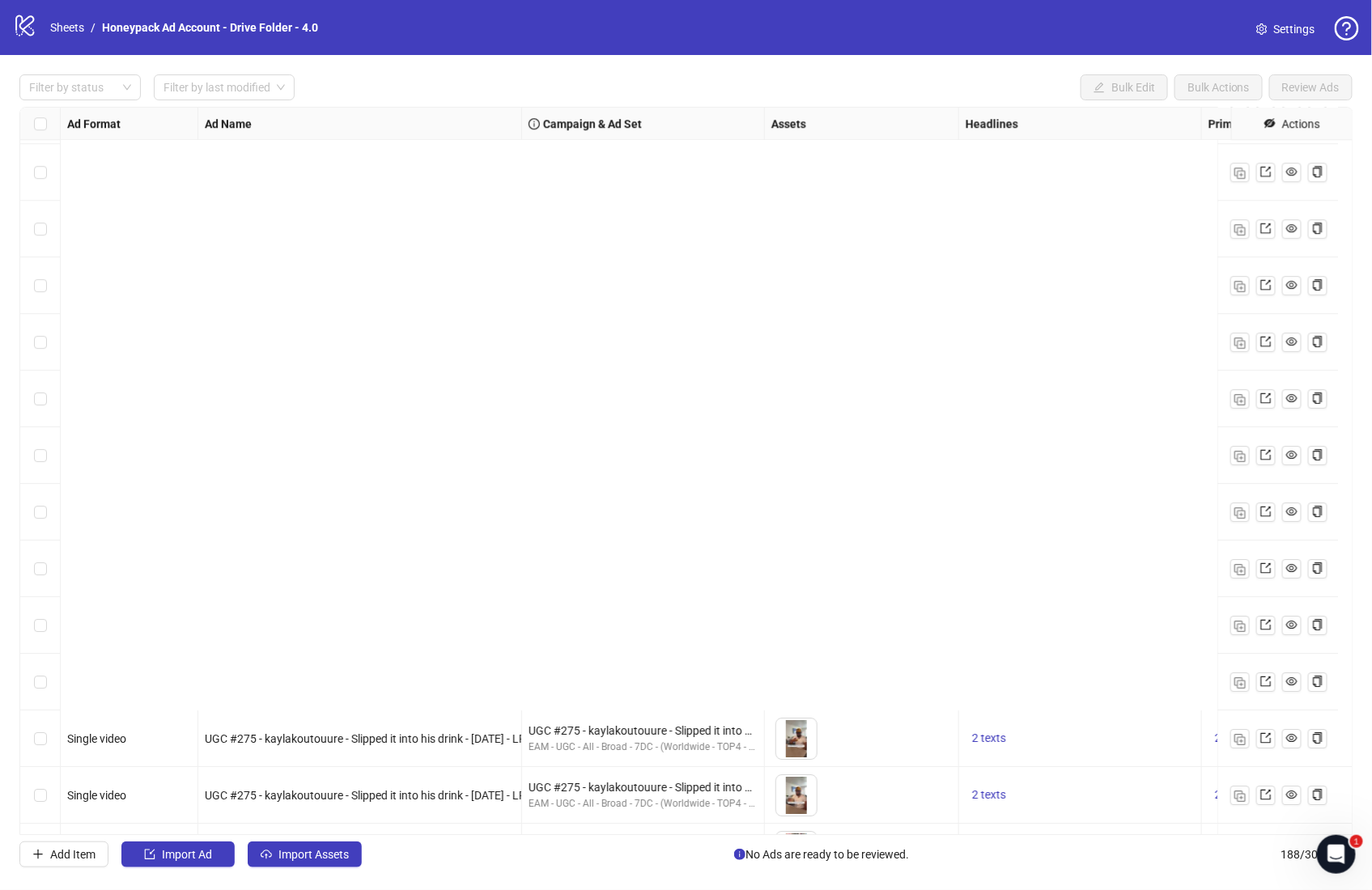 scroll, scrollTop: 9966, scrollLeft: 0, axis: vertical 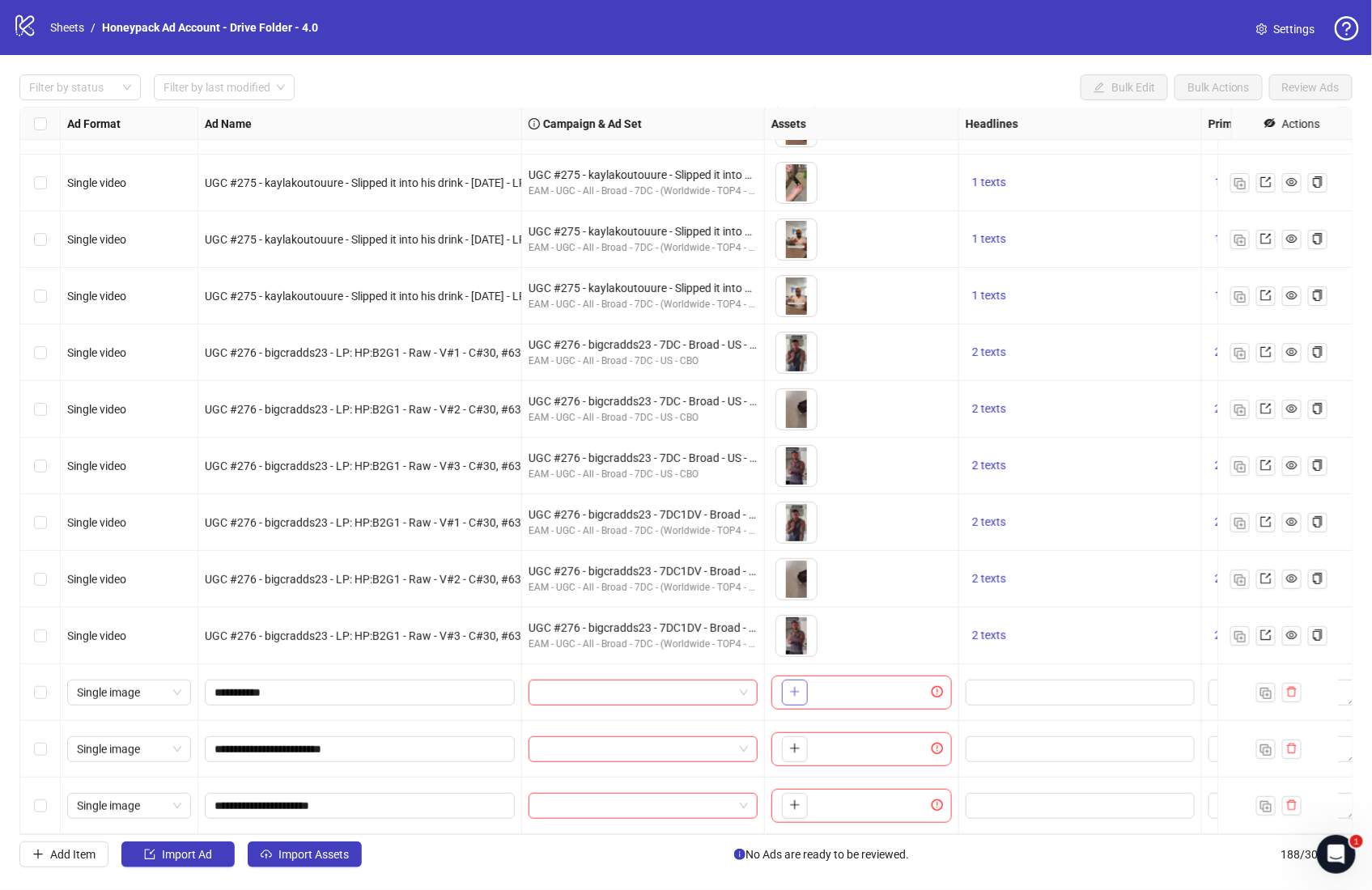 click 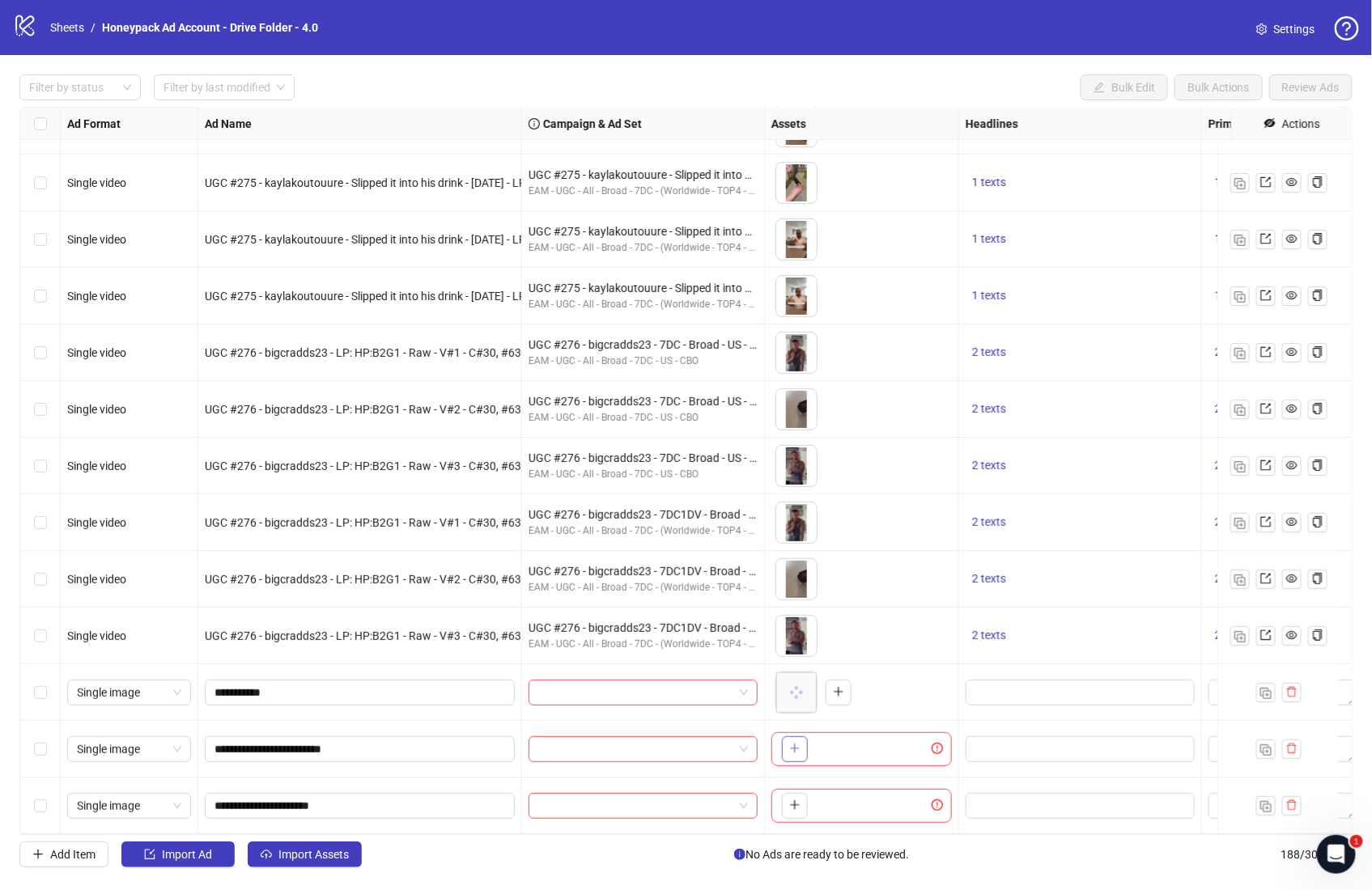 click at bounding box center (795, 749) 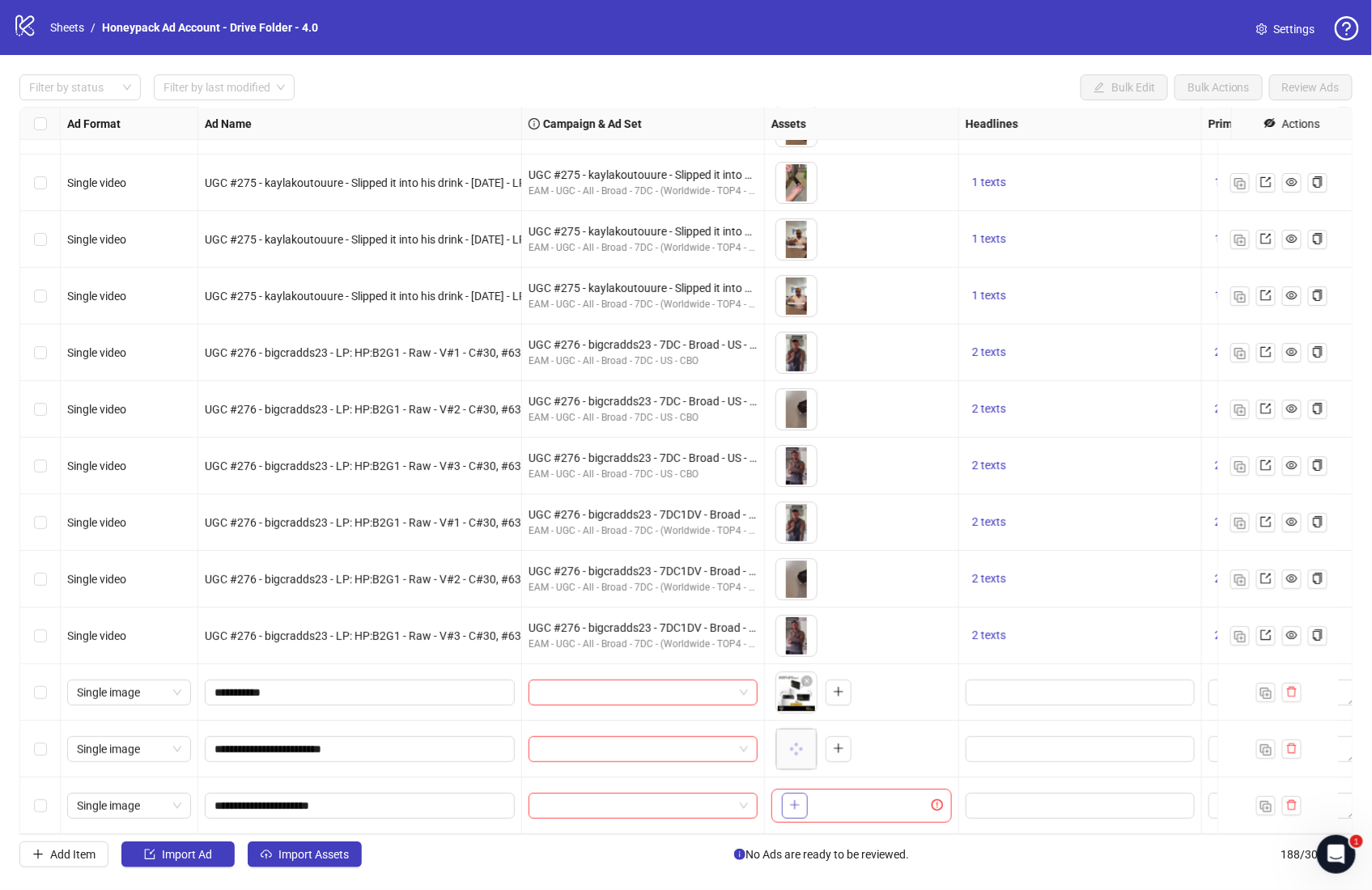 click 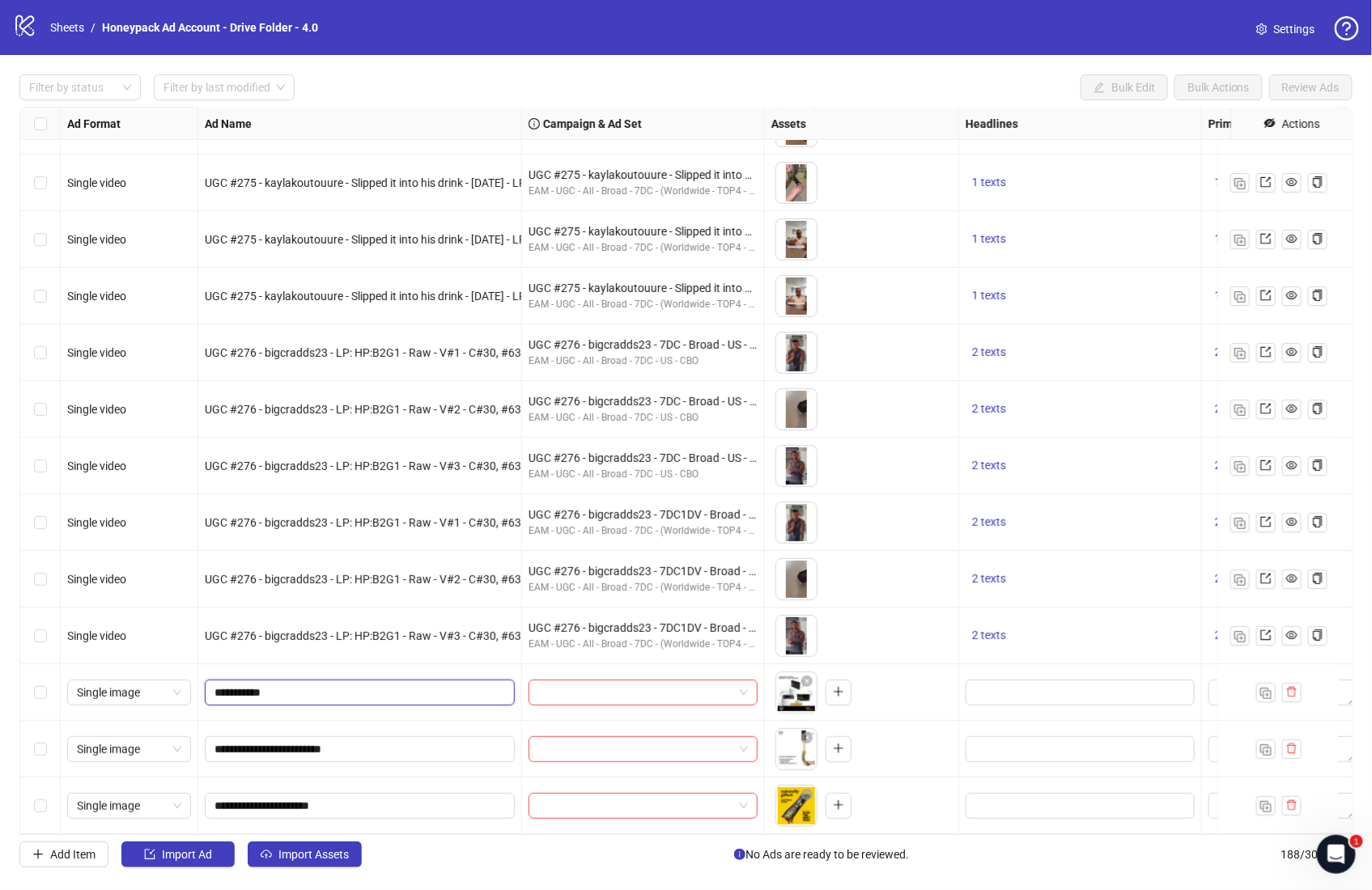 click on "**********" at bounding box center [358, 693] 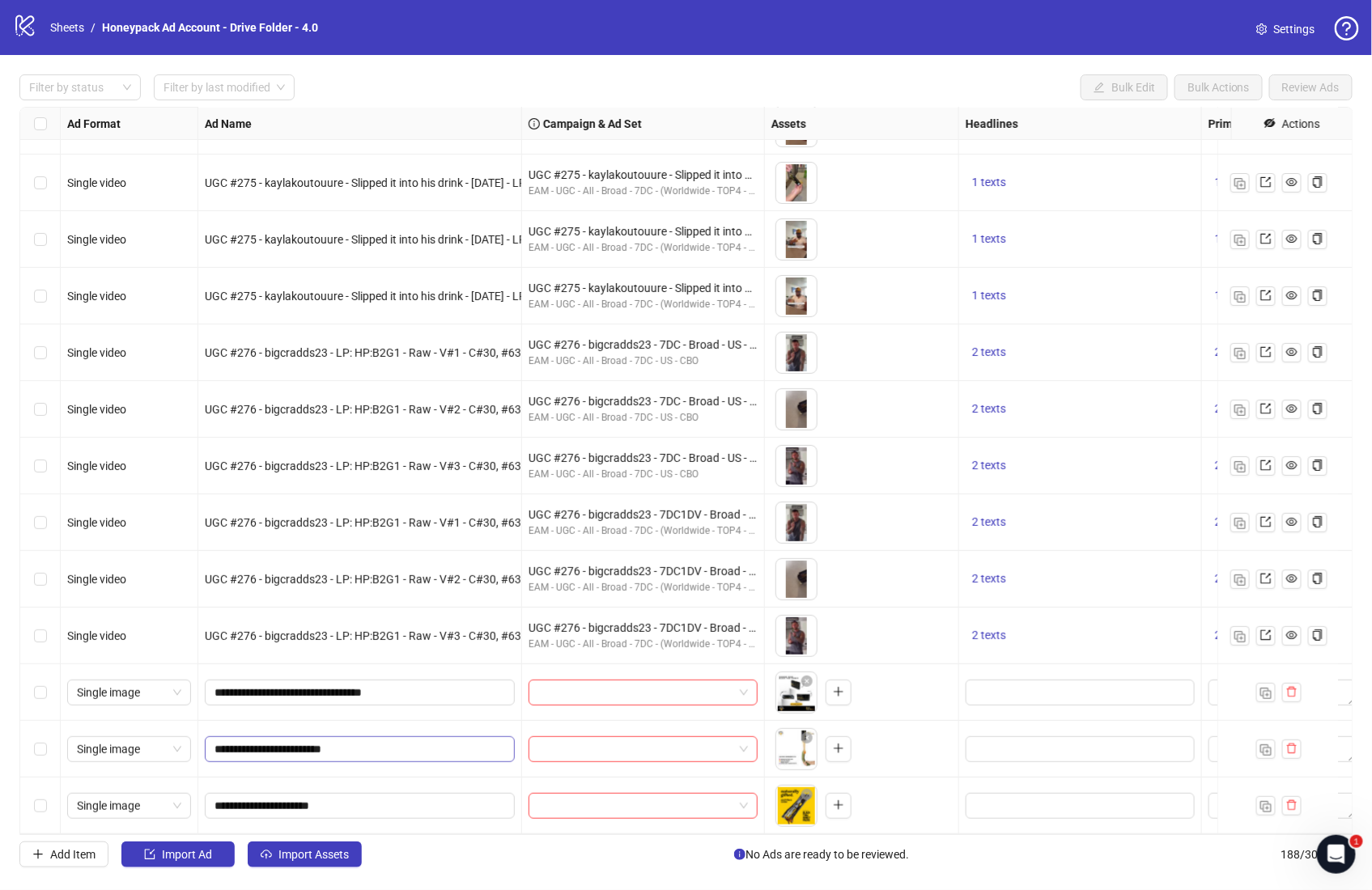 click on "**********" at bounding box center [359, 749] 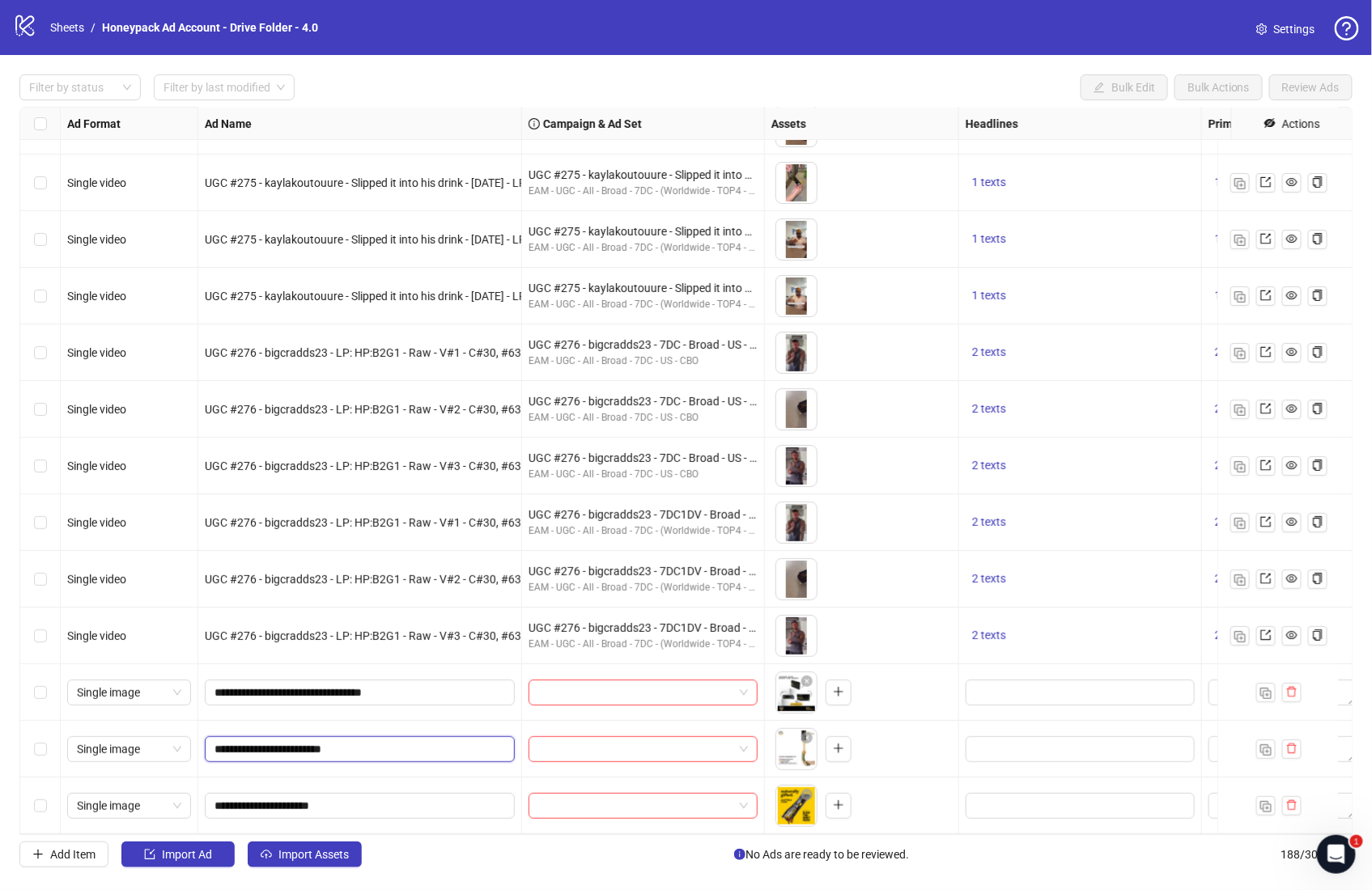click on "**********" at bounding box center (358, 749) 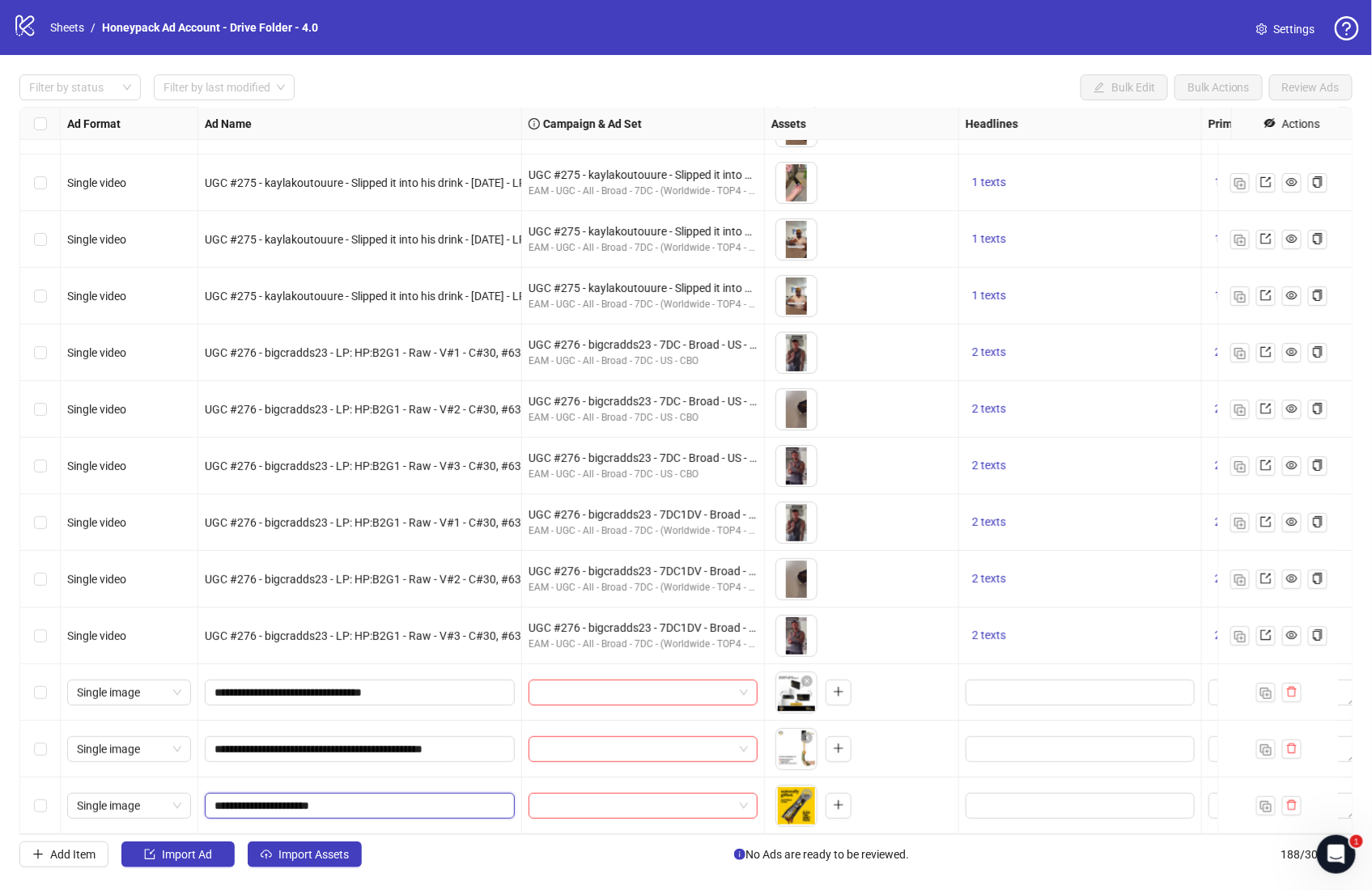 click on "**********" at bounding box center (358, 806) 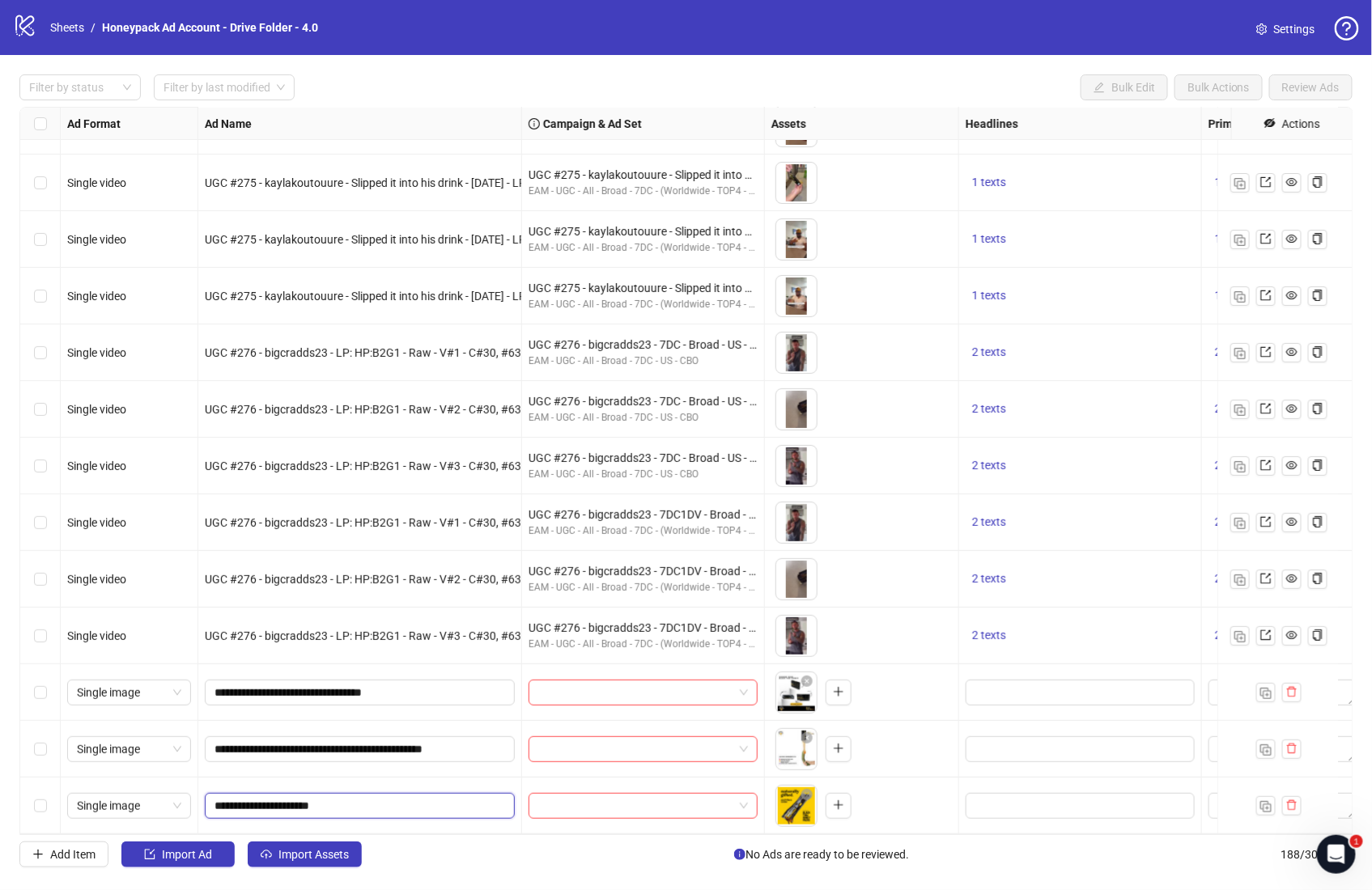 click on "**********" at bounding box center [358, 806] 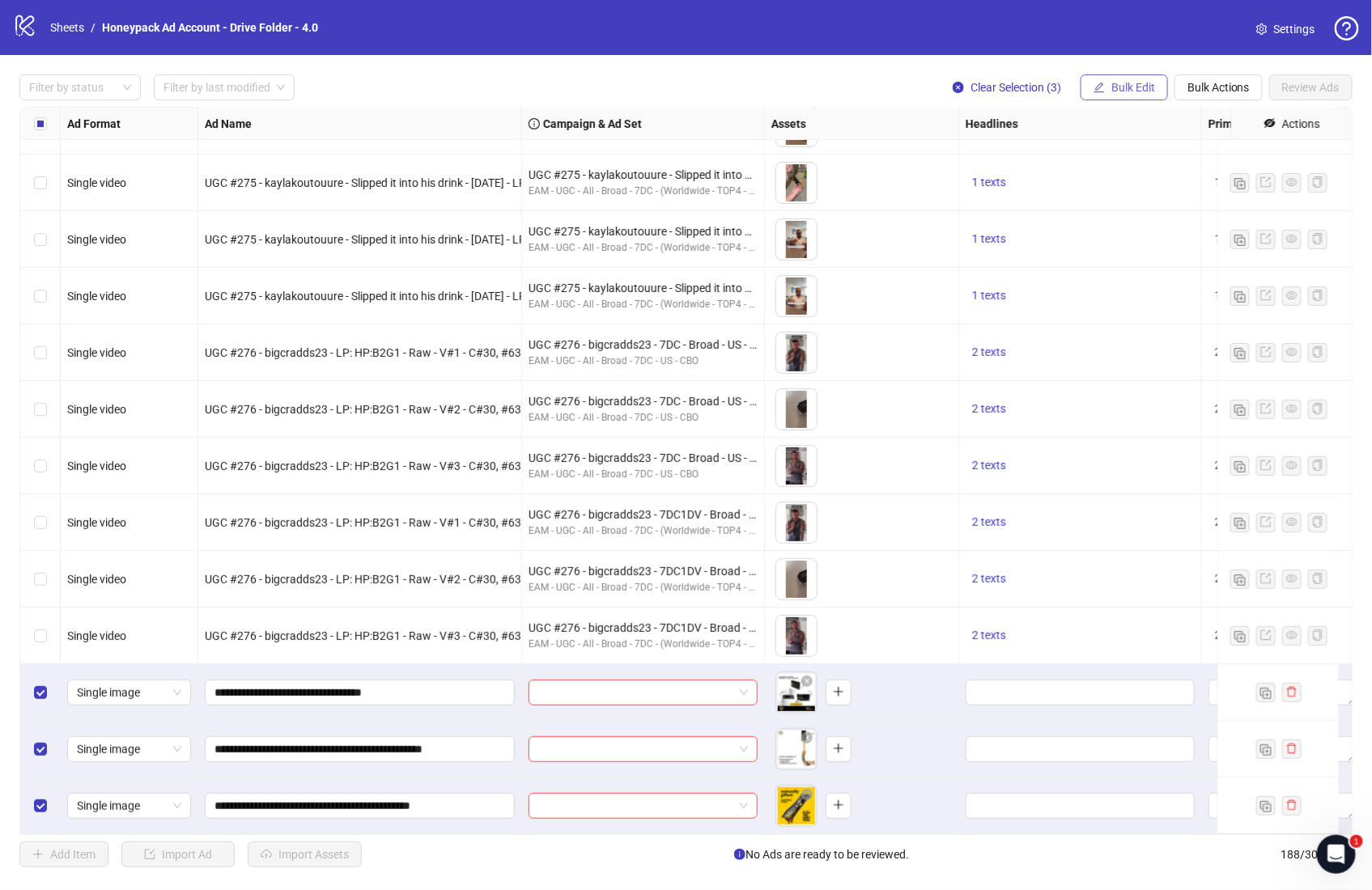click 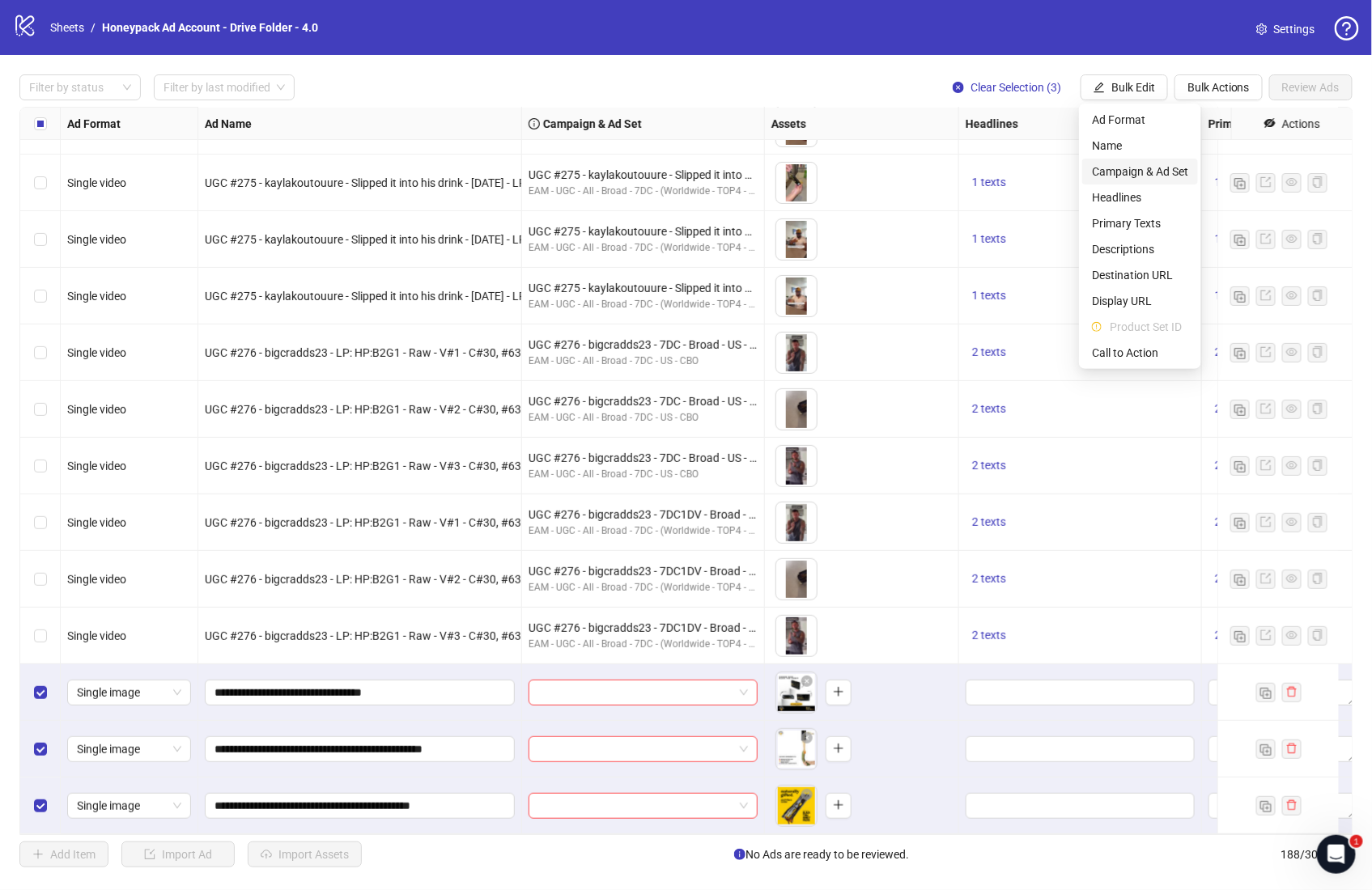click on "Campaign & Ad Set" at bounding box center (1140, 172) 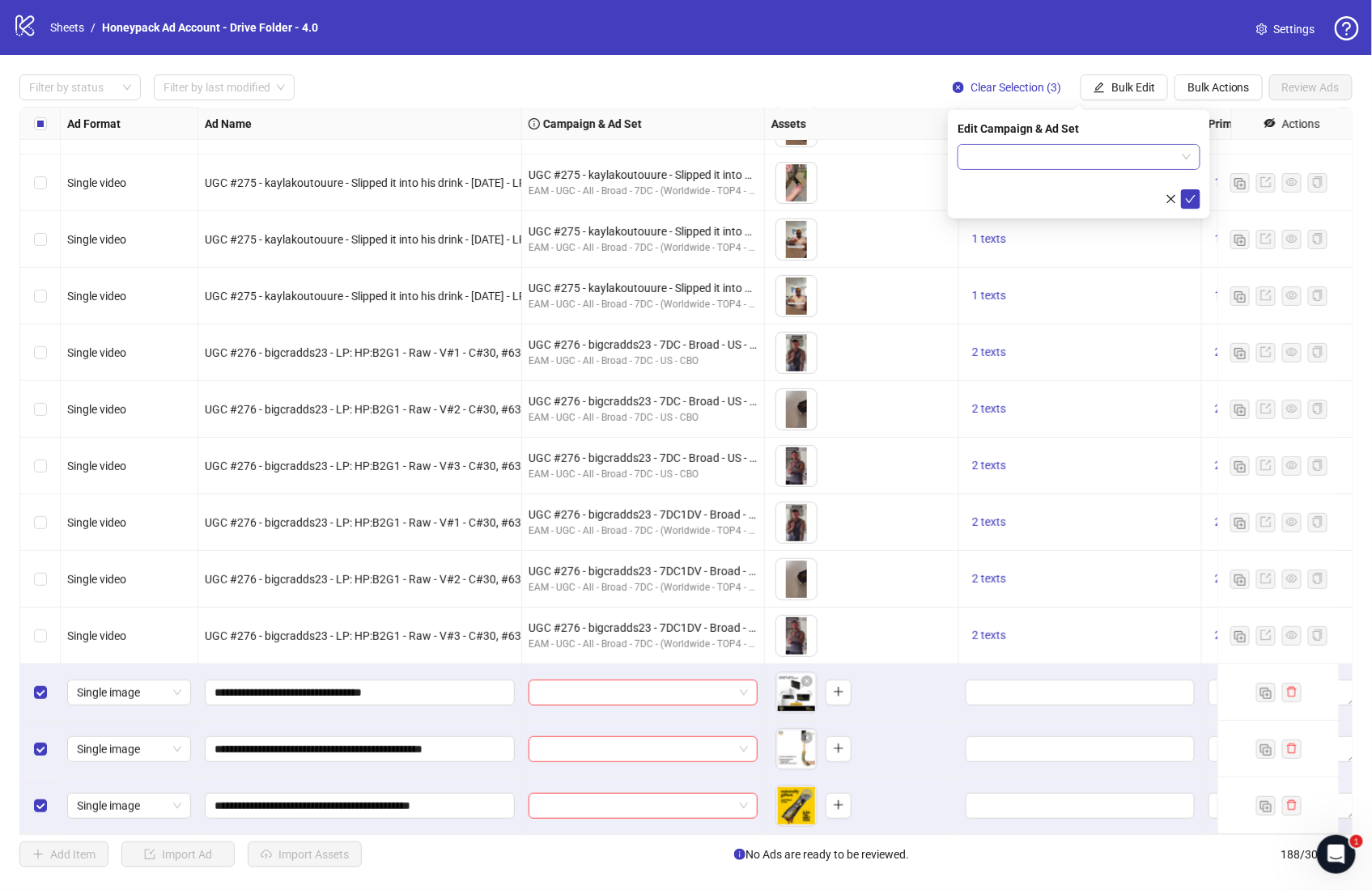 click at bounding box center [1072, 157] 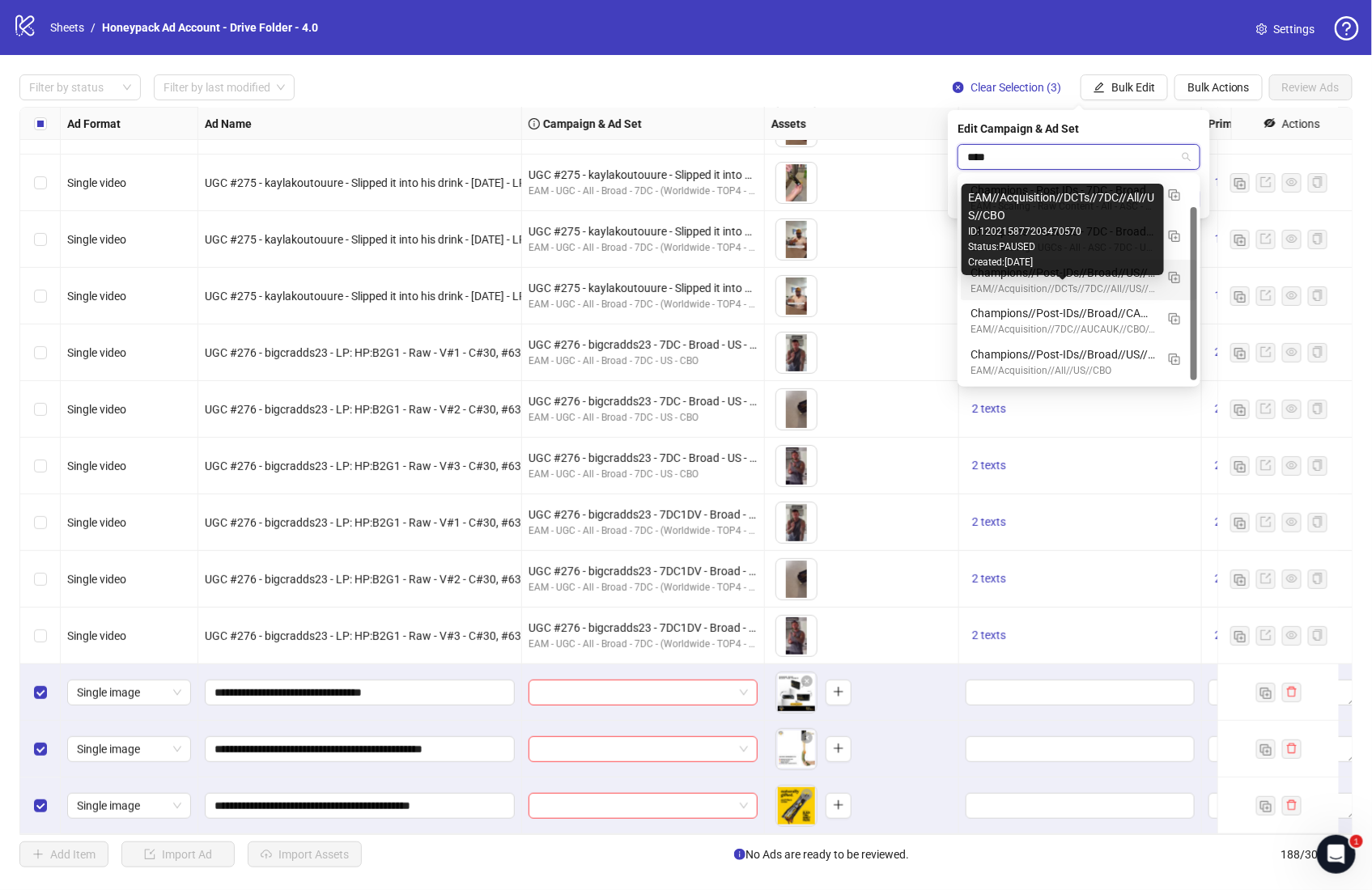 scroll, scrollTop: 0, scrollLeft: 0, axis: both 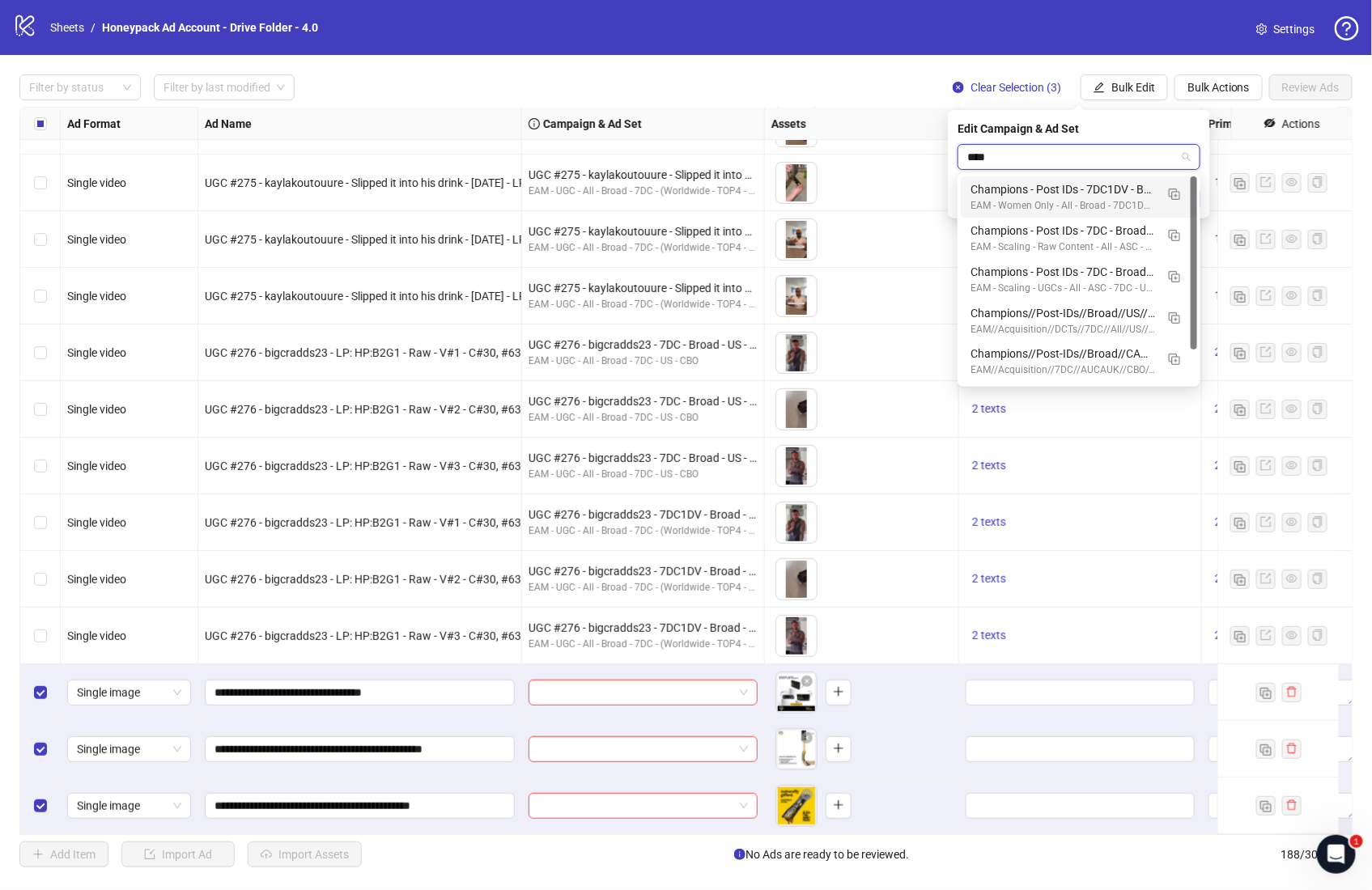 type on "****" 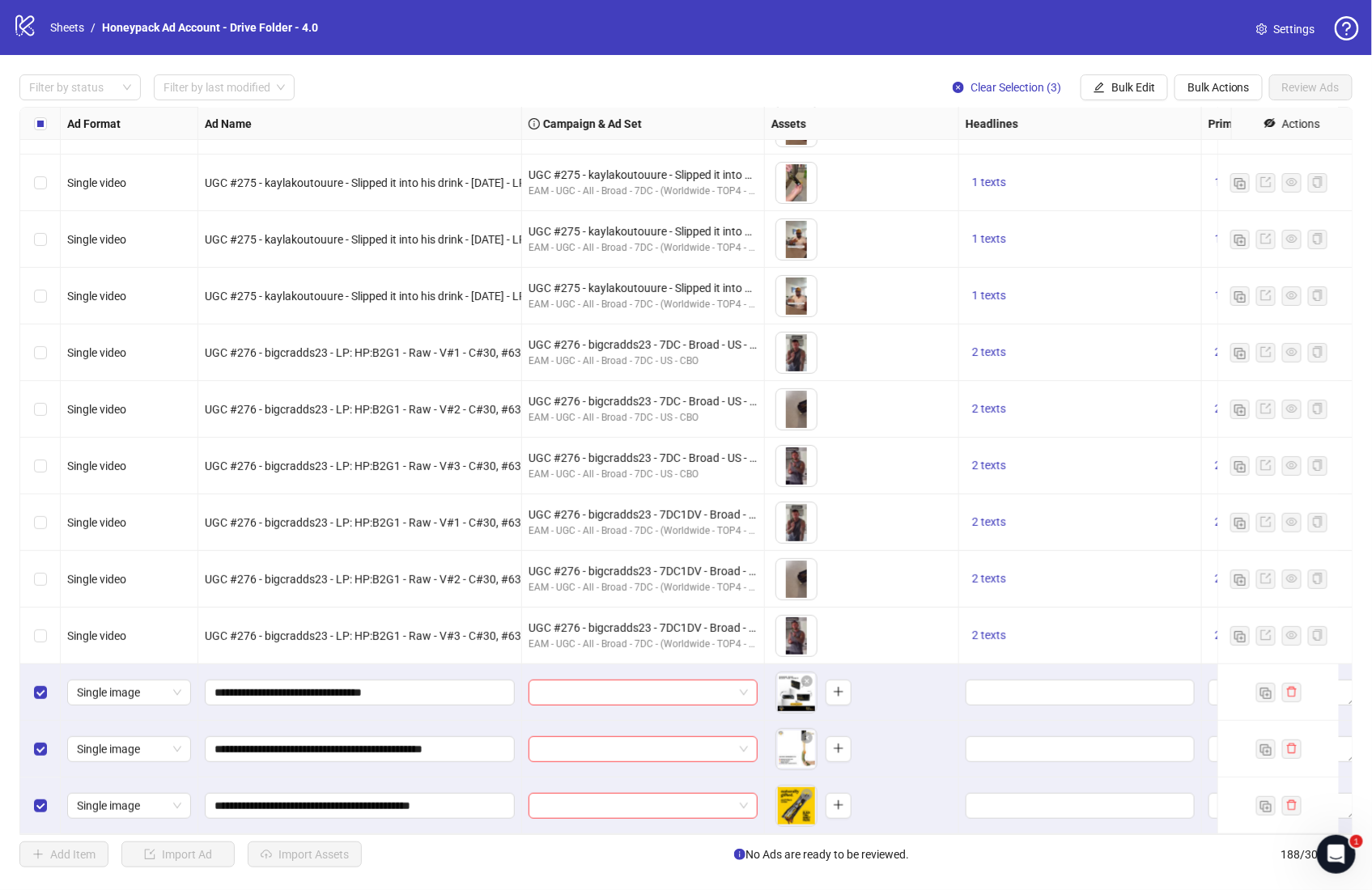 click on "Filter by status Filter by last modified Clear Selection (3) Bulk Edit Bulk Actions Review Ads" at bounding box center (686, 87) 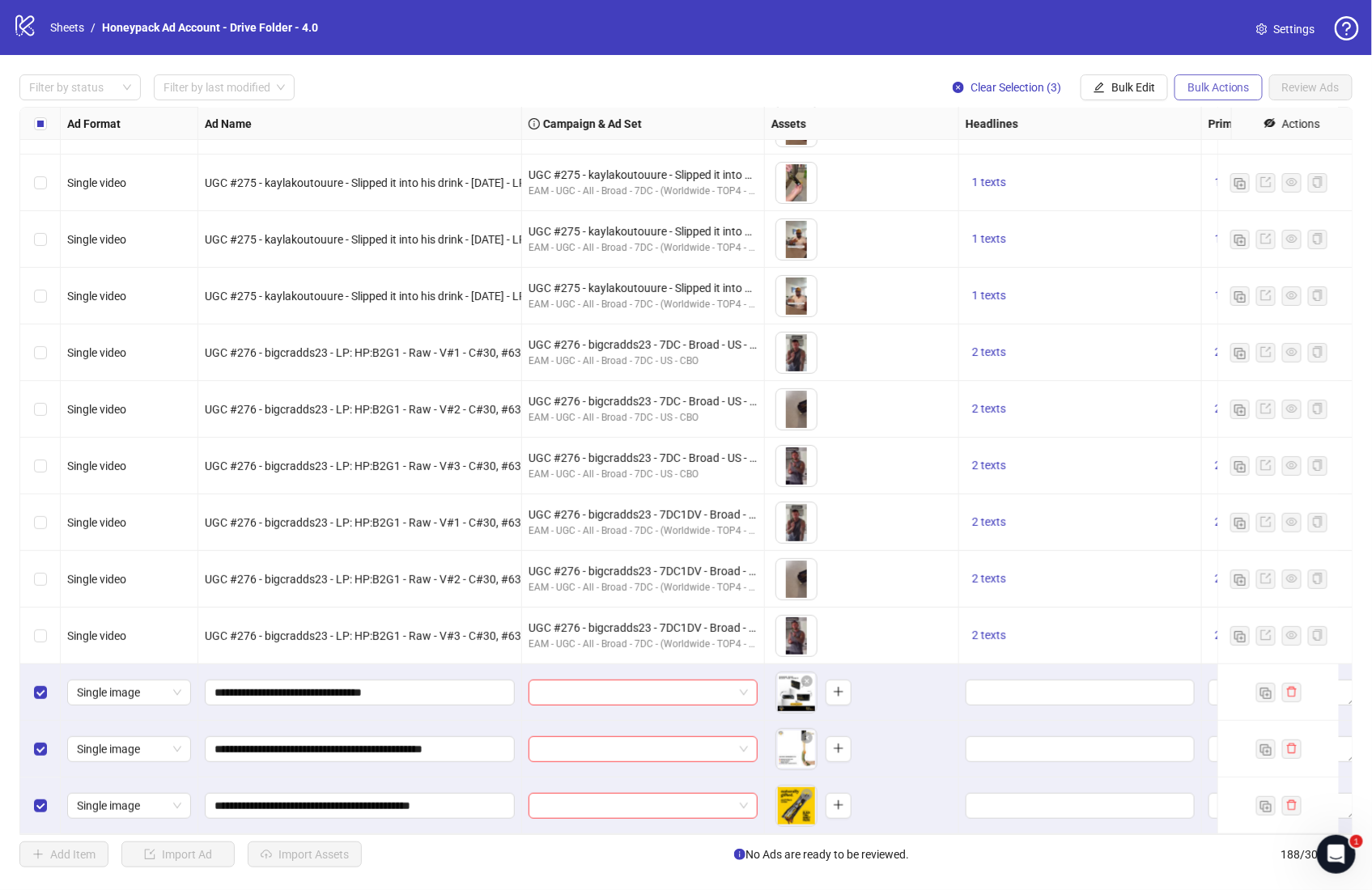 click on "Bulk Actions" at bounding box center (1218, 87) 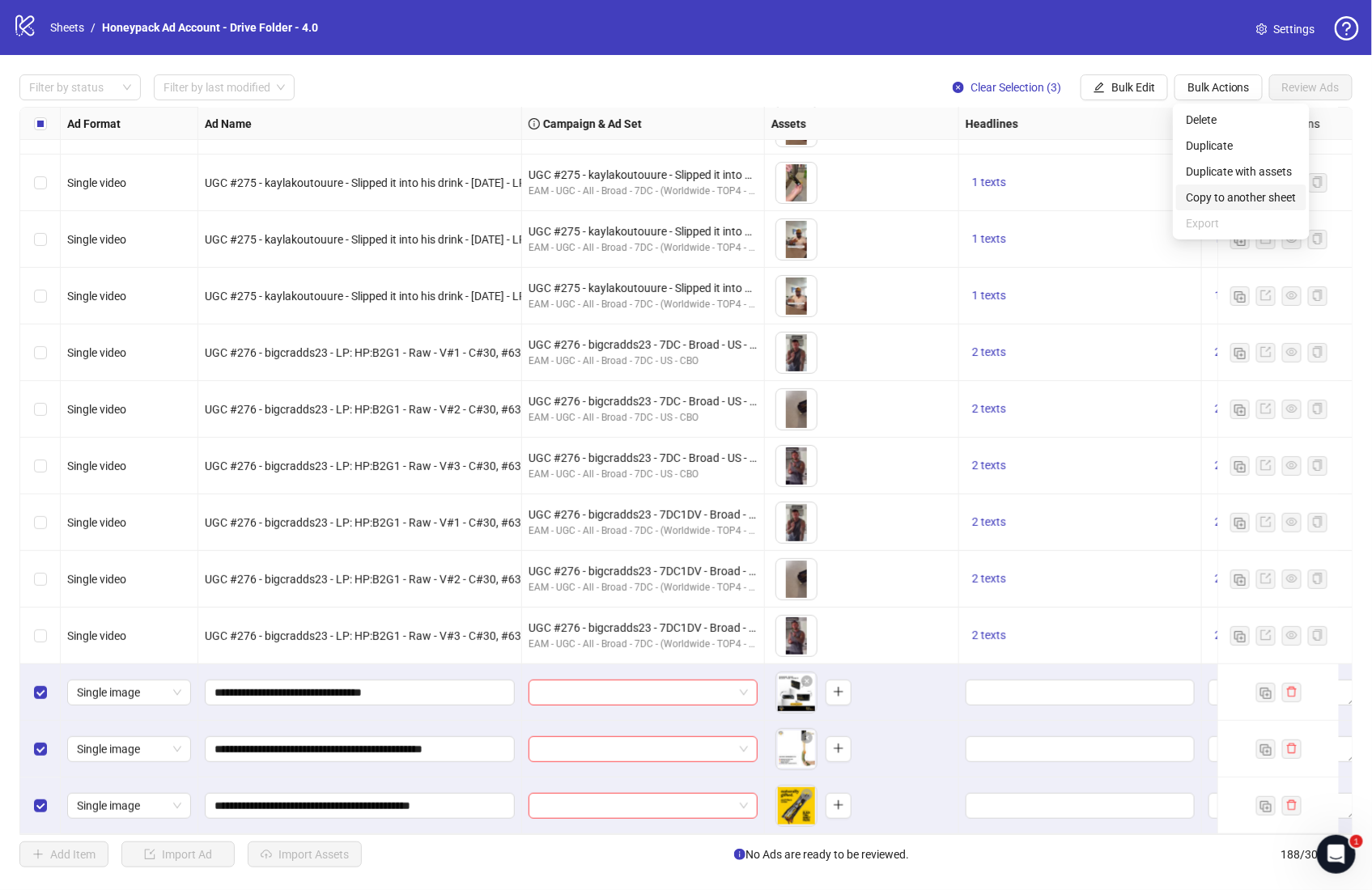 click on "Copy to another sheet" at bounding box center (1241, 197) 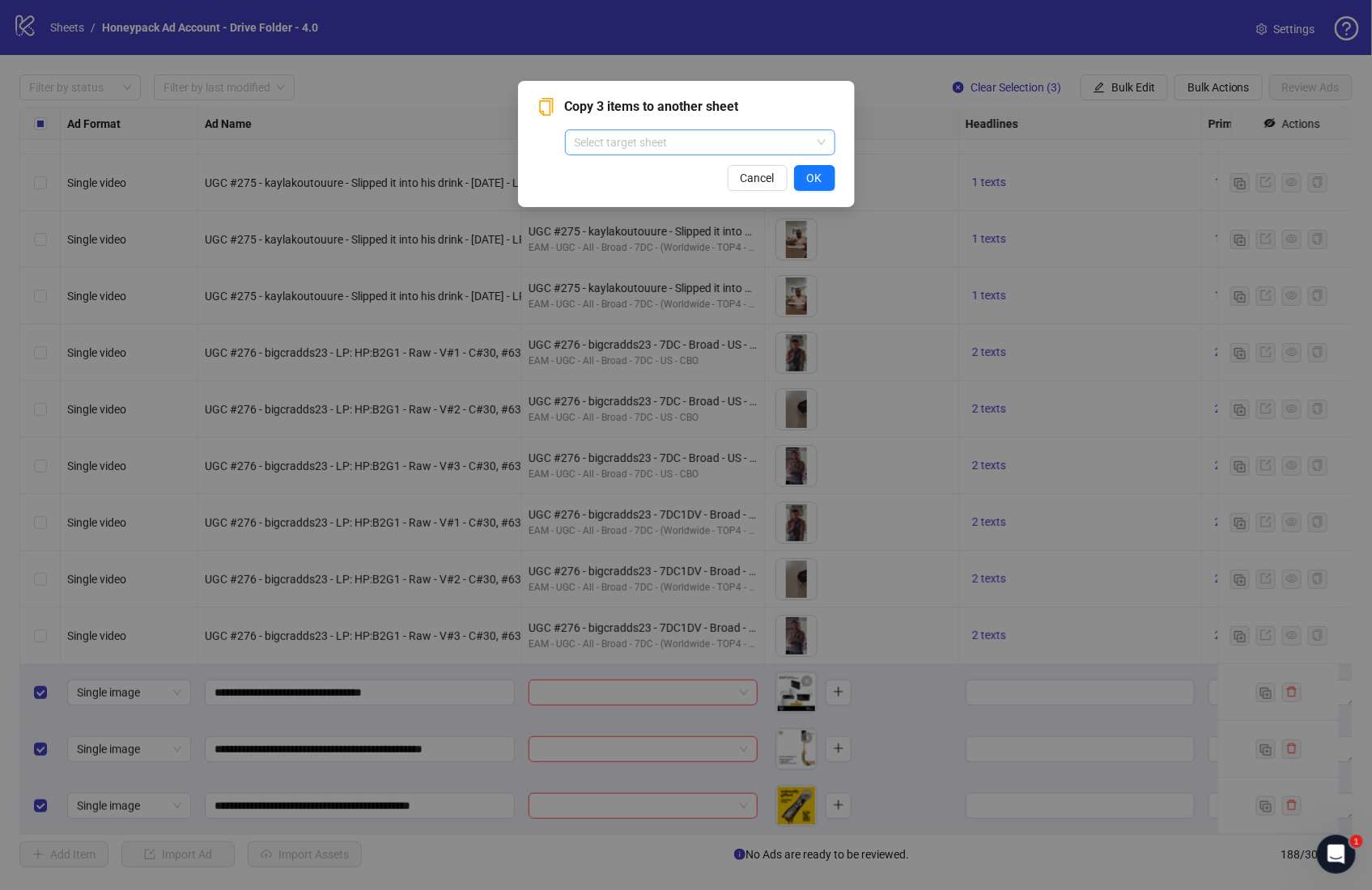 click at bounding box center (693, 142) 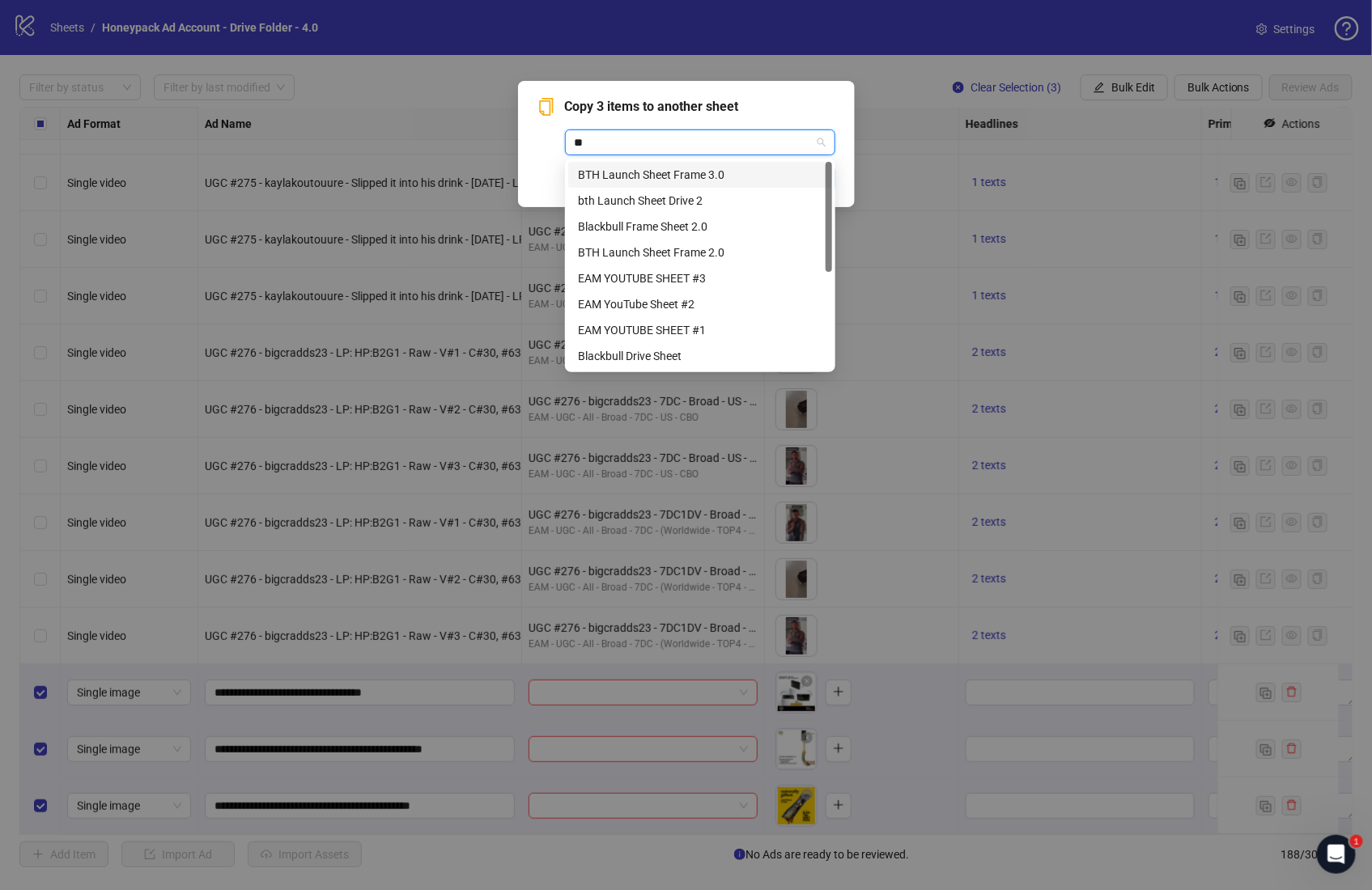 type on "***" 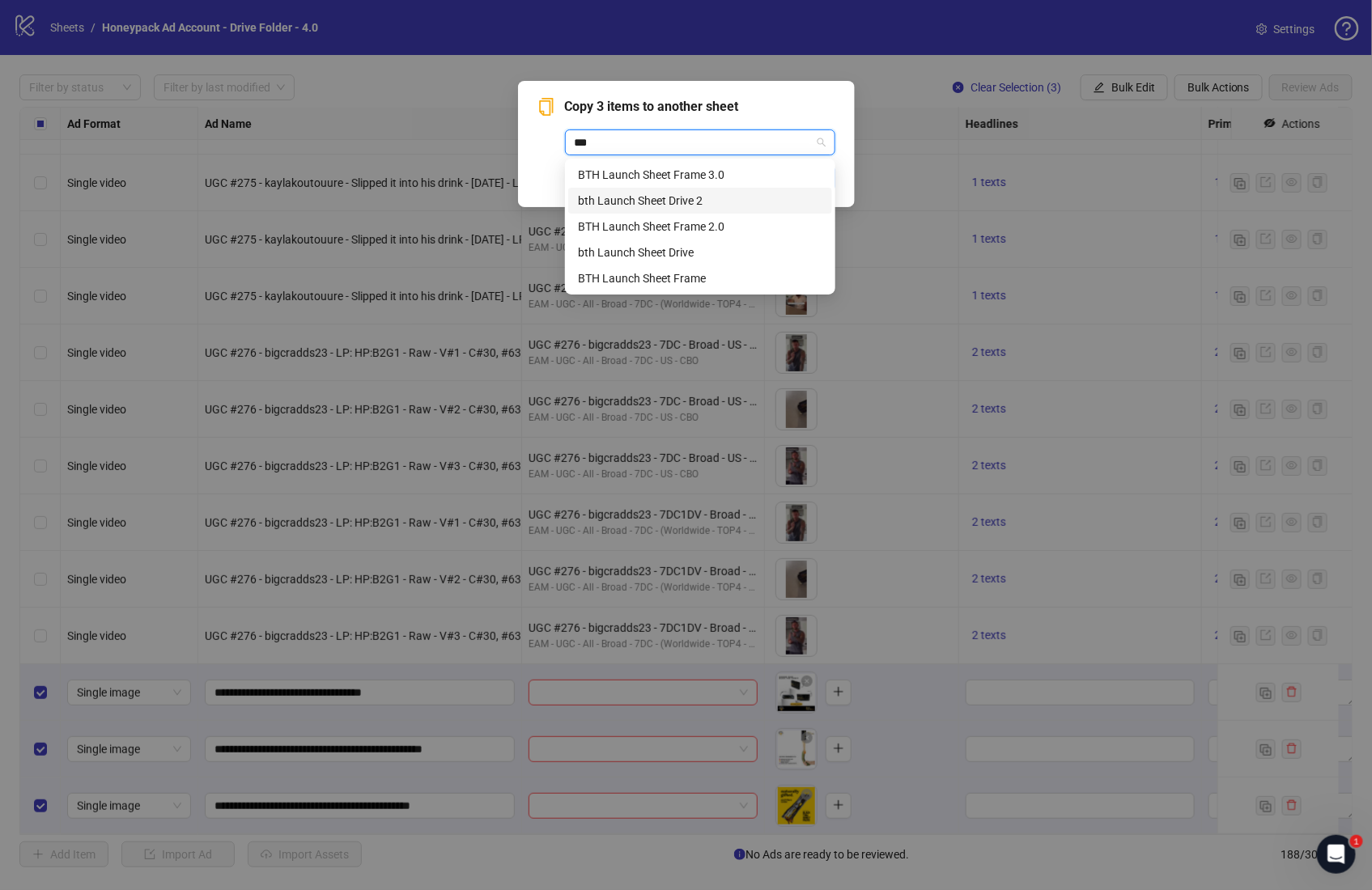 click on "bth Launch Sheet Drive 2" at bounding box center (700, 201) 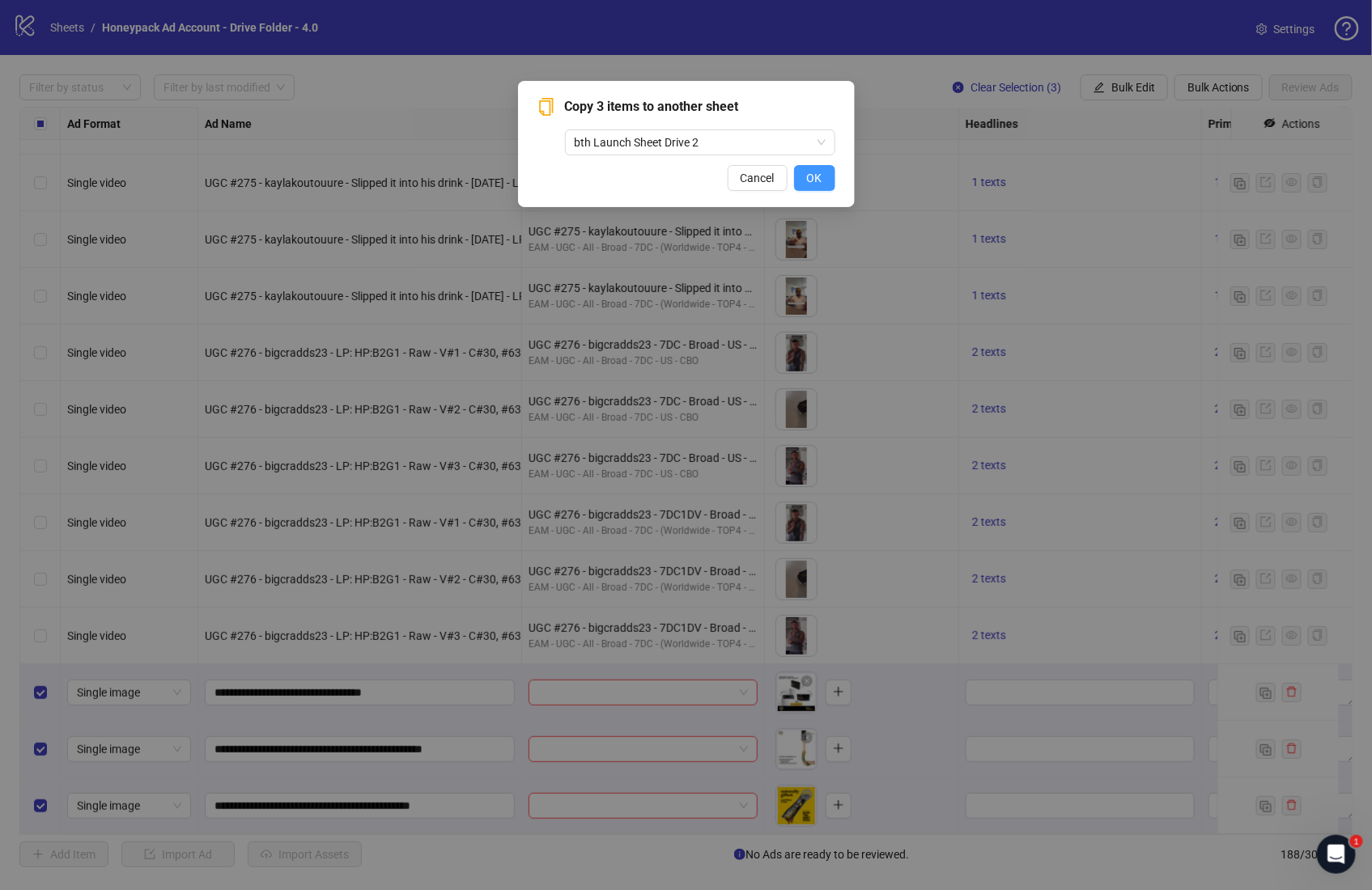 click on "OK" at bounding box center [814, 178] 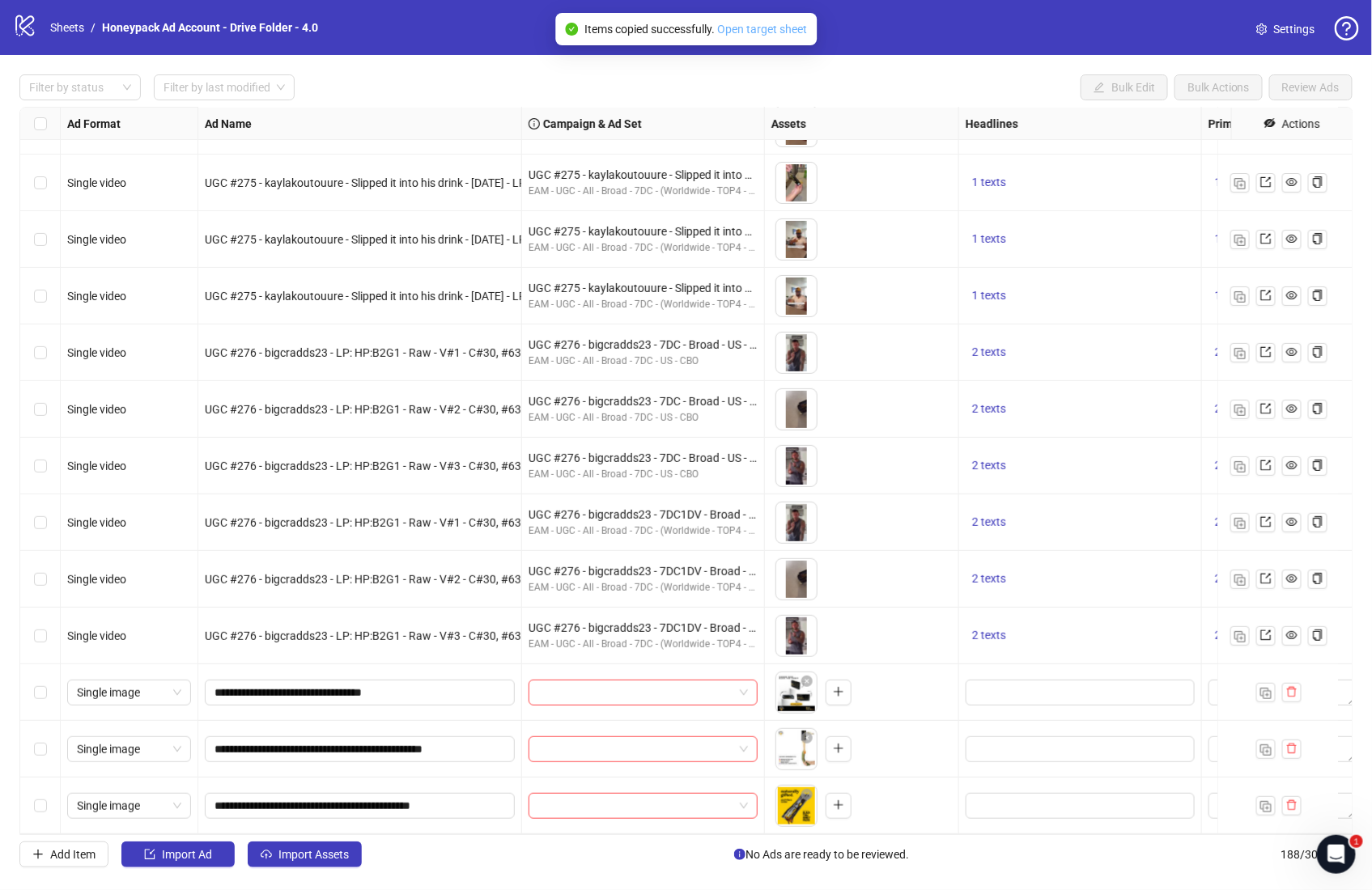 click on "Open target sheet" at bounding box center (762, 29) 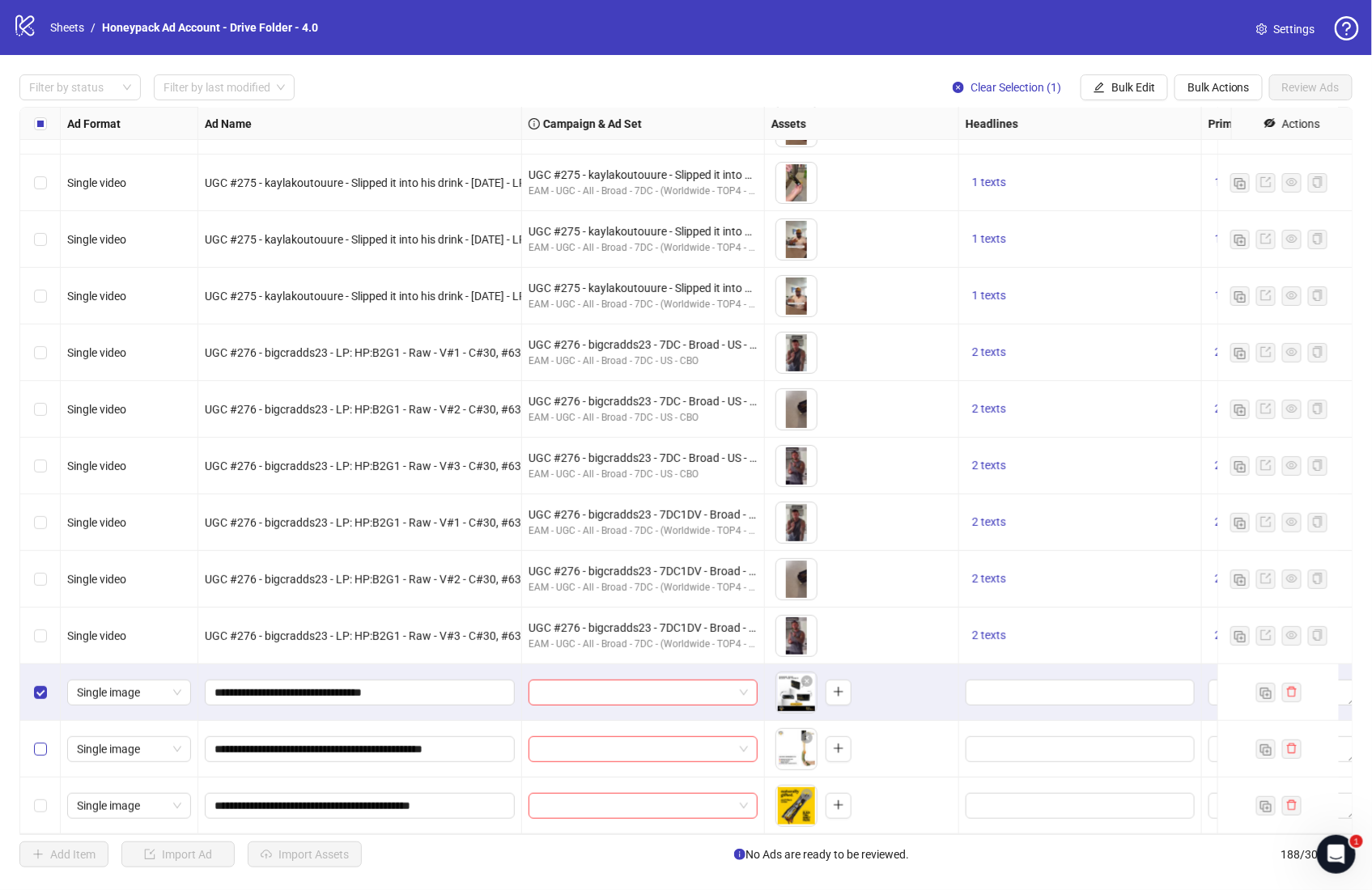click at bounding box center [40, 749] 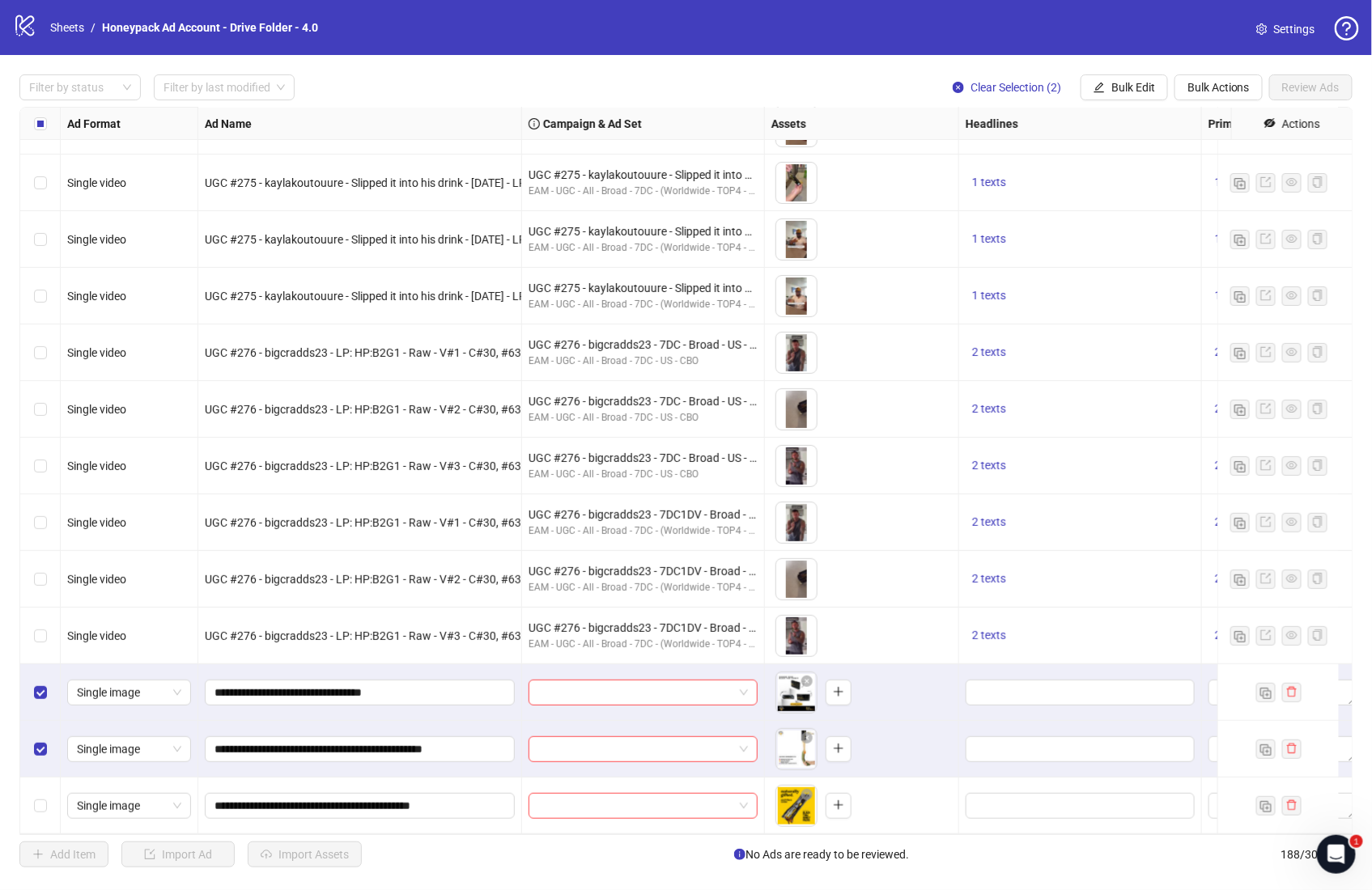 drag, startPoint x: 41, startPoint y: 782, endPoint x: 84, endPoint y: 770, distance: 44.643029 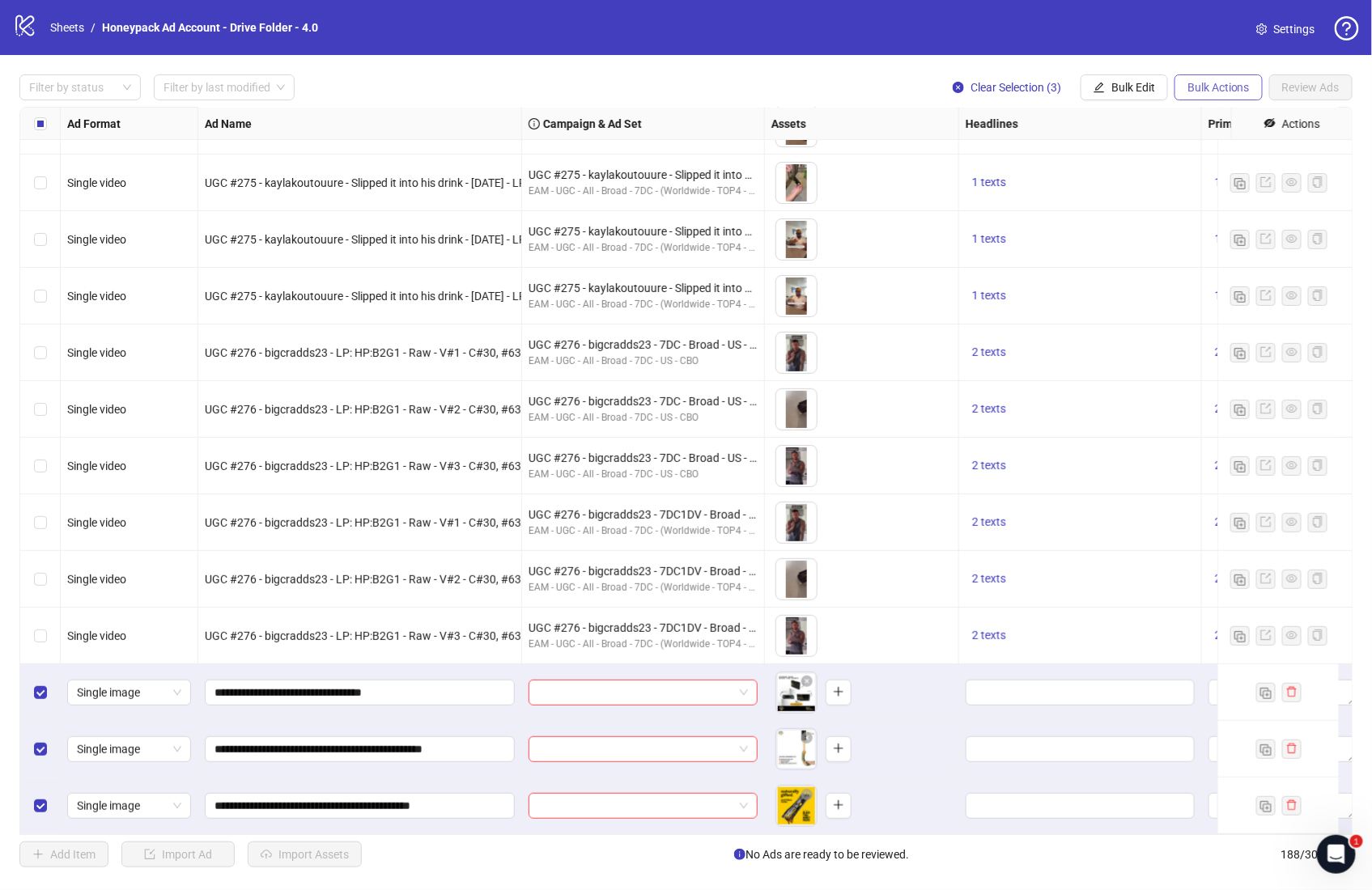 click on "Bulk Actions" at bounding box center (1218, 87) 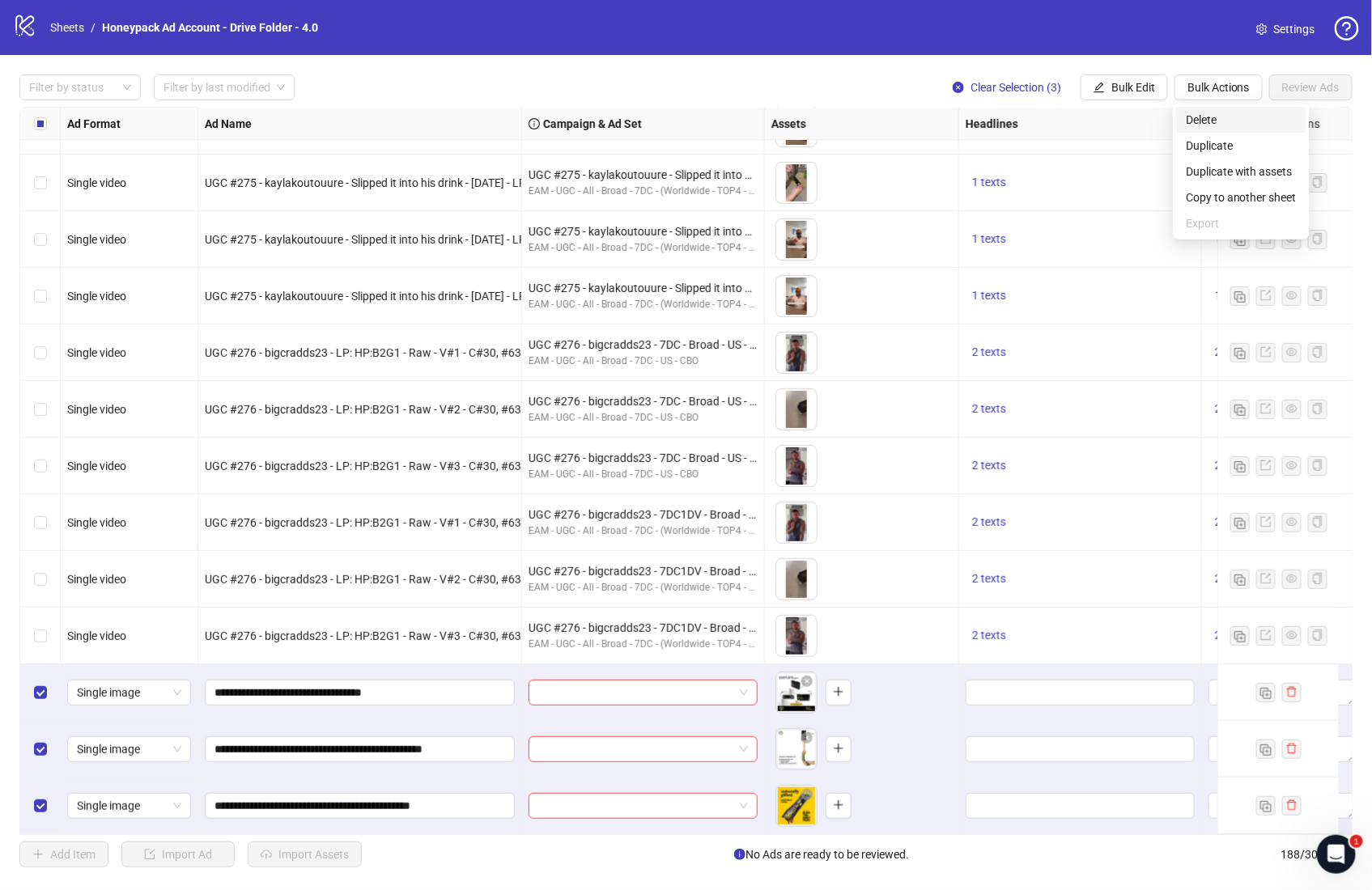 click on "Delete" at bounding box center (1241, 120) 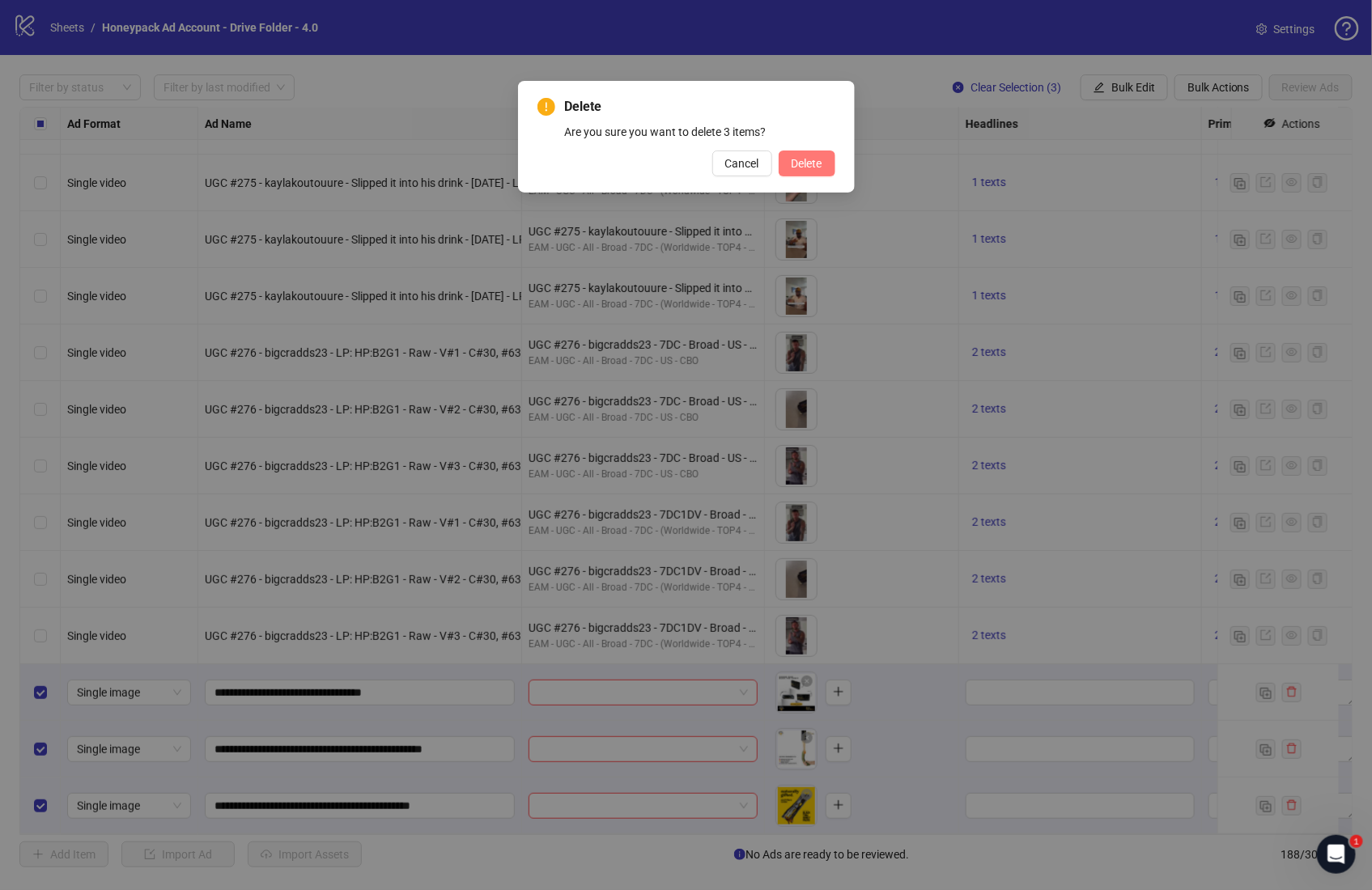 click on "Delete" at bounding box center (807, 163) 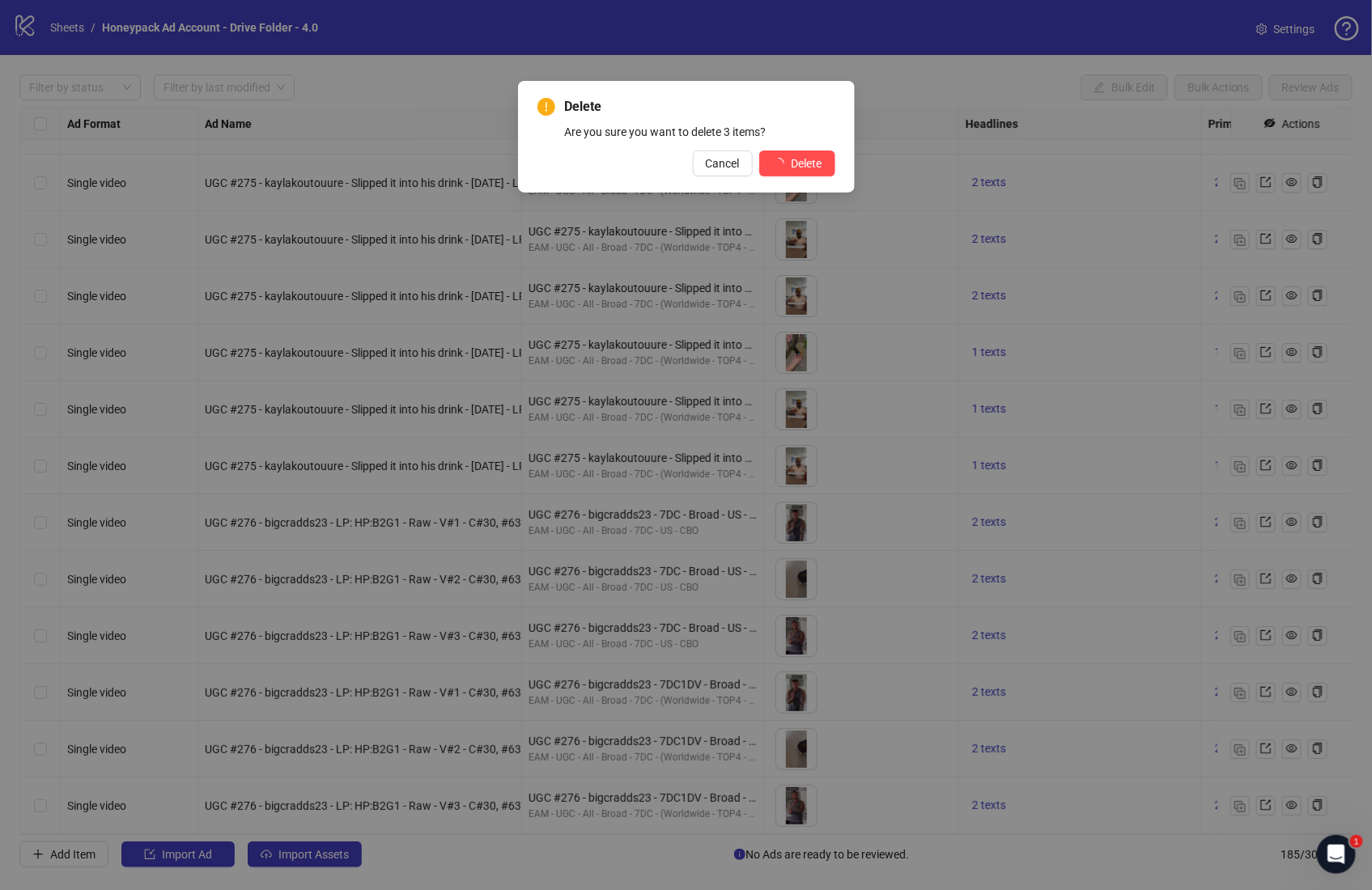 scroll, scrollTop: 9796, scrollLeft: 0, axis: vertical 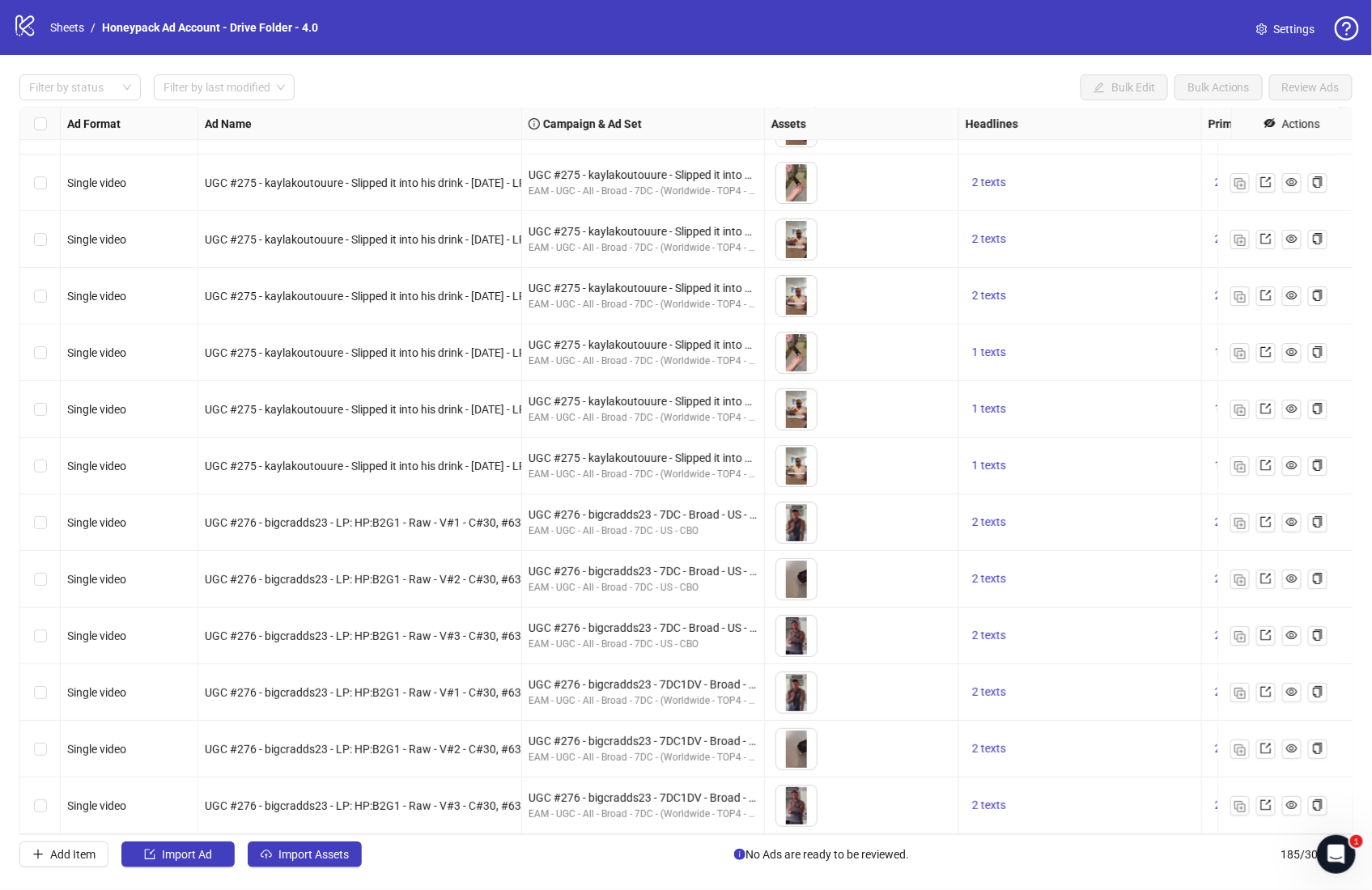 click on "UGC #276 - bigcradds23 -  LP: HP:B2G1 - Raw - V#2 - C#30, #63 - H#21, #24" at bounding box center (360, 579) 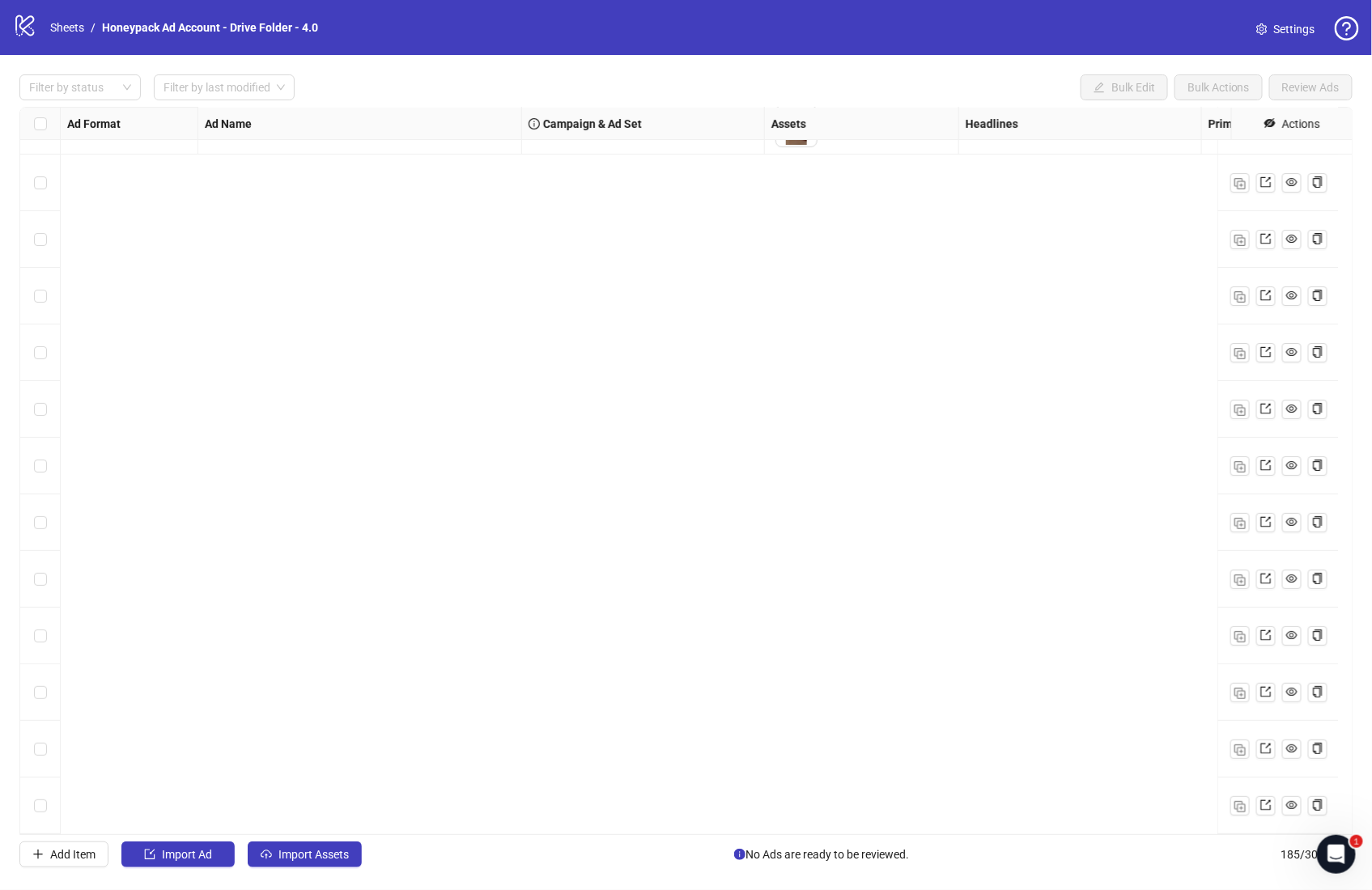 scroll, scrollTop: 9796, scrollLeft: 0, axis: vertical 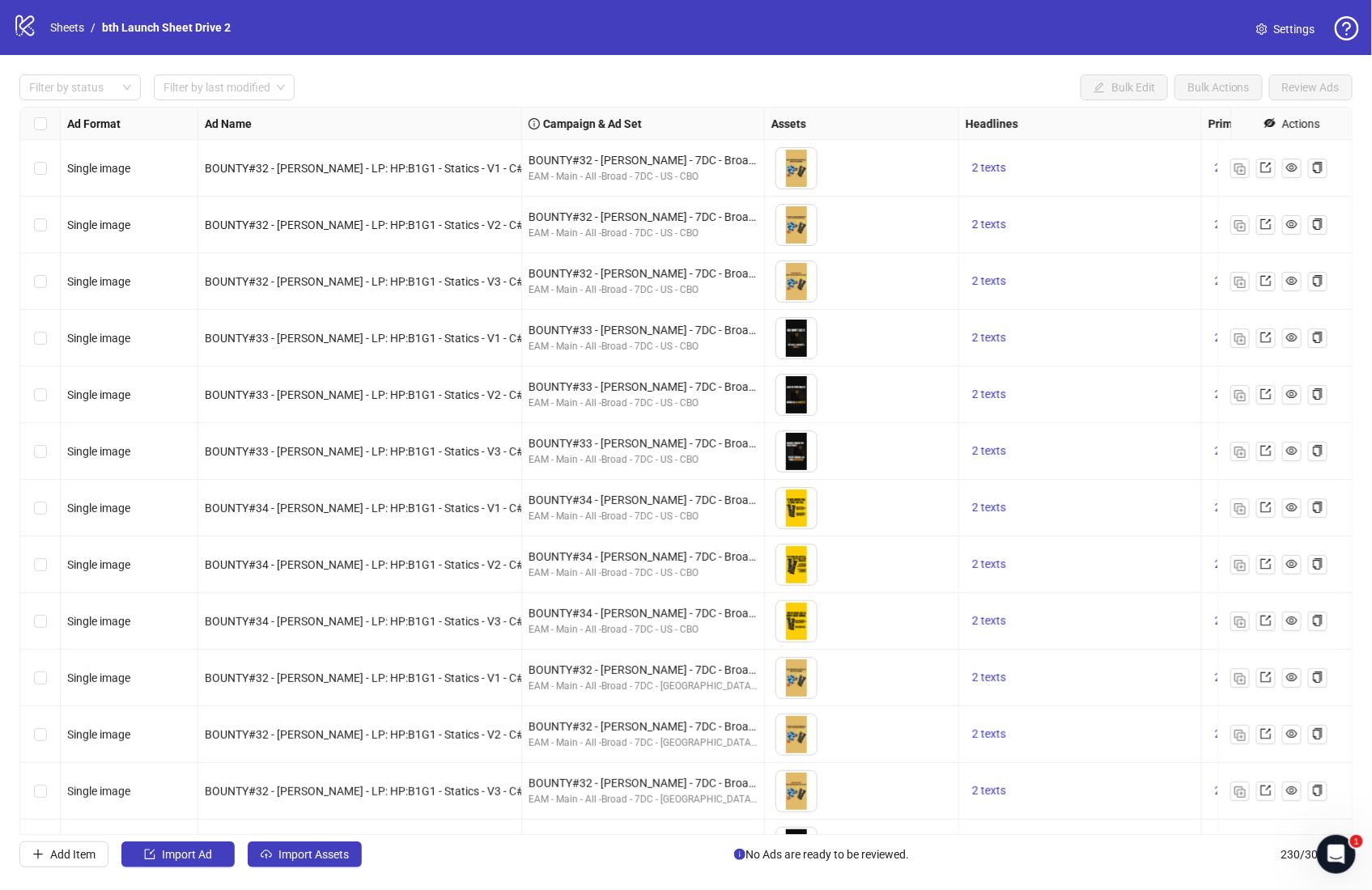 click on "BOUNTY#33 - Brian Trinh - LP: HP:B1G1 - Statics - V2 - C#93, #32 - H#29, #58" at bounding box center [360, 395] 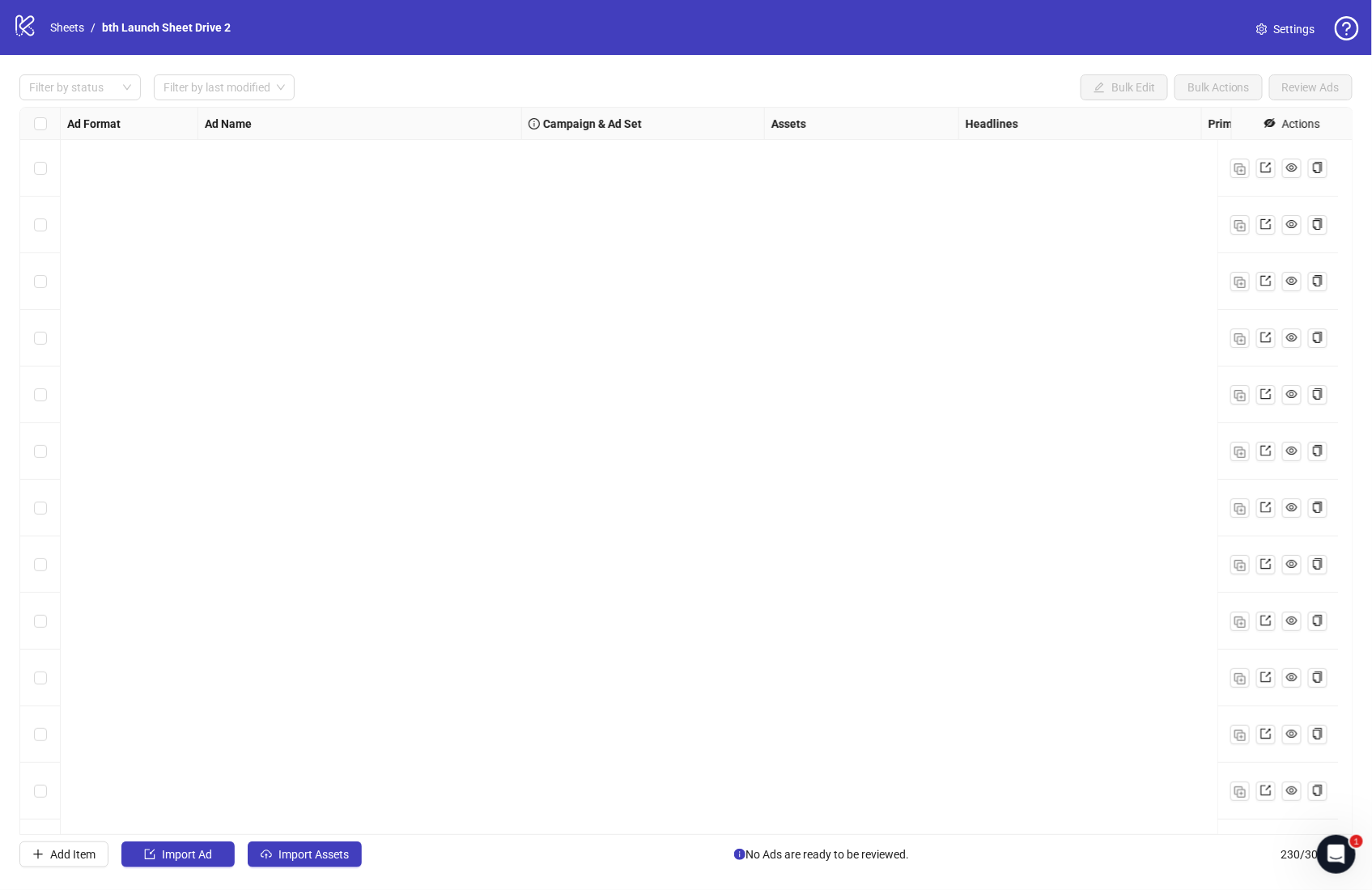 scroll, scrollTop: 12345, scrollLeft: 0, axis: vertical 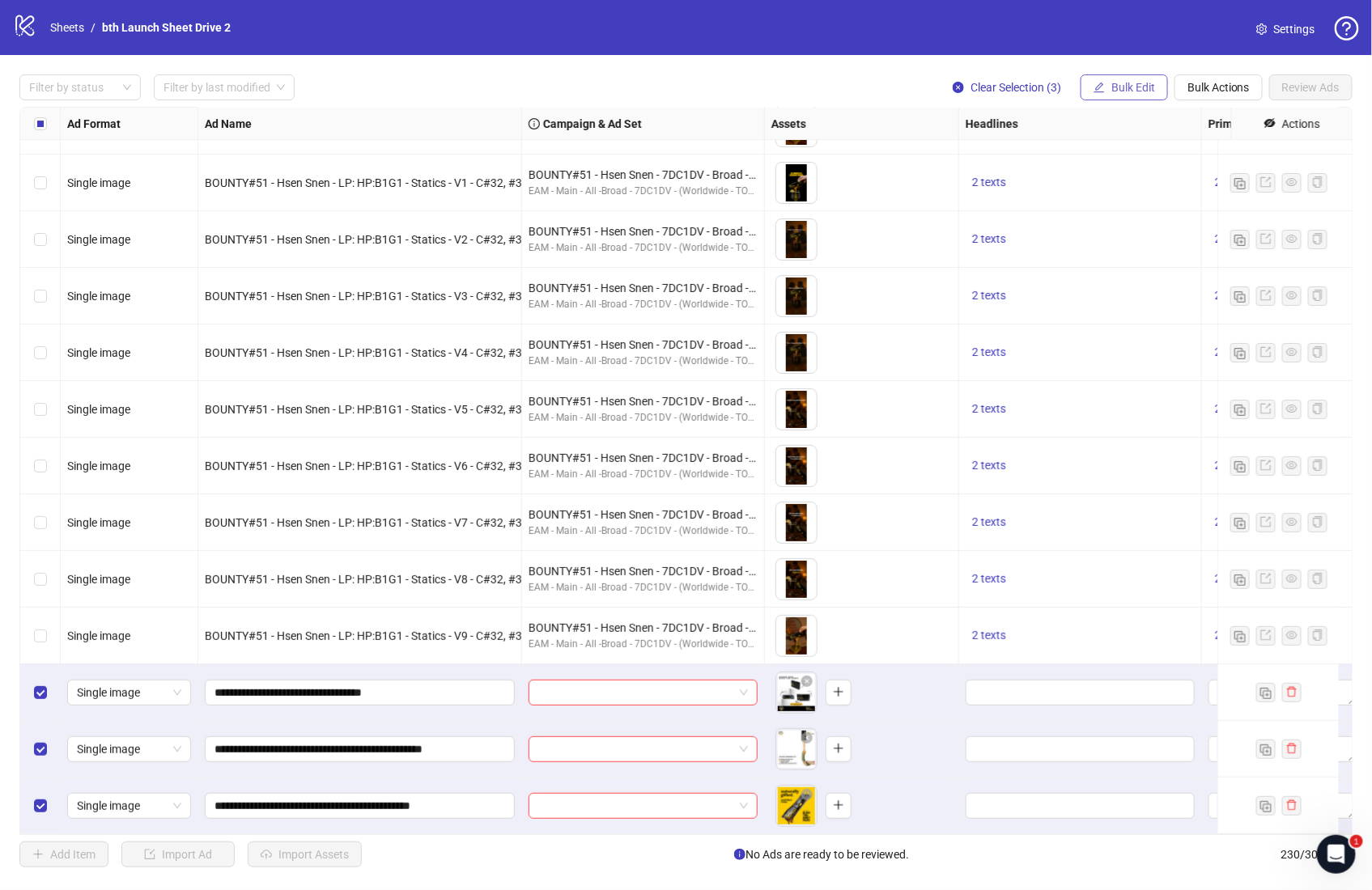 click on "Bulk Edit" at bounding box center [1133, 87] 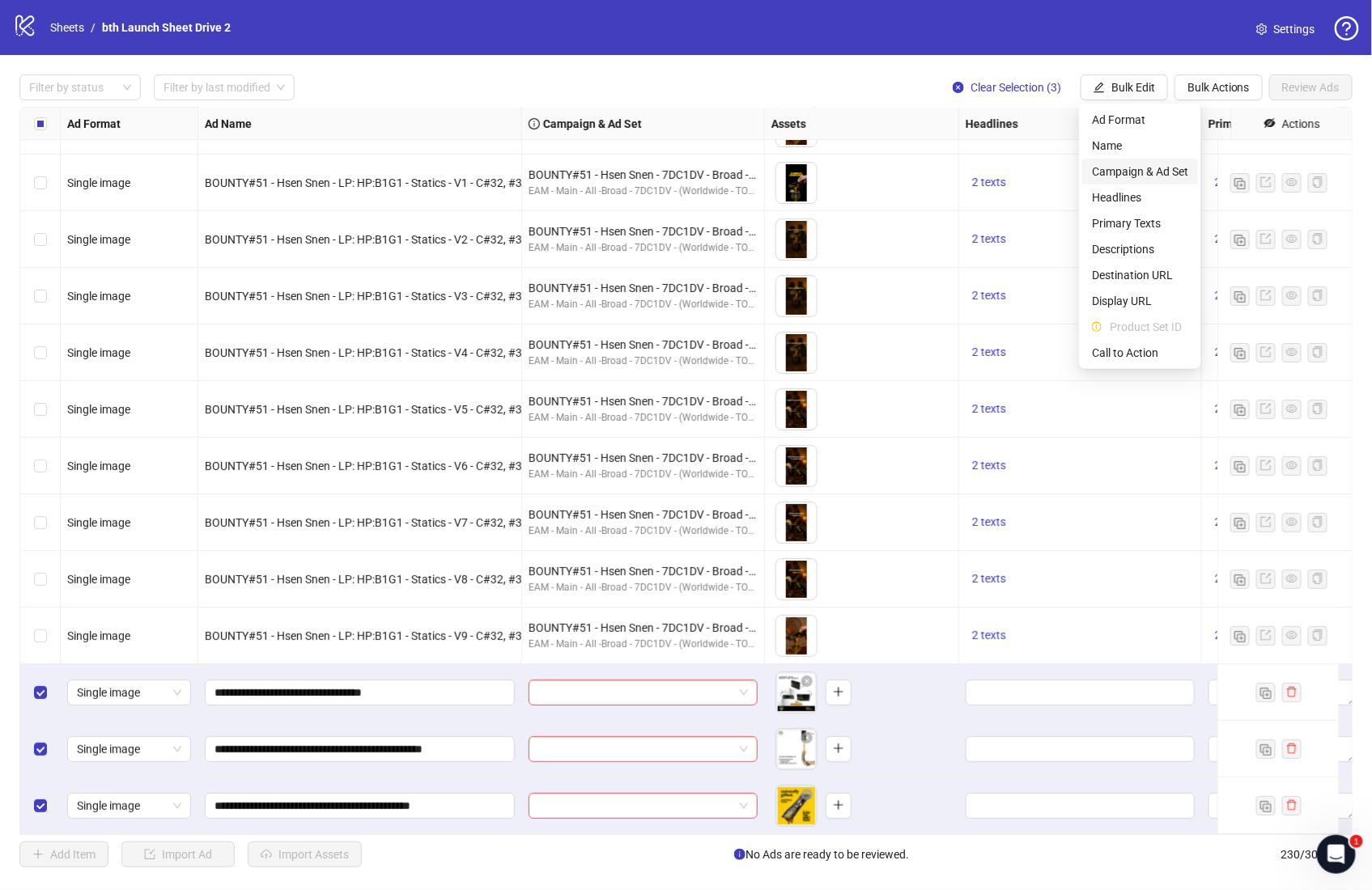 click on "Campaign & Ad Set" at bounding box center [1140, 172] 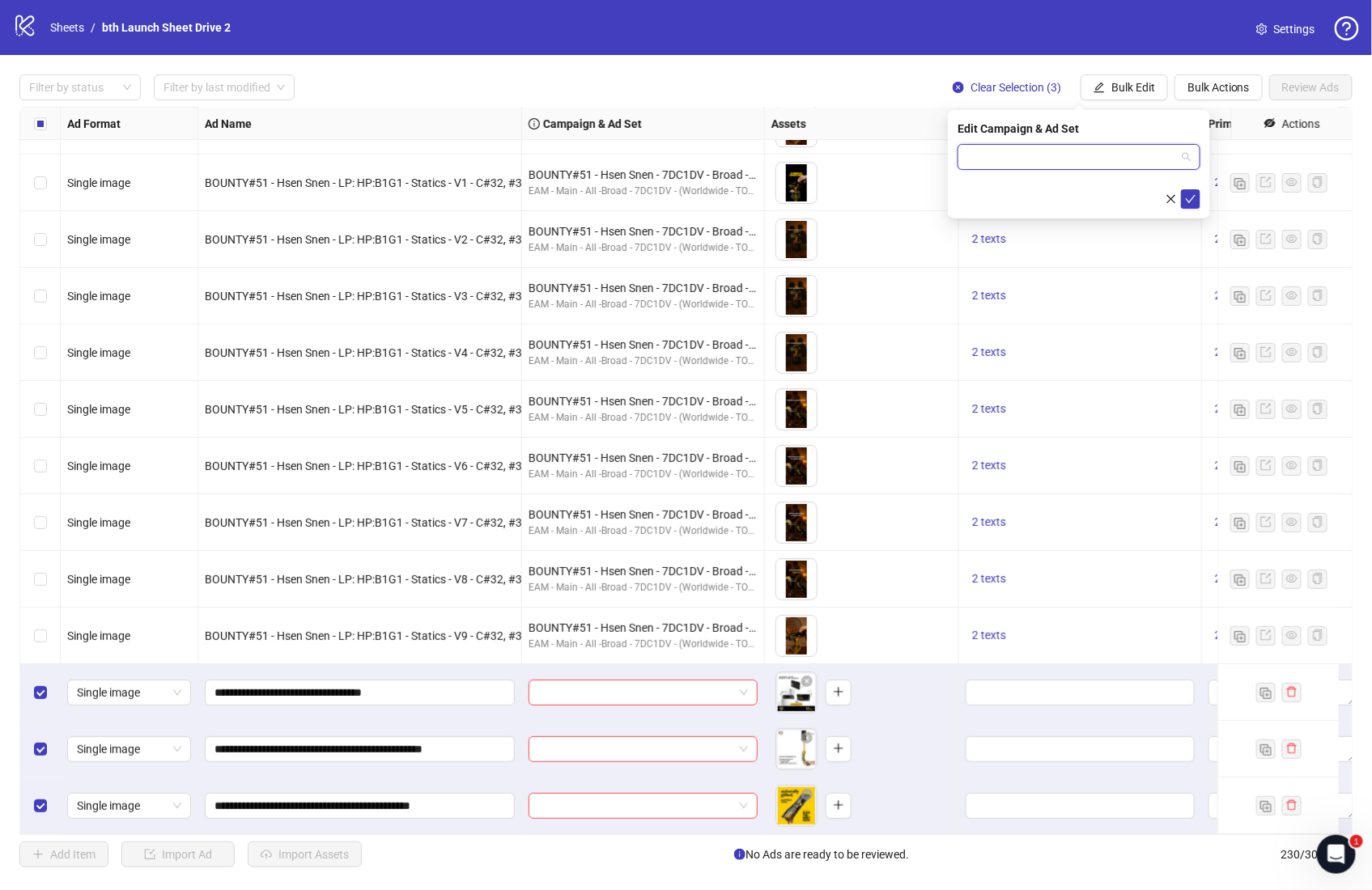 click at bounding box center (1072, 157) 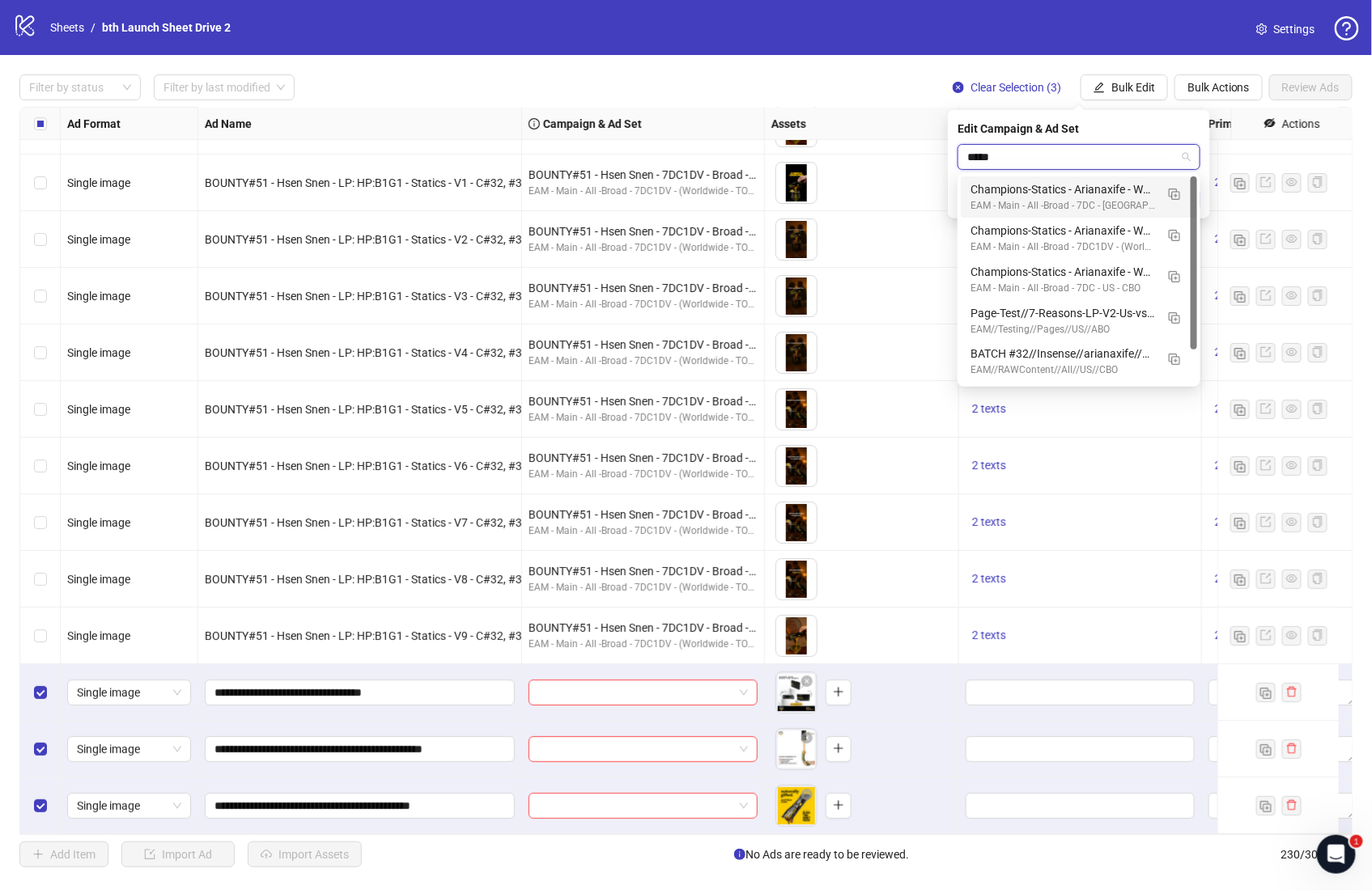 type on "******" 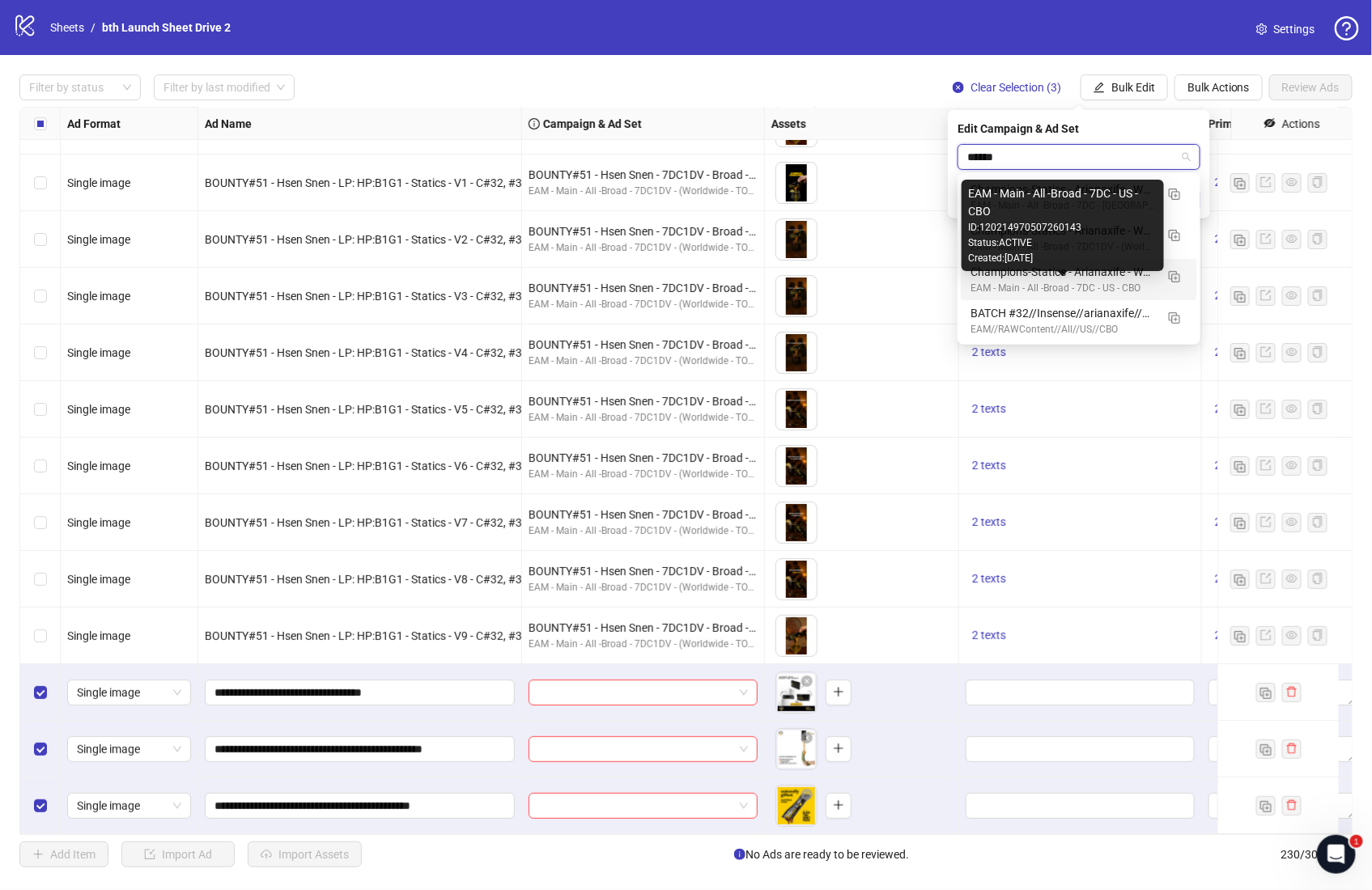 click on "EAM - Main - All -Broad - 7DC - US - CBO" at bounding box center (1063, 288) 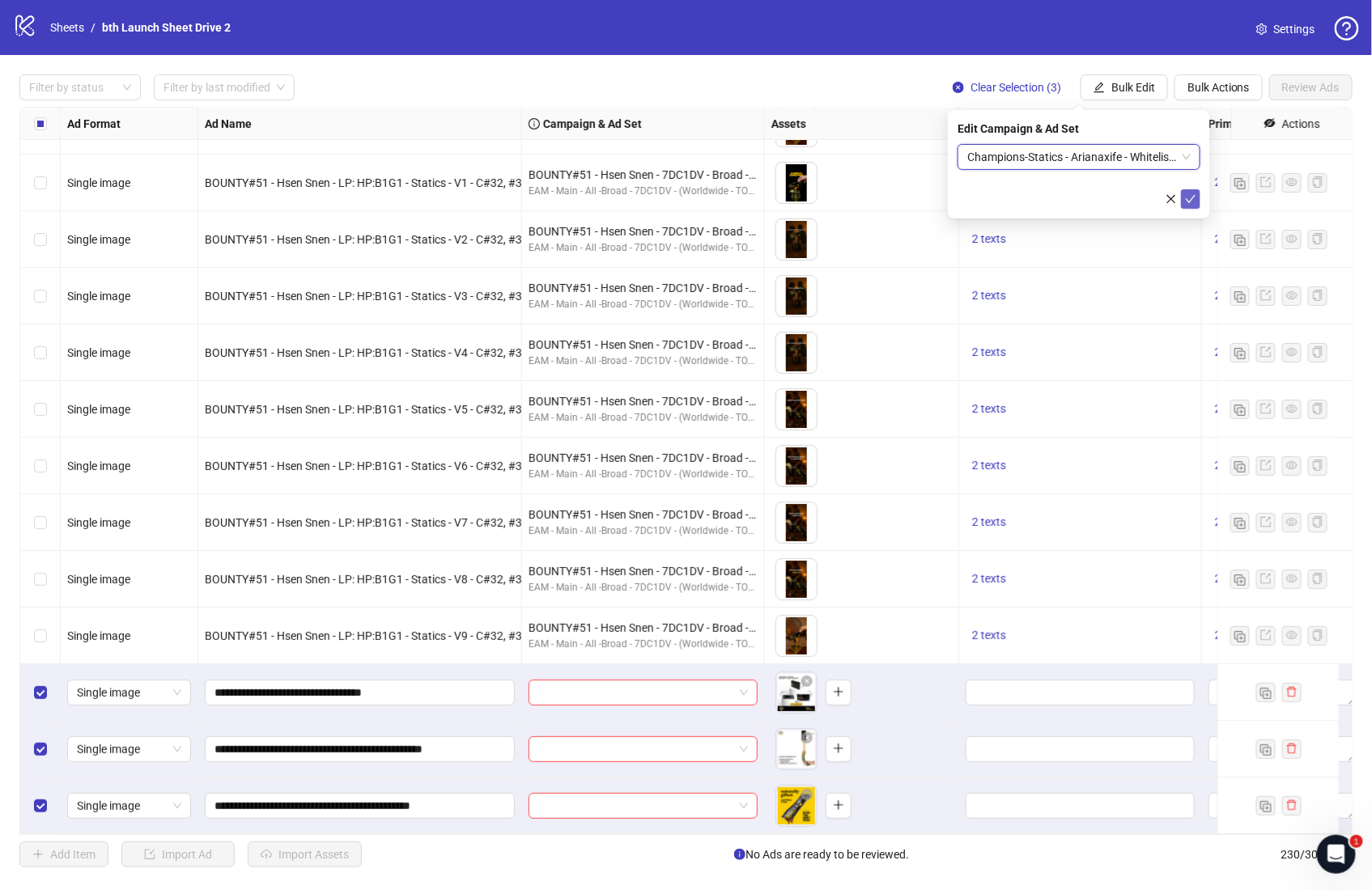 click 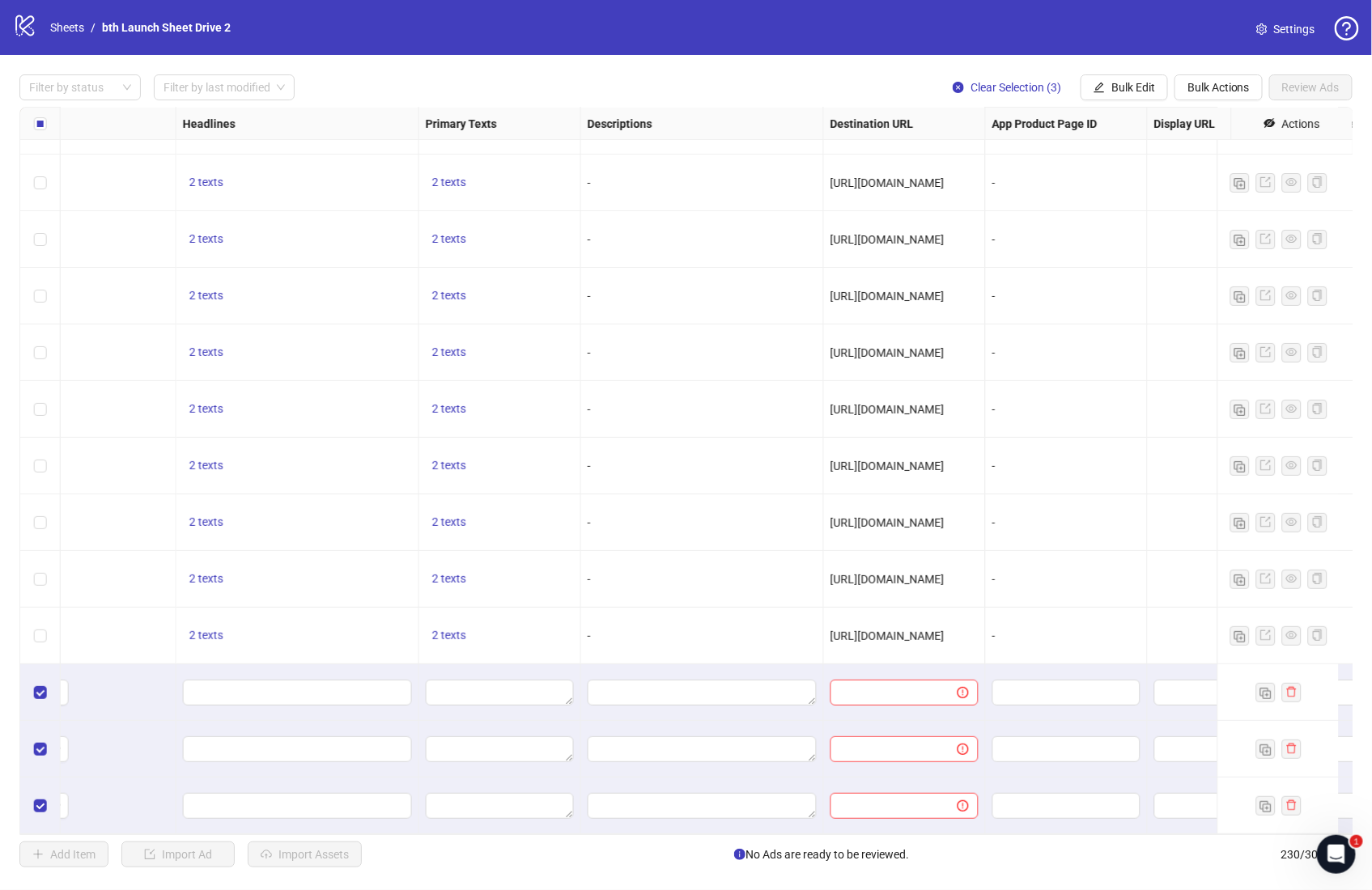 scroll, scrollTop: 12345, scrollLeft: 567, axis: both 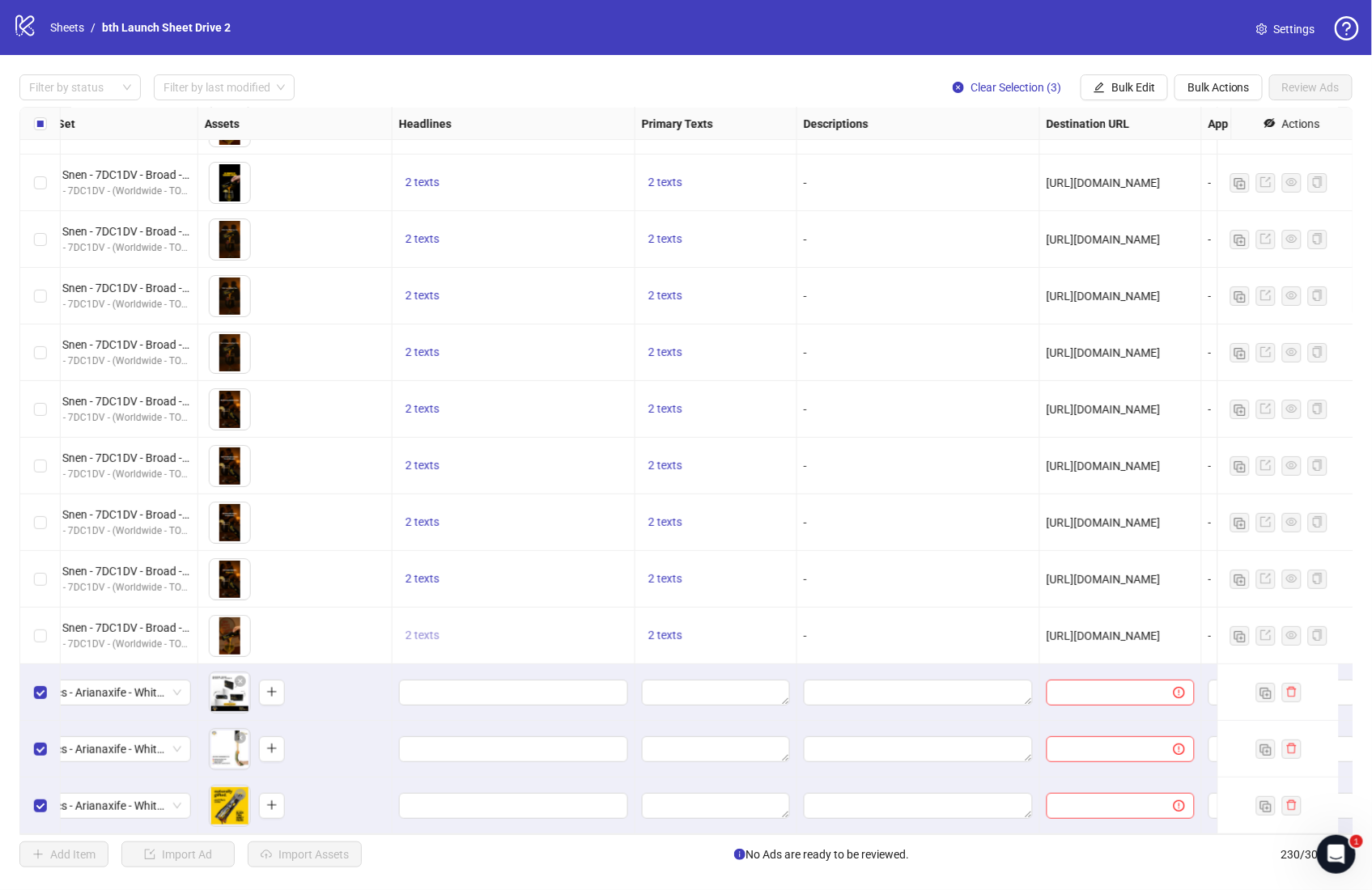 click on "2 texts" at bounding box center [423, 635] 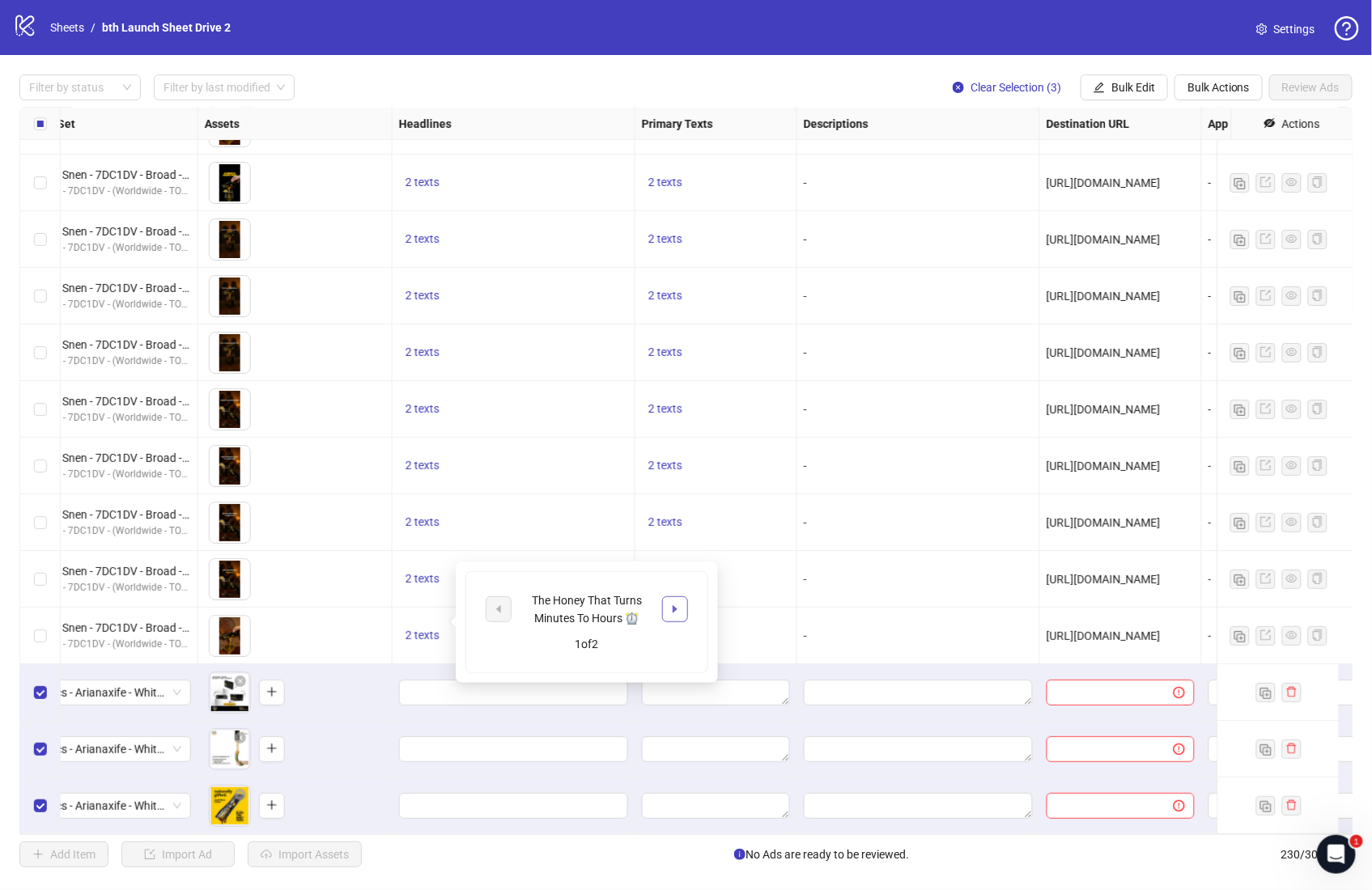click 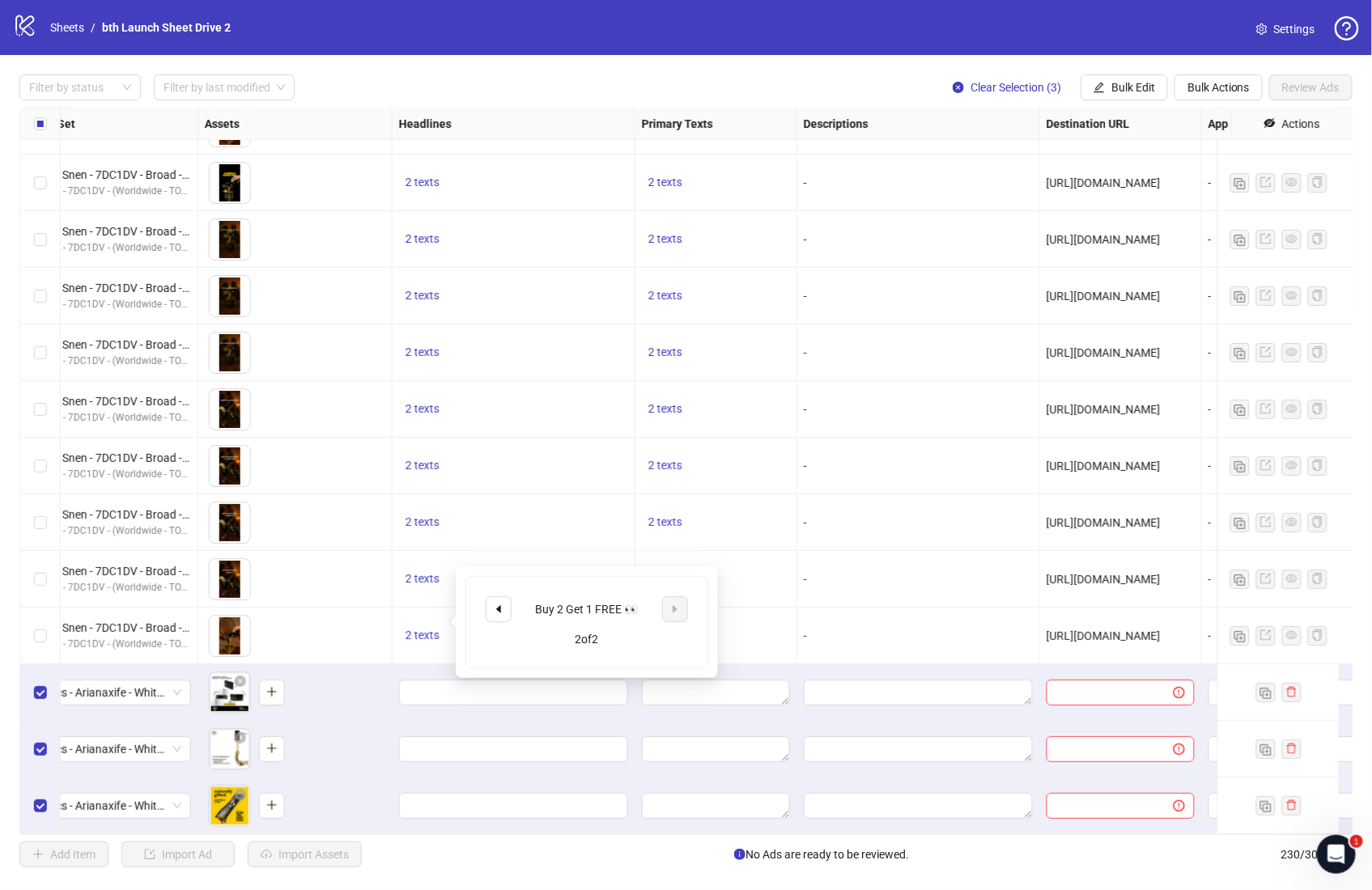 click on "Buy 2 Get 1 FREE 👀" at bounding box center (587, 609) 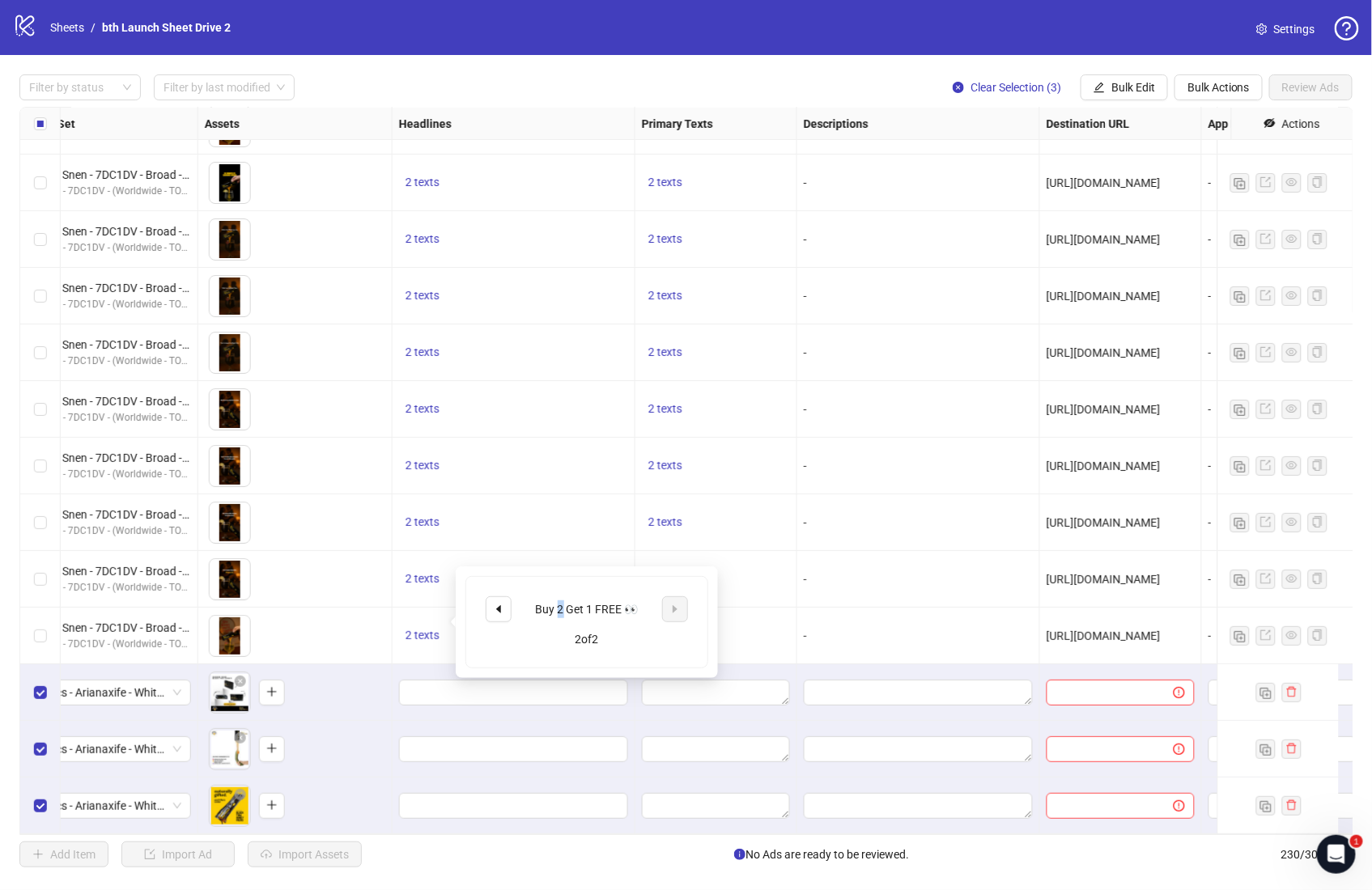 click on "Buy 2 Get 1 FREE 👀" at bounding box center [587, 609] 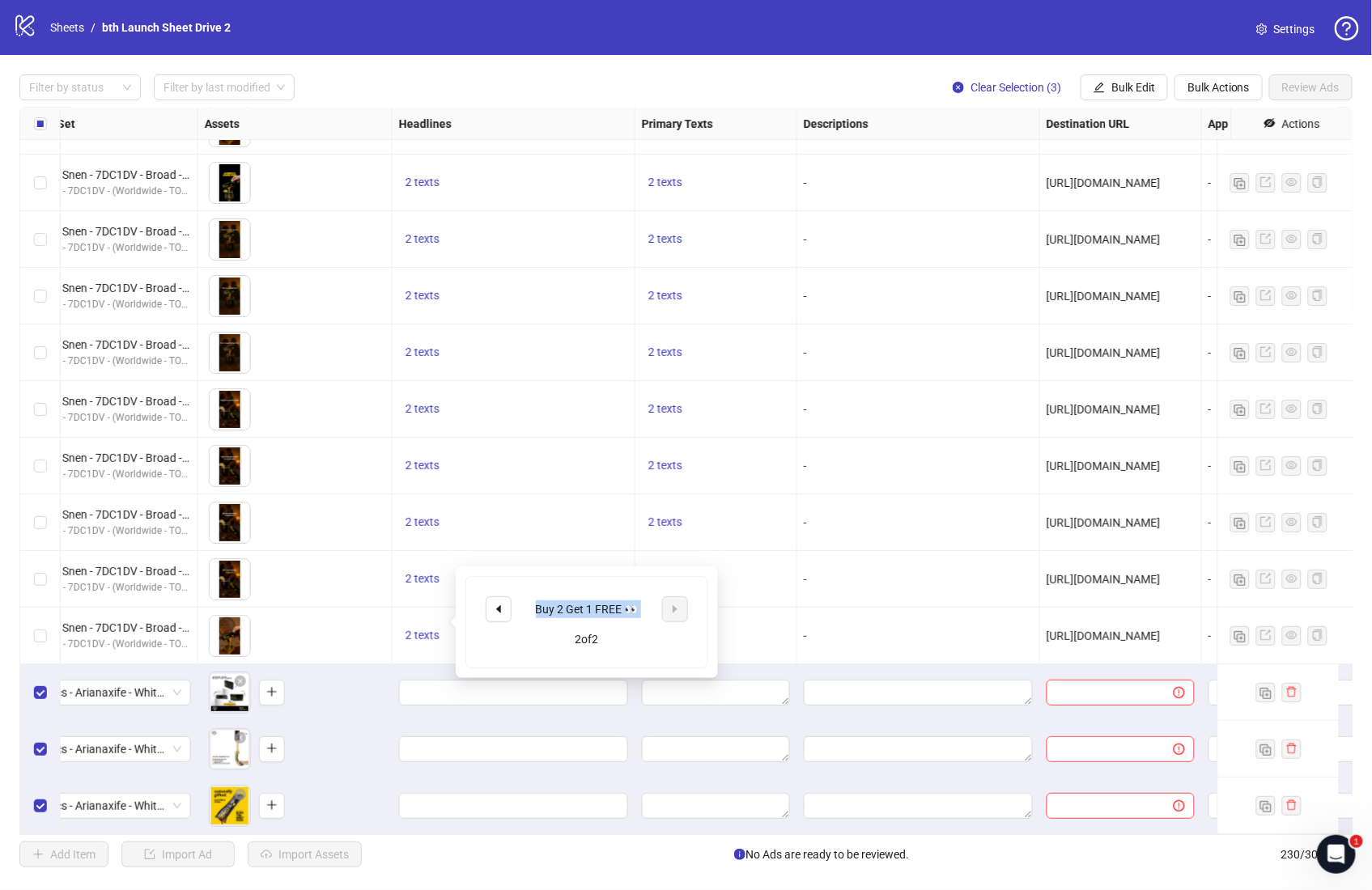 click on "Buy 2 Get 1 FREE 👀" at bounding box center [587, 609] 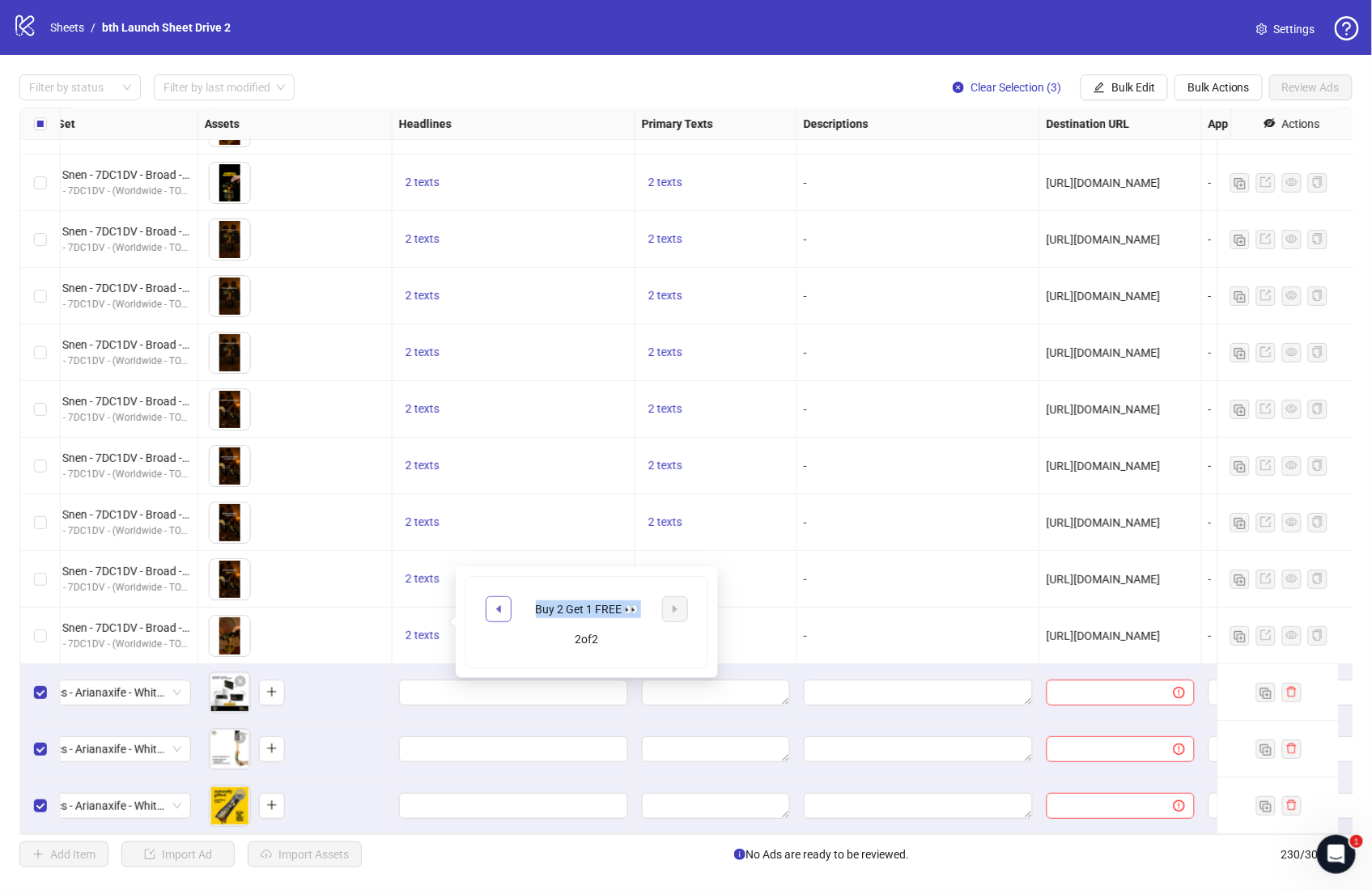 click at bounding box center [499, 609] 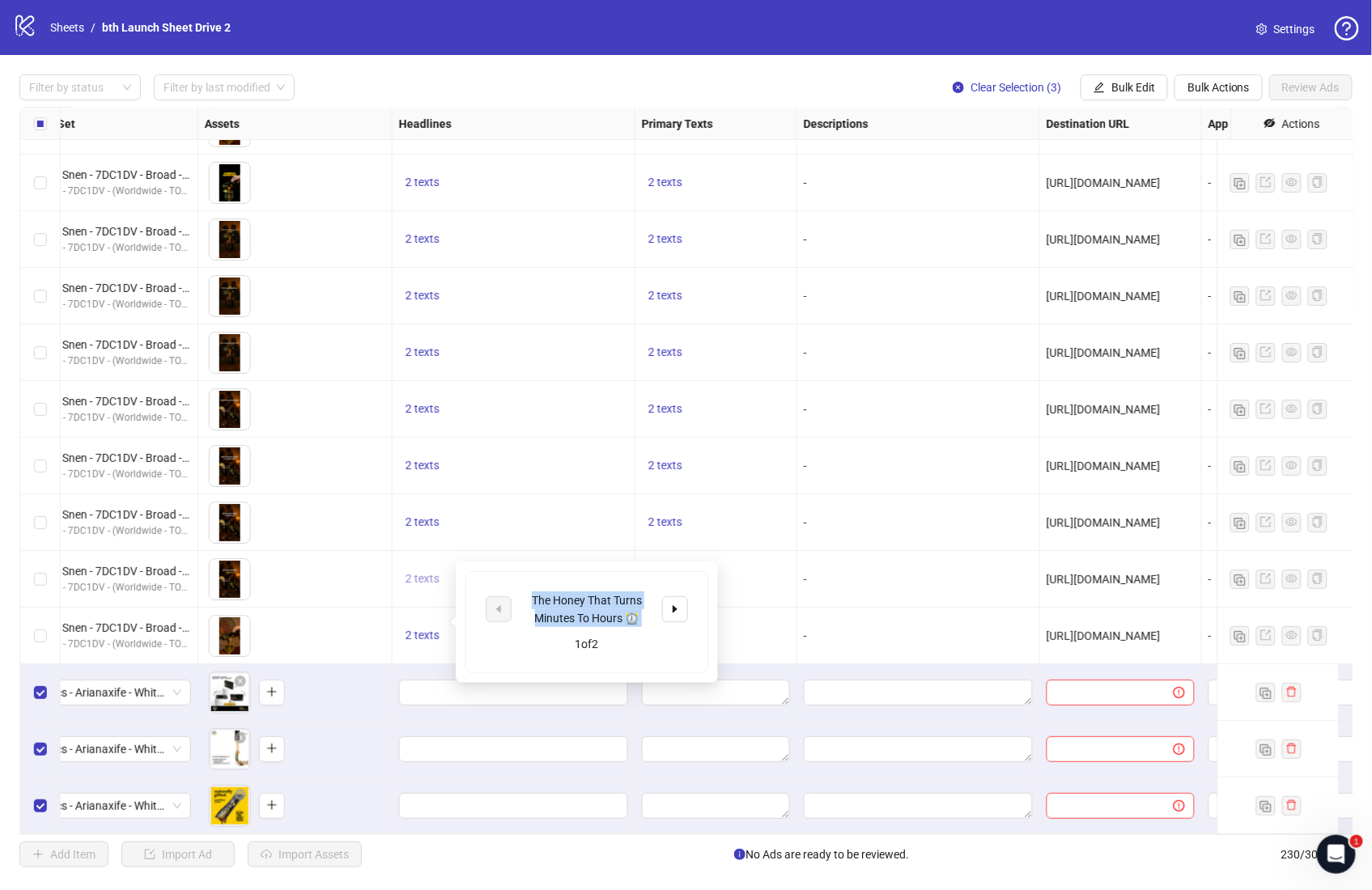 click on "2 texts" at bounding box center [423, 578] 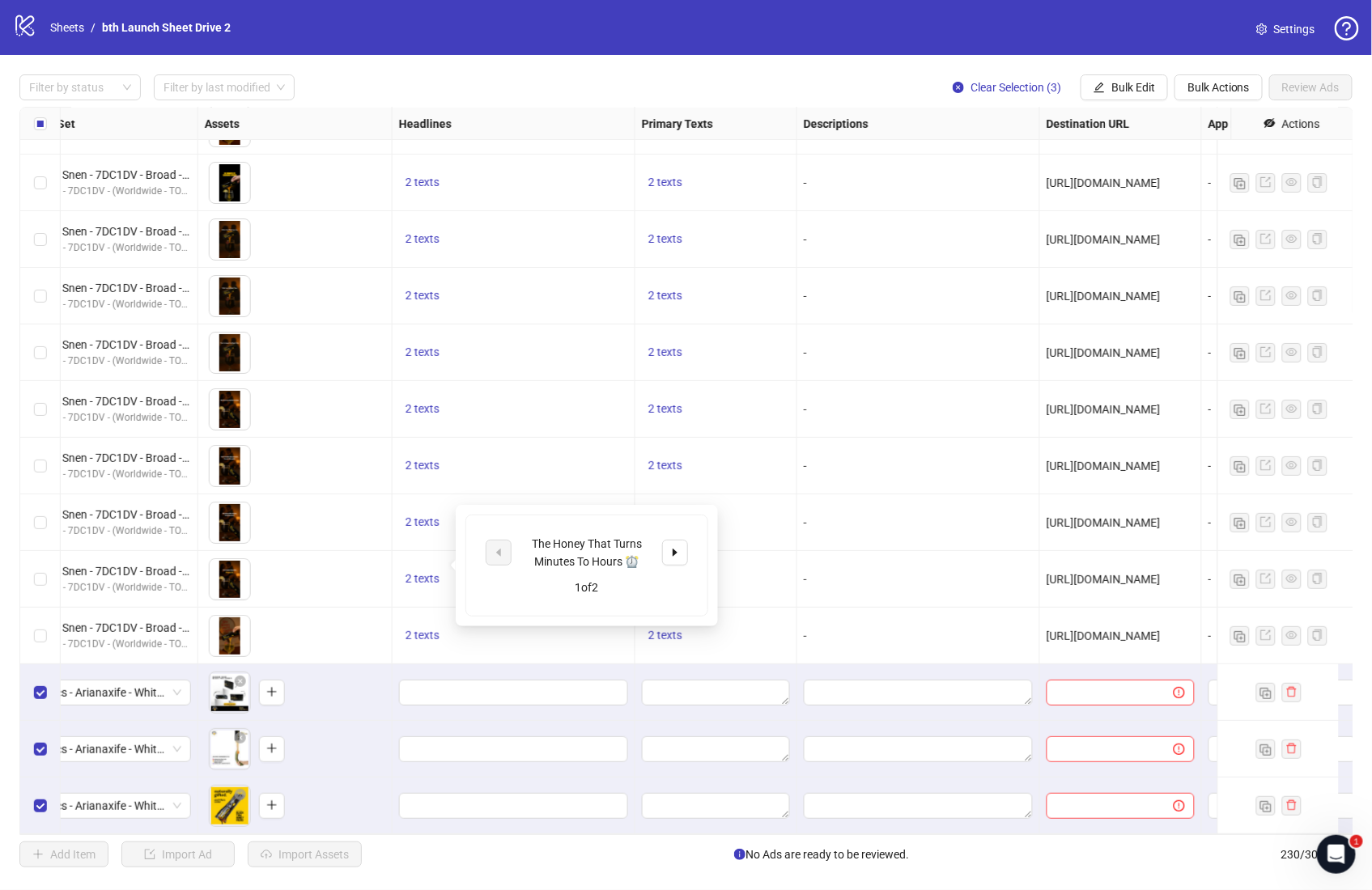 click on "The Honey That Turns Minutes To Hours ⏰" at bounding box center [587, 553] 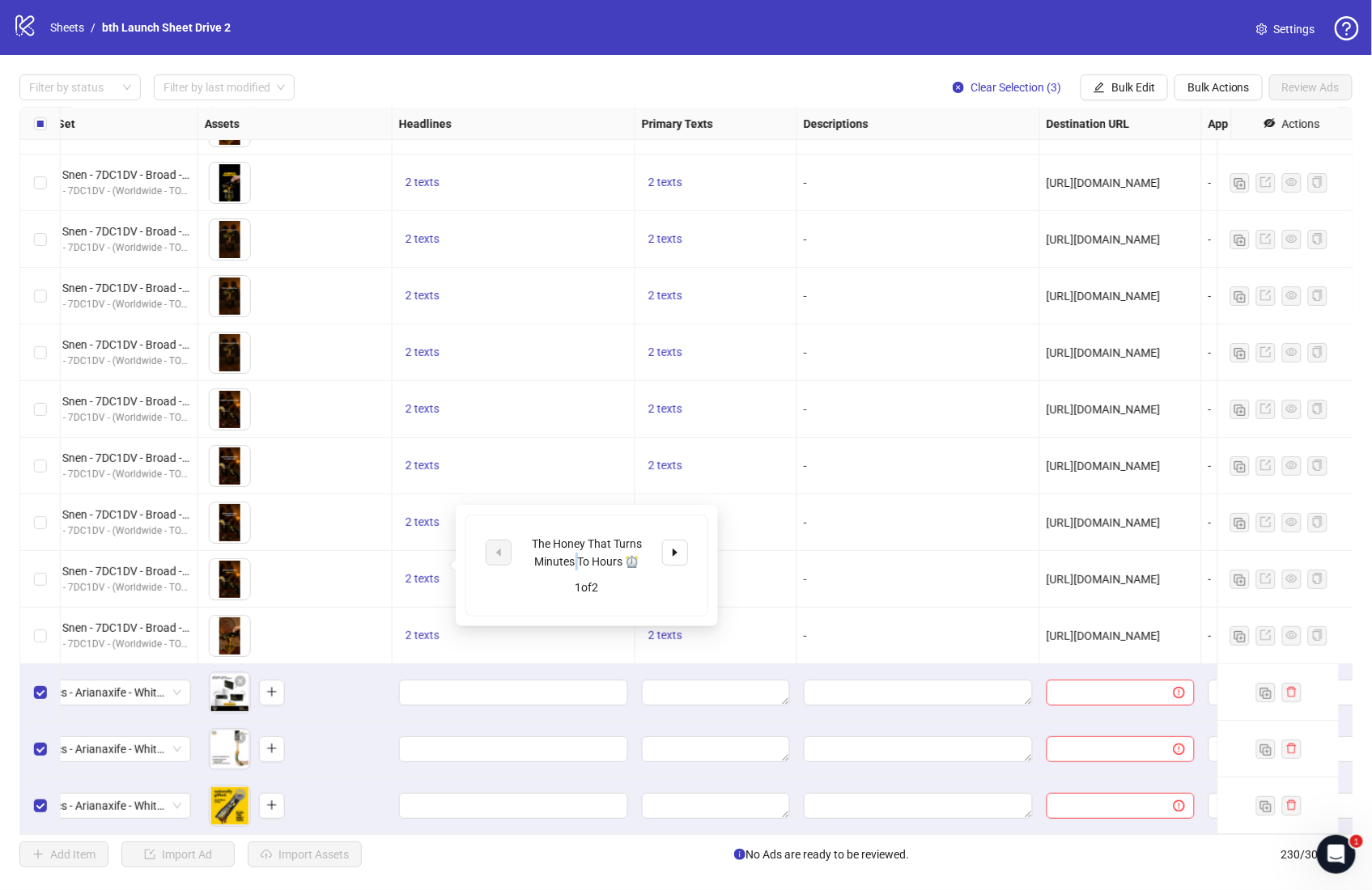 click on "The Honey That Turns Minutes To Hours ⏰" at bounding box center (587, 553) 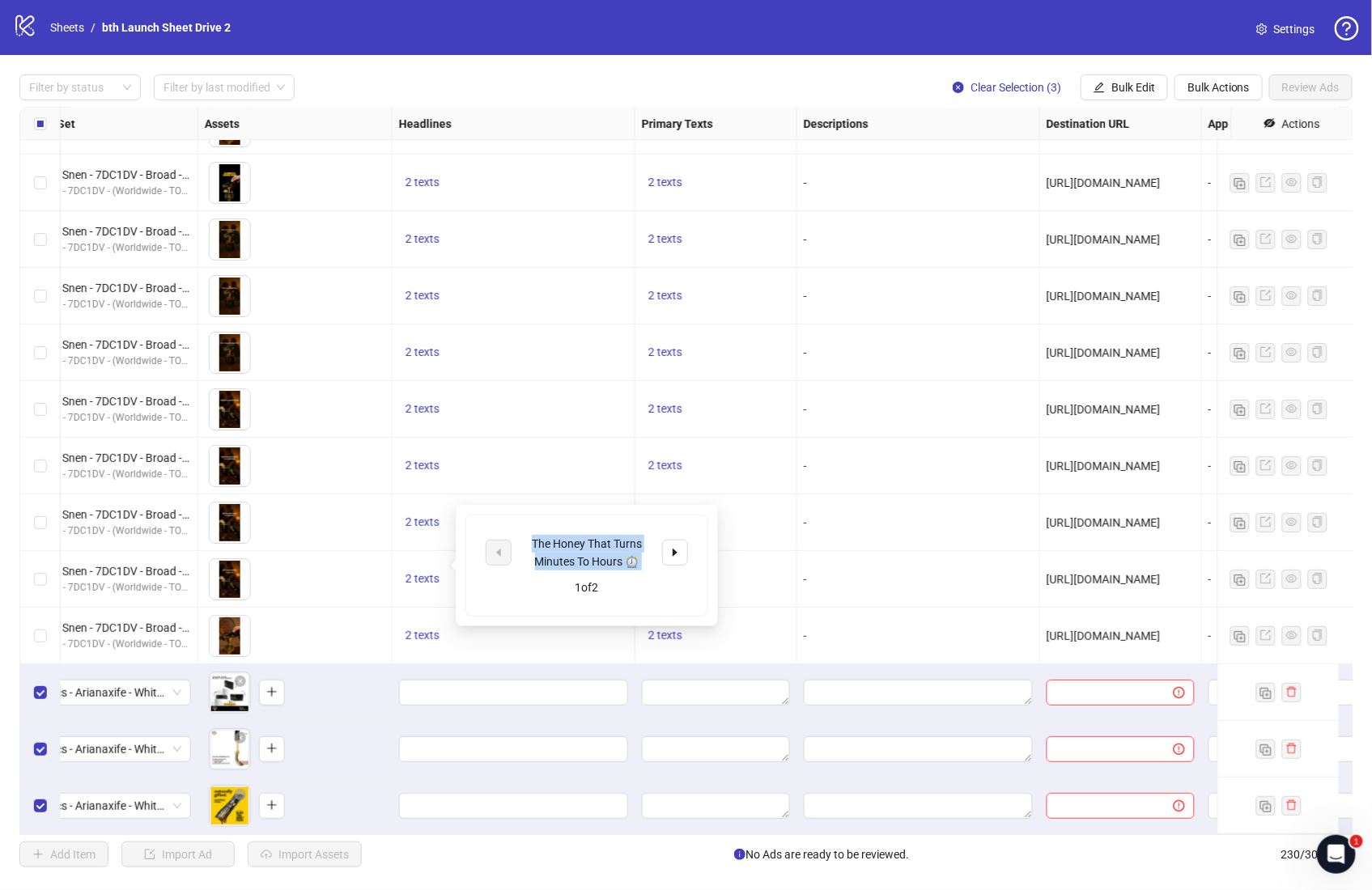click on "The Honey That Turns Minutes To Hours ⏰" at bounding box center (587, 553) 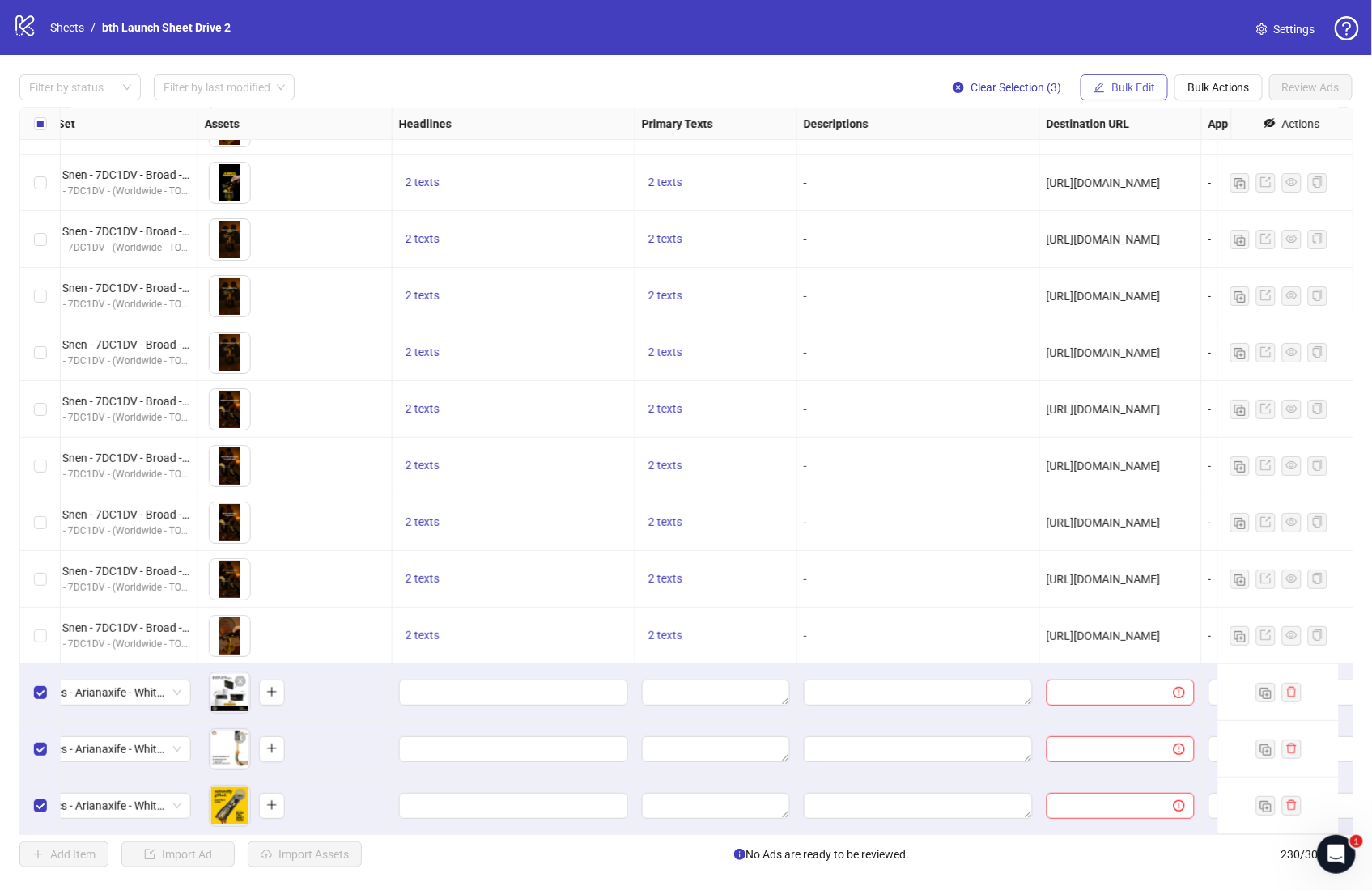 click on "Bulk Edit" at bounding box center (1124, 87) 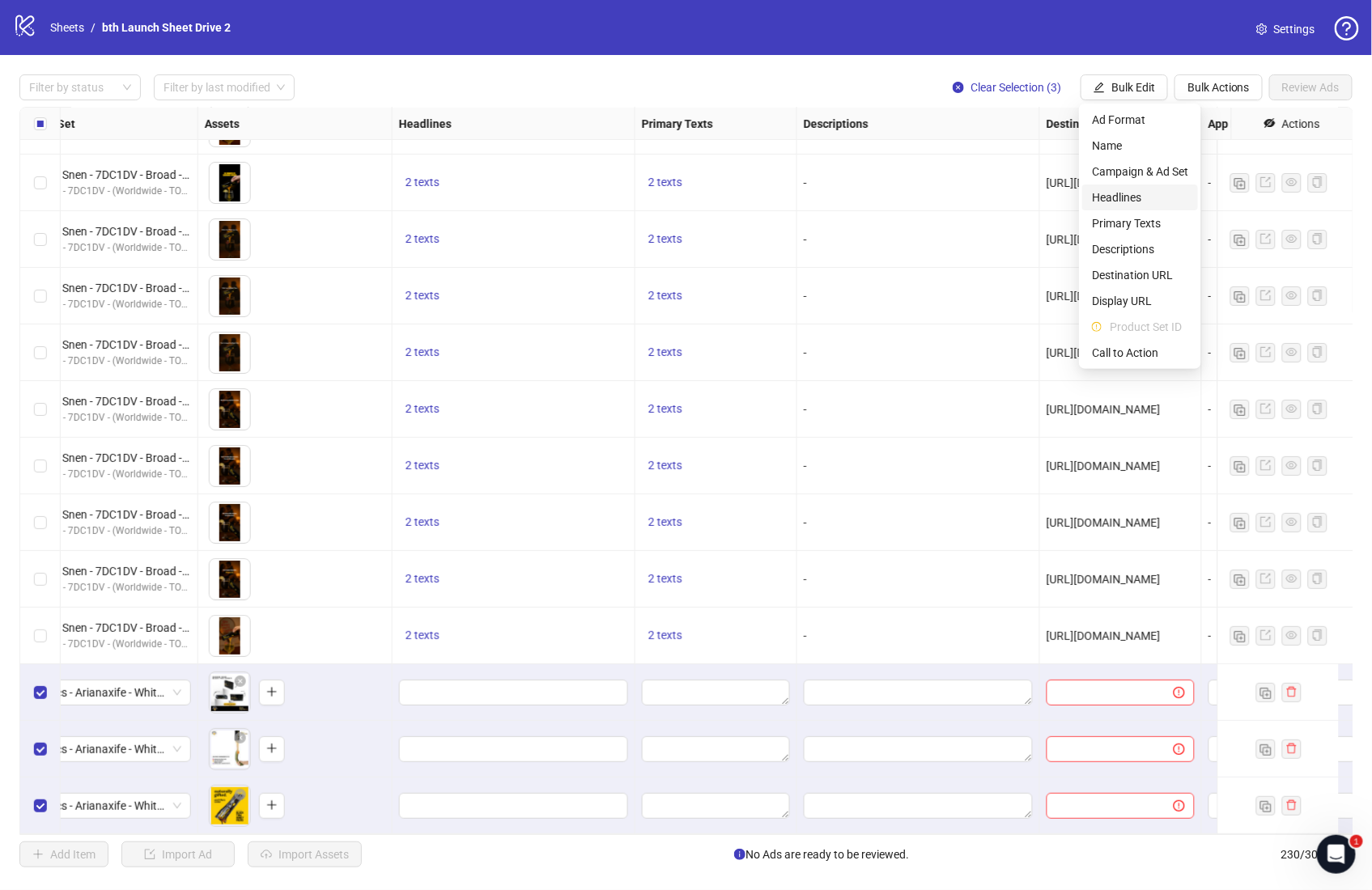 click on "Headlines" at bounding box center [1140, 197] 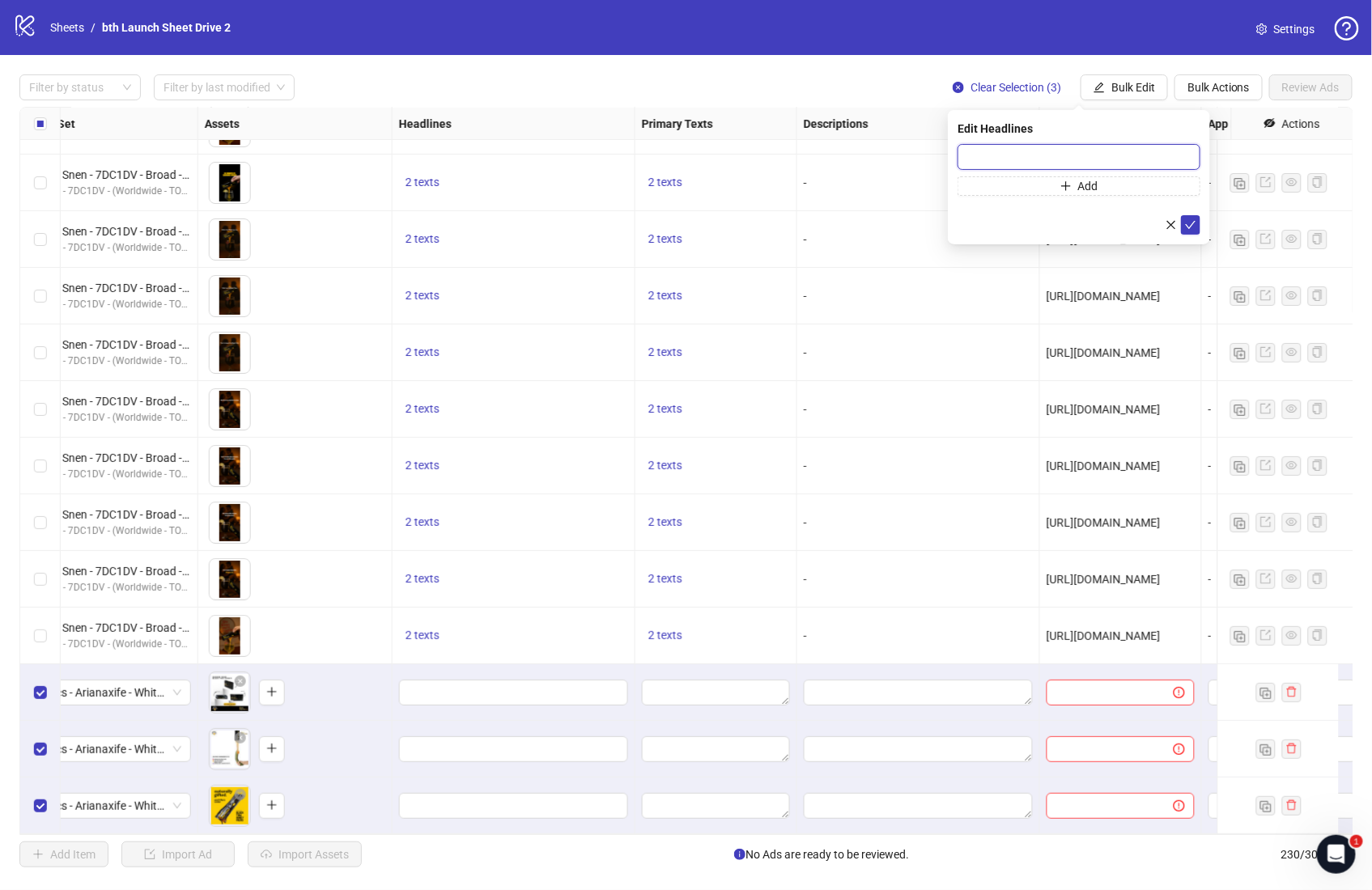 click at bounding box center [1079, 157] 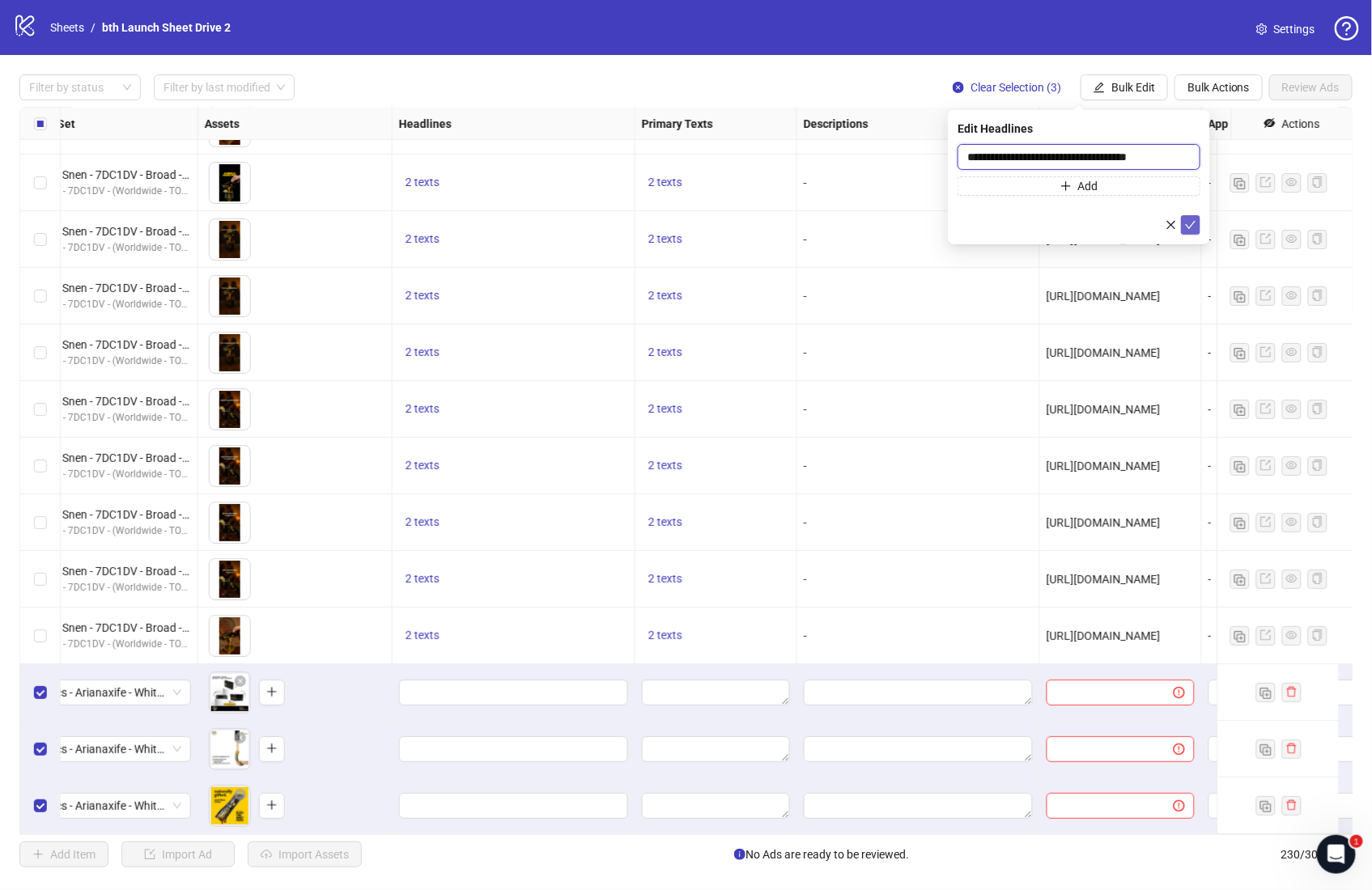 type on "**********" 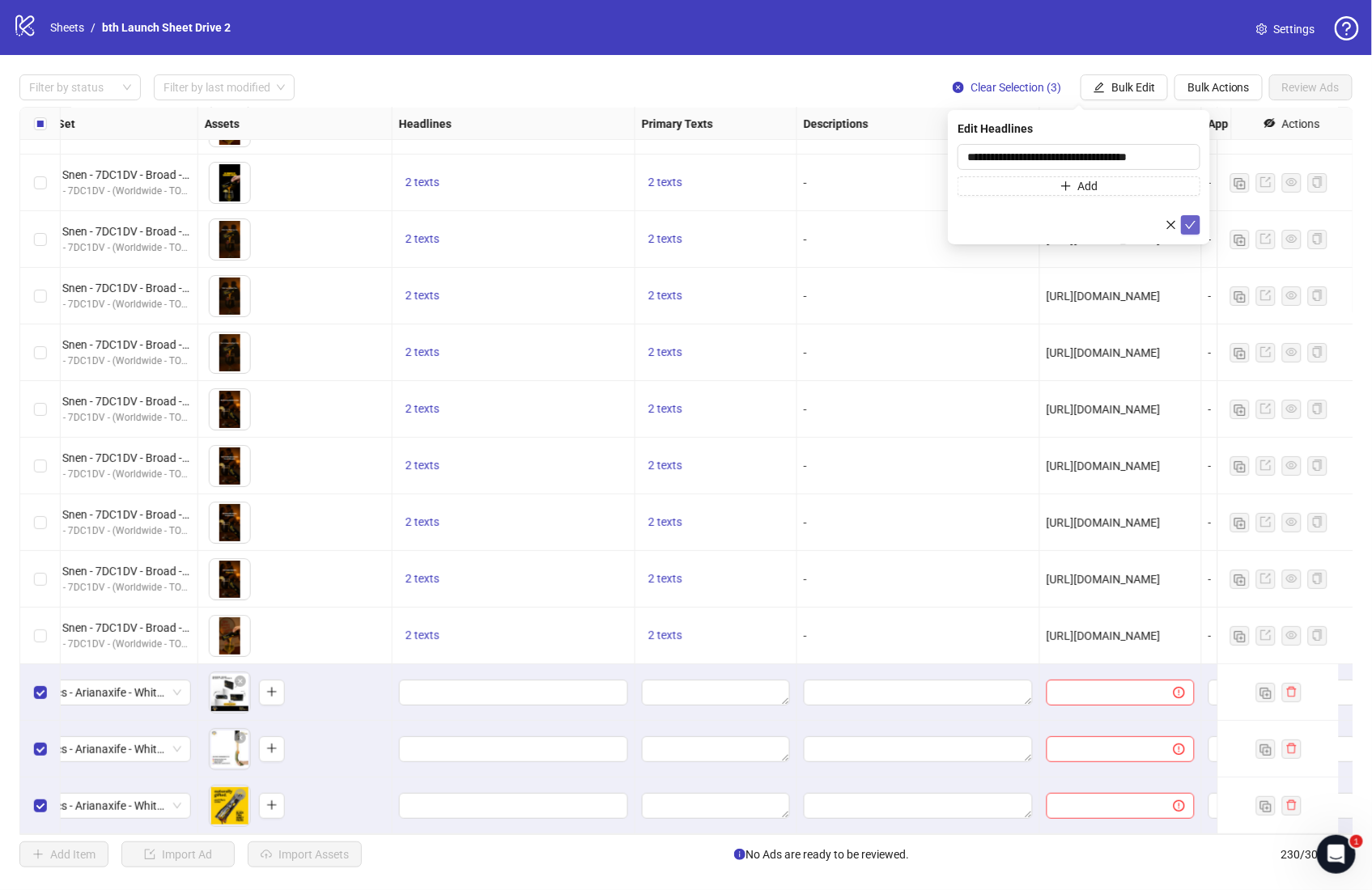 click at bounding box center (1191, 225) 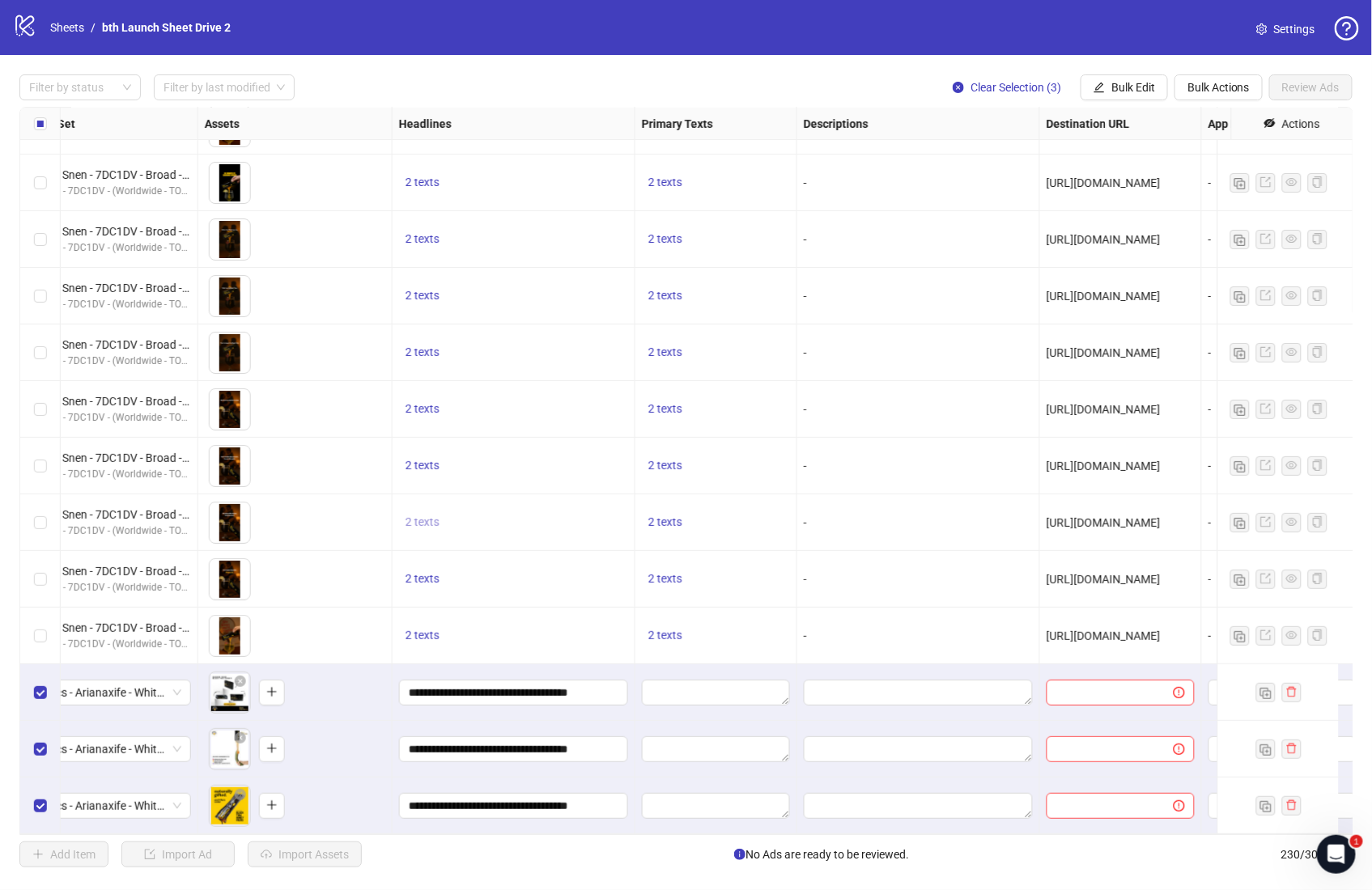 click on "2 texts" at bounding box center [423, 522] 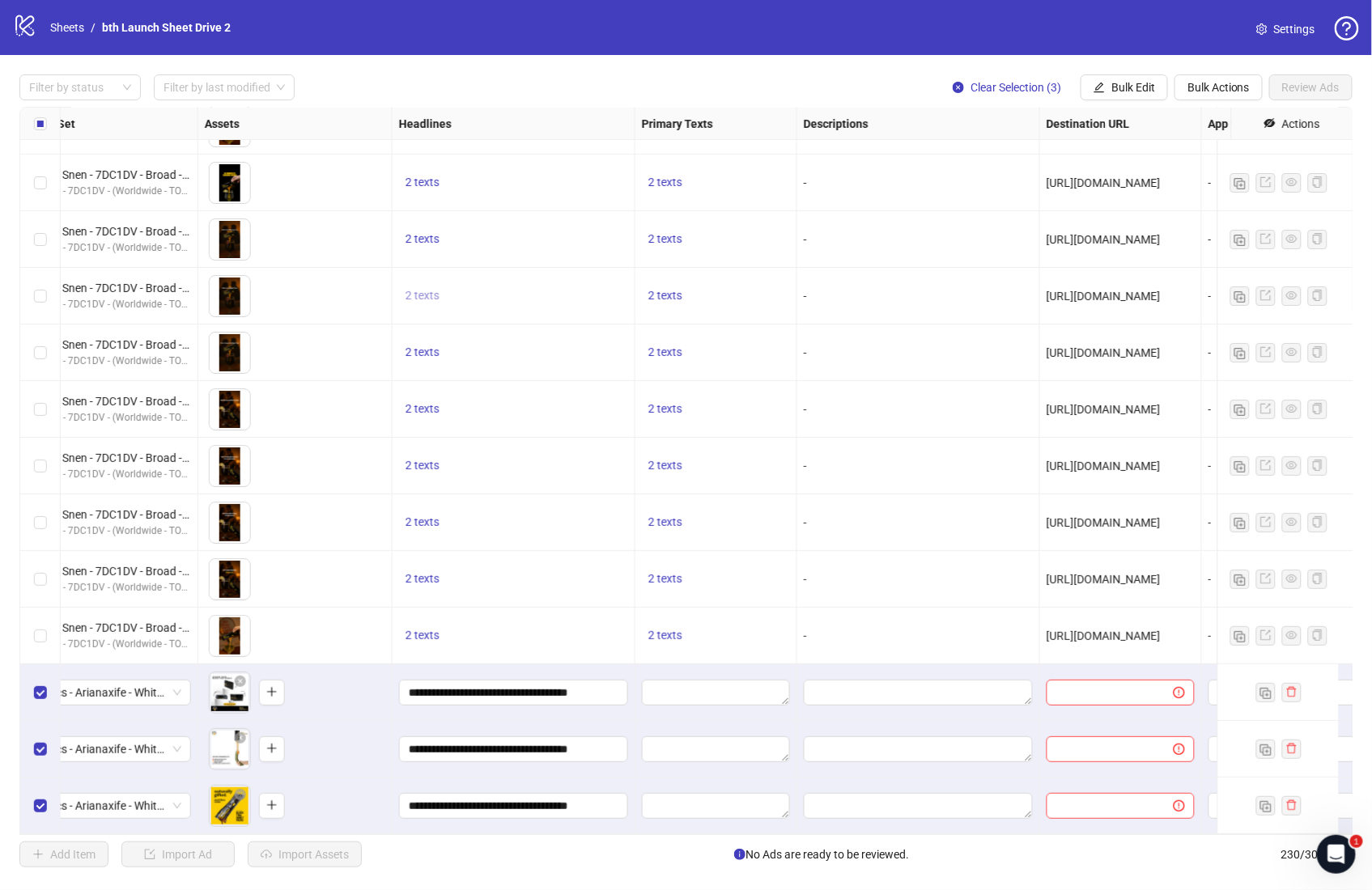 click on "2 texts" at bounding box center [423, 295] 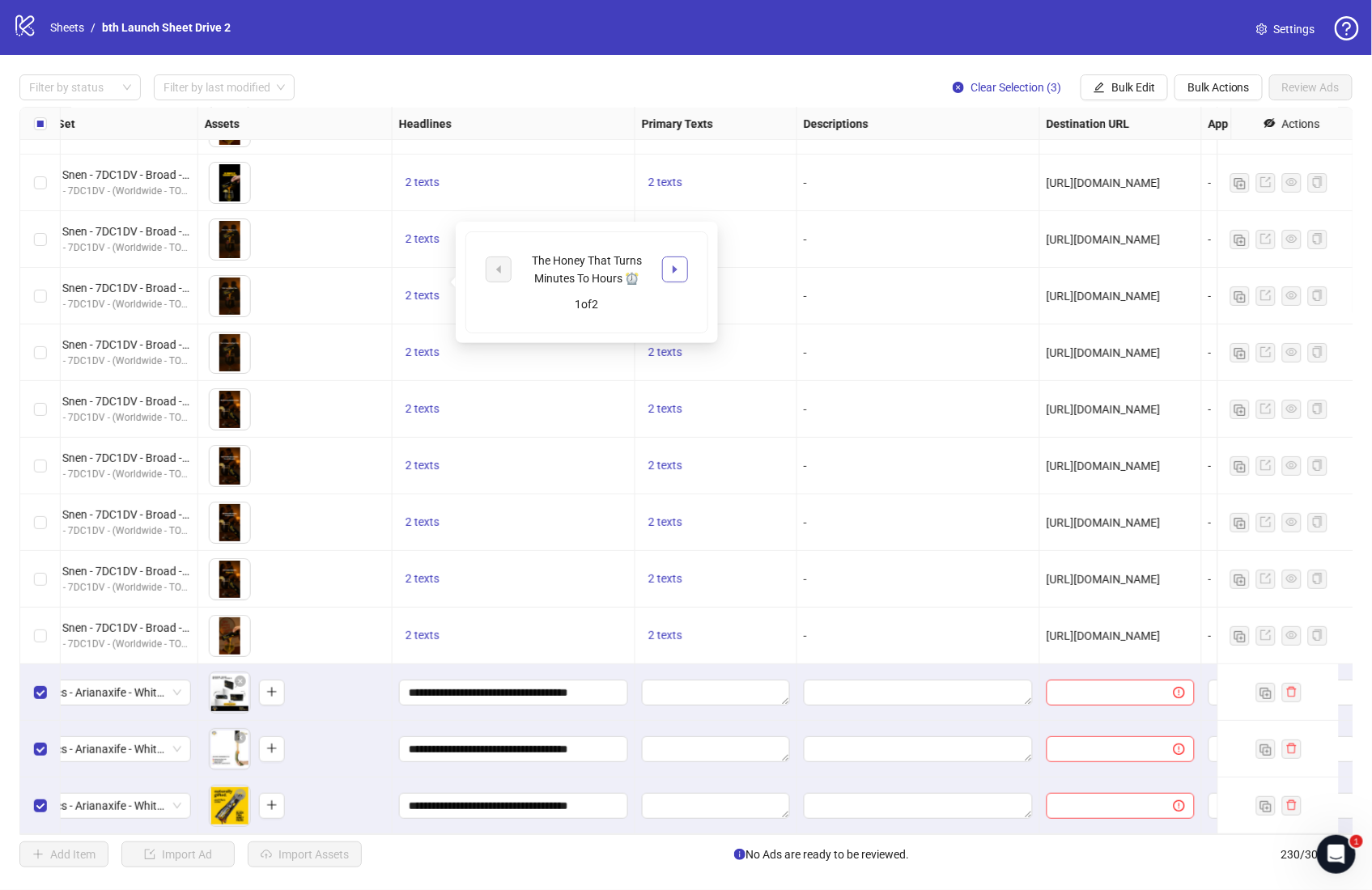 click 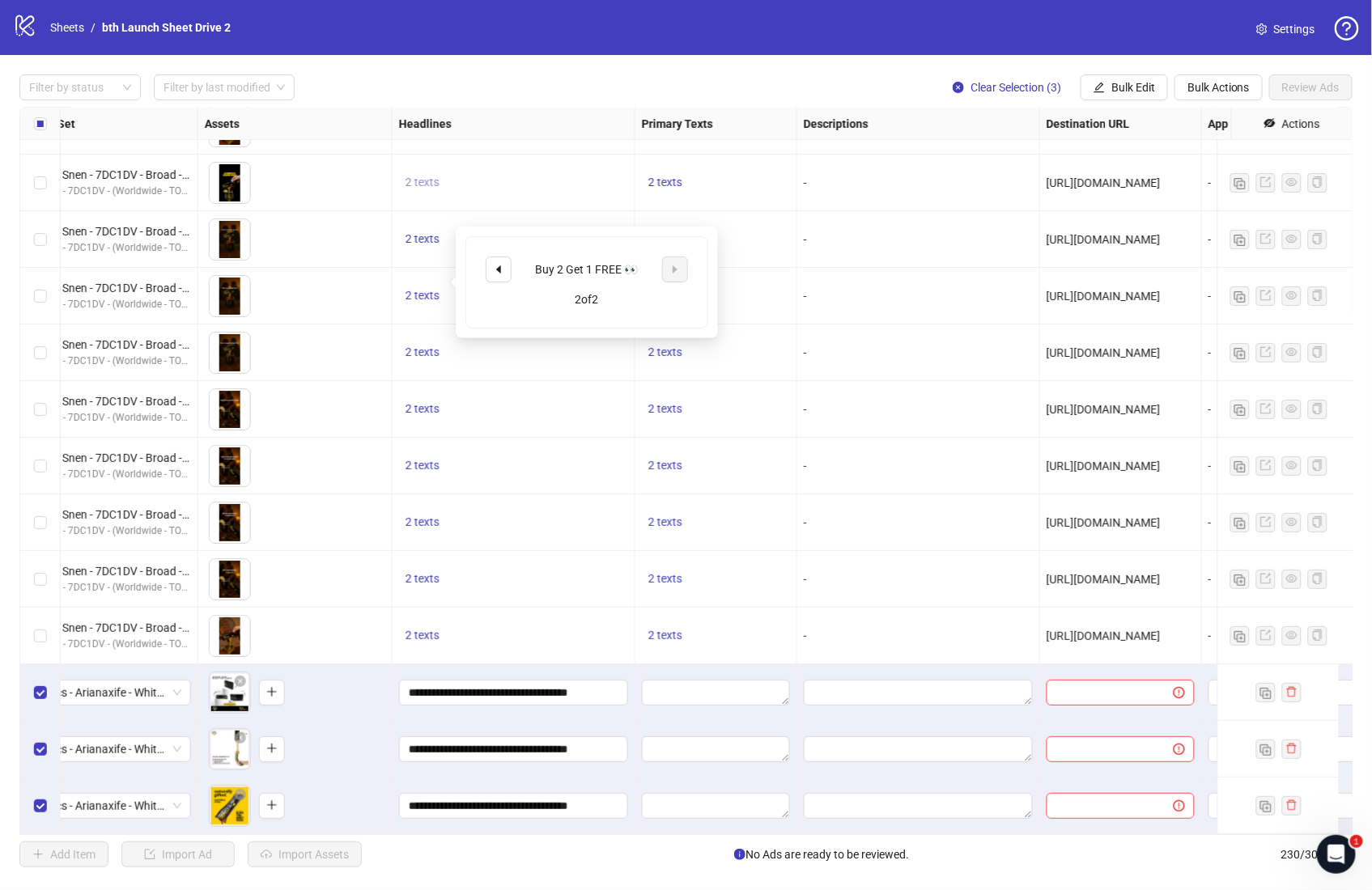 click on "2 texts" at bounding box center [423, 182] 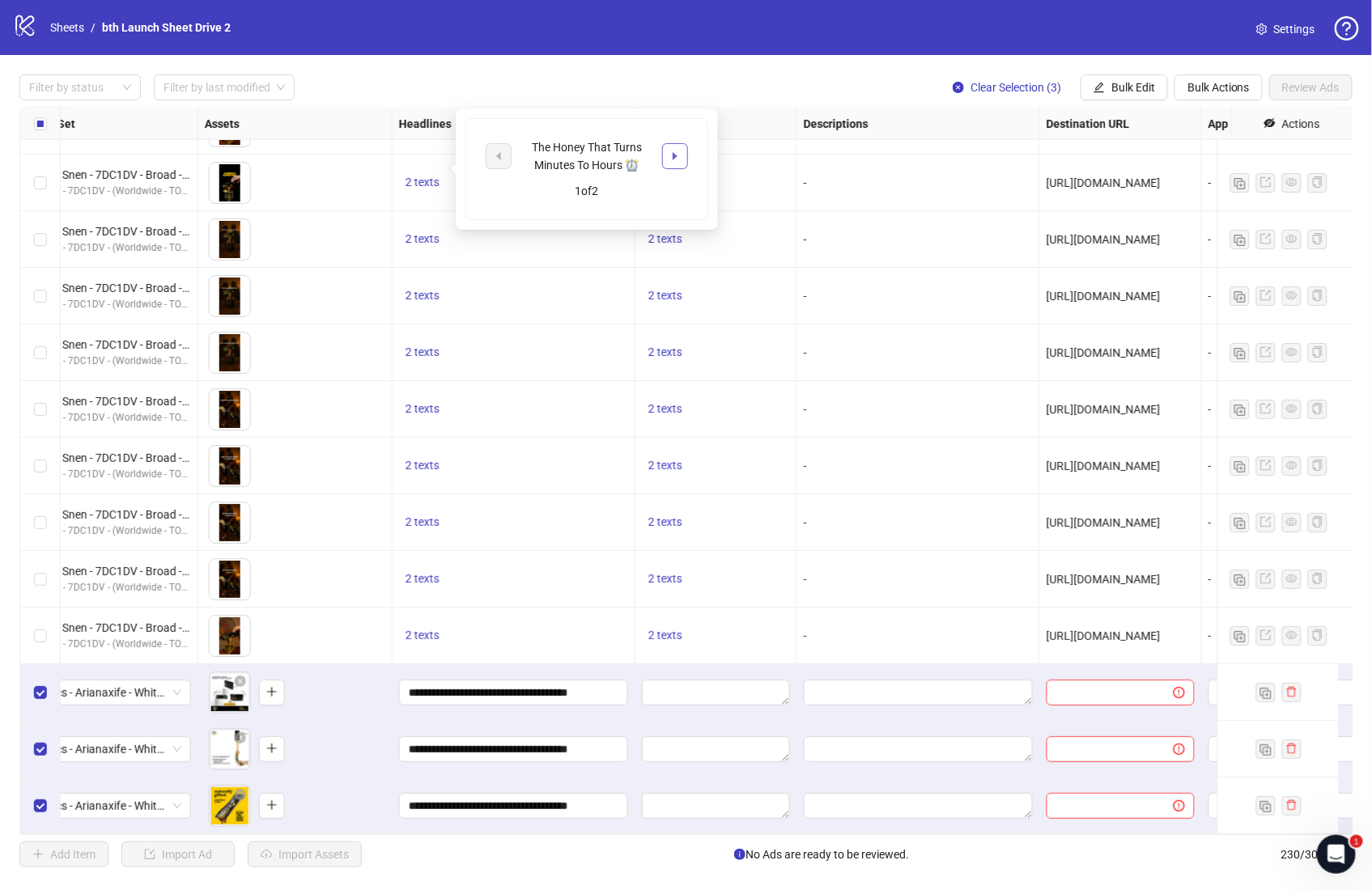 click 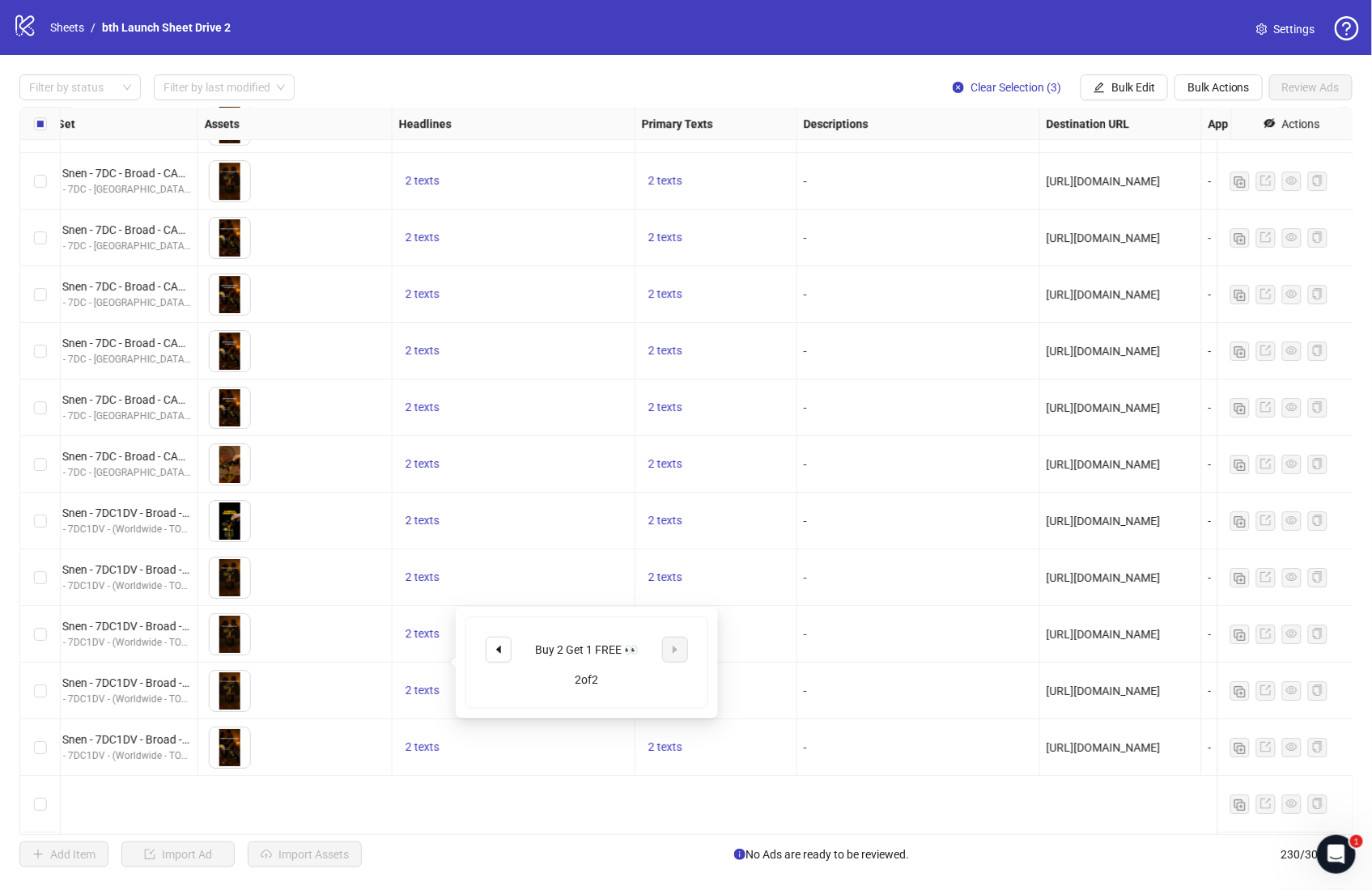 scroll, scrollTop: 11852, scrollLeft: 567, axis: both 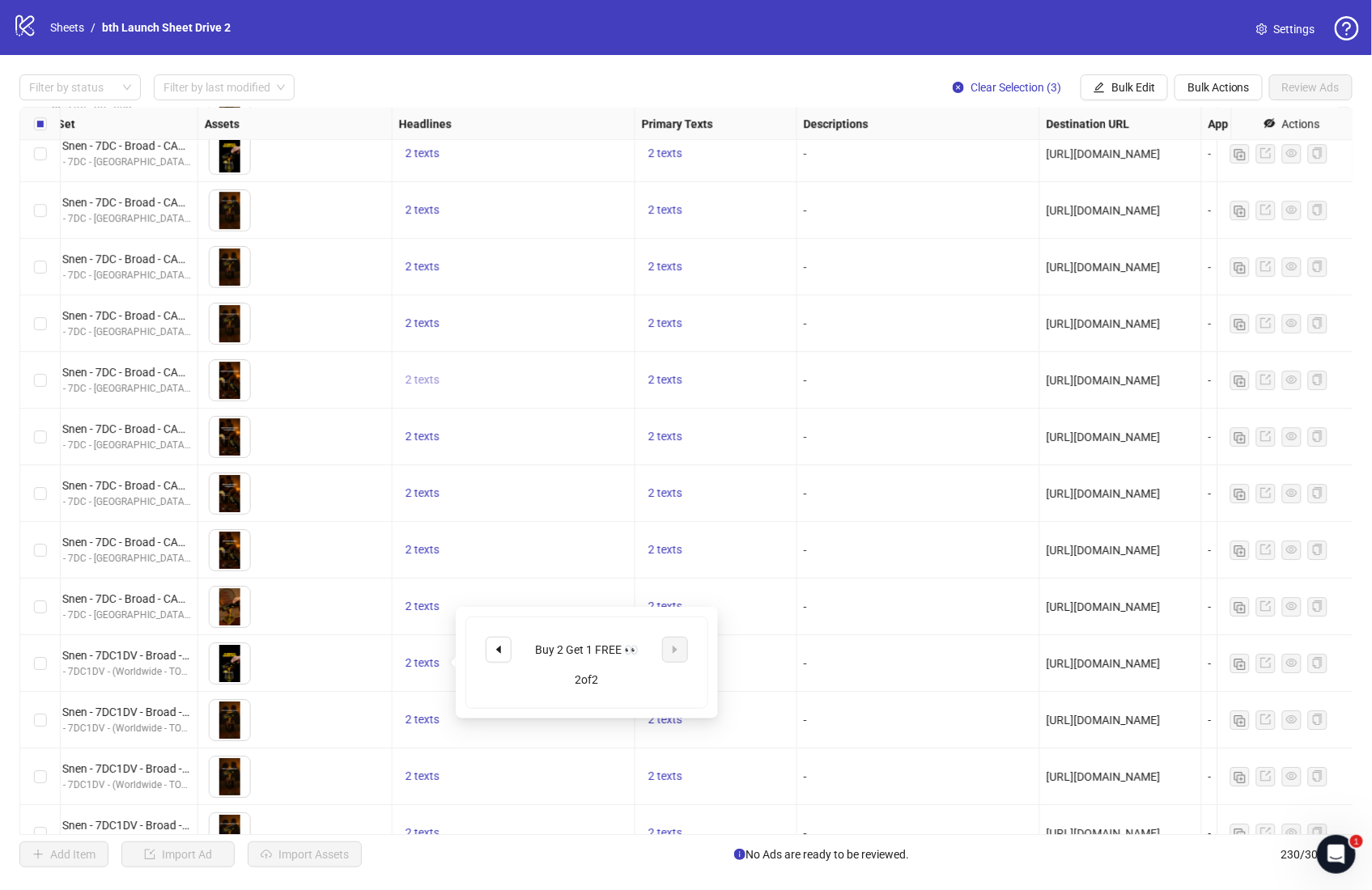 click on "2 texts" at bounding box center (423, 379) 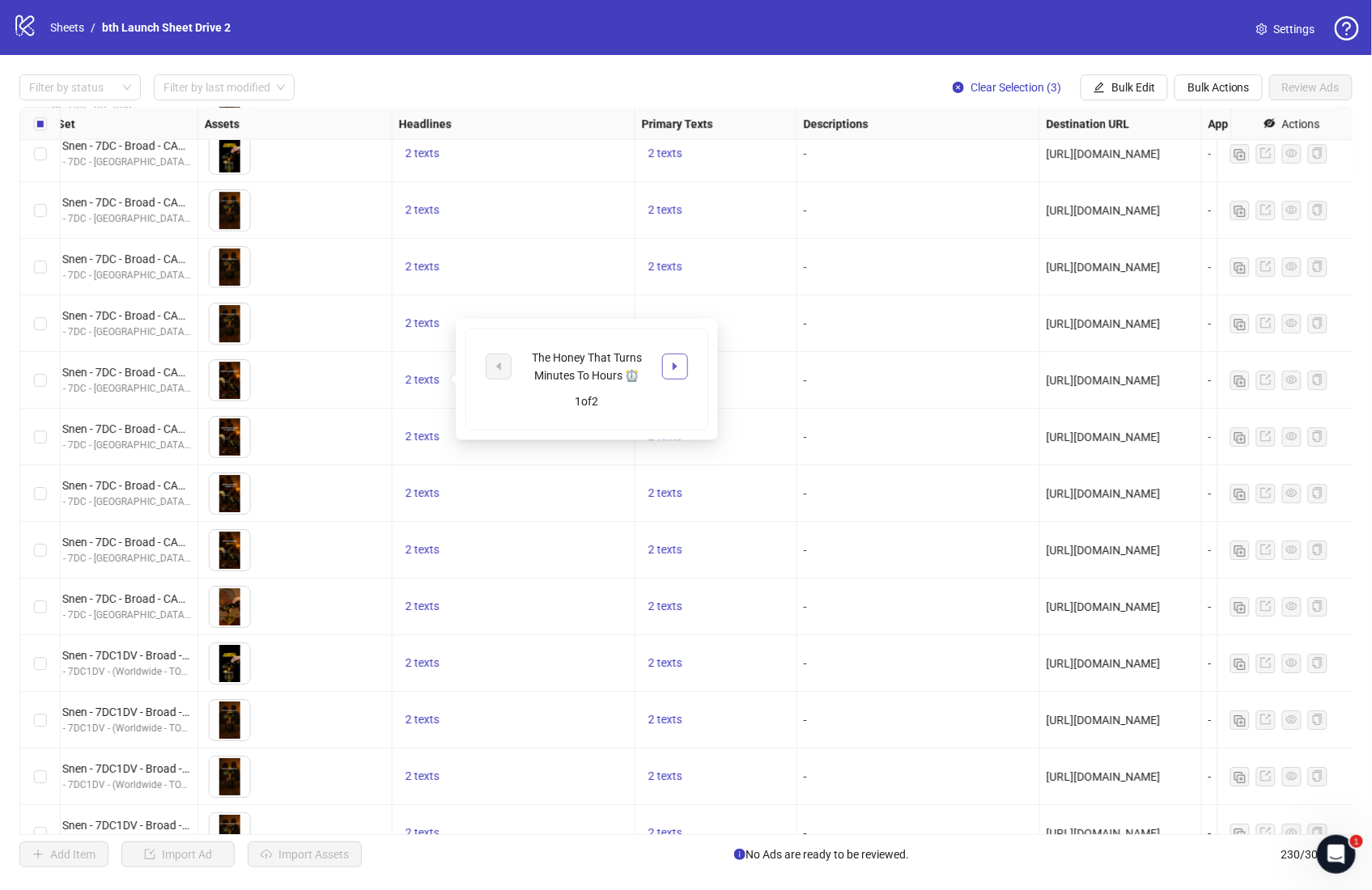 click 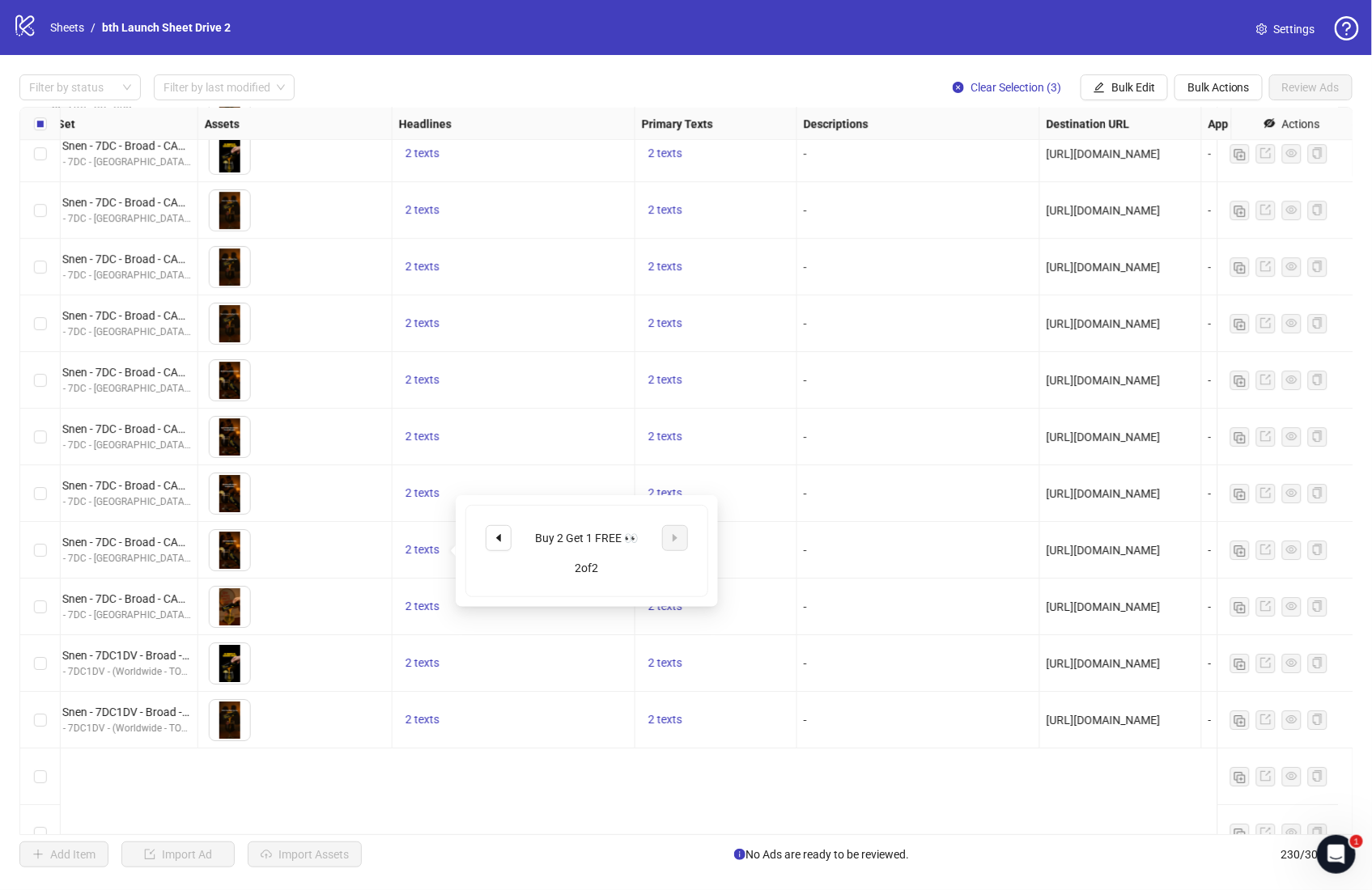 scroll, scrollTop: 11525, scrollLeft: 567, axis: both 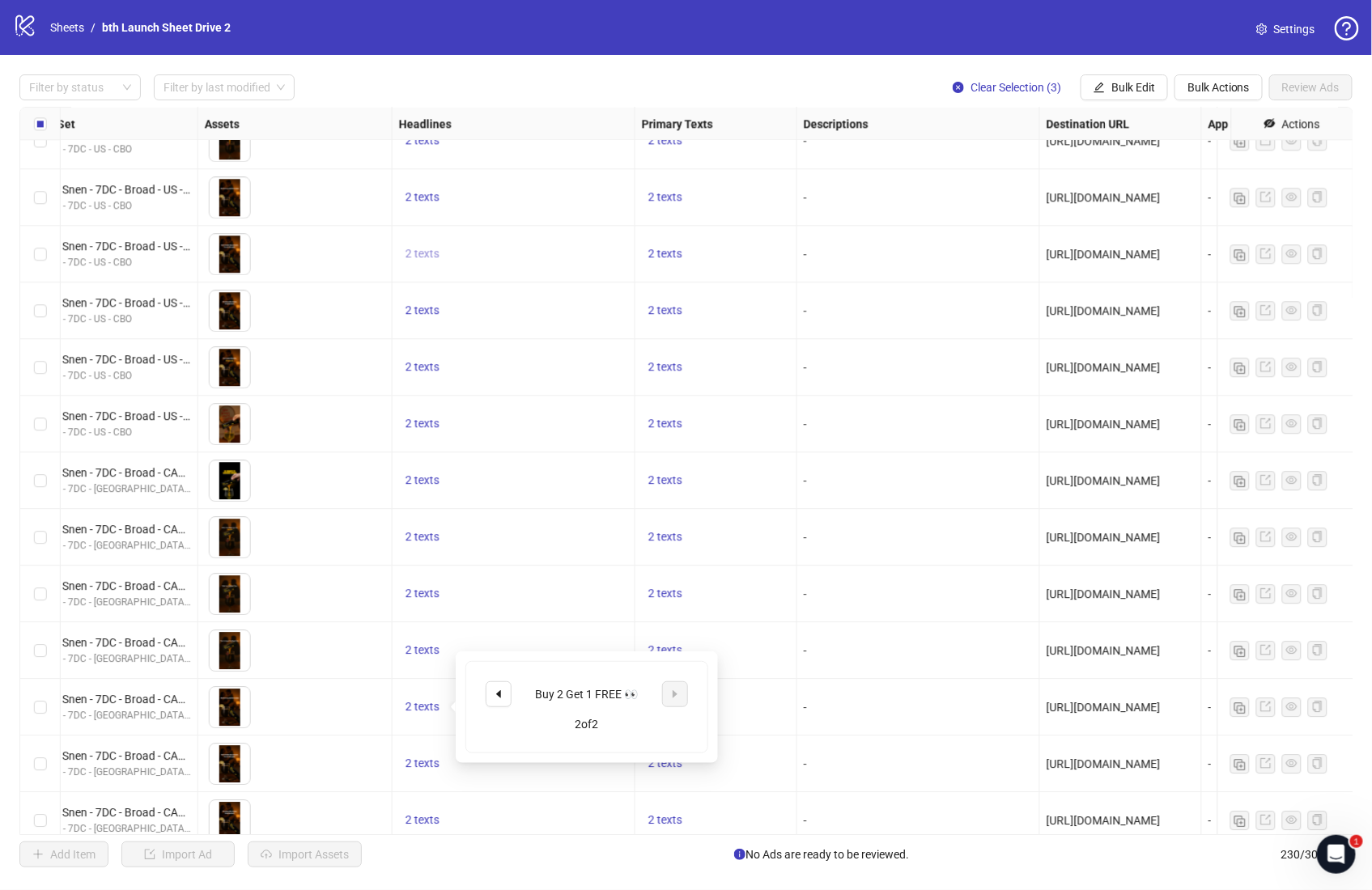 click on "2 texts" at bounding box center [423, 253] 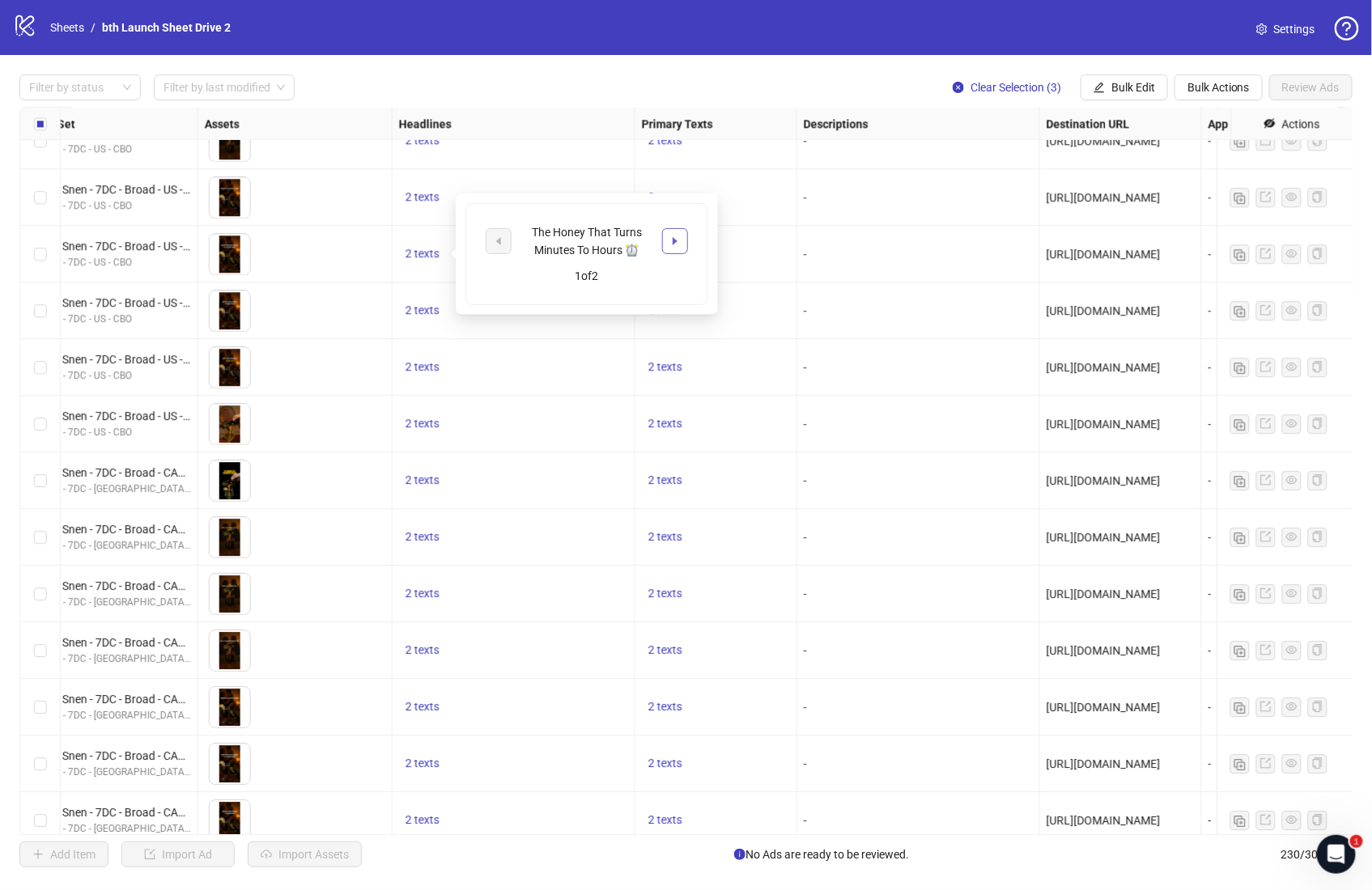 click 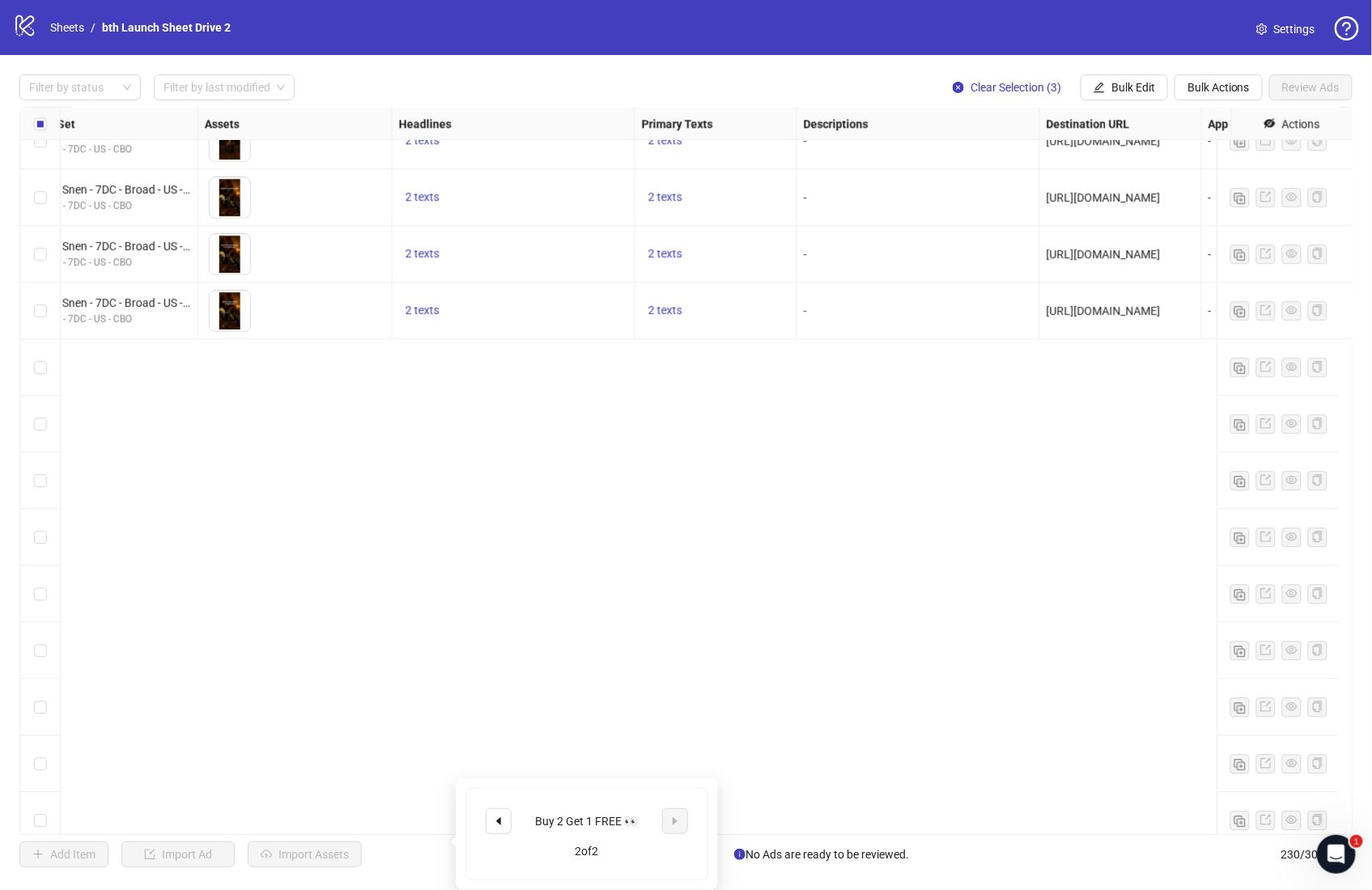 scroll, scrollTop: 10936, scrollLeft: 567, axis: both 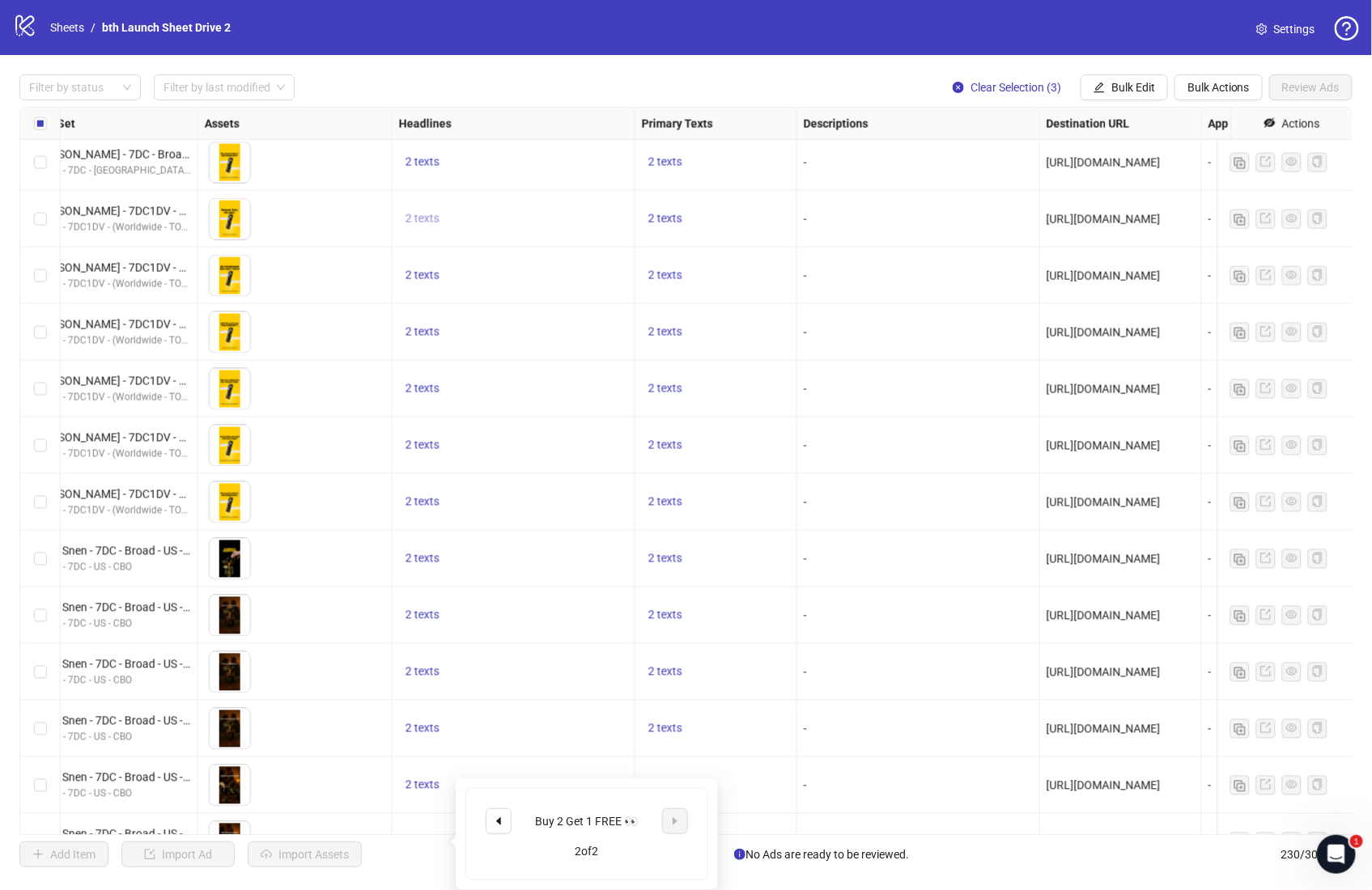 click on "2 texts" at bounding box center (423, 218) 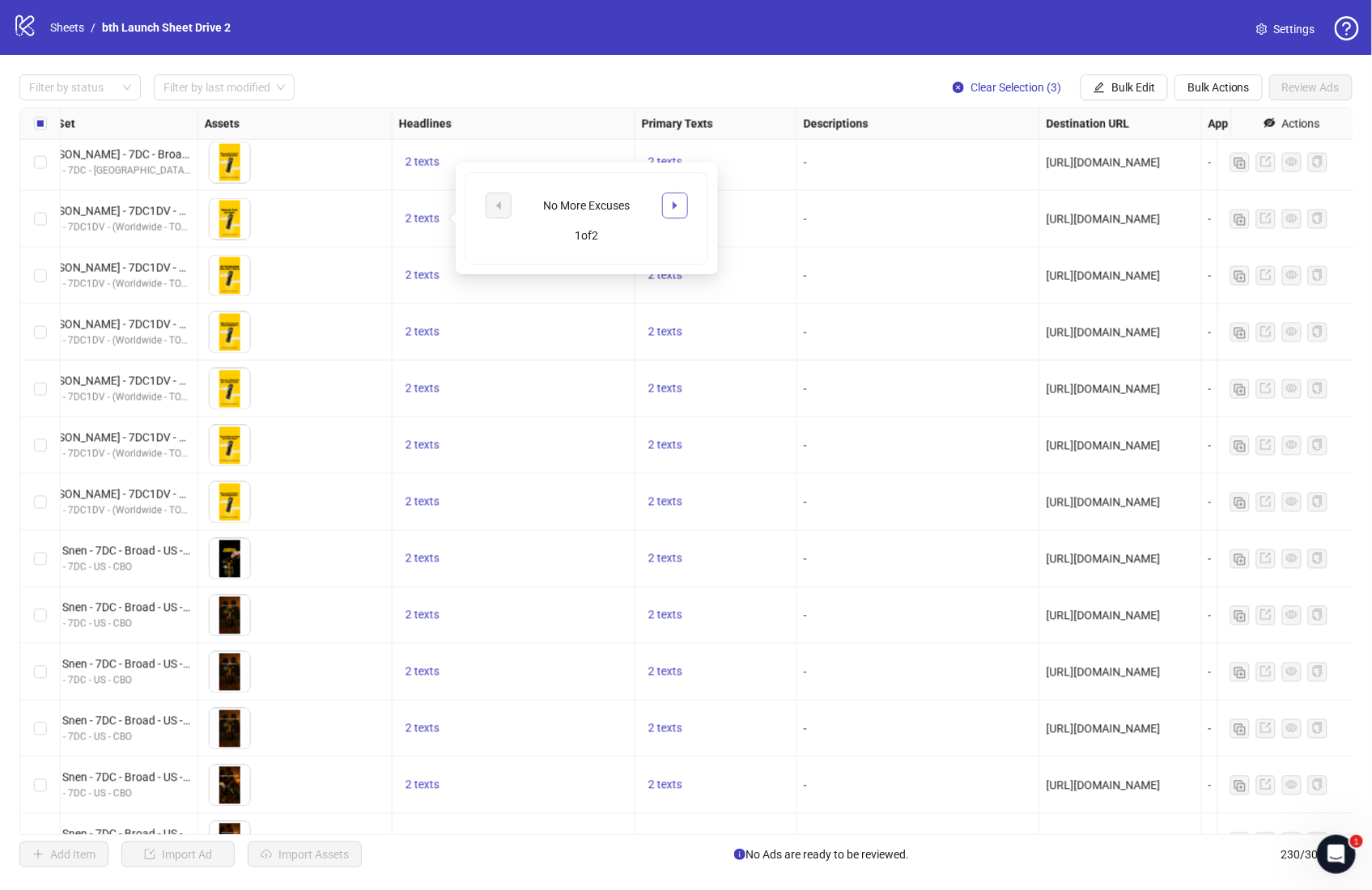 click at bounding box center (675, 206) 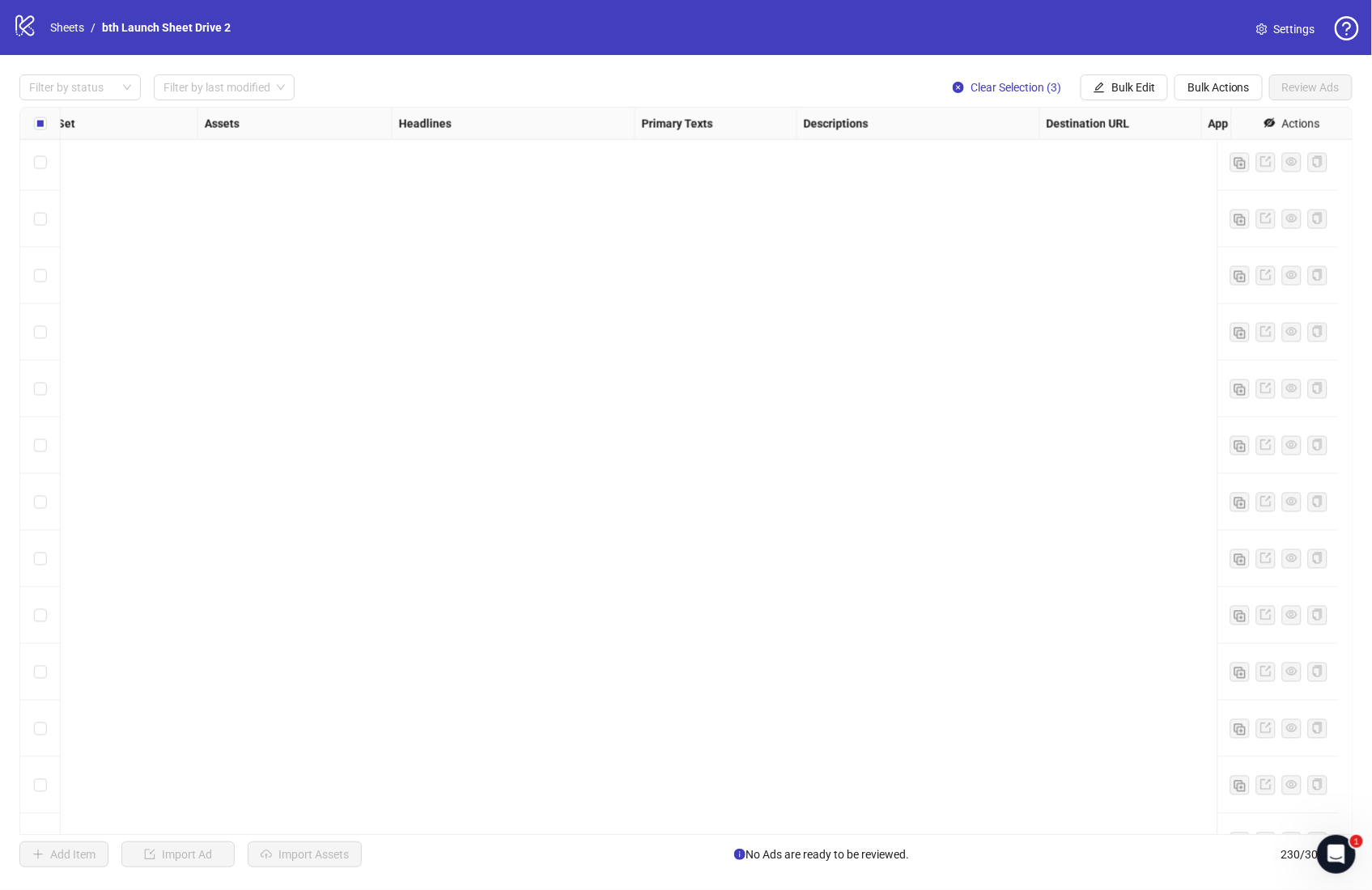 scroll, scrollTop: 10102, scrollLeft: 567, axis: both 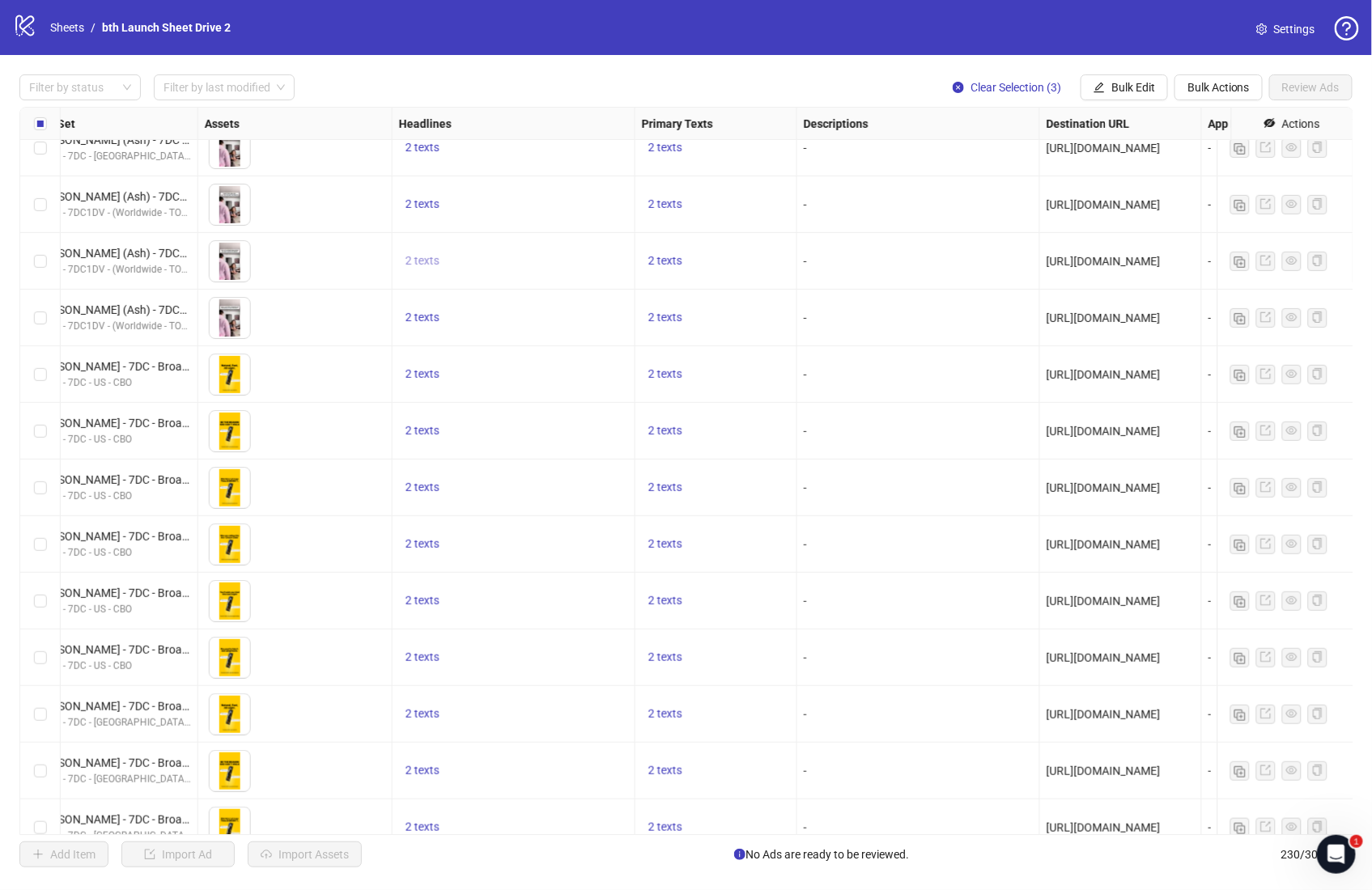 click on "2 texts" at bounding box center [423, 261] 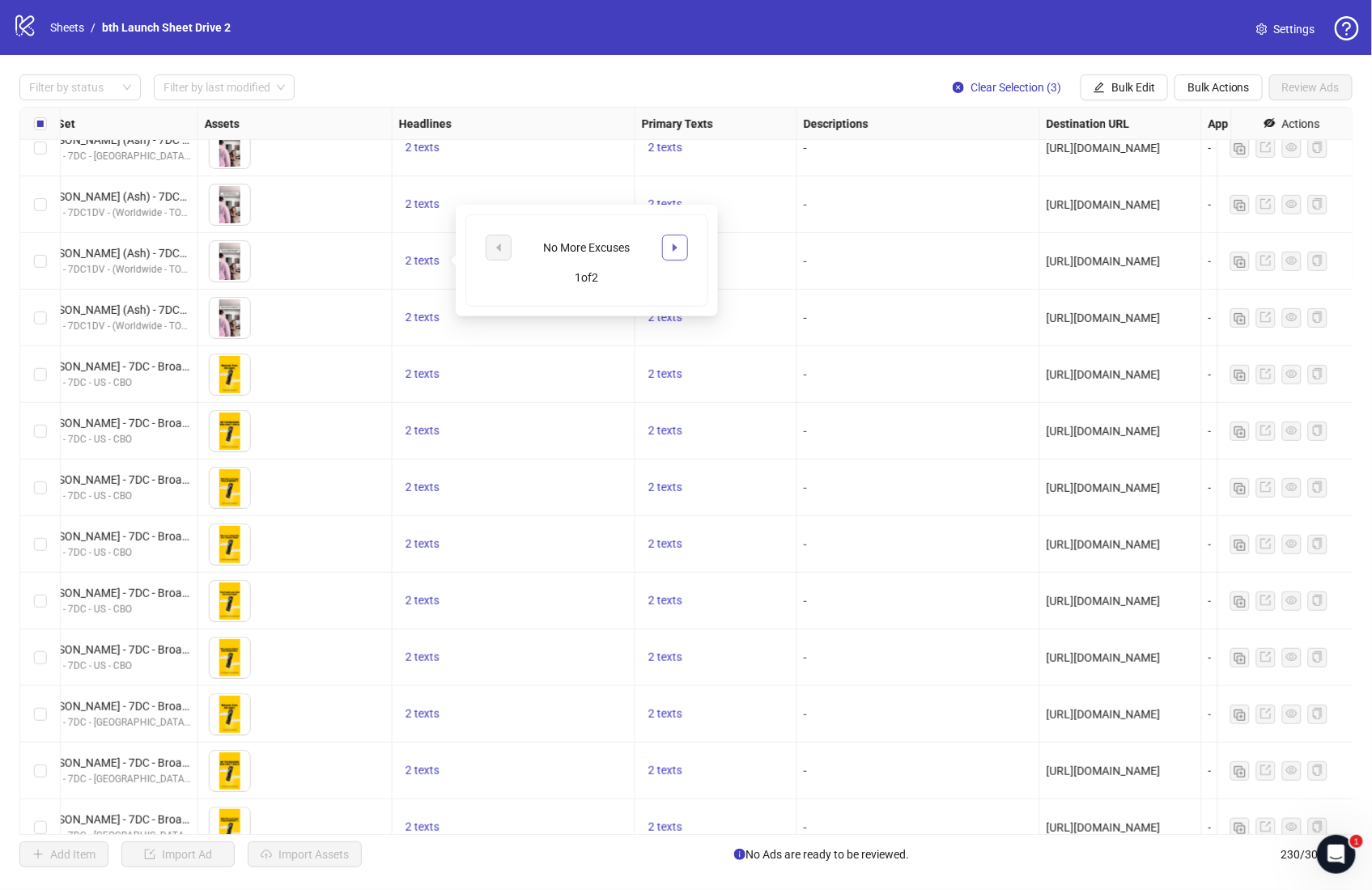 click 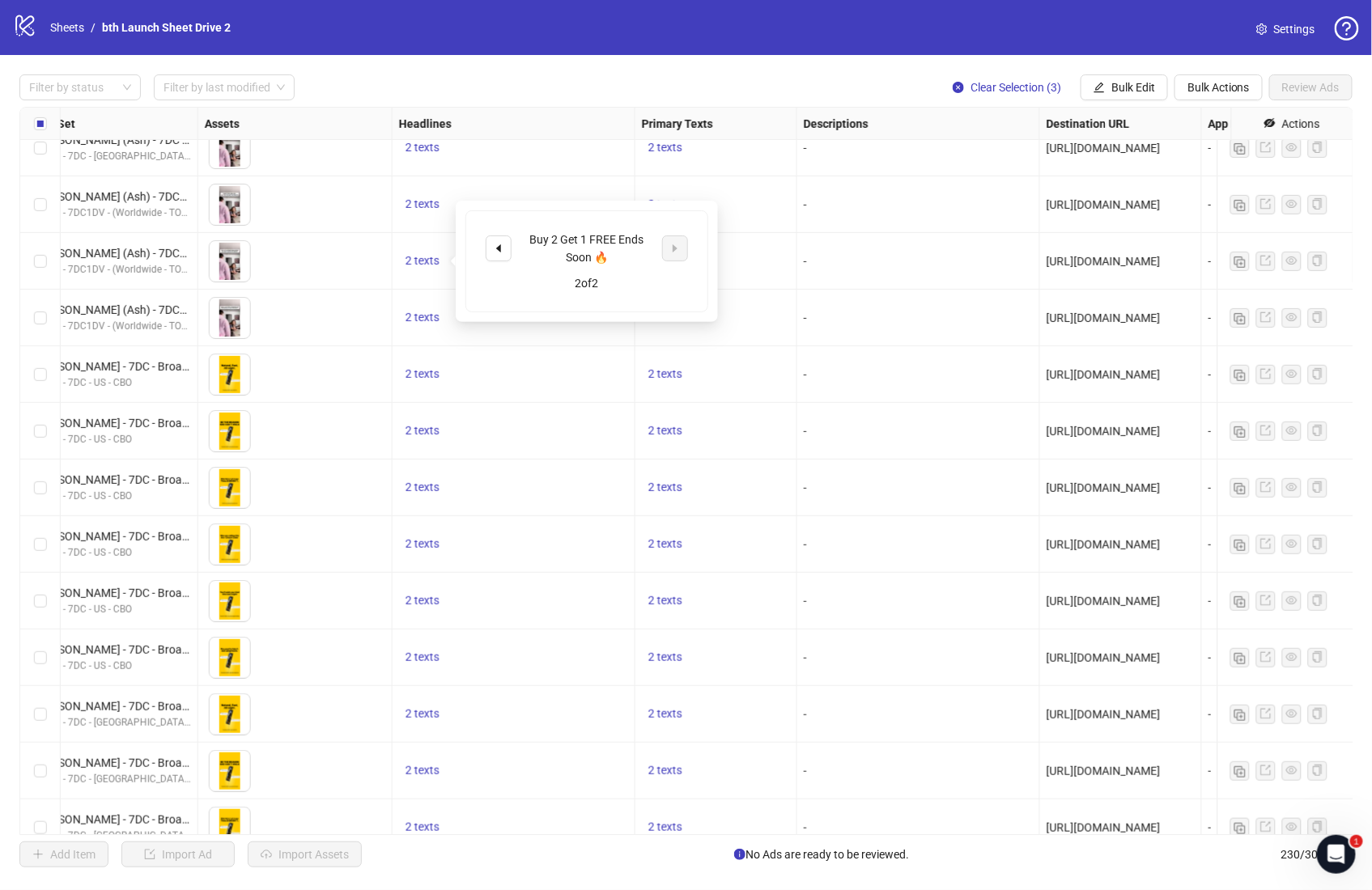 click on "Buy 2 Get 1 FREE Ends Soon 🔥" at bounding box center [587, 248] 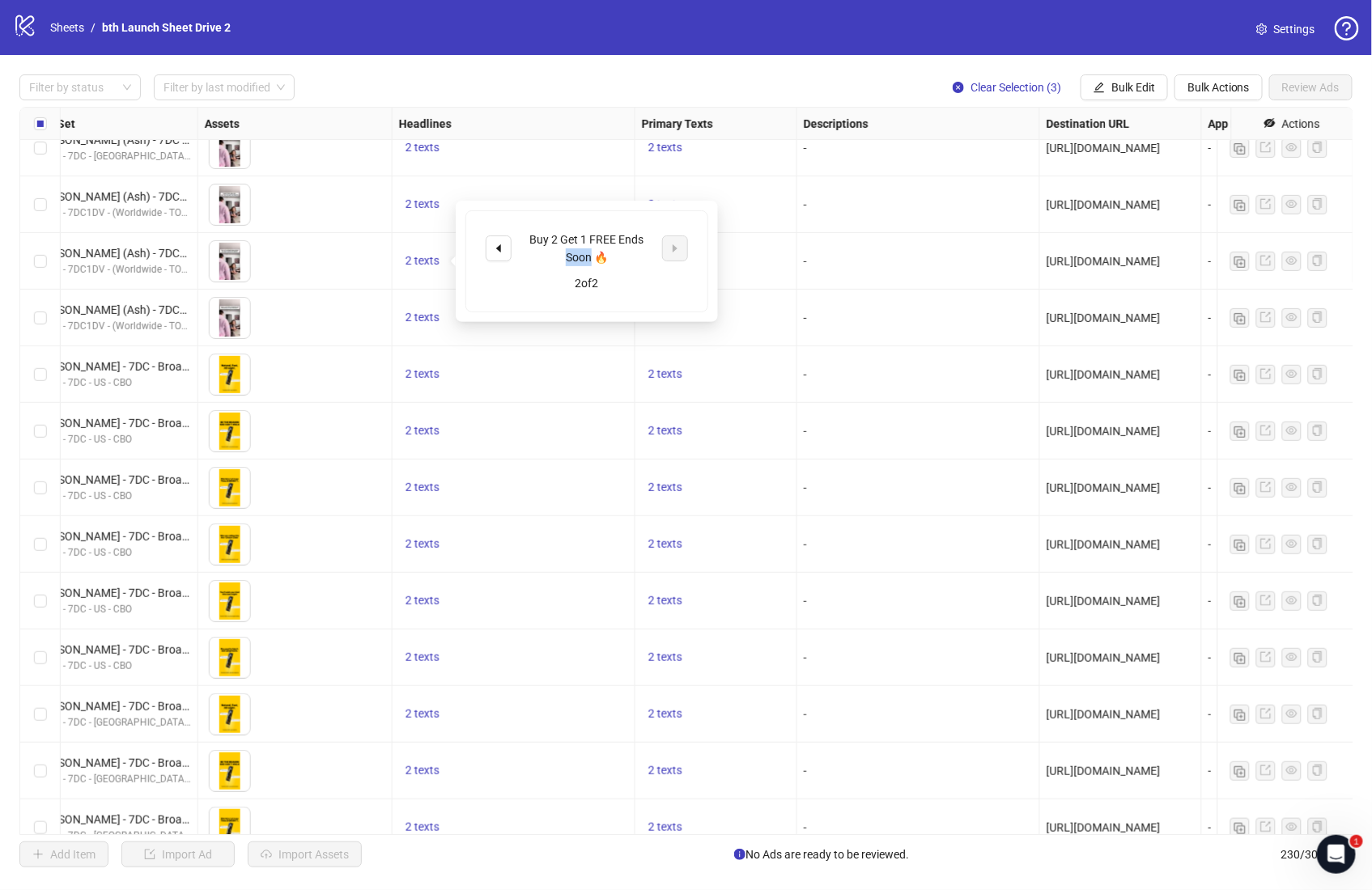 click on "Buy 2 Get 1 FREE Ends Soon 🔥" at bounding box center (587, 248) 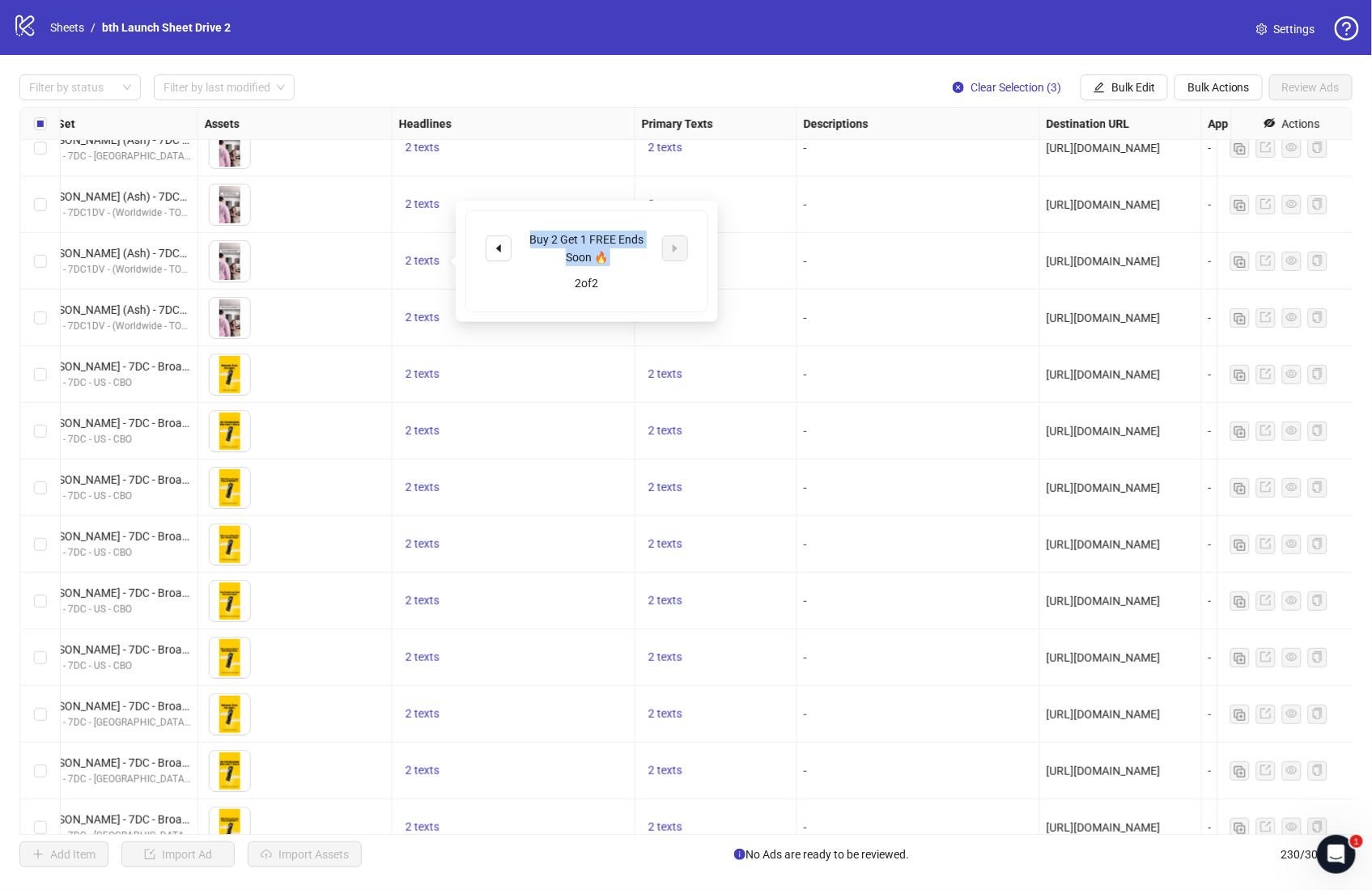 click on "Buy 2 Get 1 FREE Ends Soon 🔥" at bounding box center (587, 248) 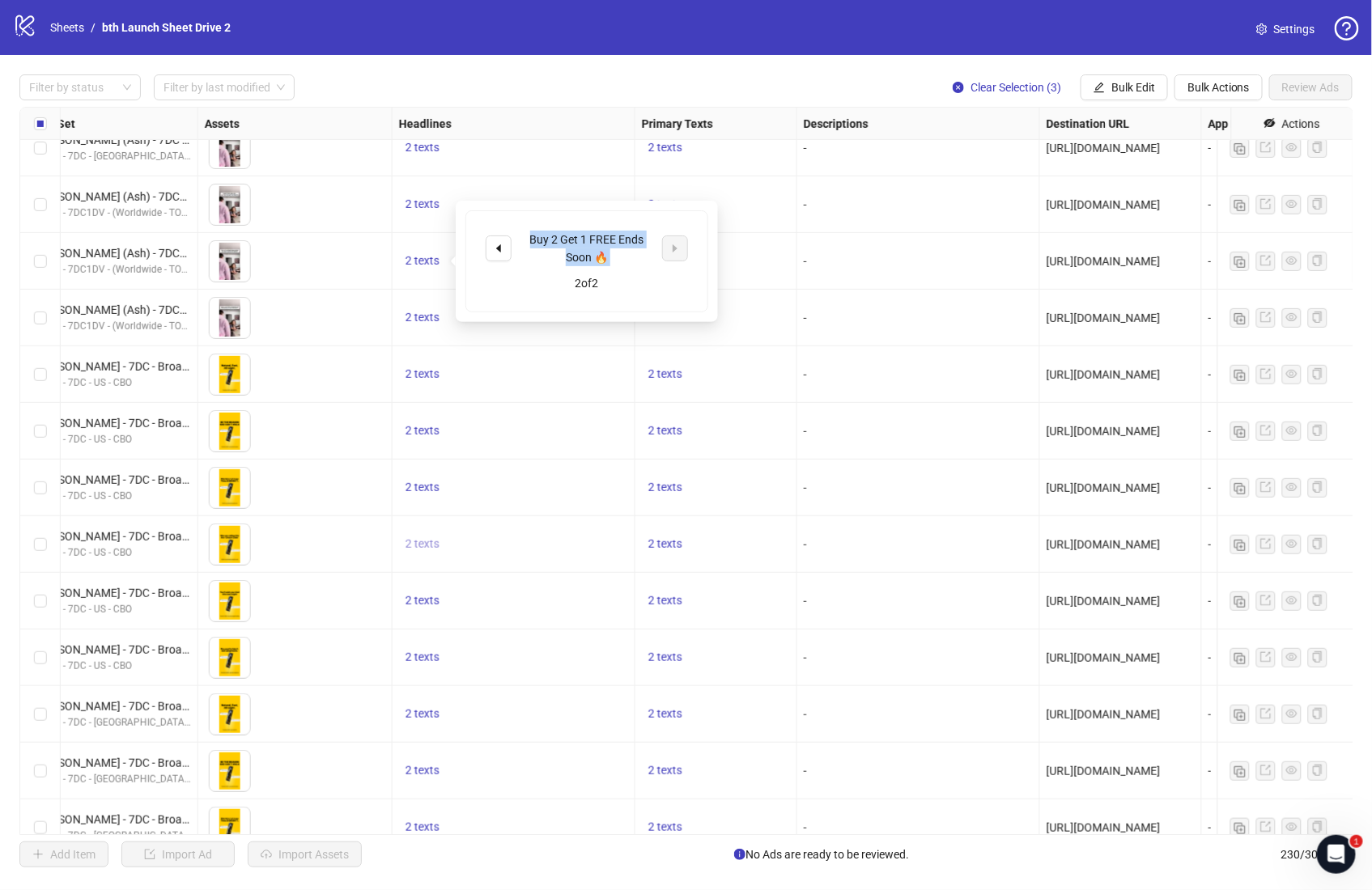 click on "2 texts" at bounding box center [423, 544] 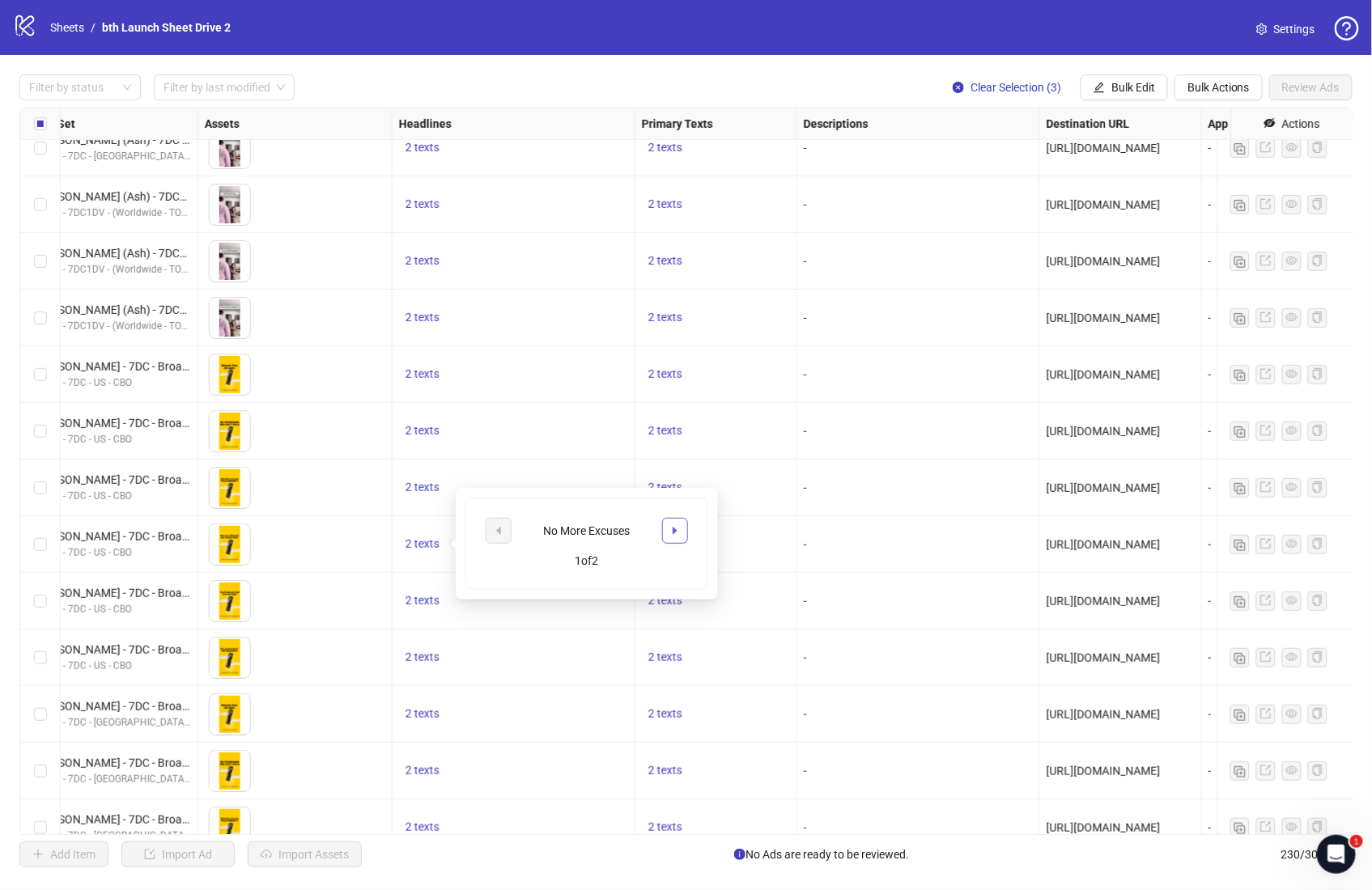 click 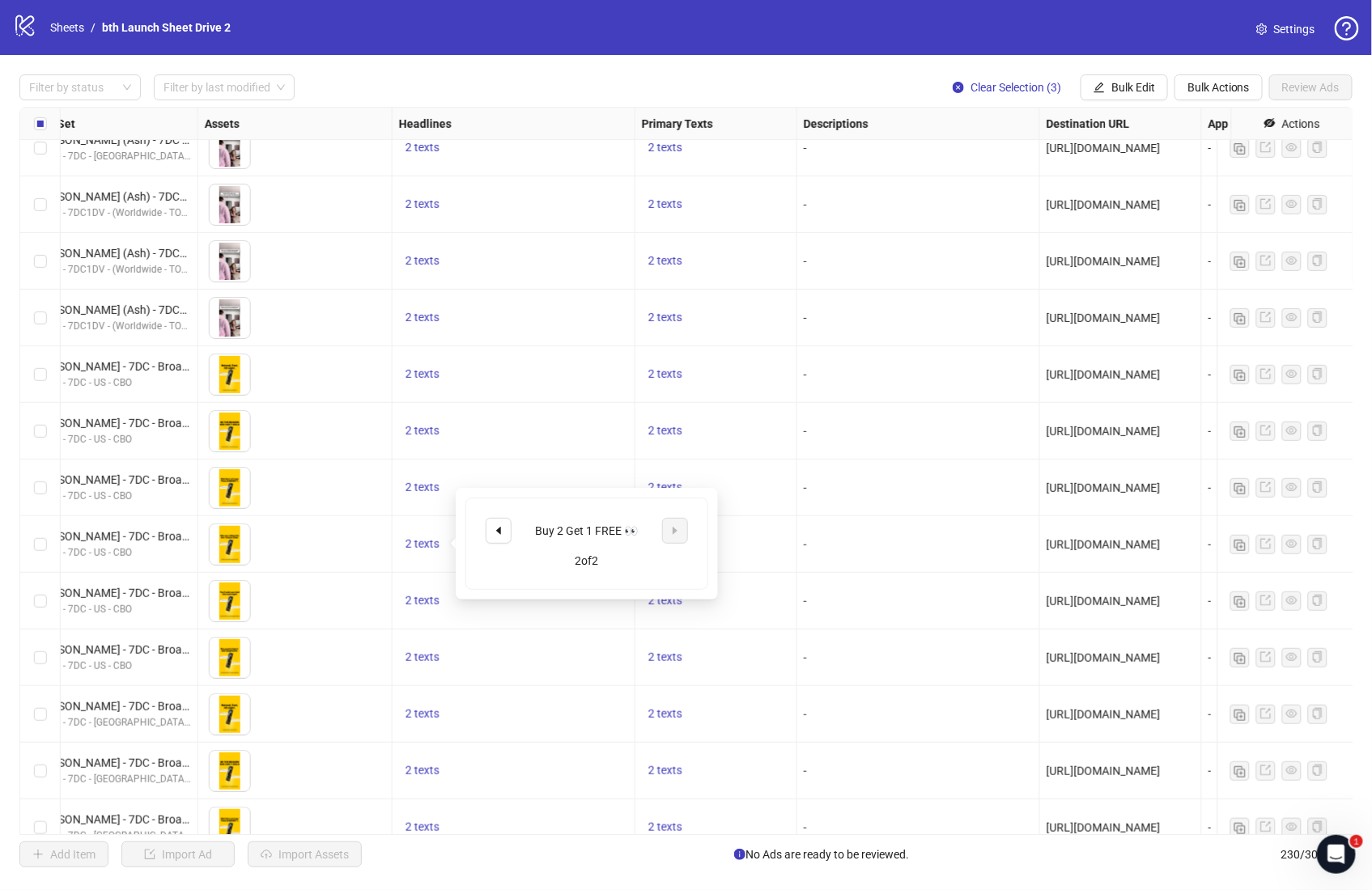 click on "Buy 2 Get 1 FREE 👀" at bounding box center (587, 531) 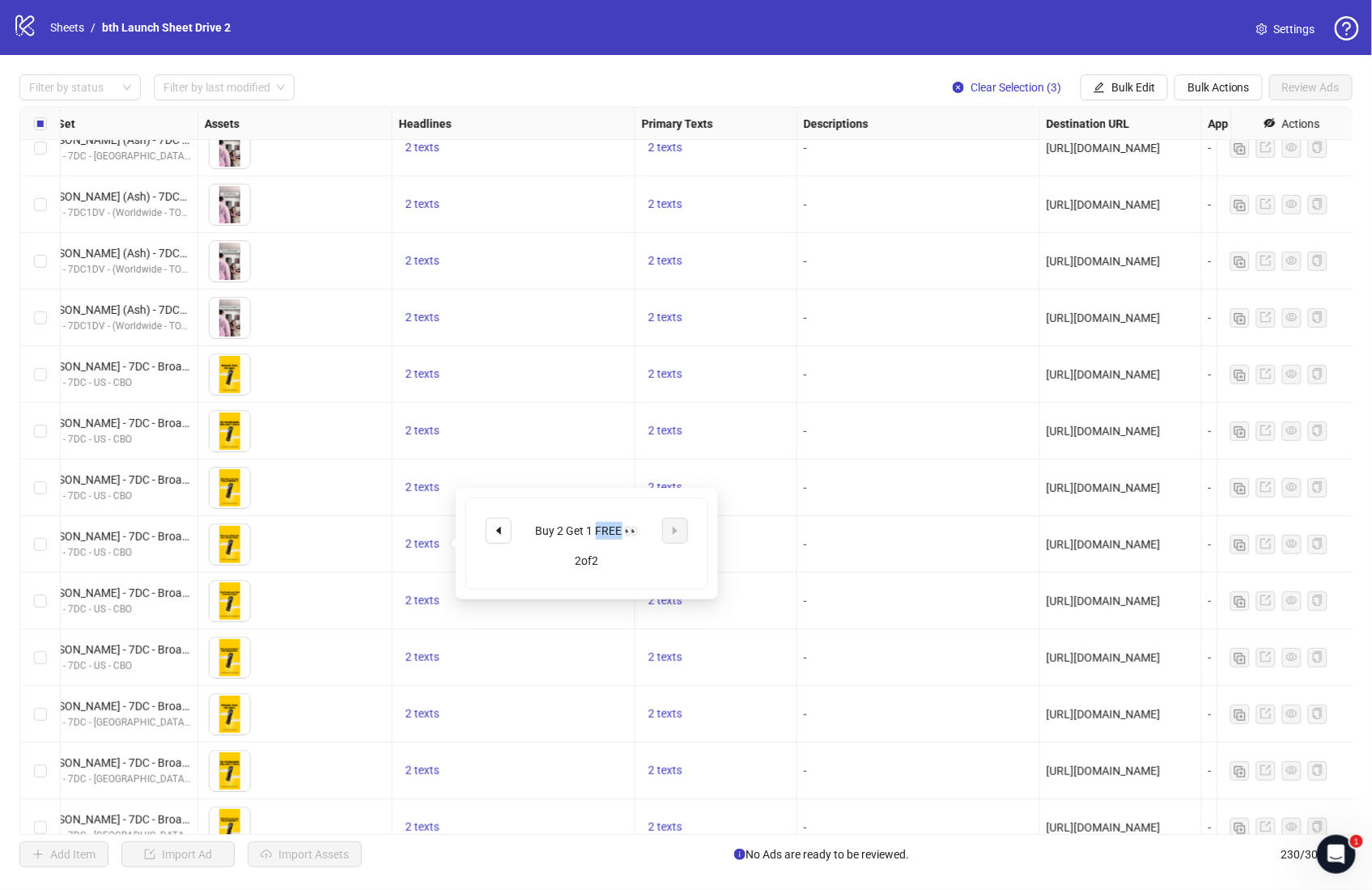click on "Buy 2 Get 1 FREE 👀" at bounding box center (587, 531) 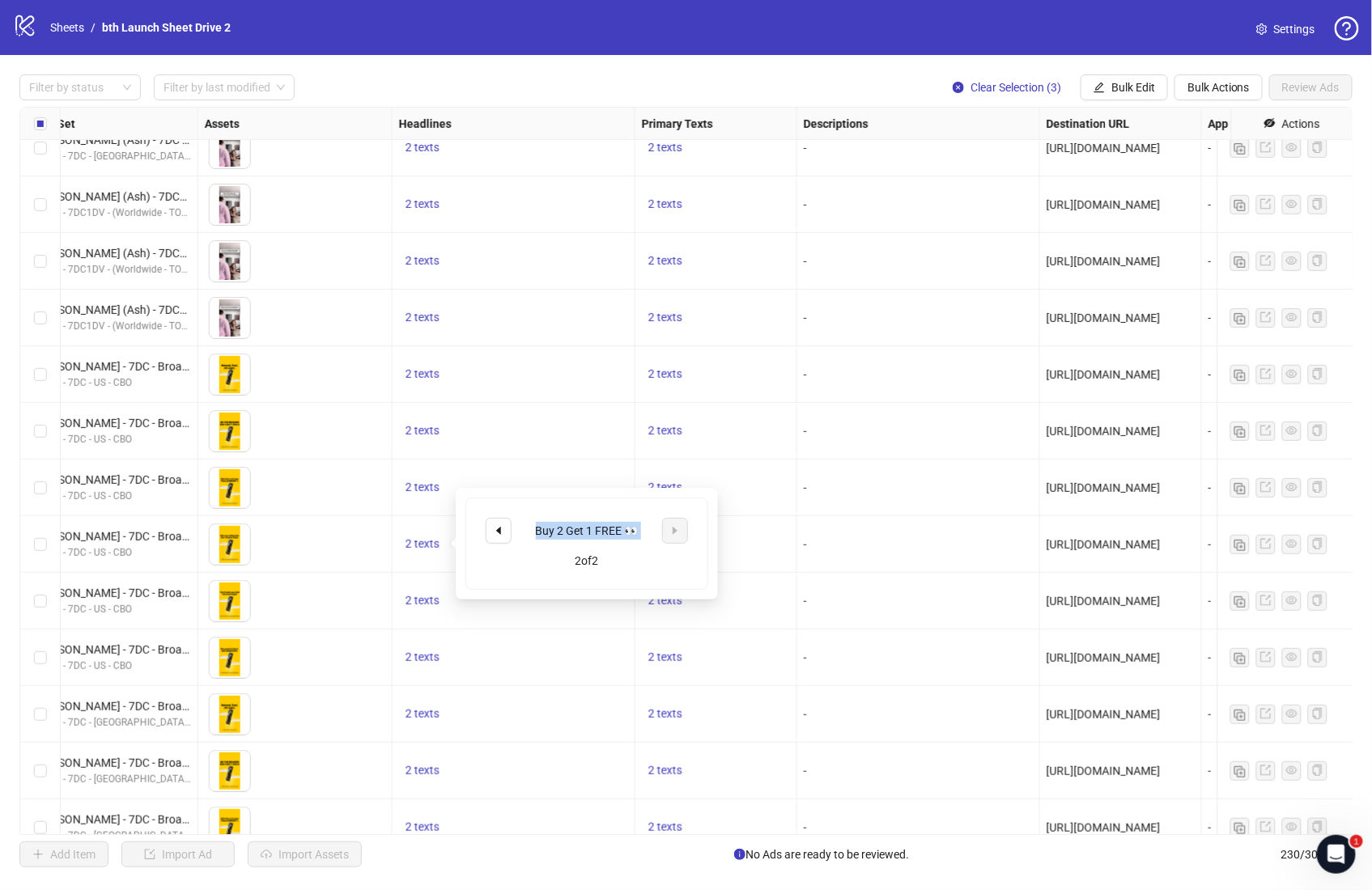 click on "Buy 2 Get 1 FREE 👀" at bounding box center [587, 531] 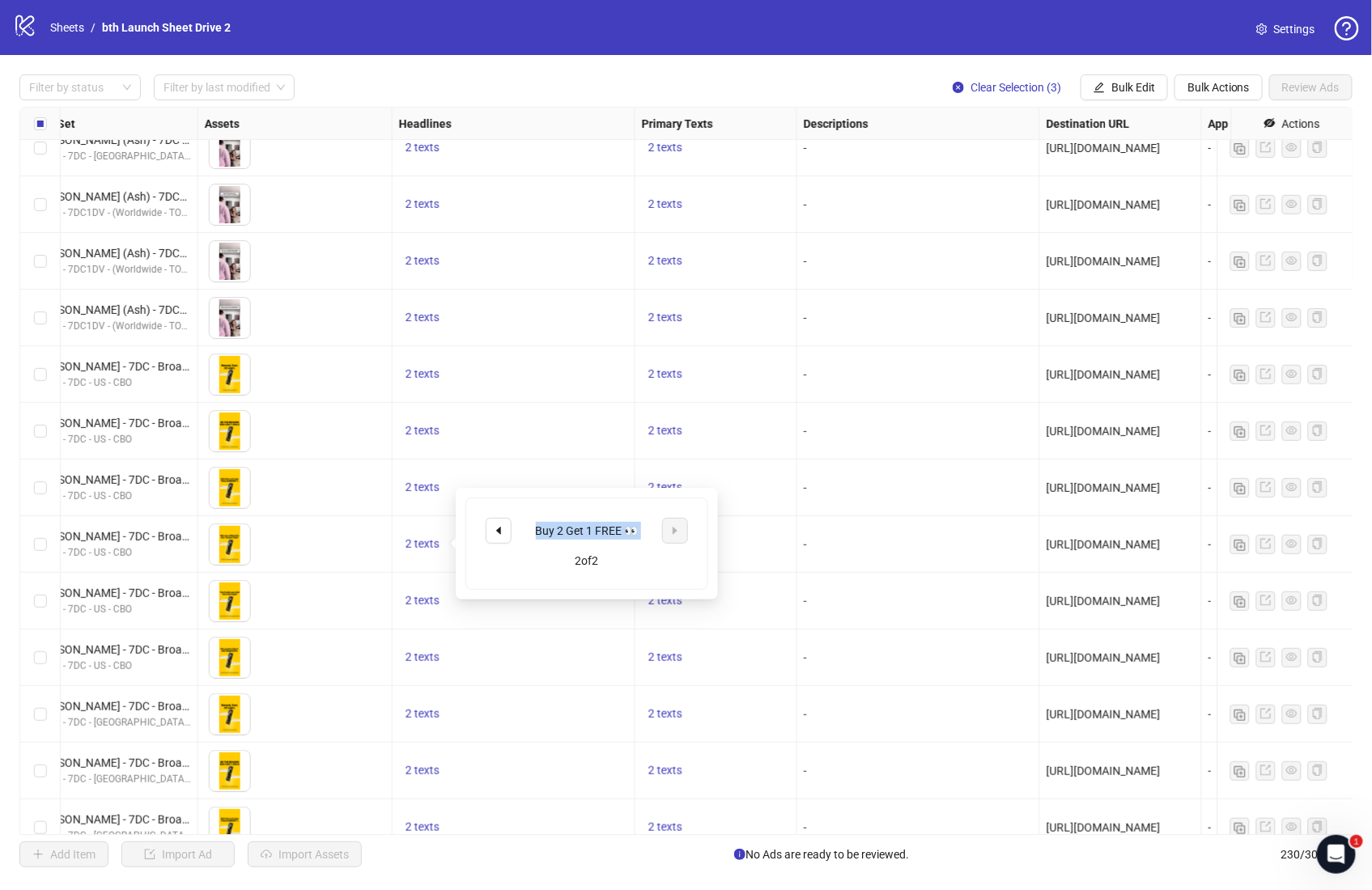 copy on "Buy 2 Get 1 FREE 👀" 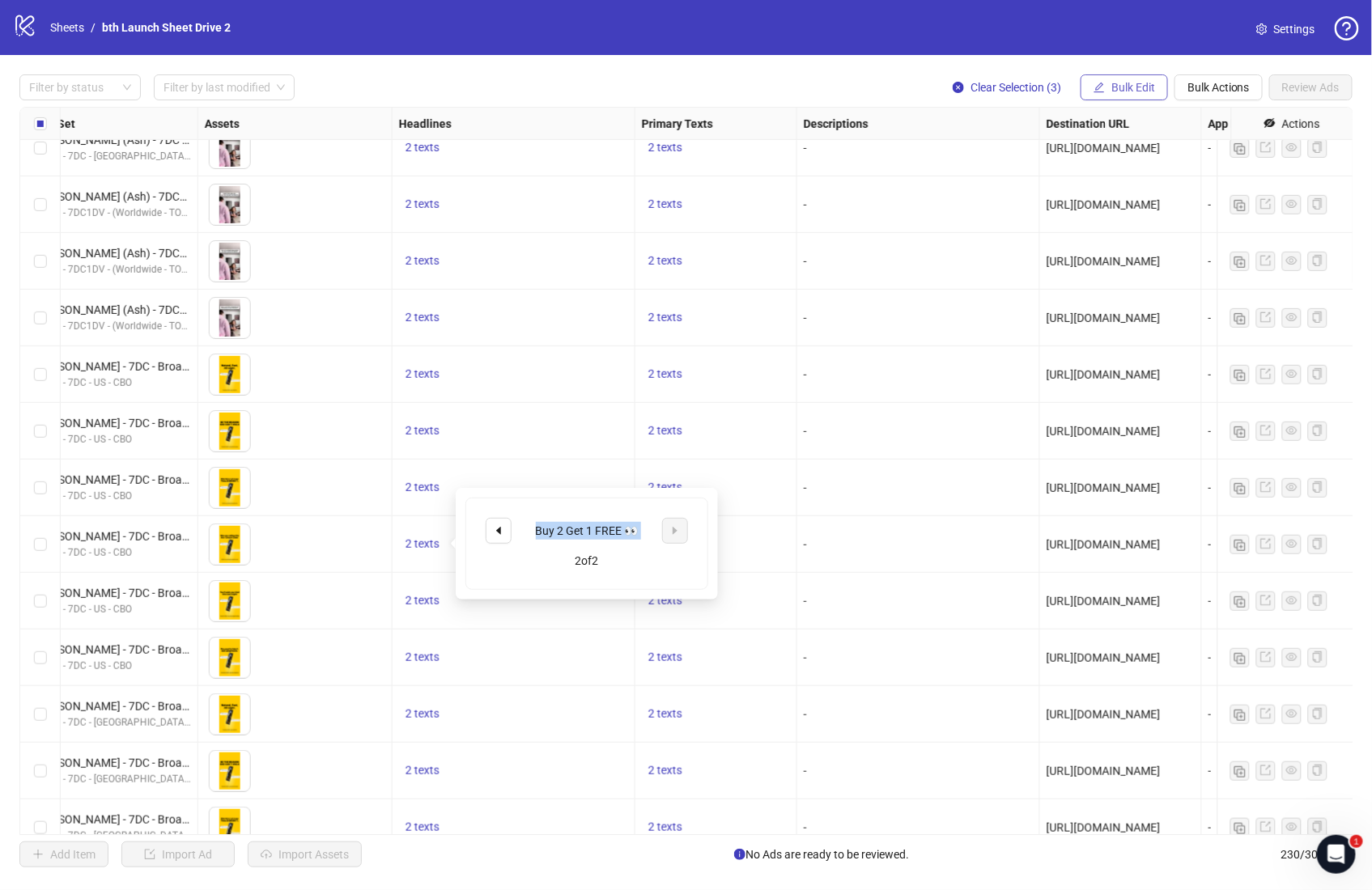click on "Bulk Edit" at bounding box center (1133, 87) 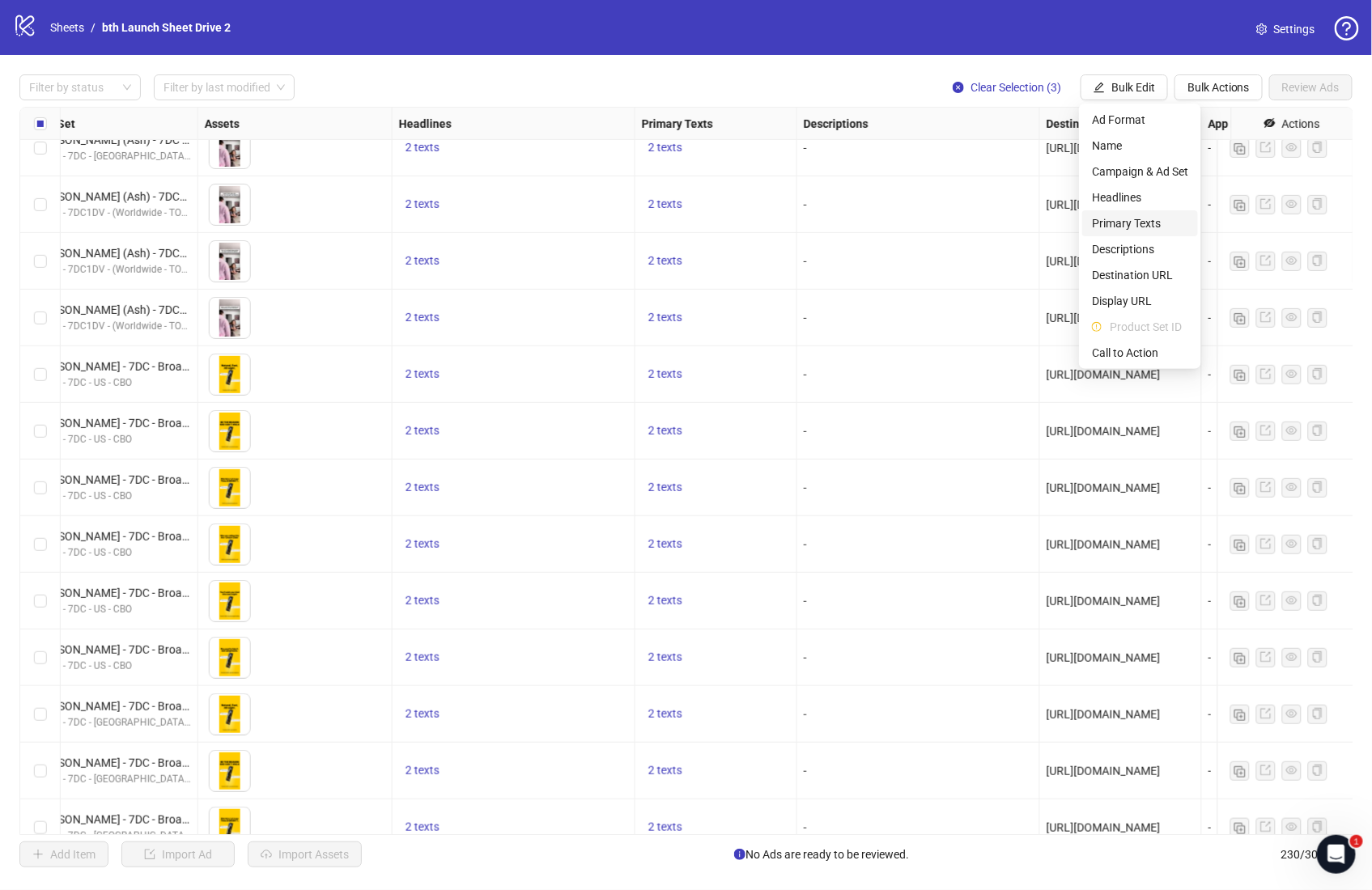 click on "Primary Texts" at bounding box center (1140, 223) 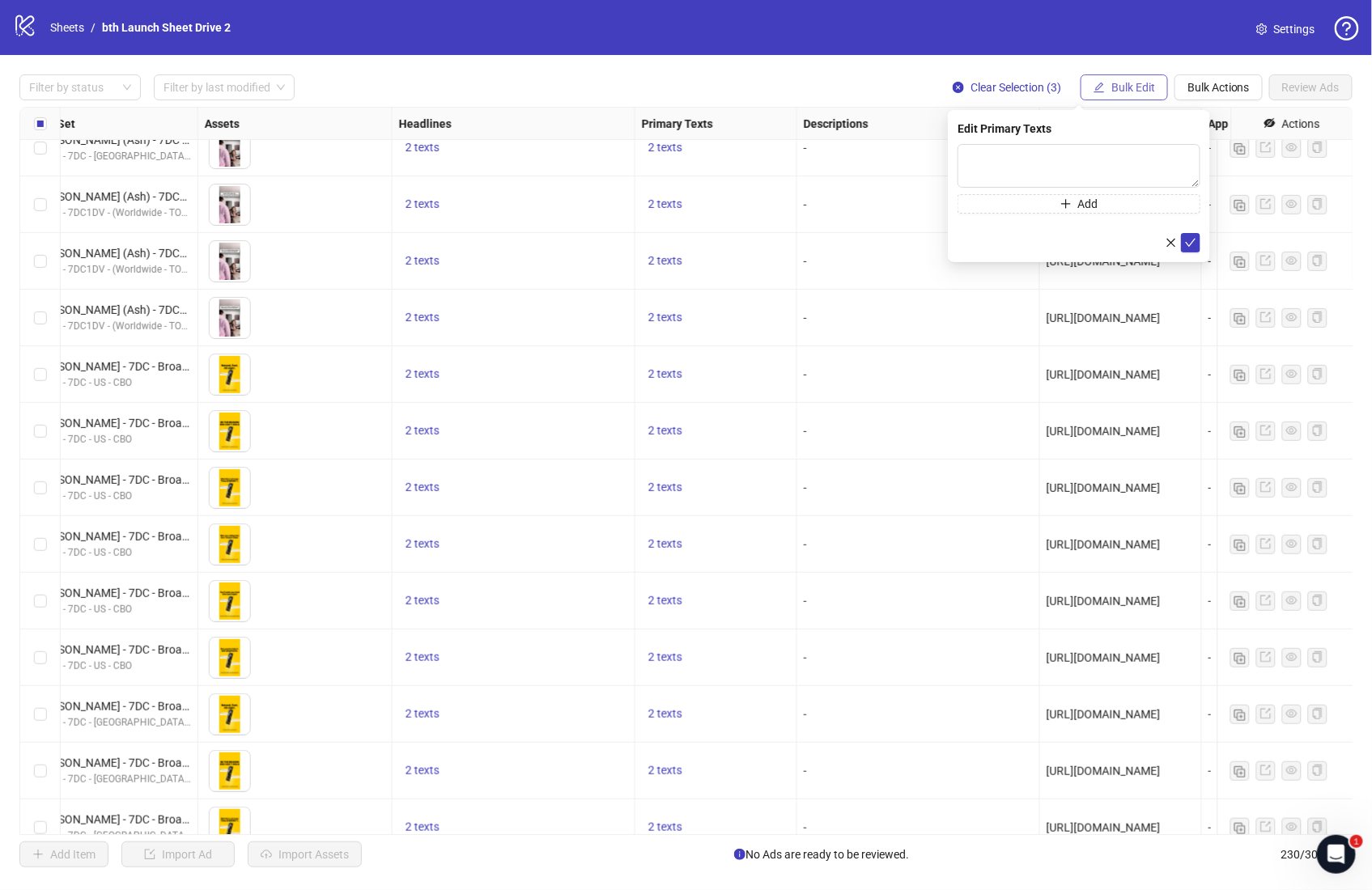 click on "Bulk Edit" at bounding box center [1133, 87] 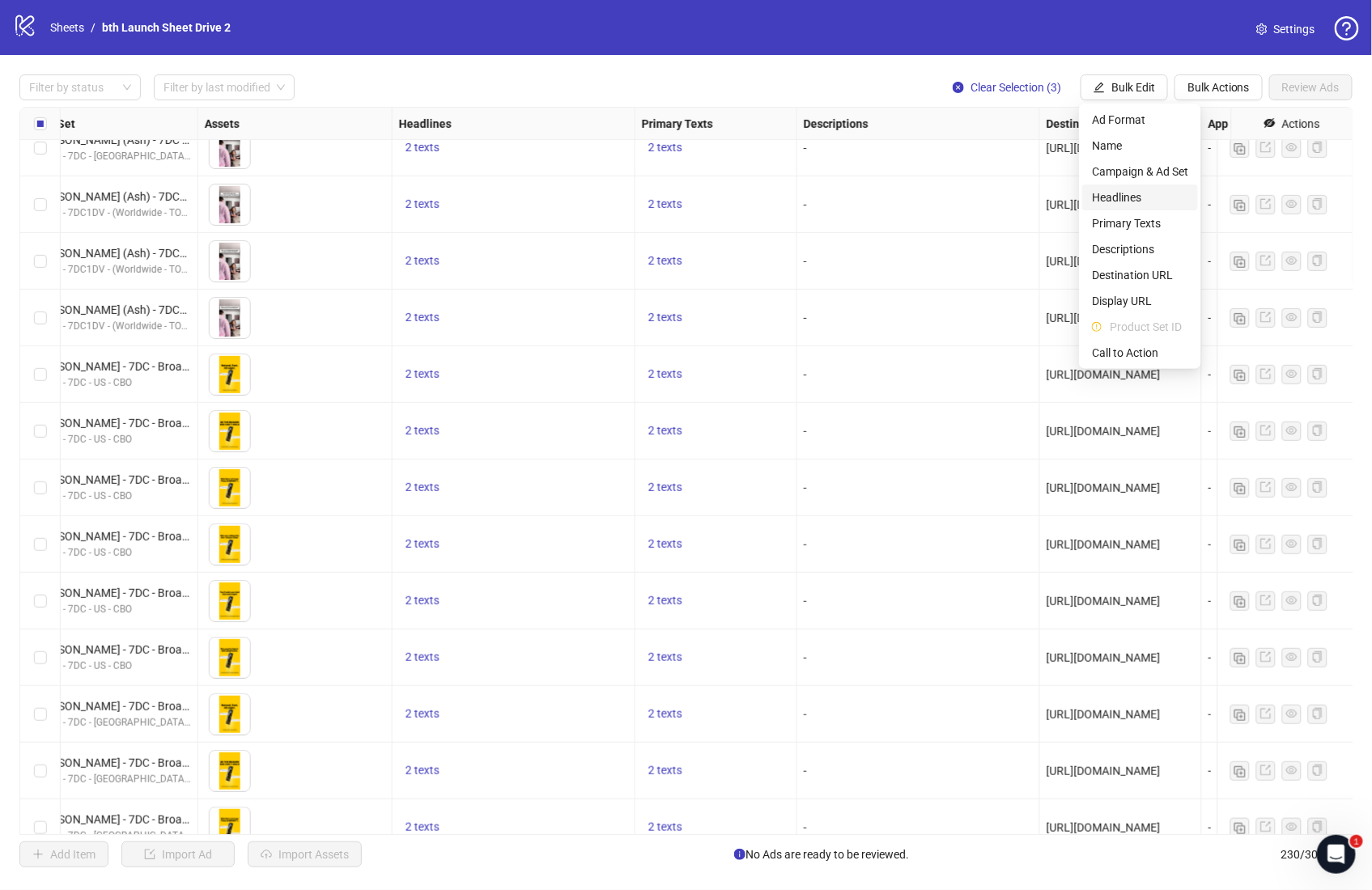 click on "Headlines" at bounding box center [1140, 197] 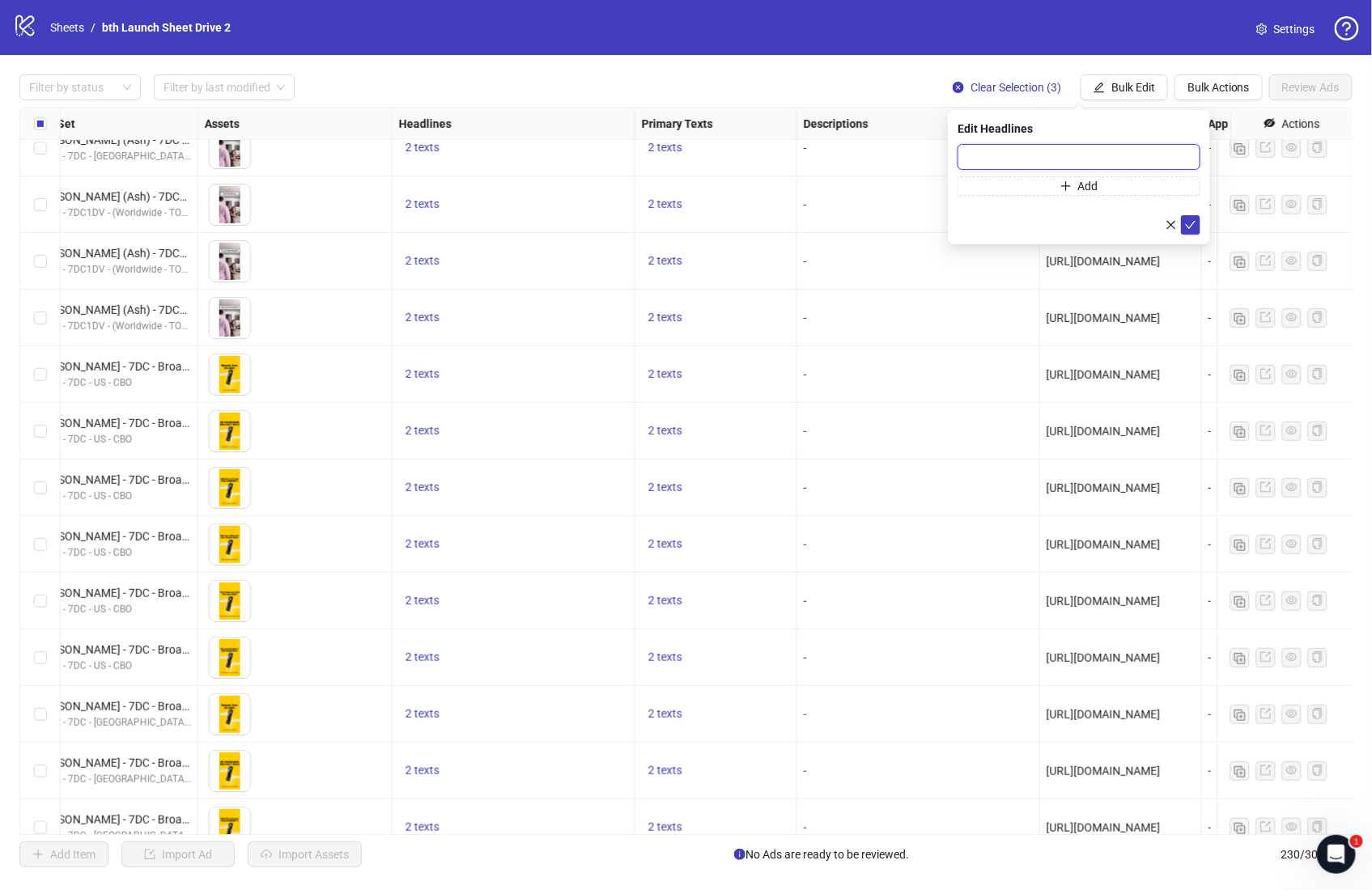 click at bounding box center (1079, 157) 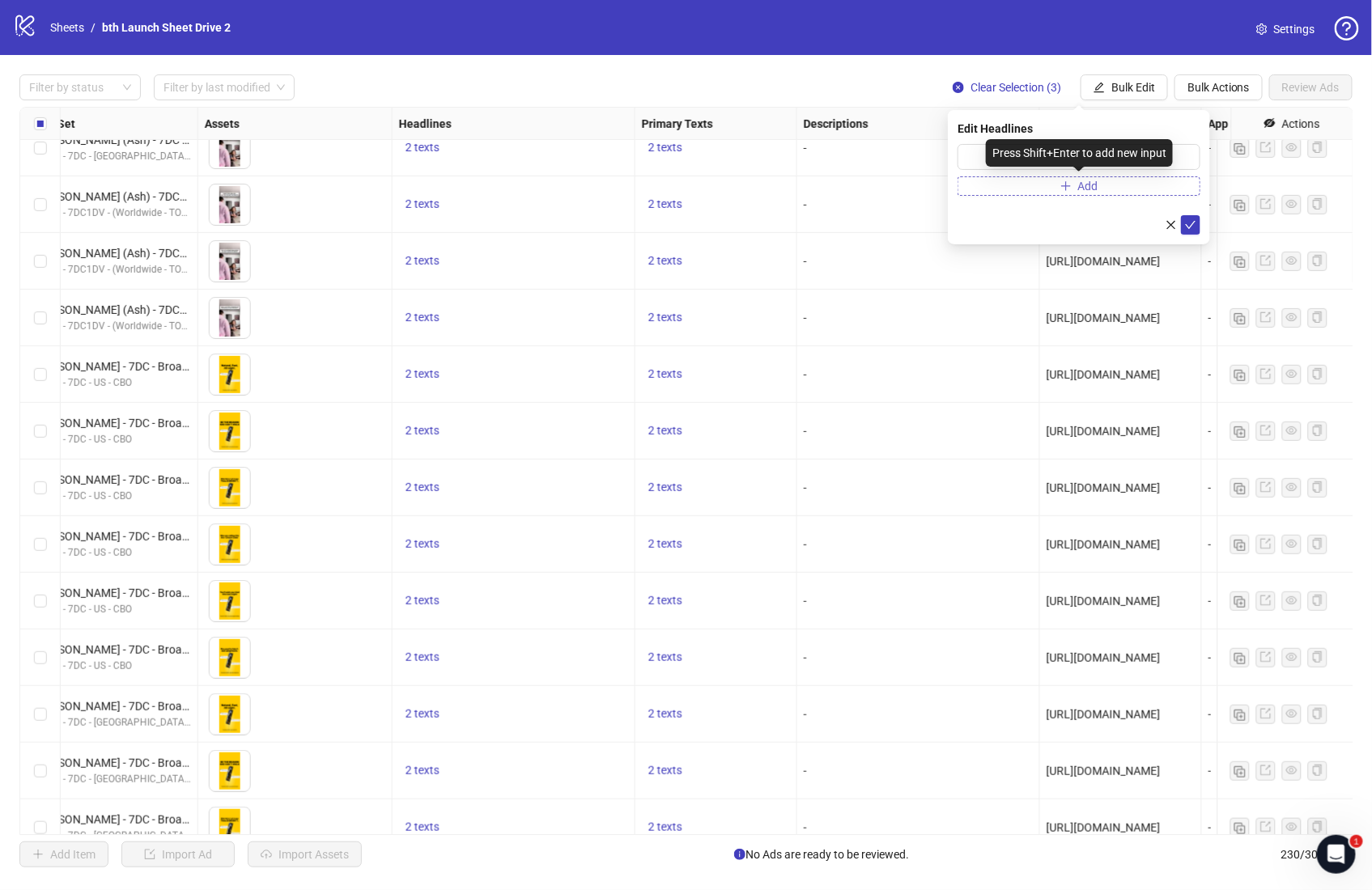 click 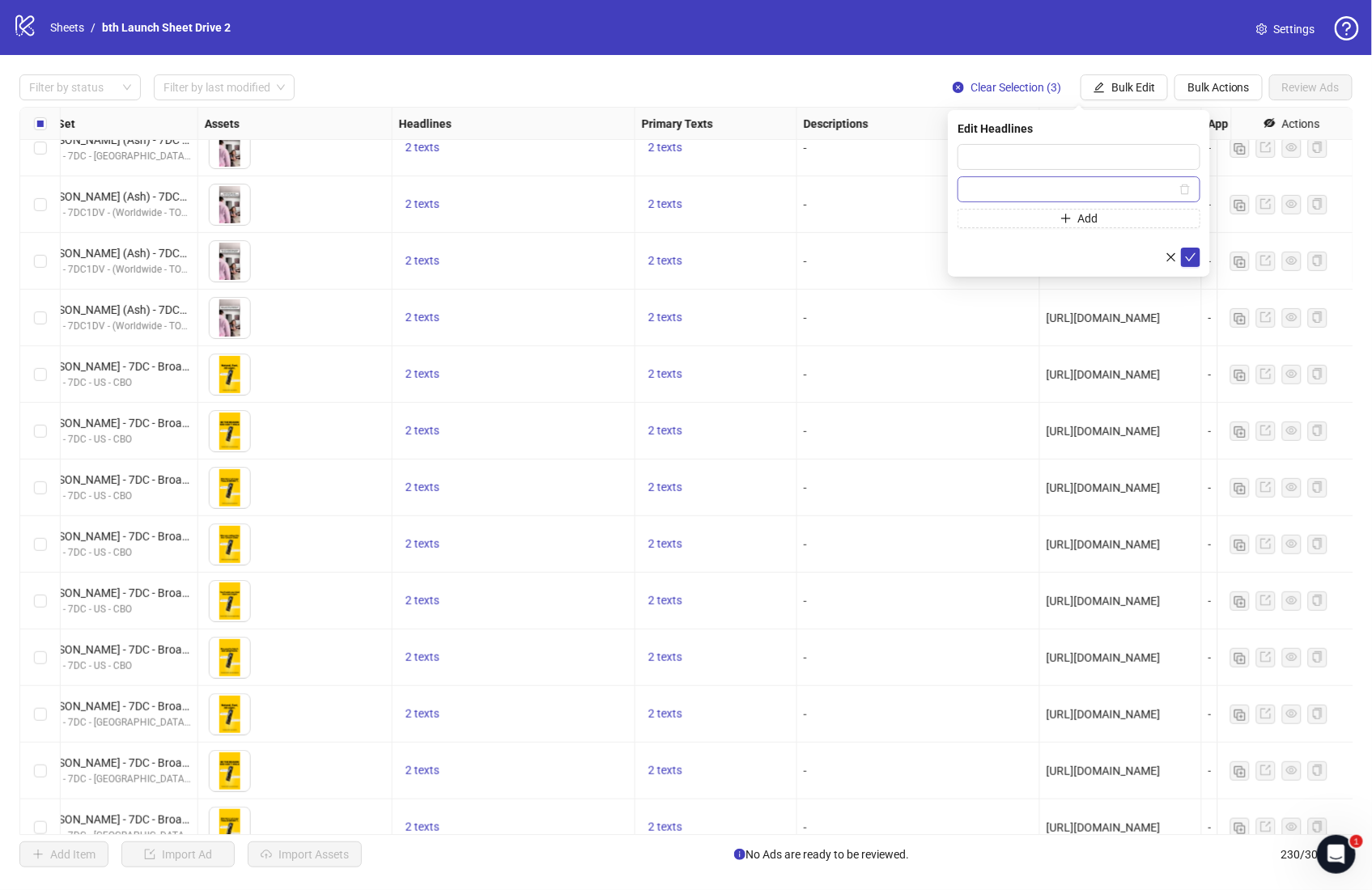 click at bounding box center (1072, 189) 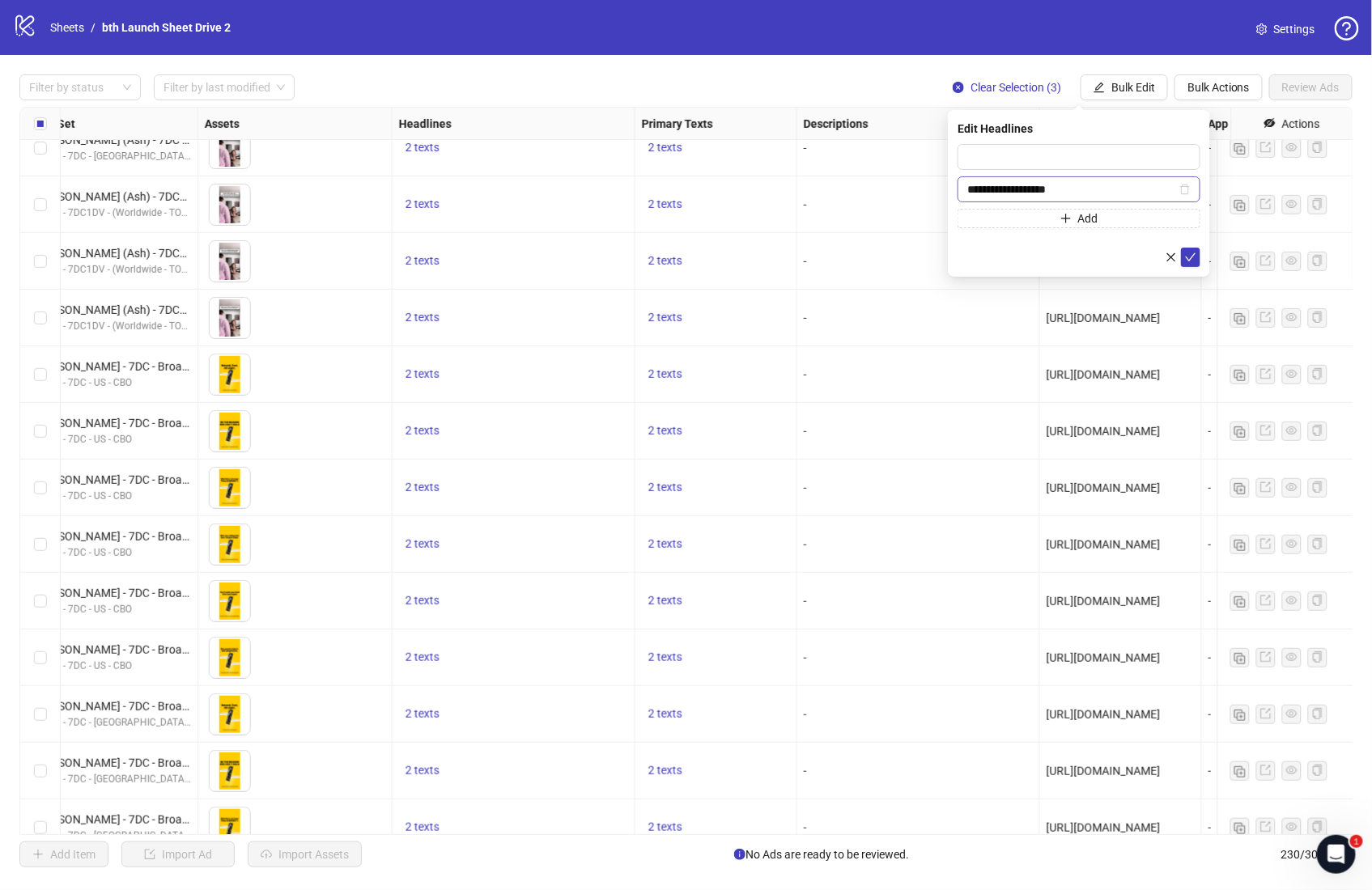 type on "**********" 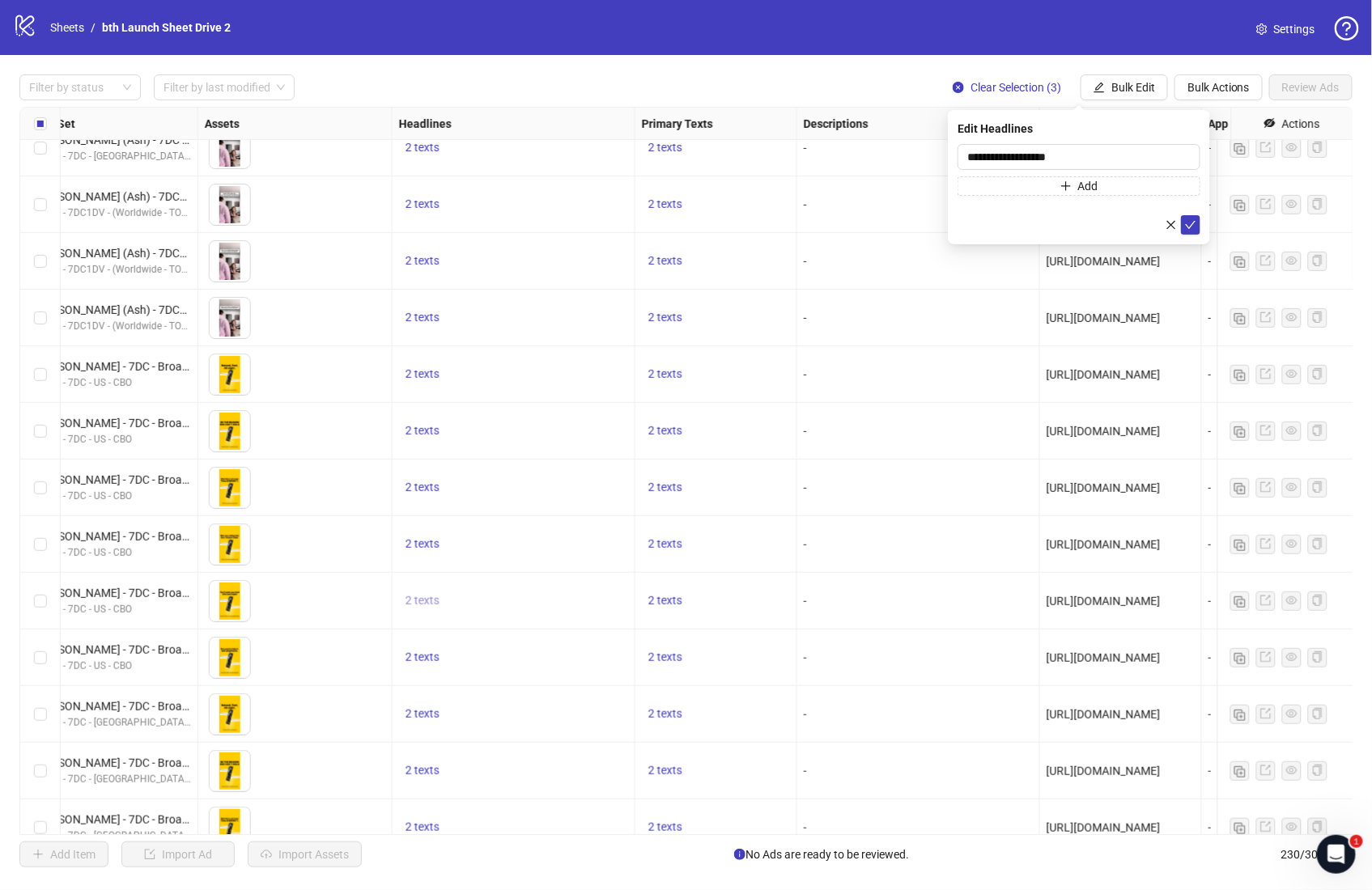click on "2 texts" at bounding box center (423, 600) 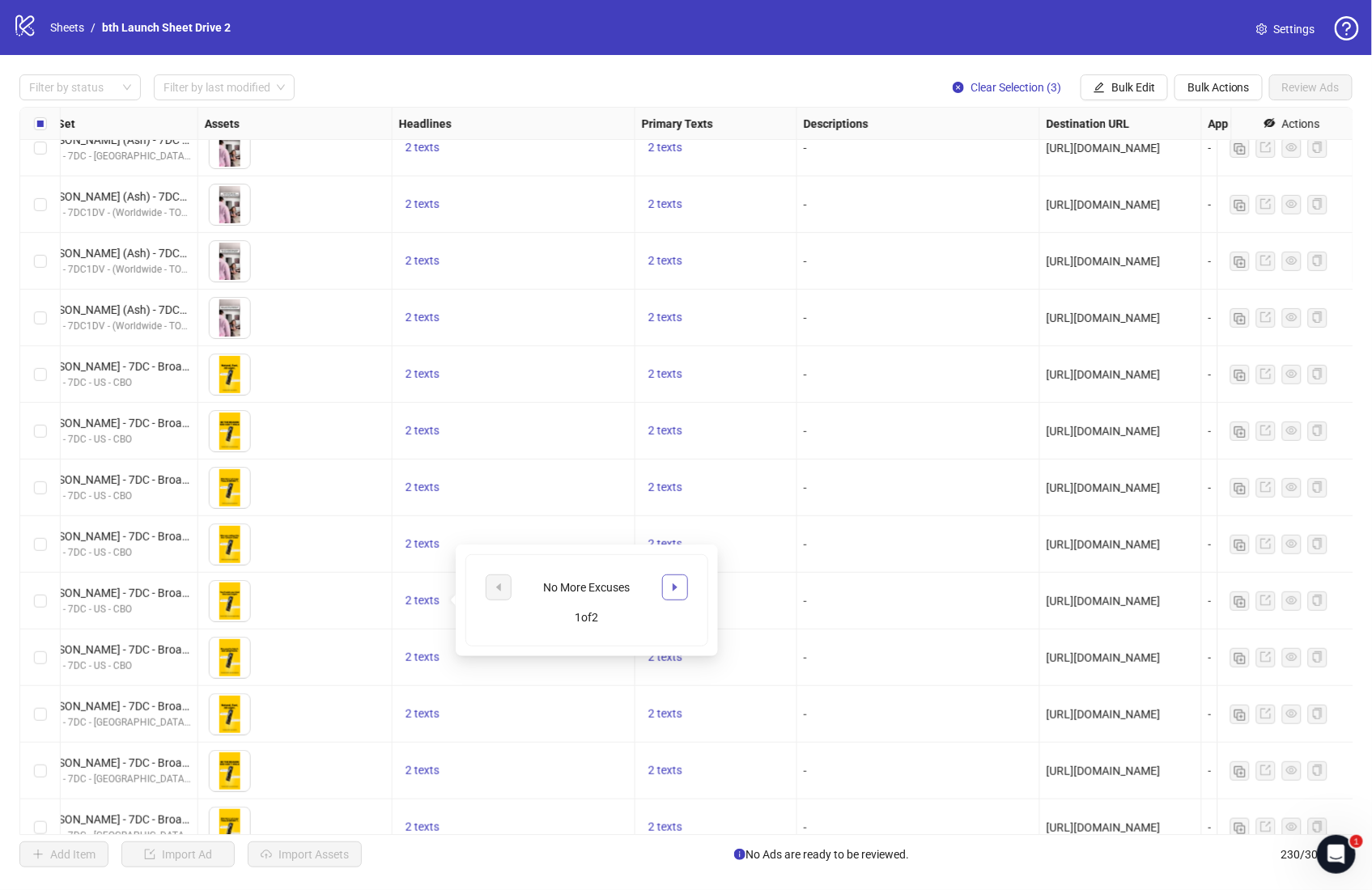 click at bounding box center (675, 587) 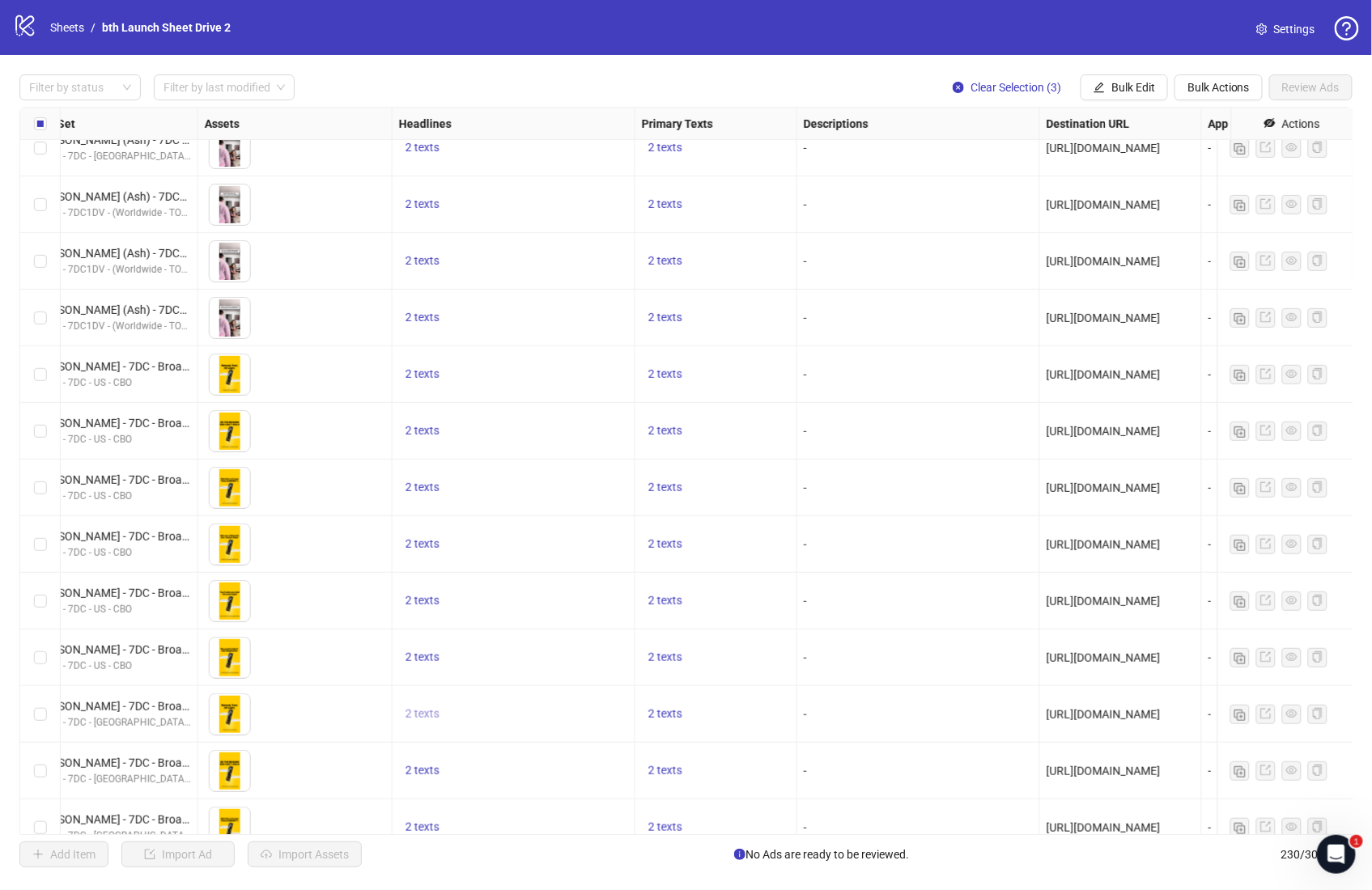 click on "2 texts" at bounding box center (423, 714) 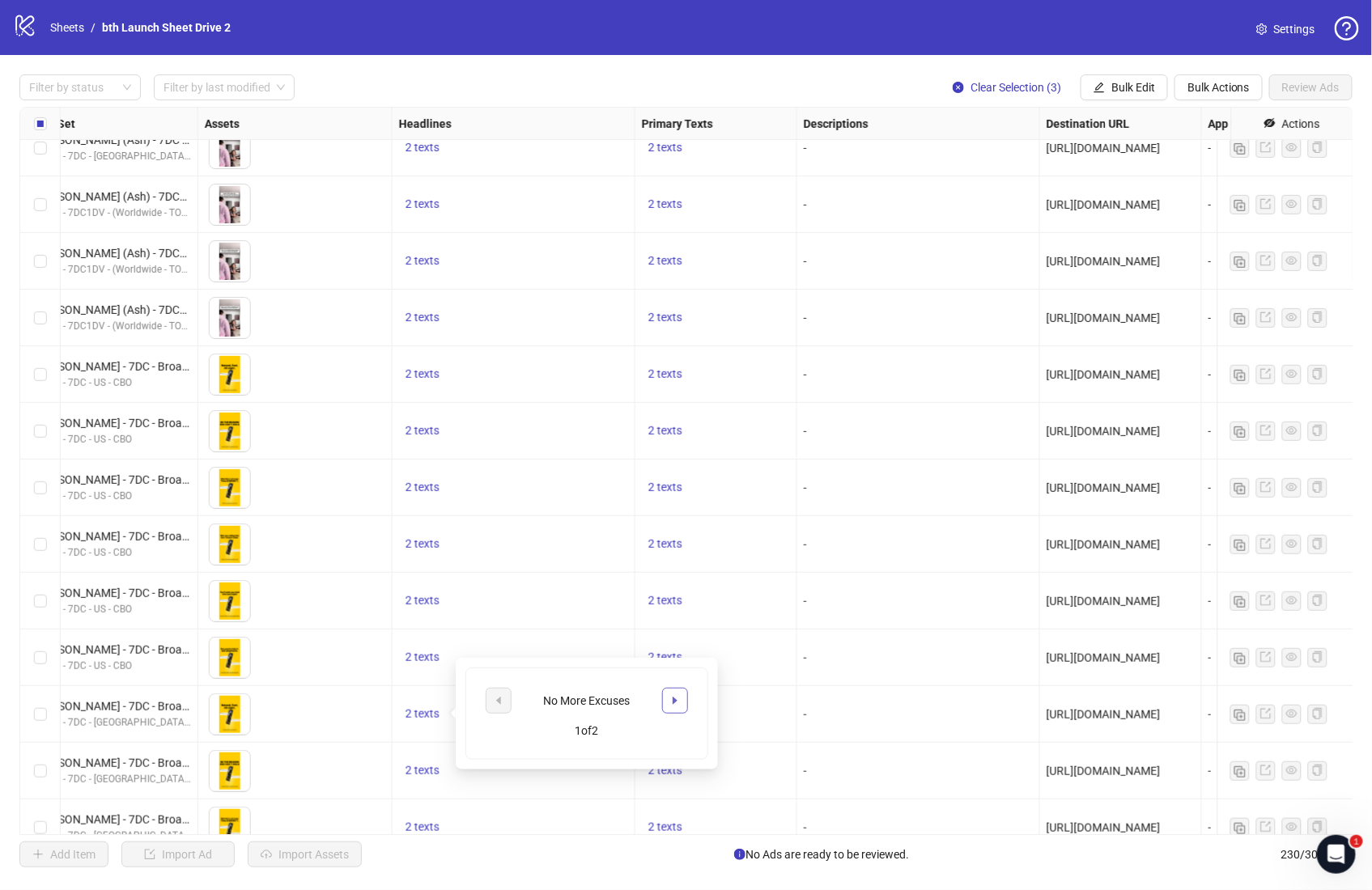 click 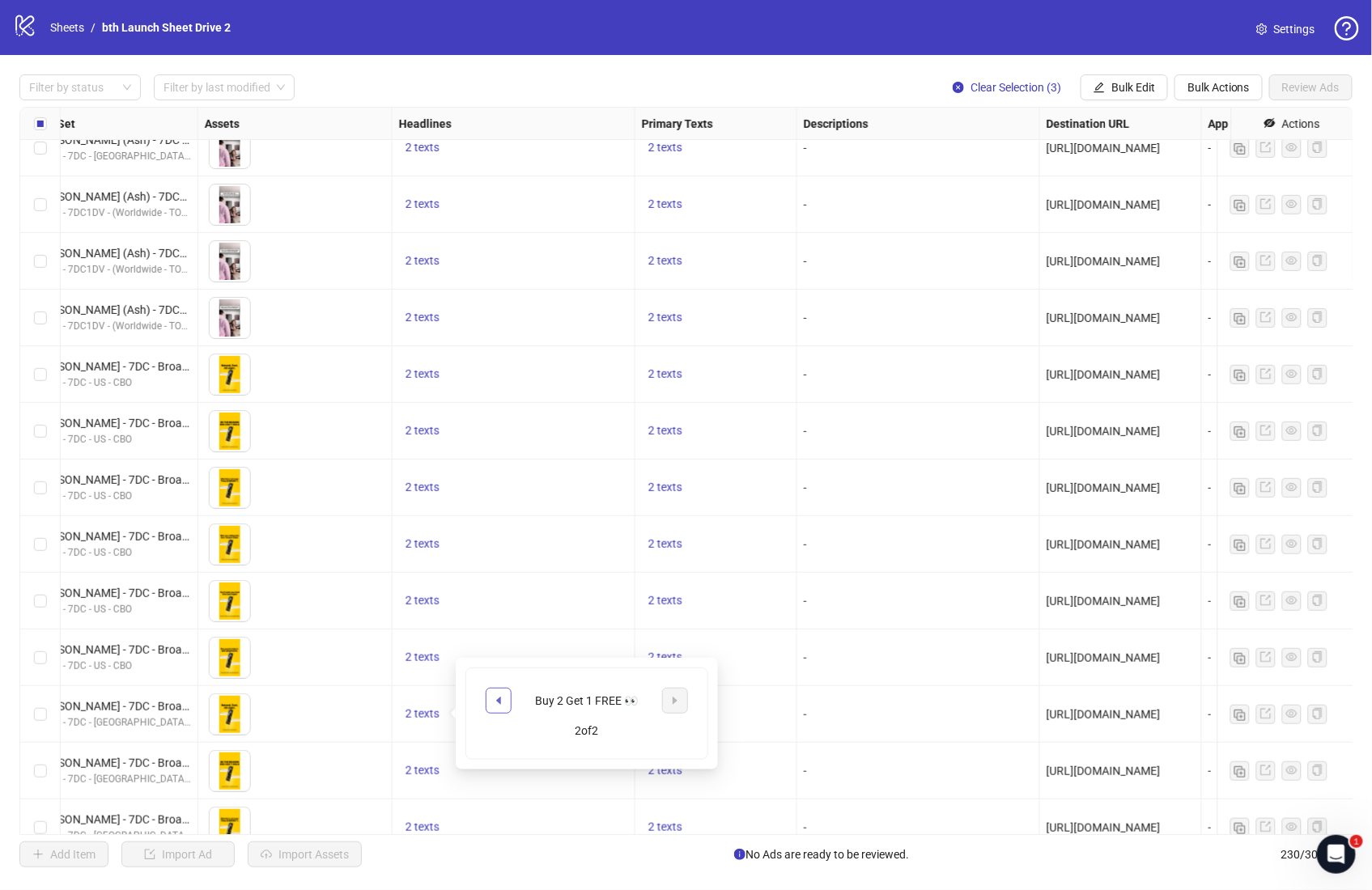 click at bounding box center (499, 701) 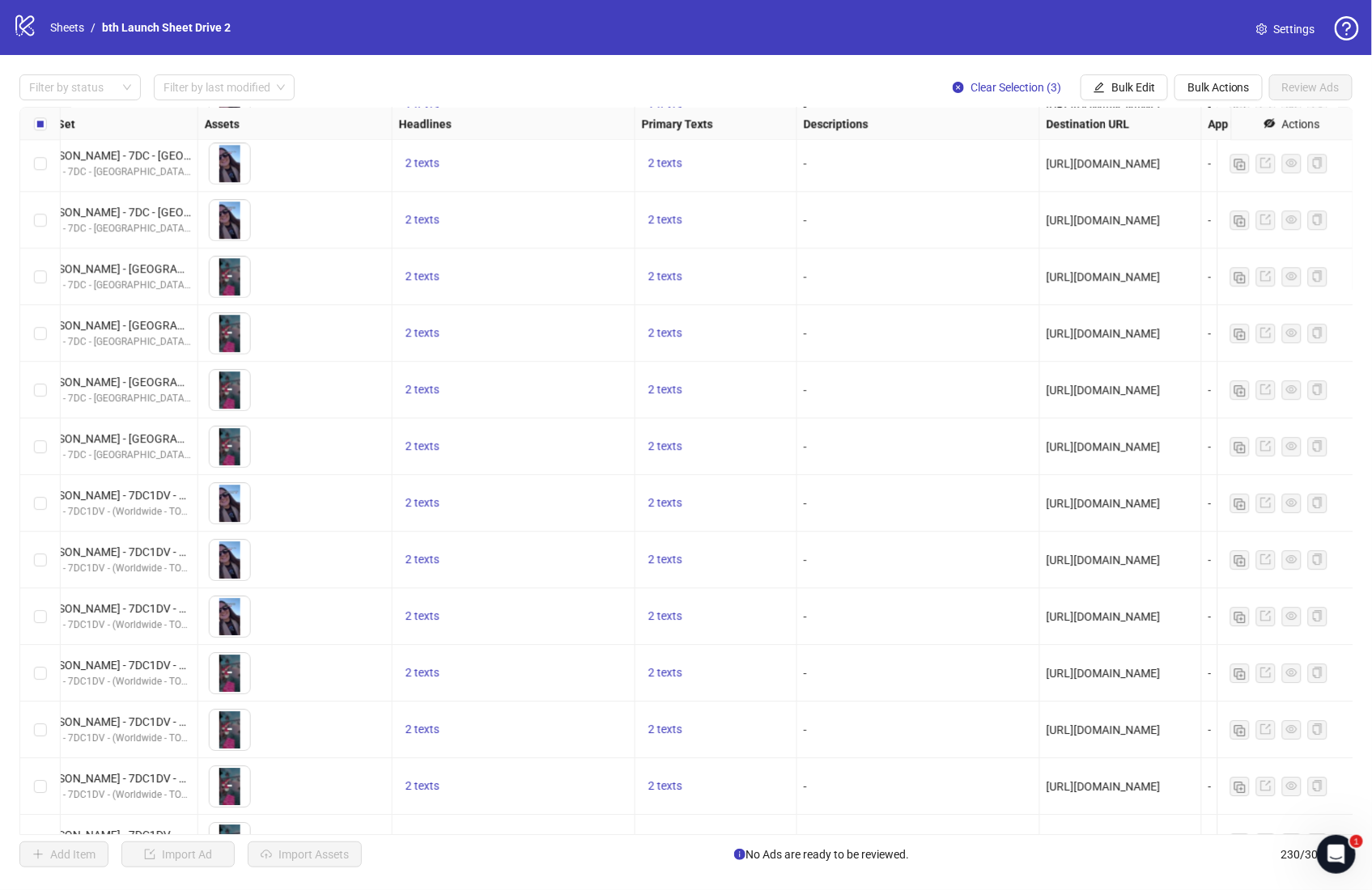 scroll, scrollTop: 8581, scrollLeft: 567, axis: both 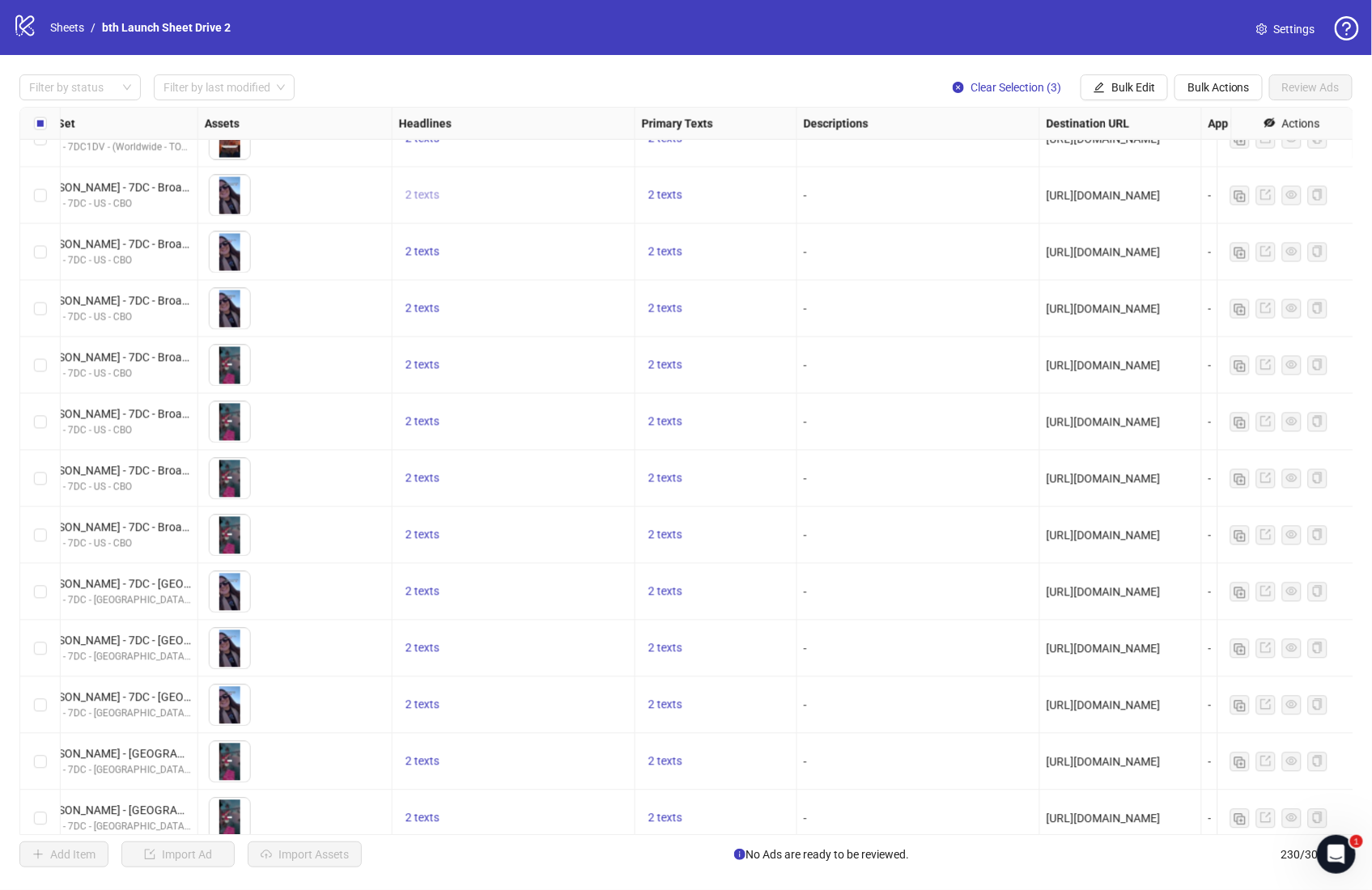 click on "2 texts" at bounding box center (423, 195) 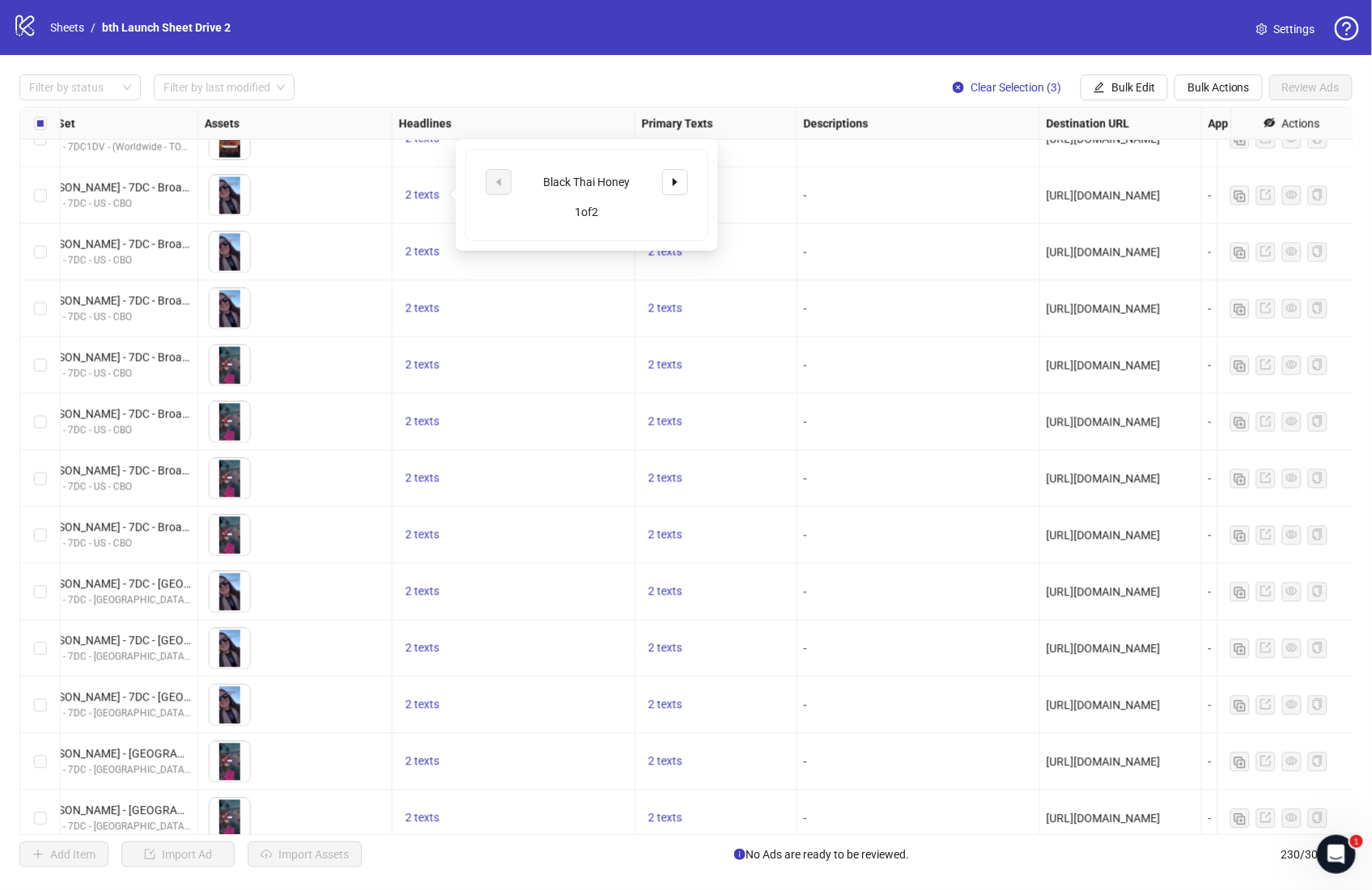 click on "Black Thai Honey" at bounding box center (587, 182) 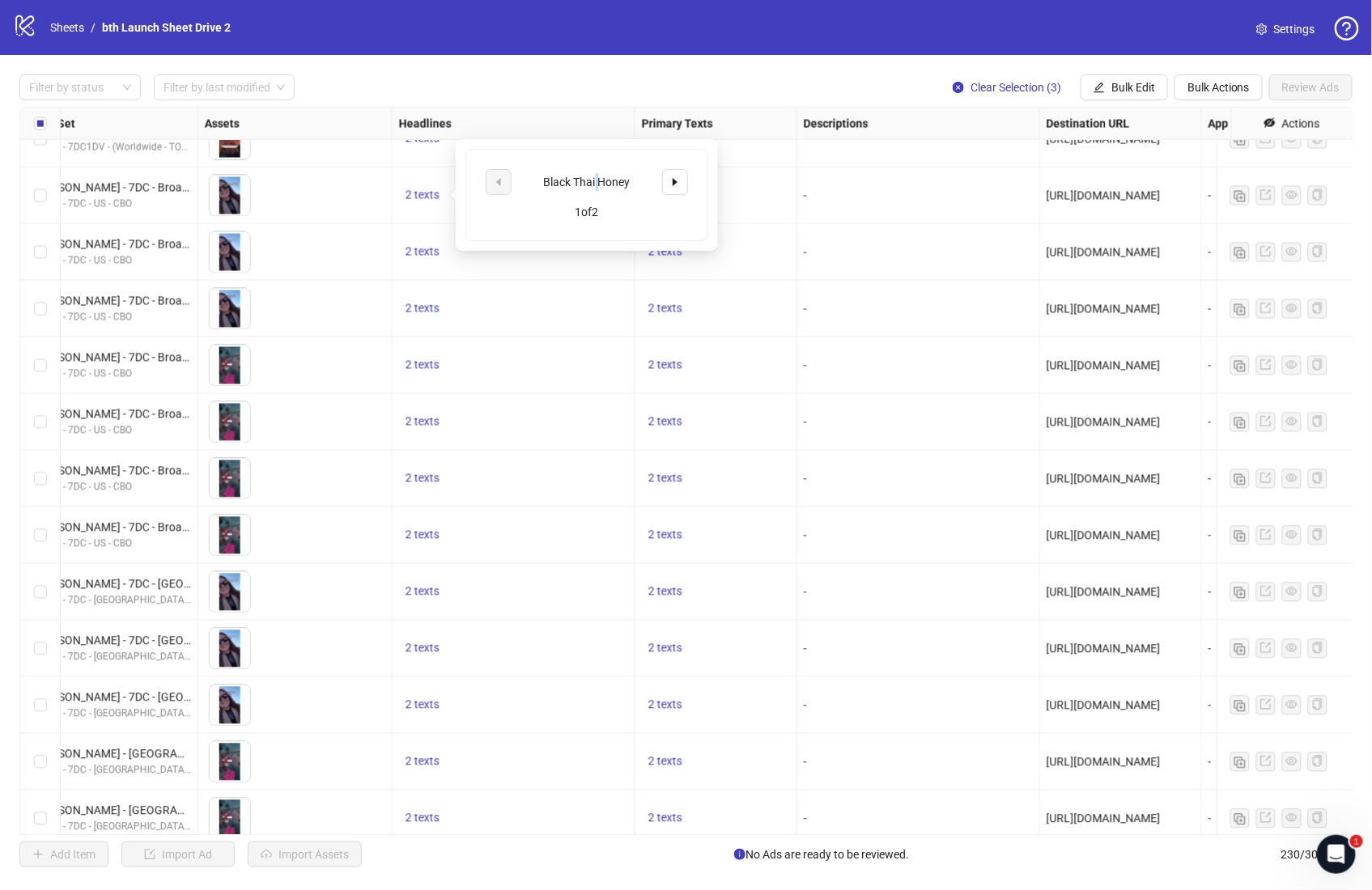click on "Black Thai Honey" at bounding box center [587, 182] 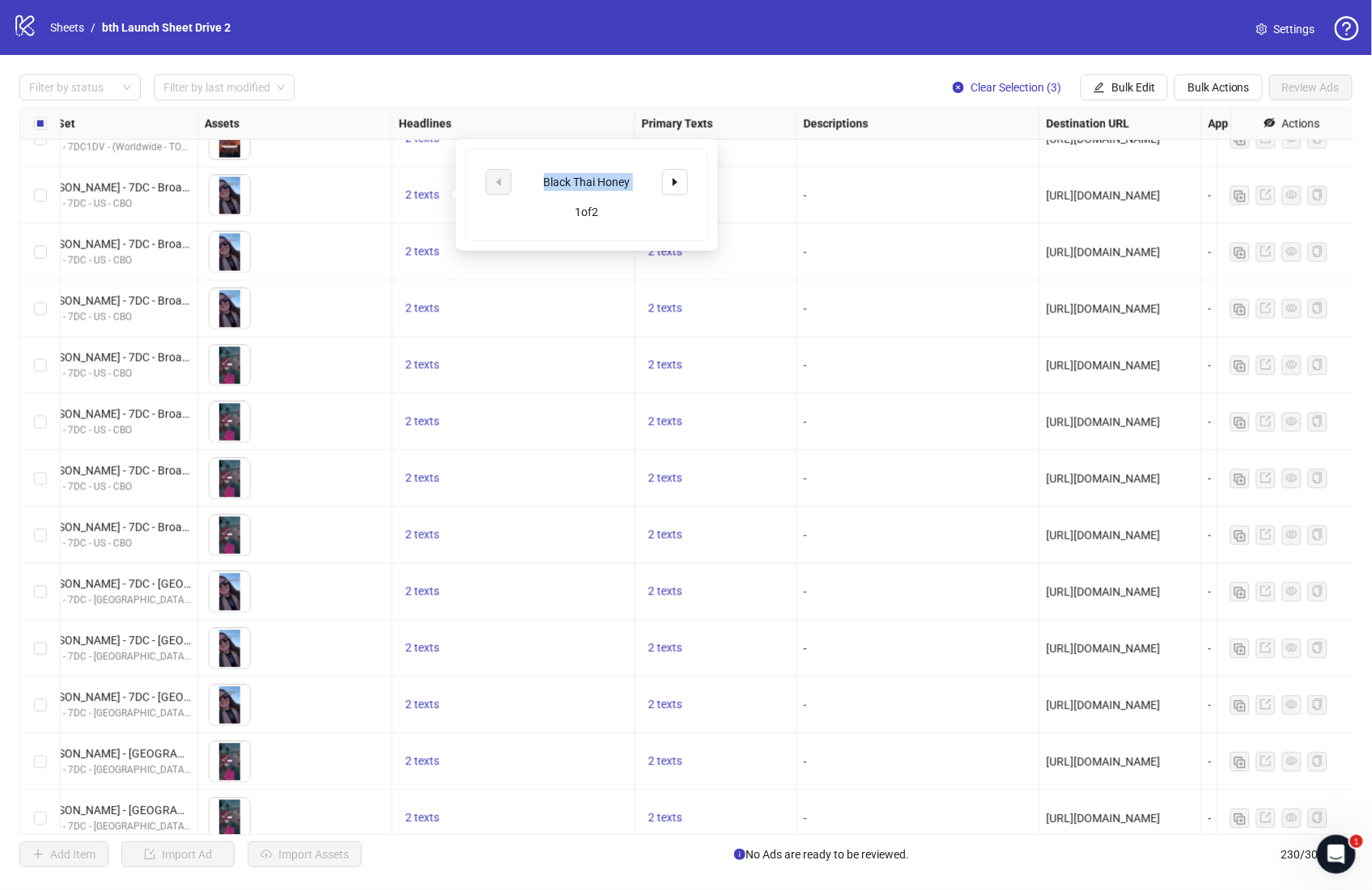 click on "Black Thai Honey" at bounding box center (587, 182) 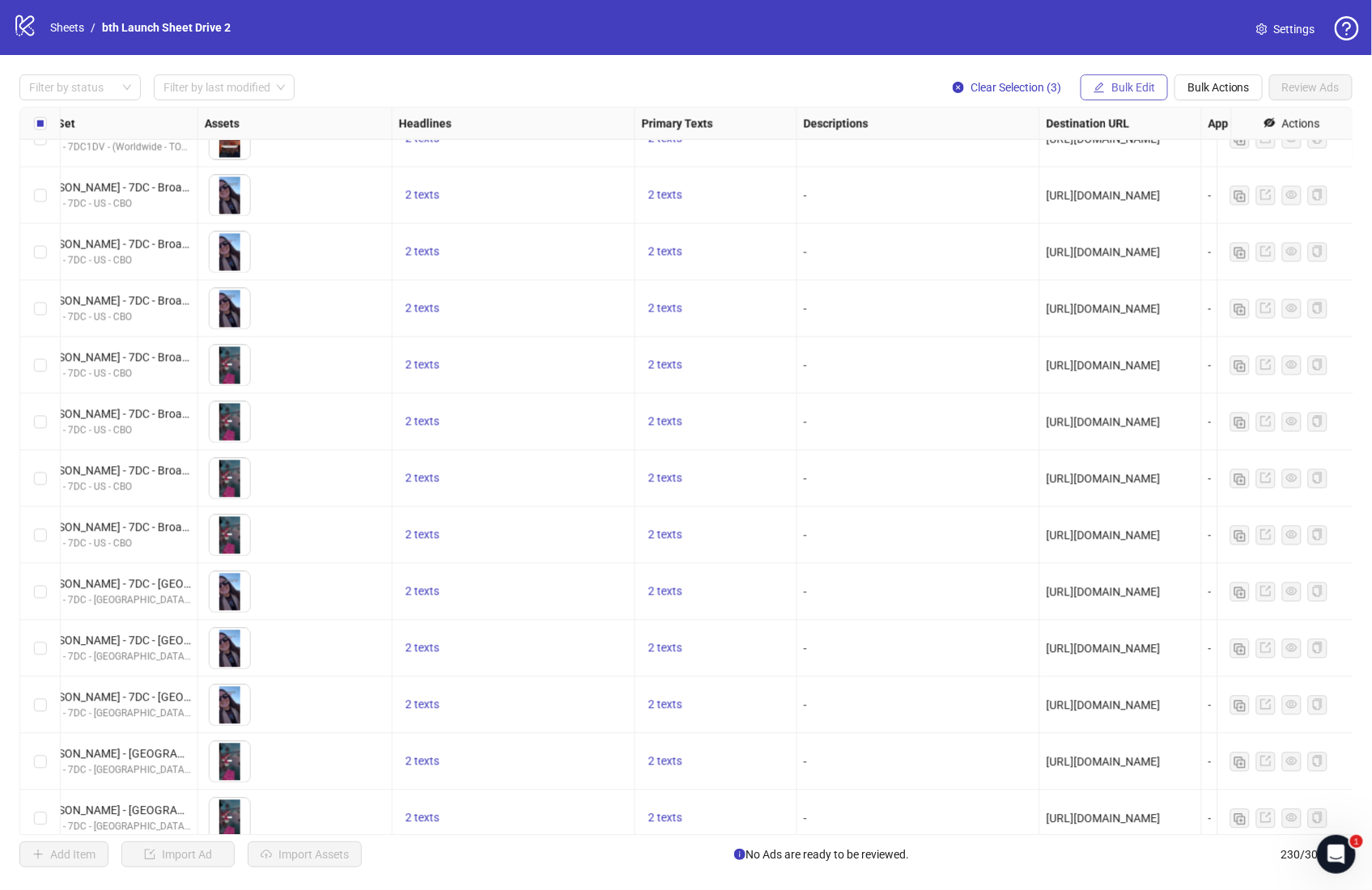click on "Bulk Edit" at bounding box center [1124, 87] 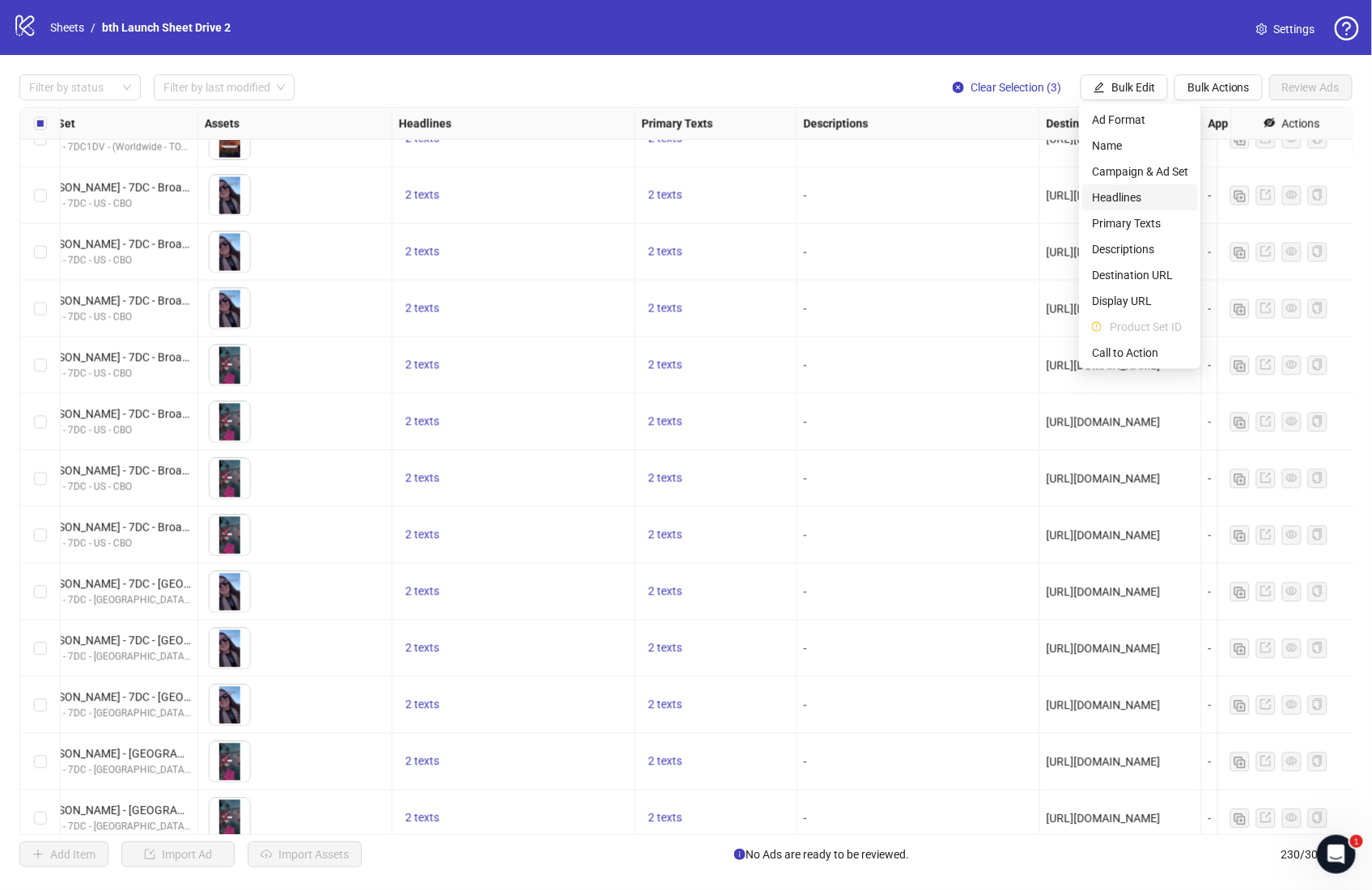 click on "Headlines" at bounding box center (1140, 197) 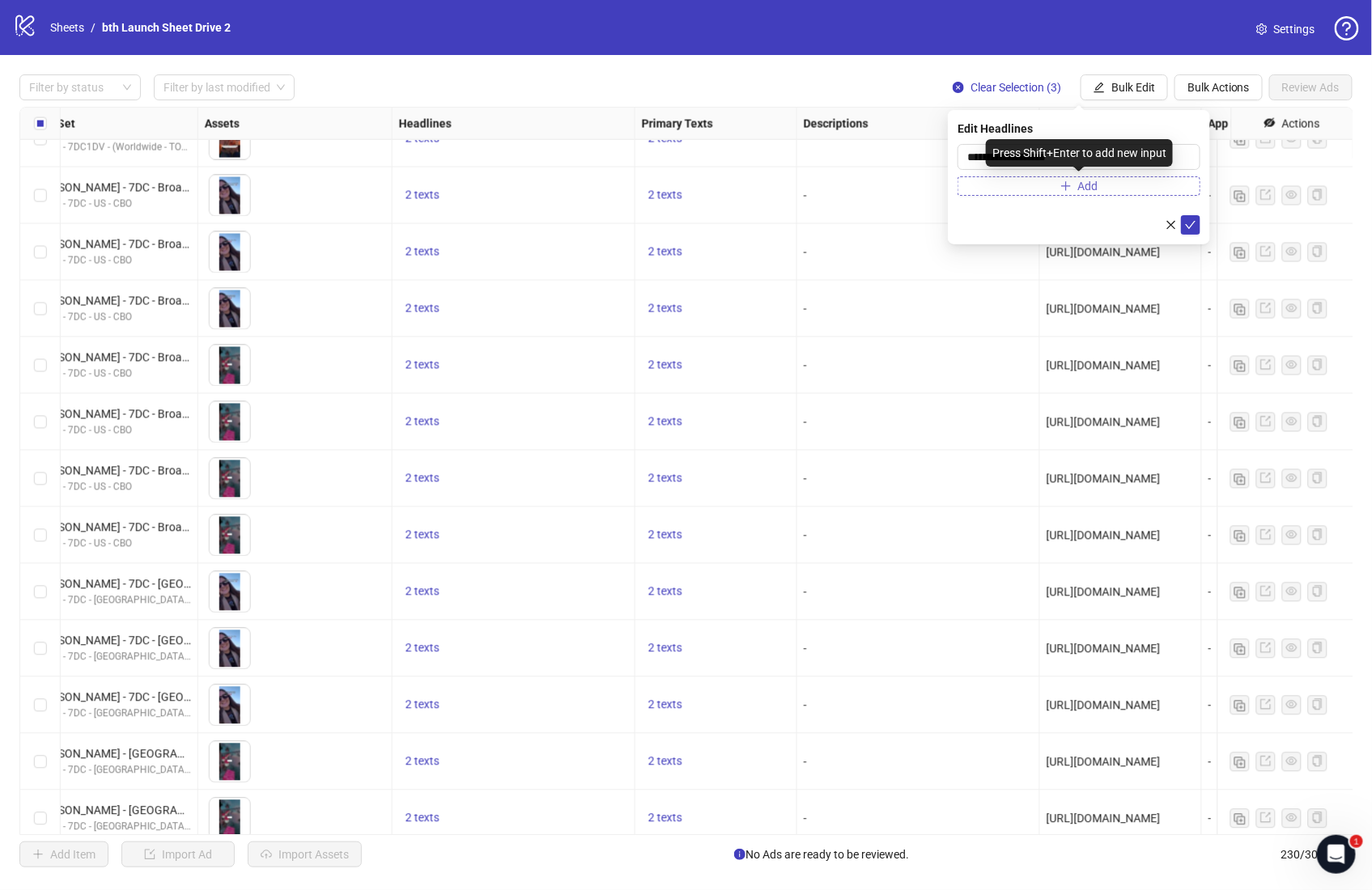 click on "Add" at bounding box center (1088, 186) 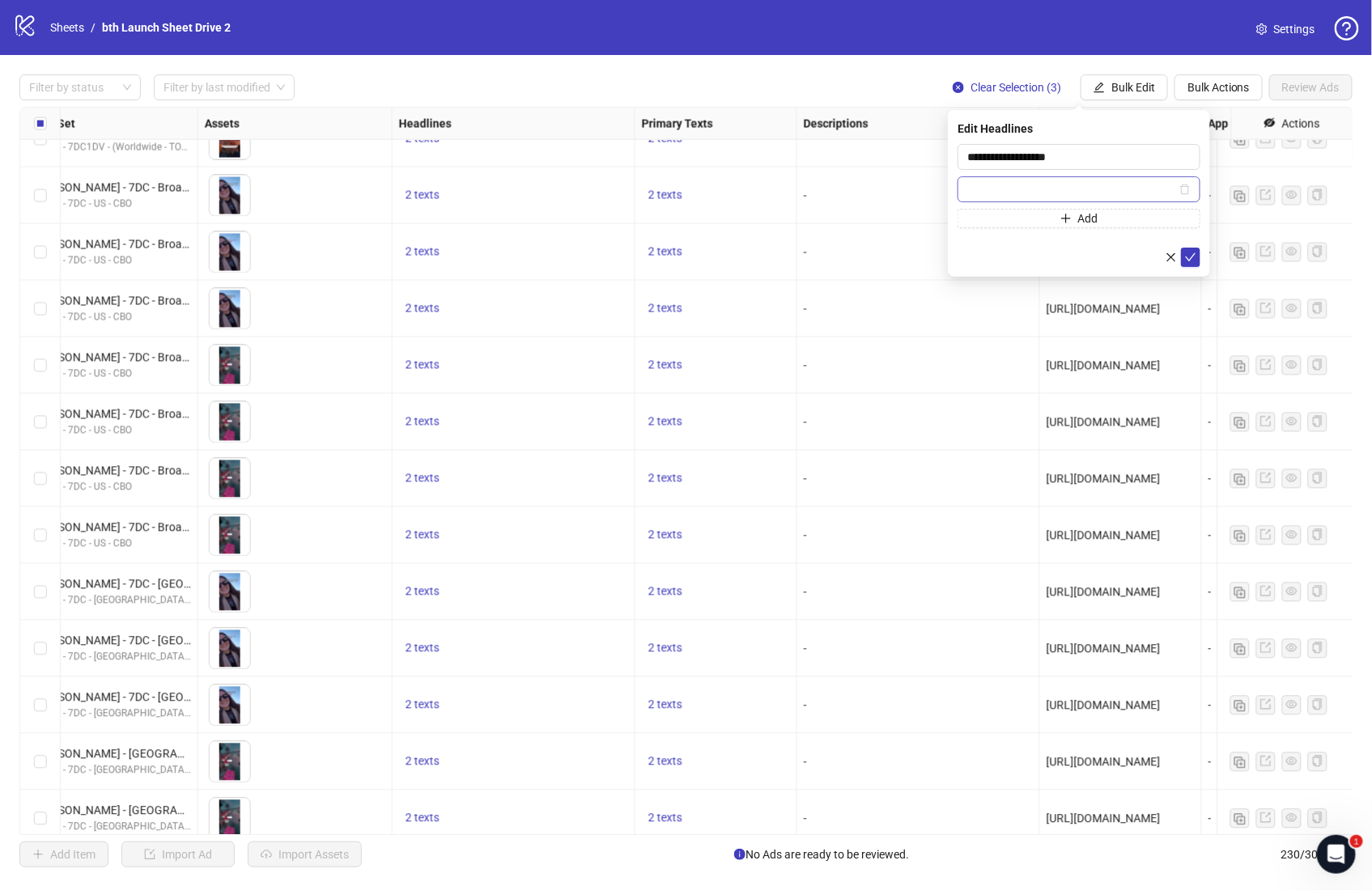 click at bounding box center (1079, 189) 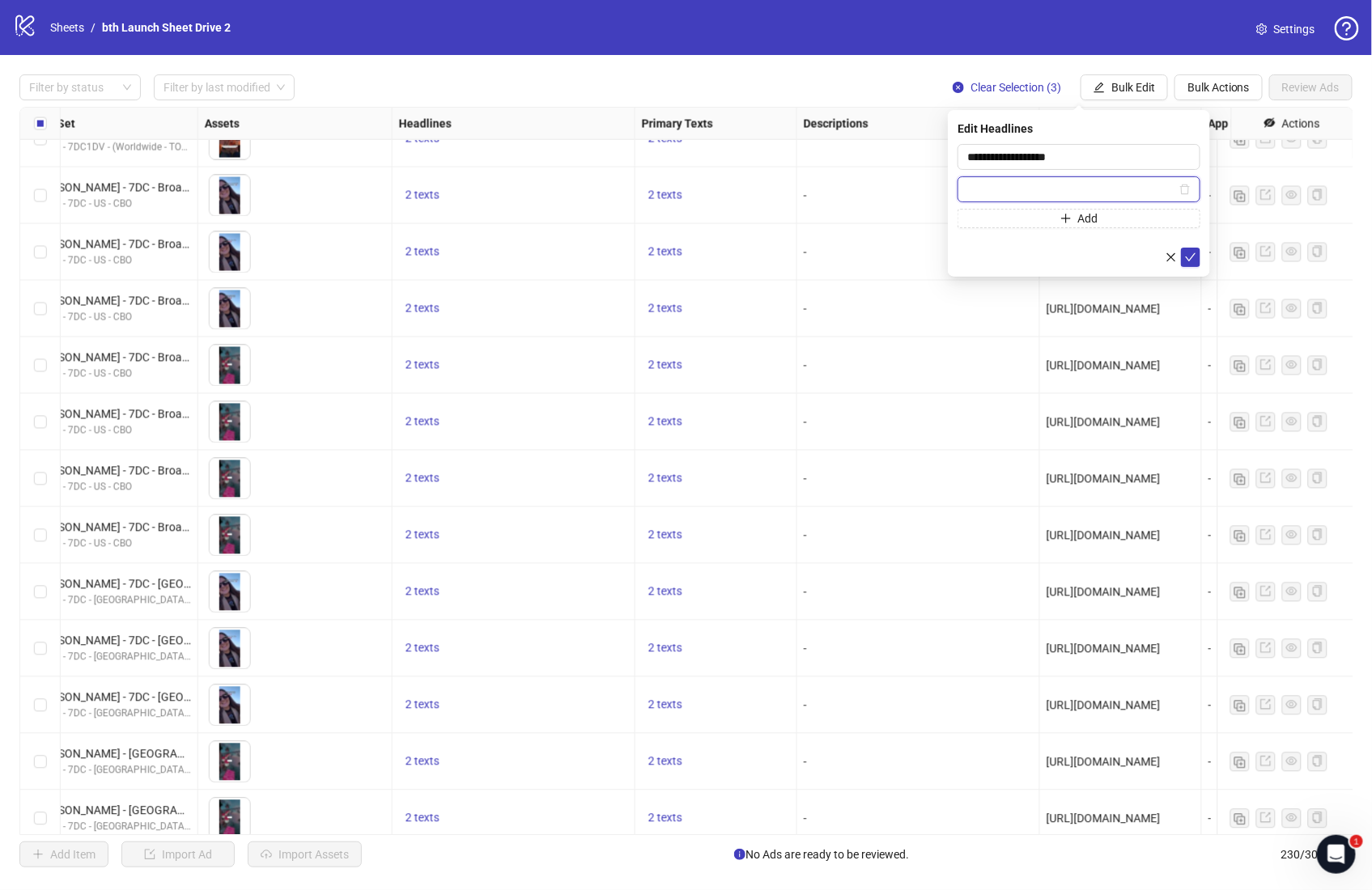 click at bounding box center [1072, 189] 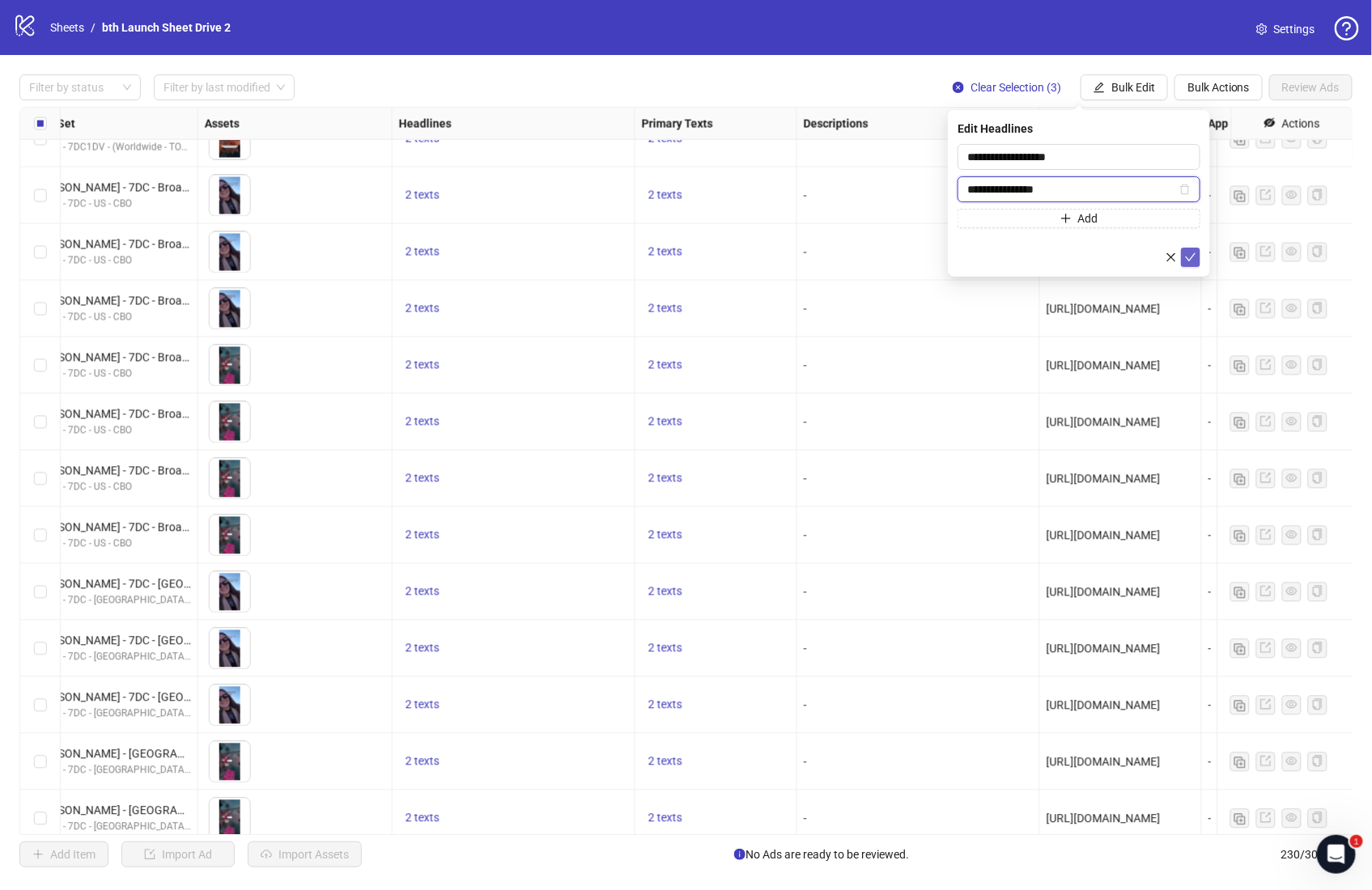 type on "**********" 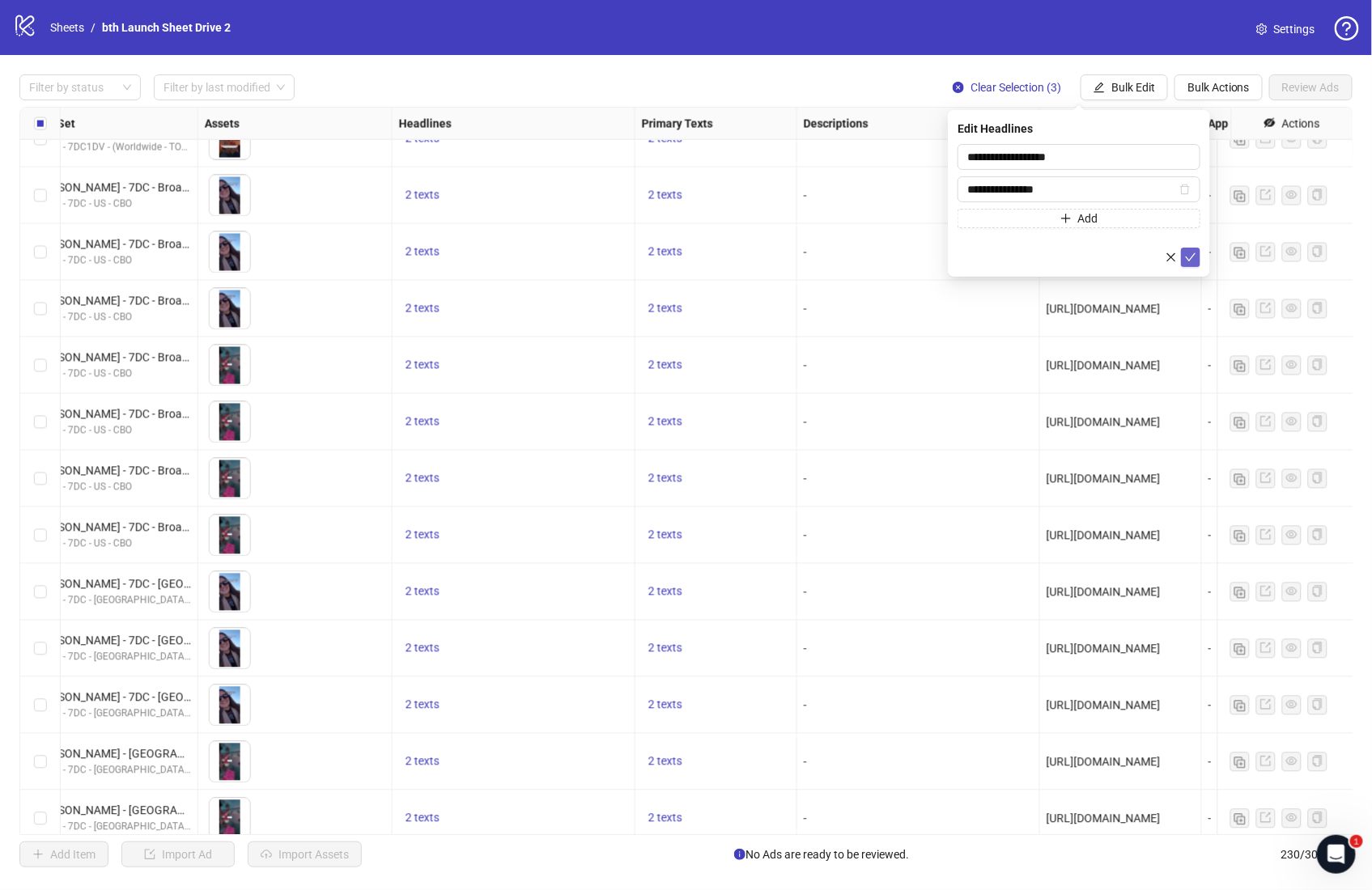 click 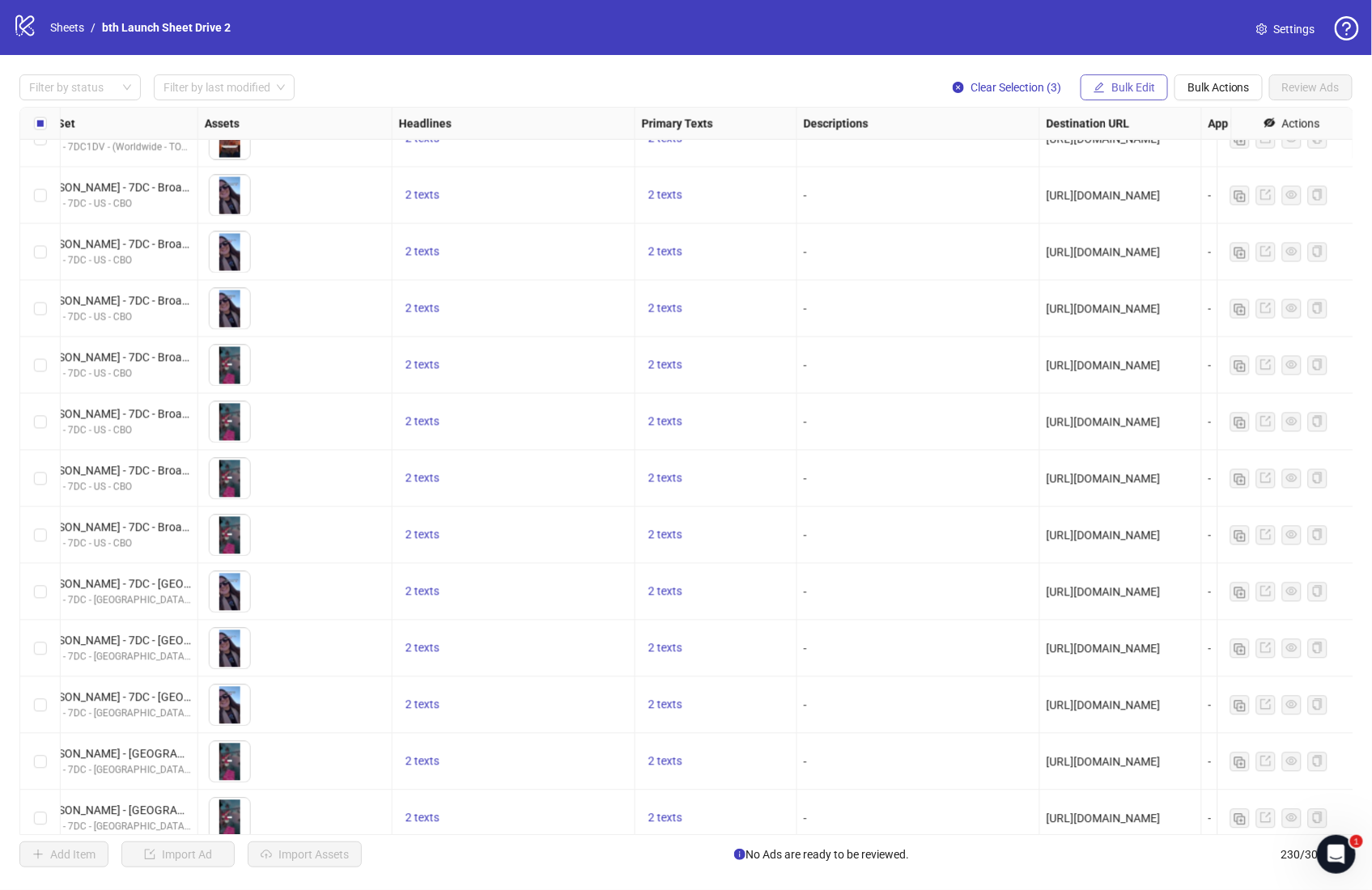 click on "Bulk Edit" at bounding box center (1133, 87) 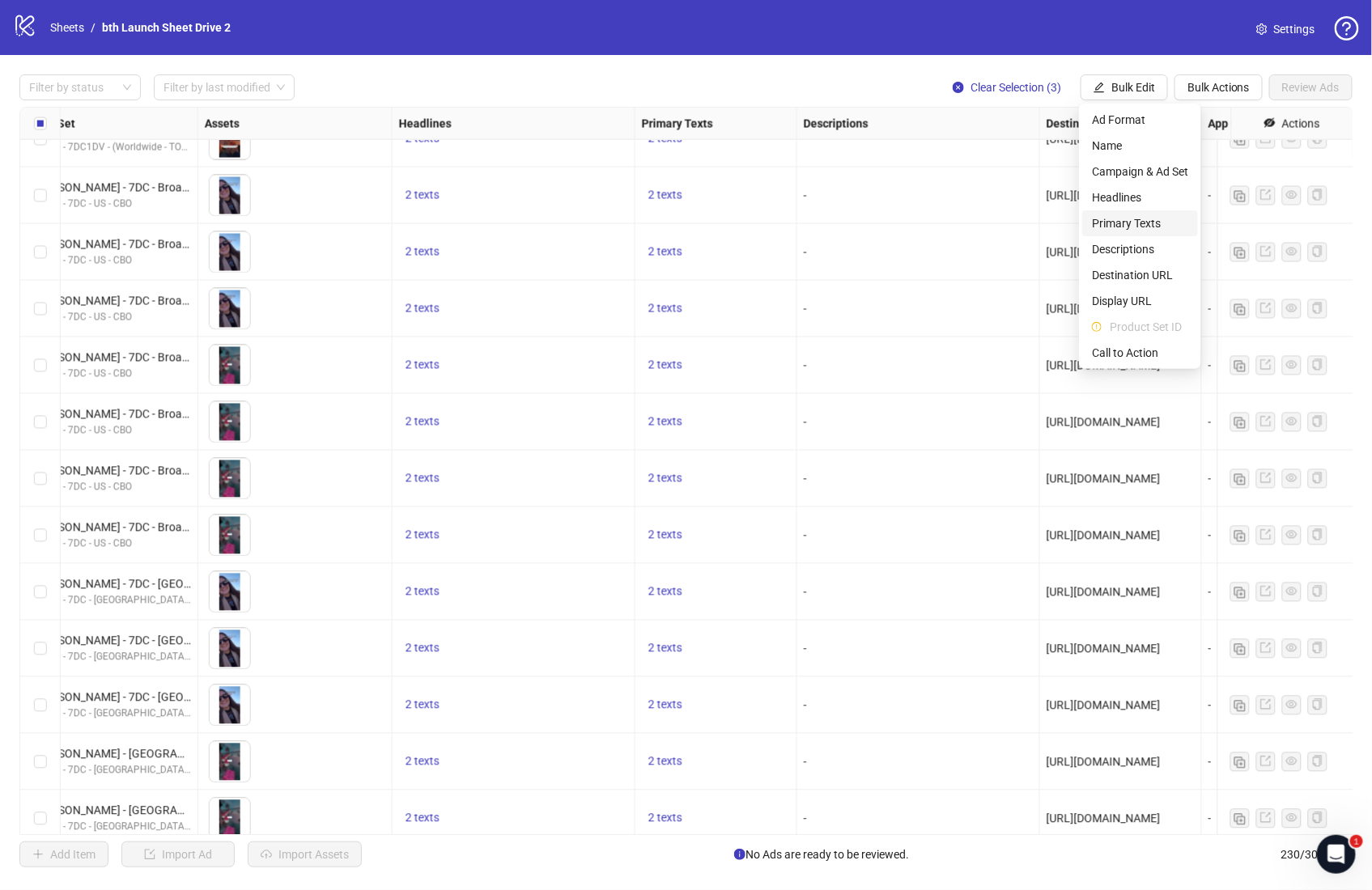 click on "Primary Texts" at bounding box center (1140, 223) 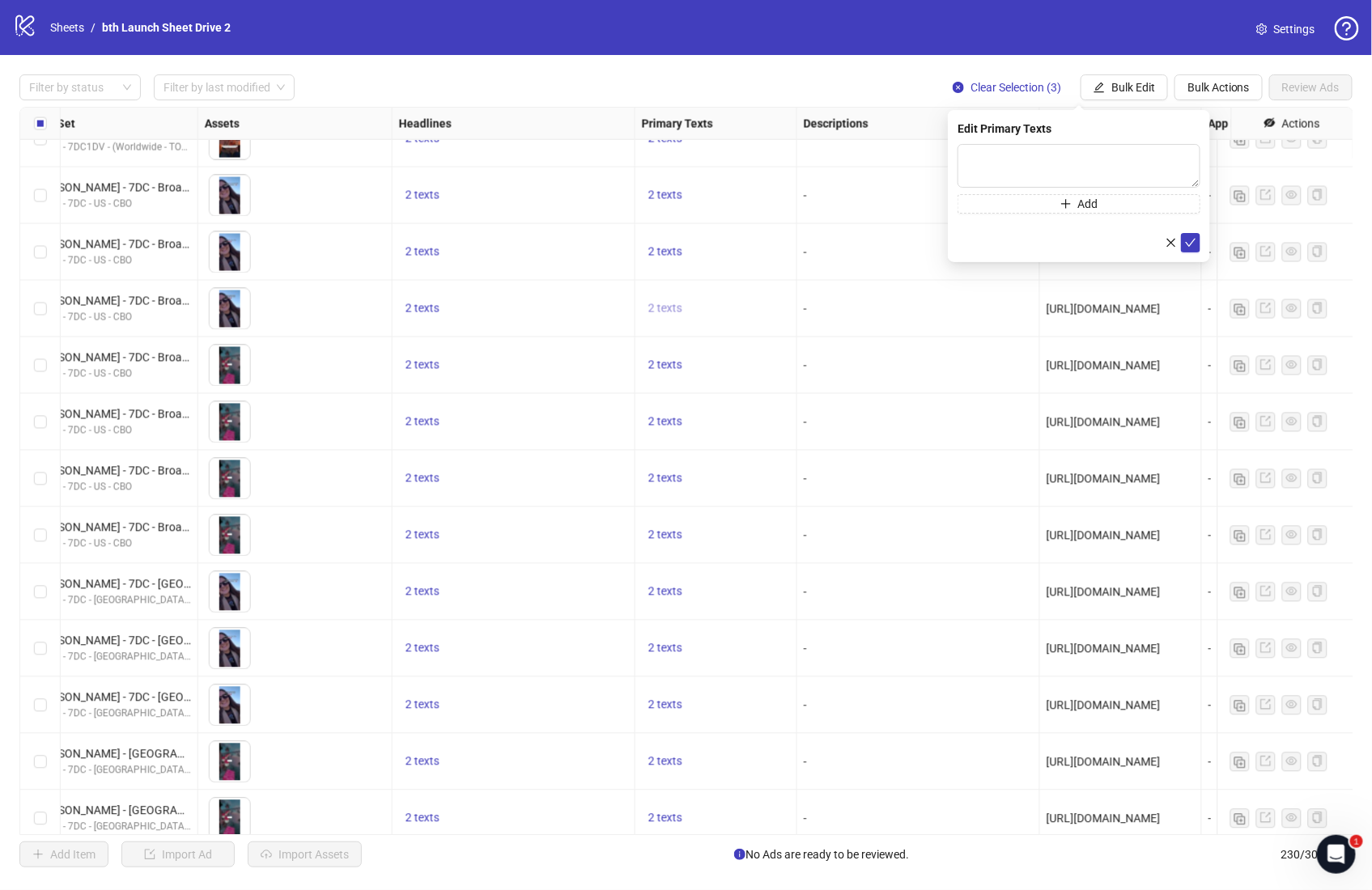 click on "2 texts" at bounding box center (665, 308) 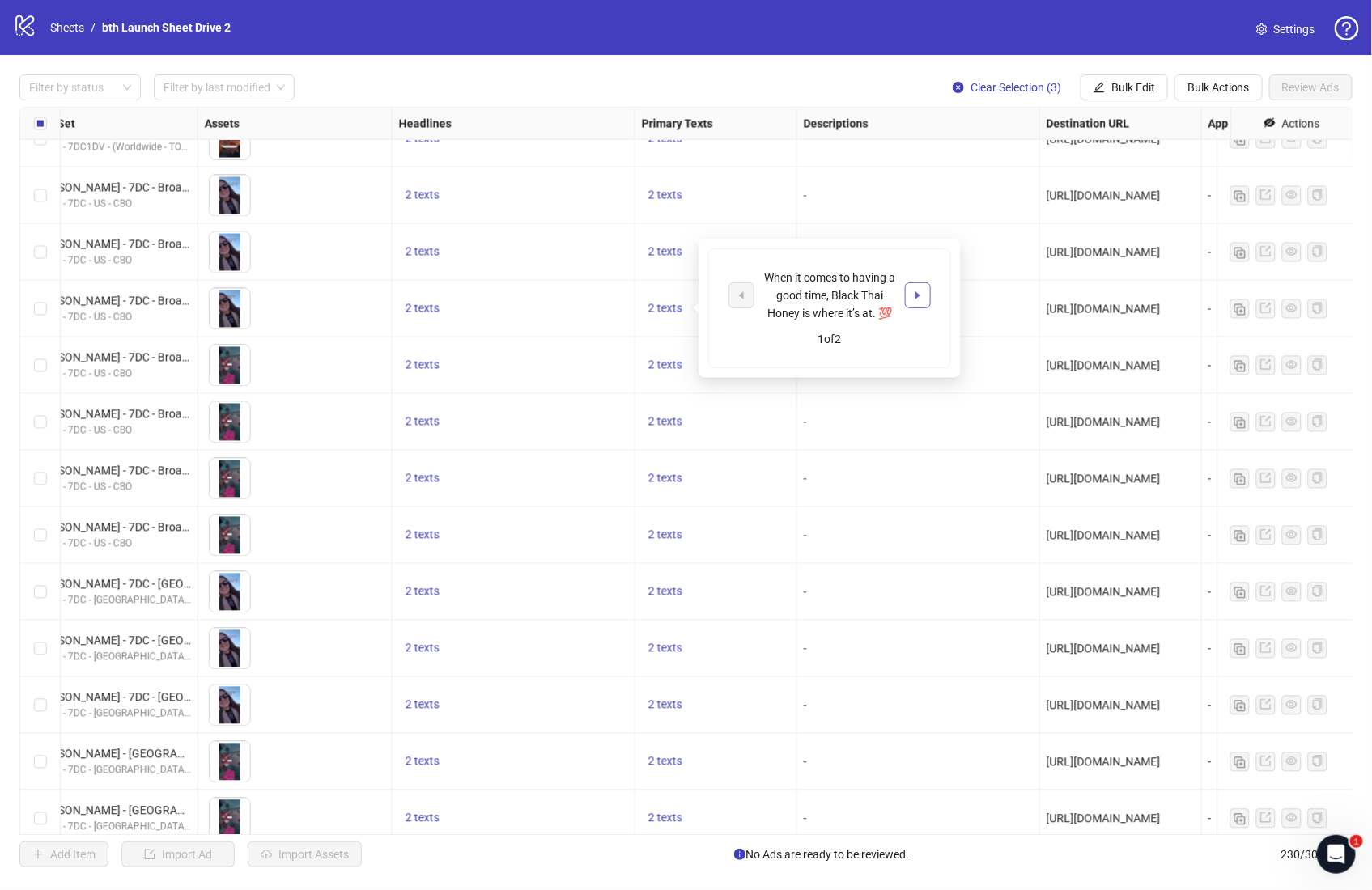 click at bounding box center [918, 295] 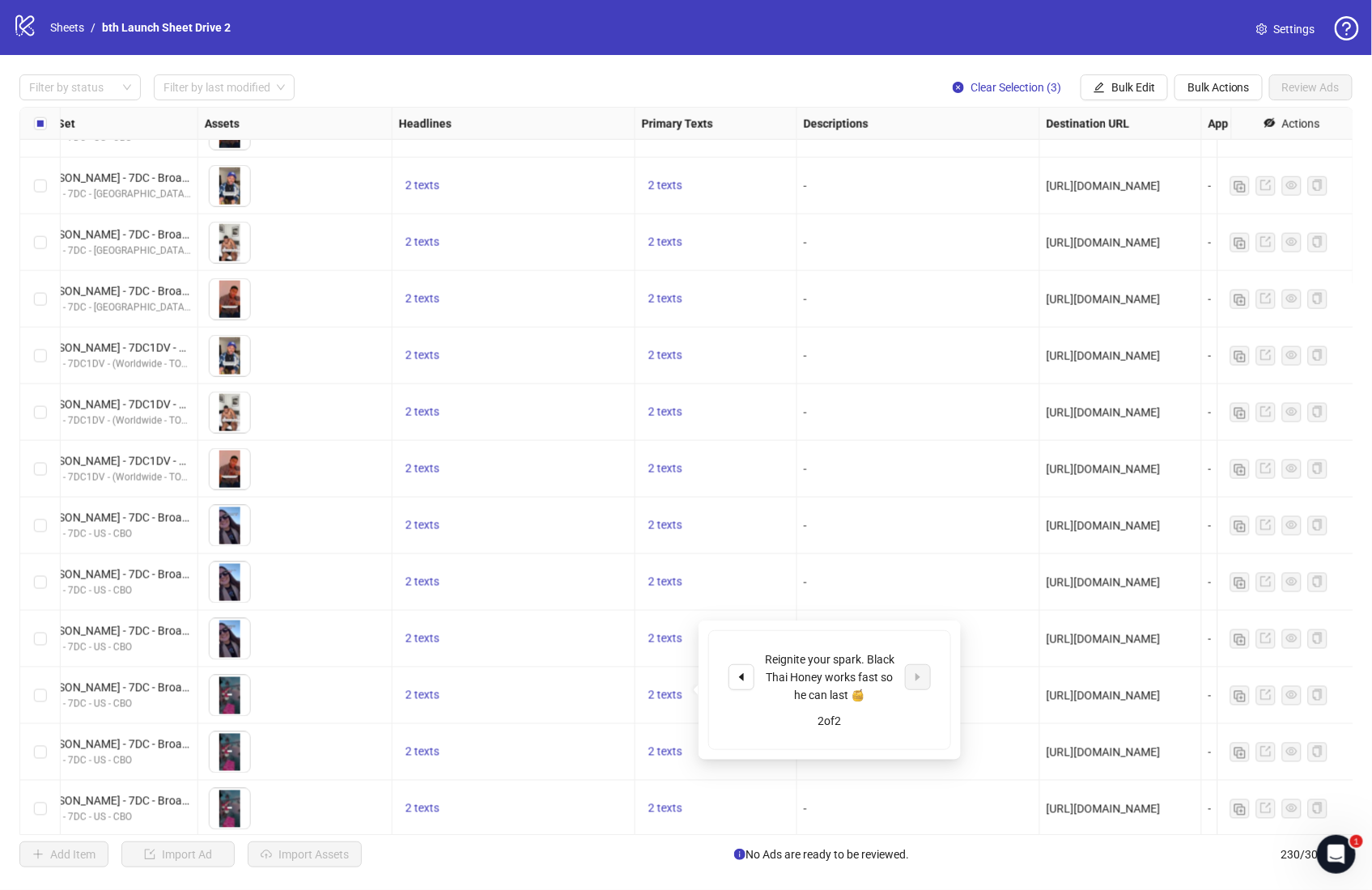 scroll, scrollTop: 8200, scrollLeft: 567, axis: both 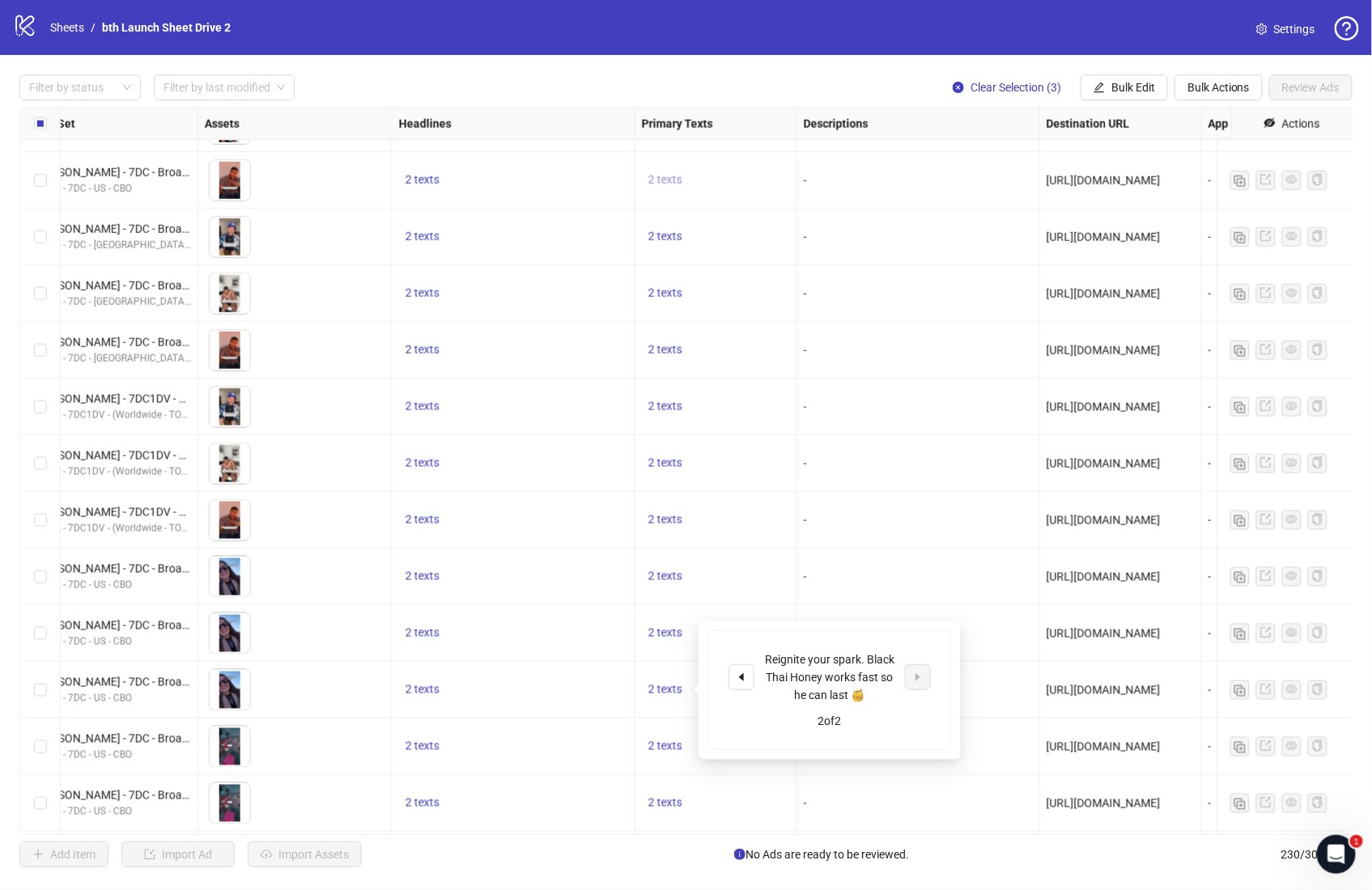 click on "2 texts" at bounding box center (665, 180) 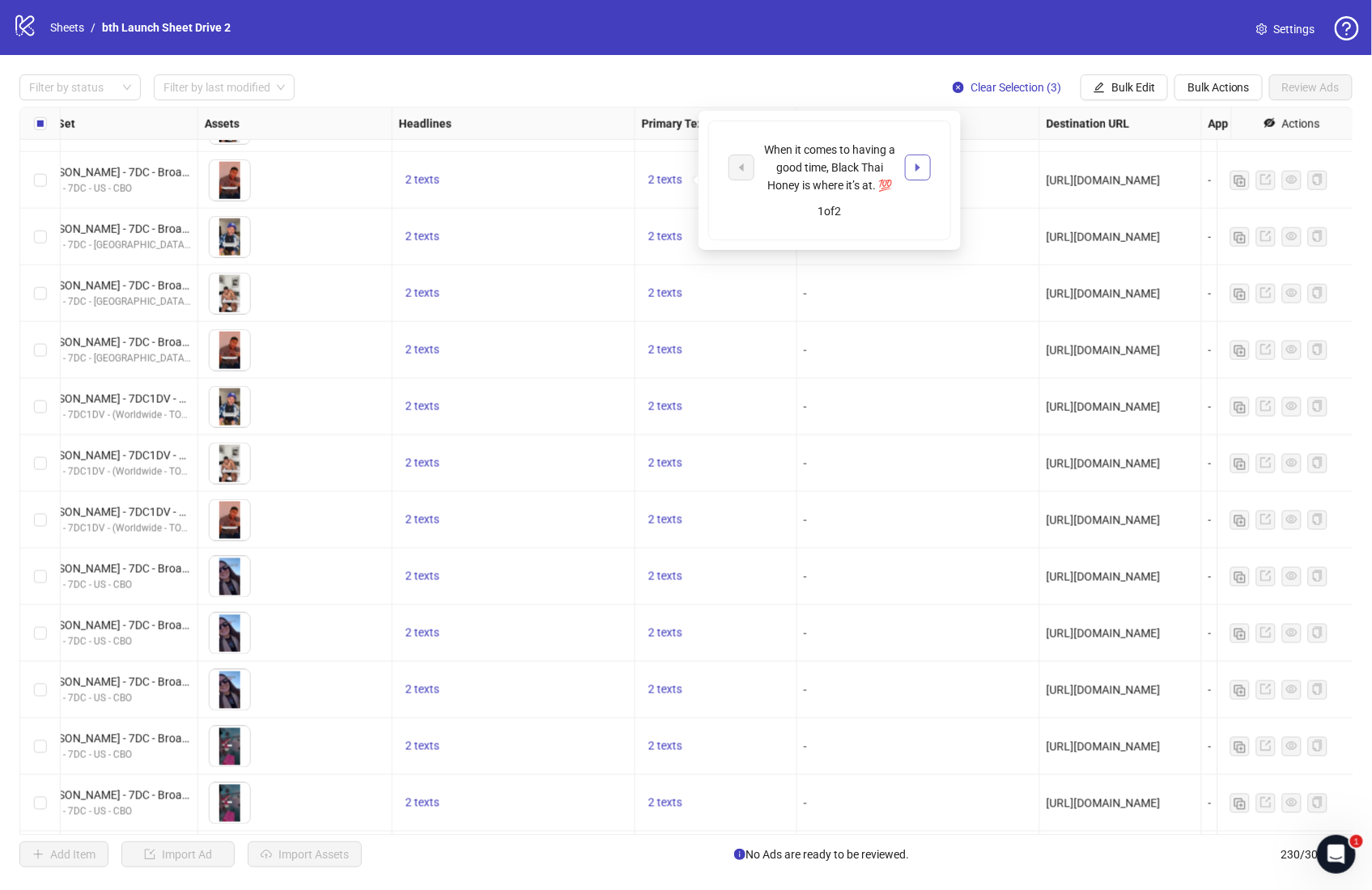 click 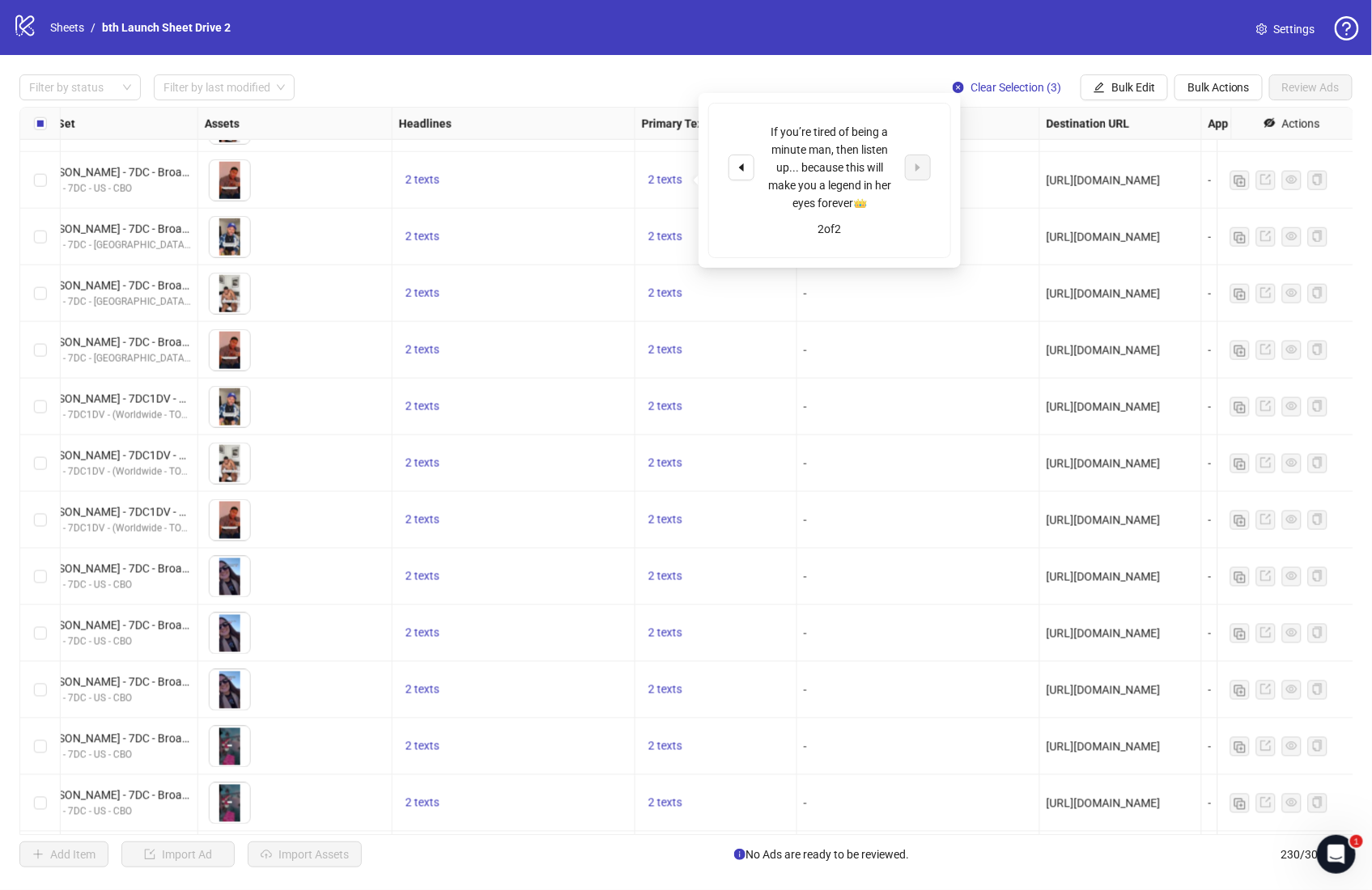 click on "If you’re tired of being a minute man, then listen up... because this will make you a legend in her eyes forever👑" at bounding box center [830, 167] 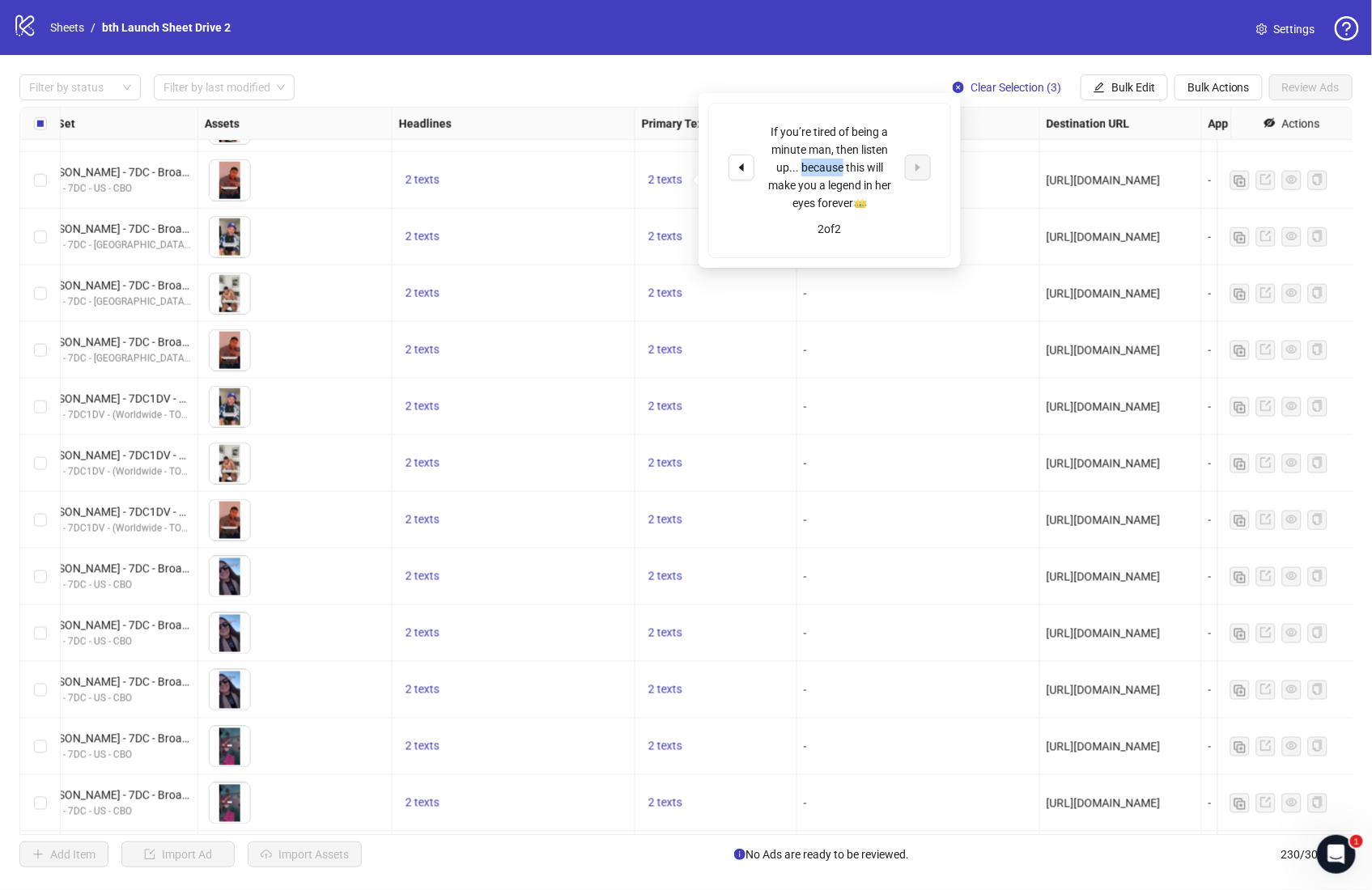 click on "If you’re tired of being a minute man, then listen up... because this will make you a legend in her eyes forever👑" at bounding box center [830, 167] 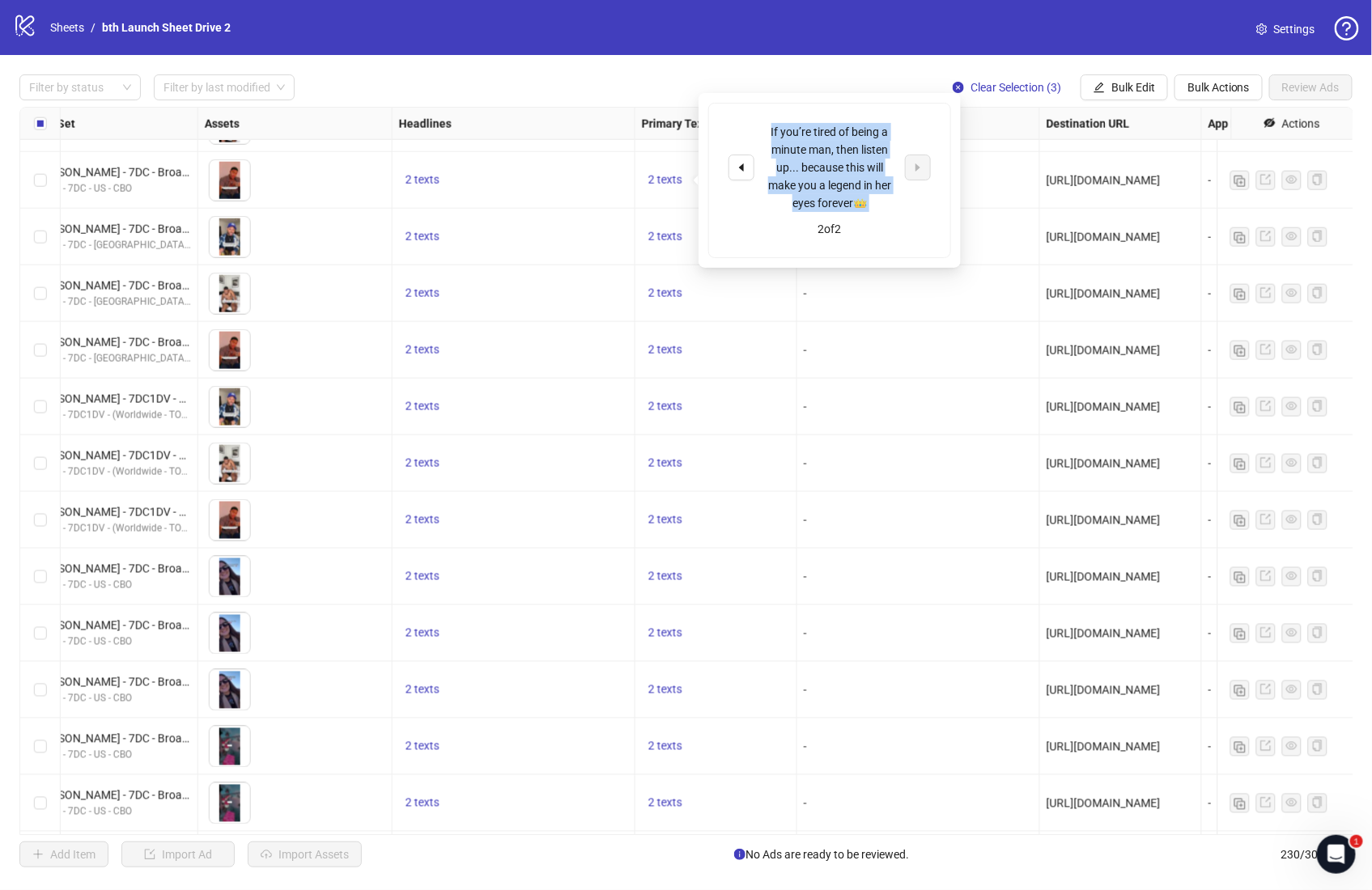 click on "If you’re tired of being a minute man, then listen up... because this will make you a legend in her eyes forever👑" at bounding box center (830, 167) 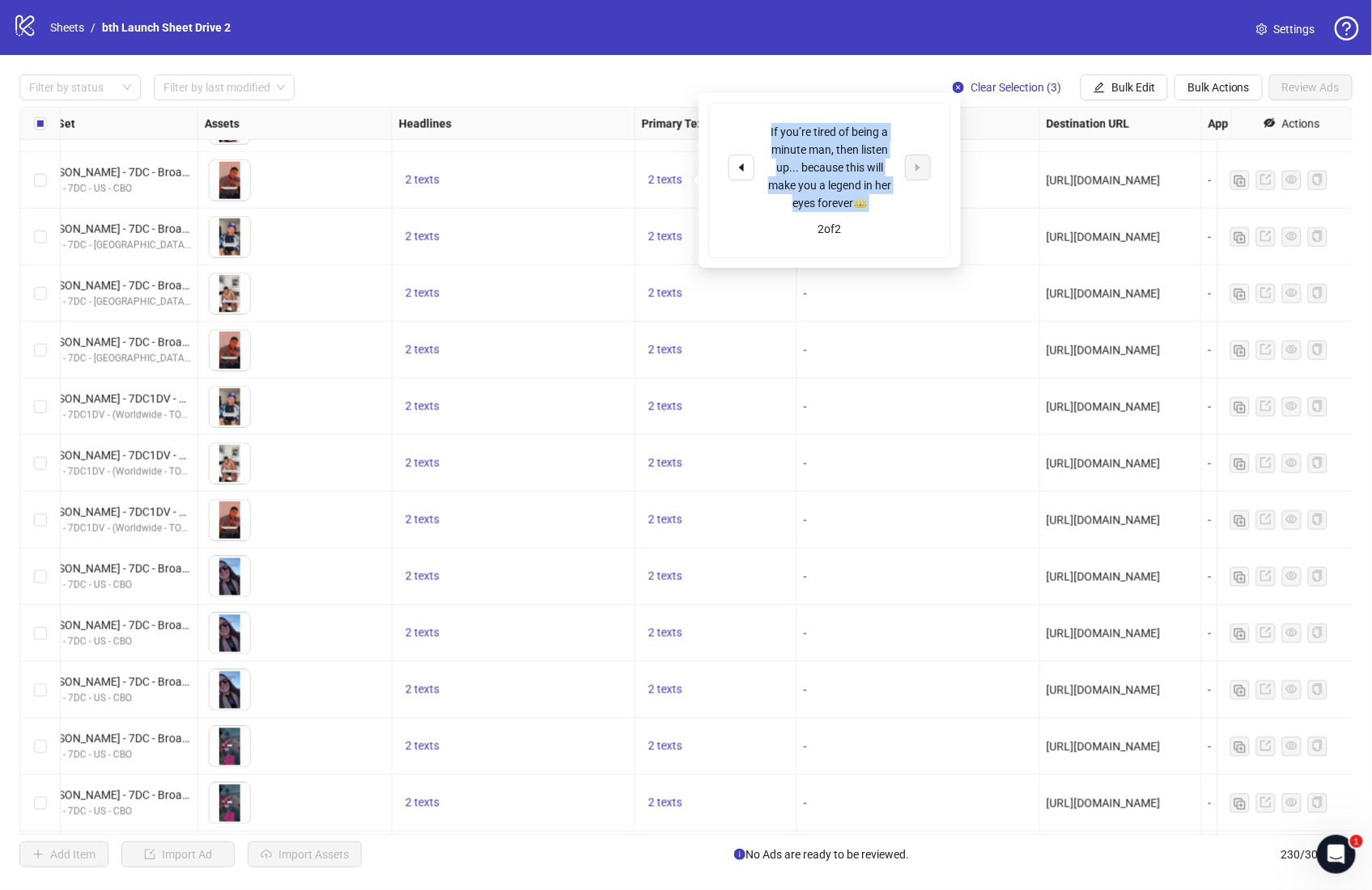 copy on "If you’re tired of being a minute man, then listen up... because this will make you a legend in her eyes forever👑" 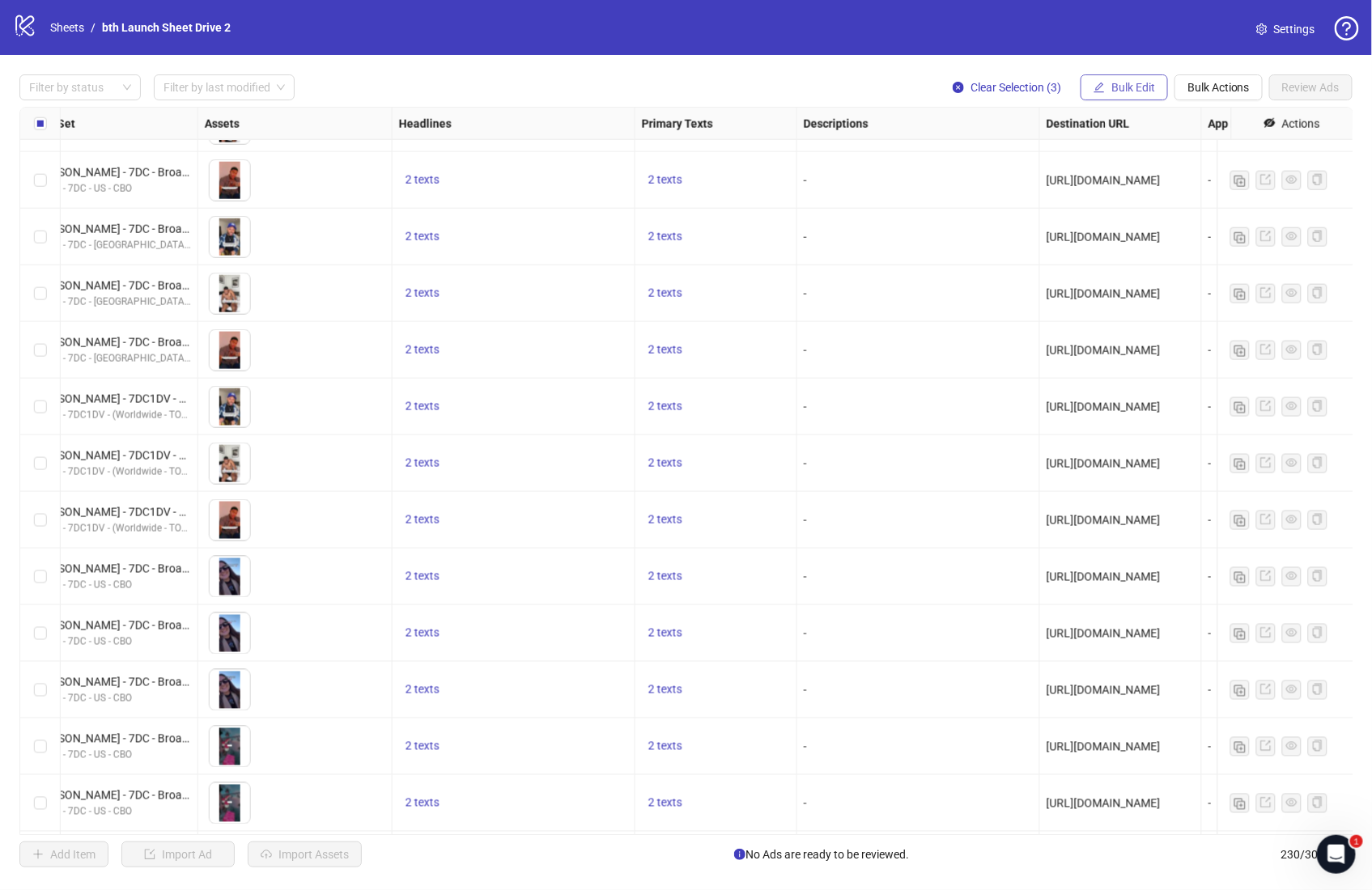 click on "Bulk Edit" at bounding box center (1124, 87) 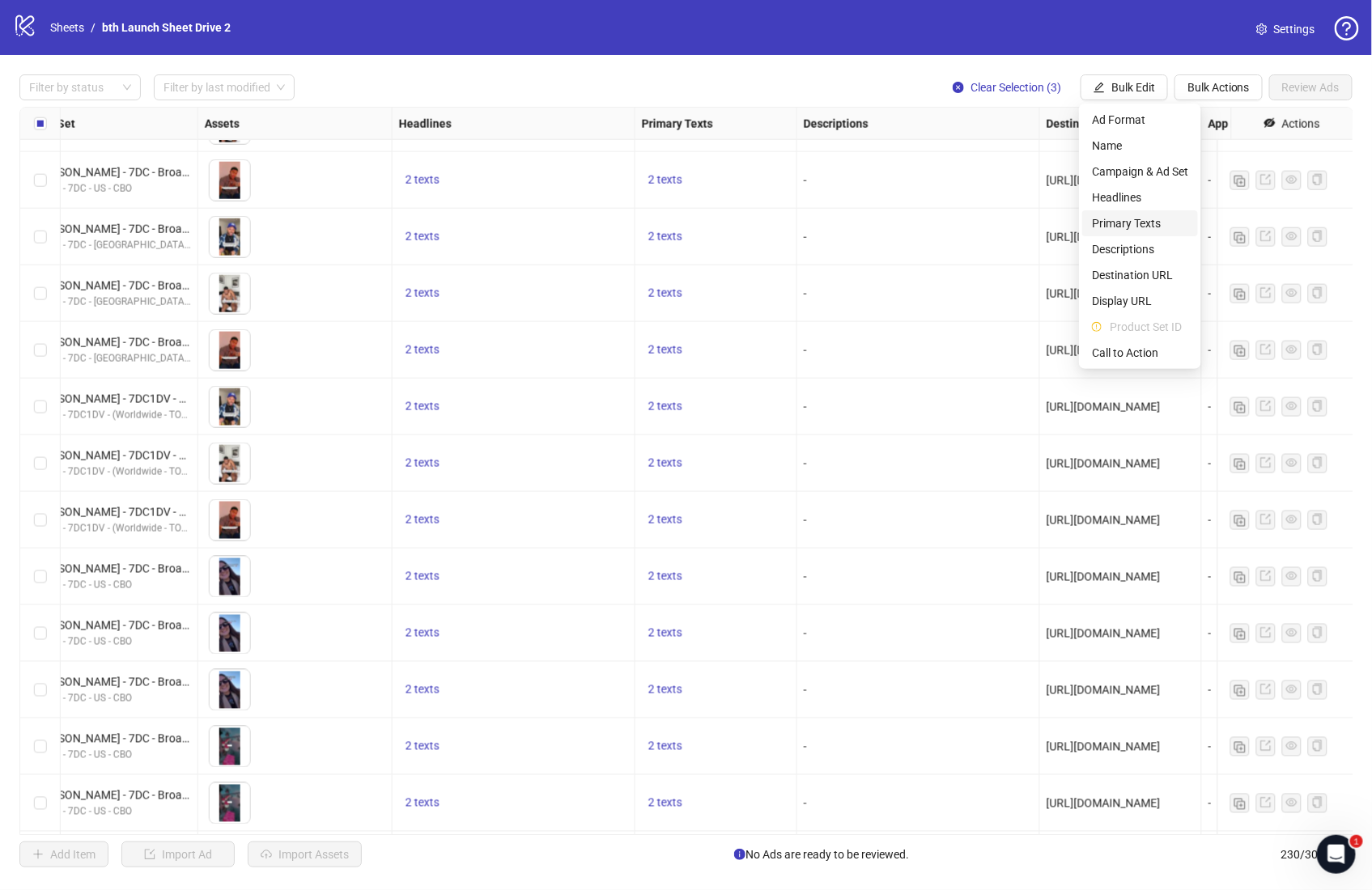 click on "Primary Texts" at bounding box center (1140, 223) 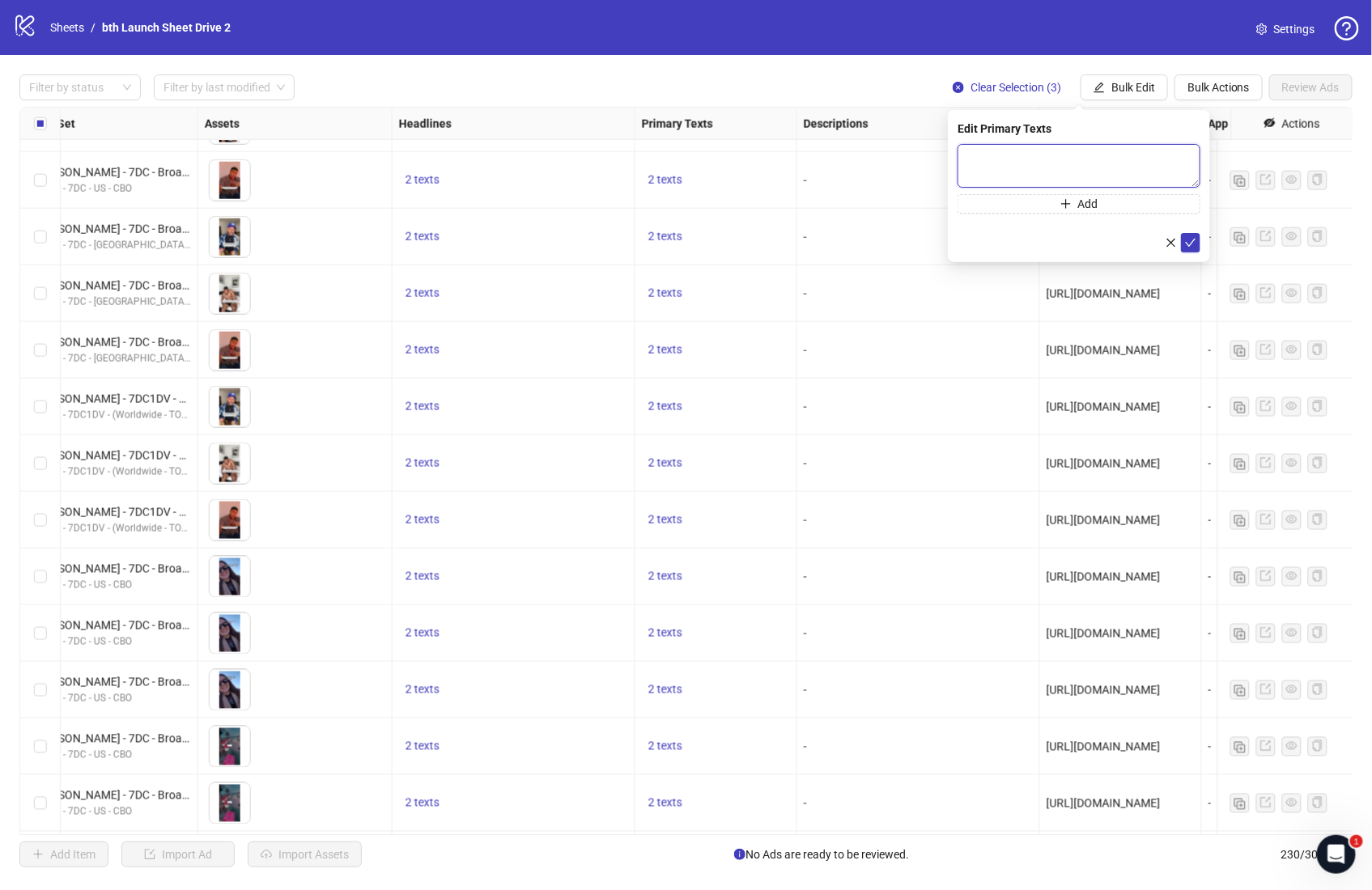 click at bounding box center [1079, 166] 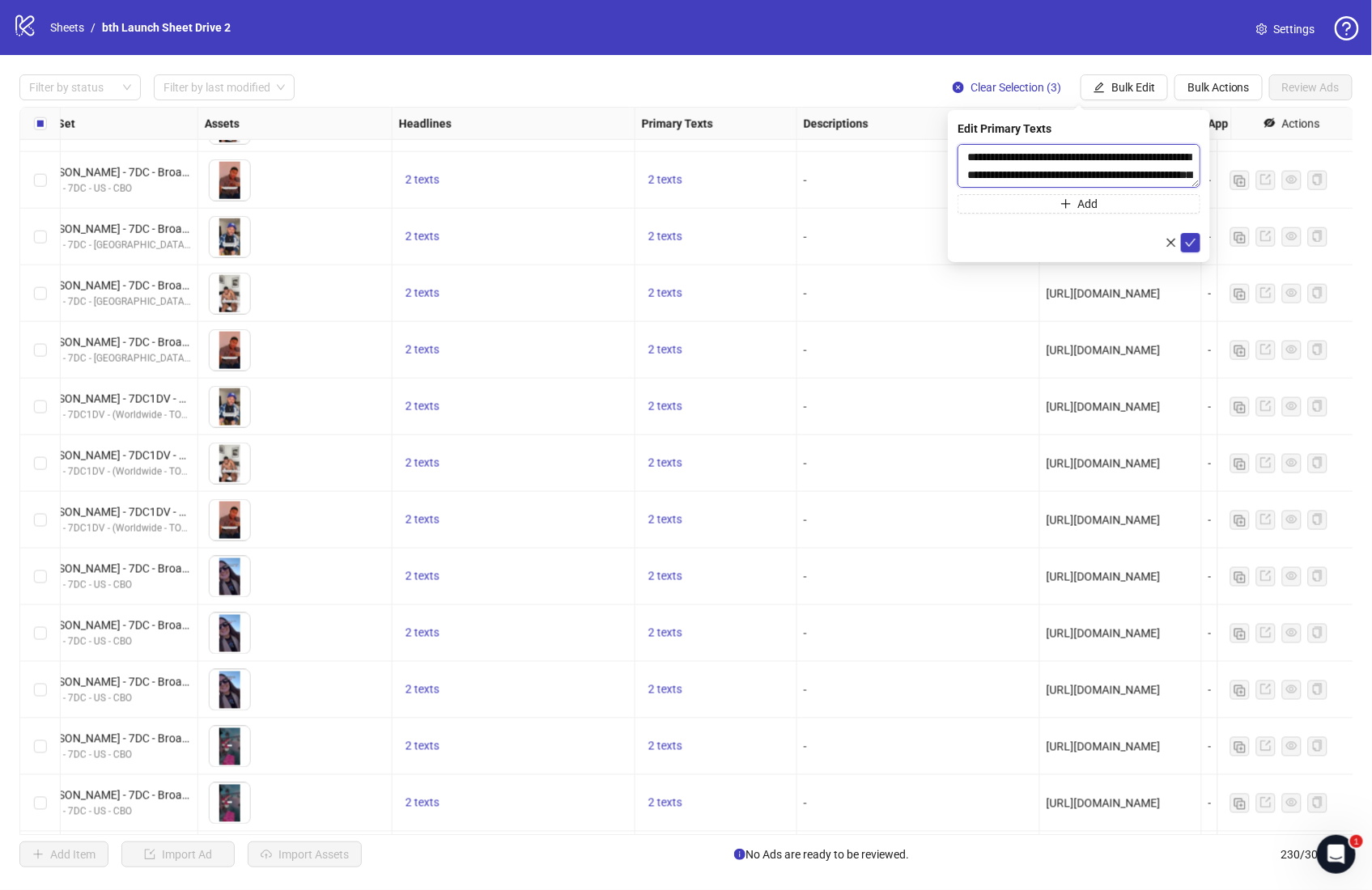 scroll, scrollTop: 30, scrollLeft: 0, axis: vertical 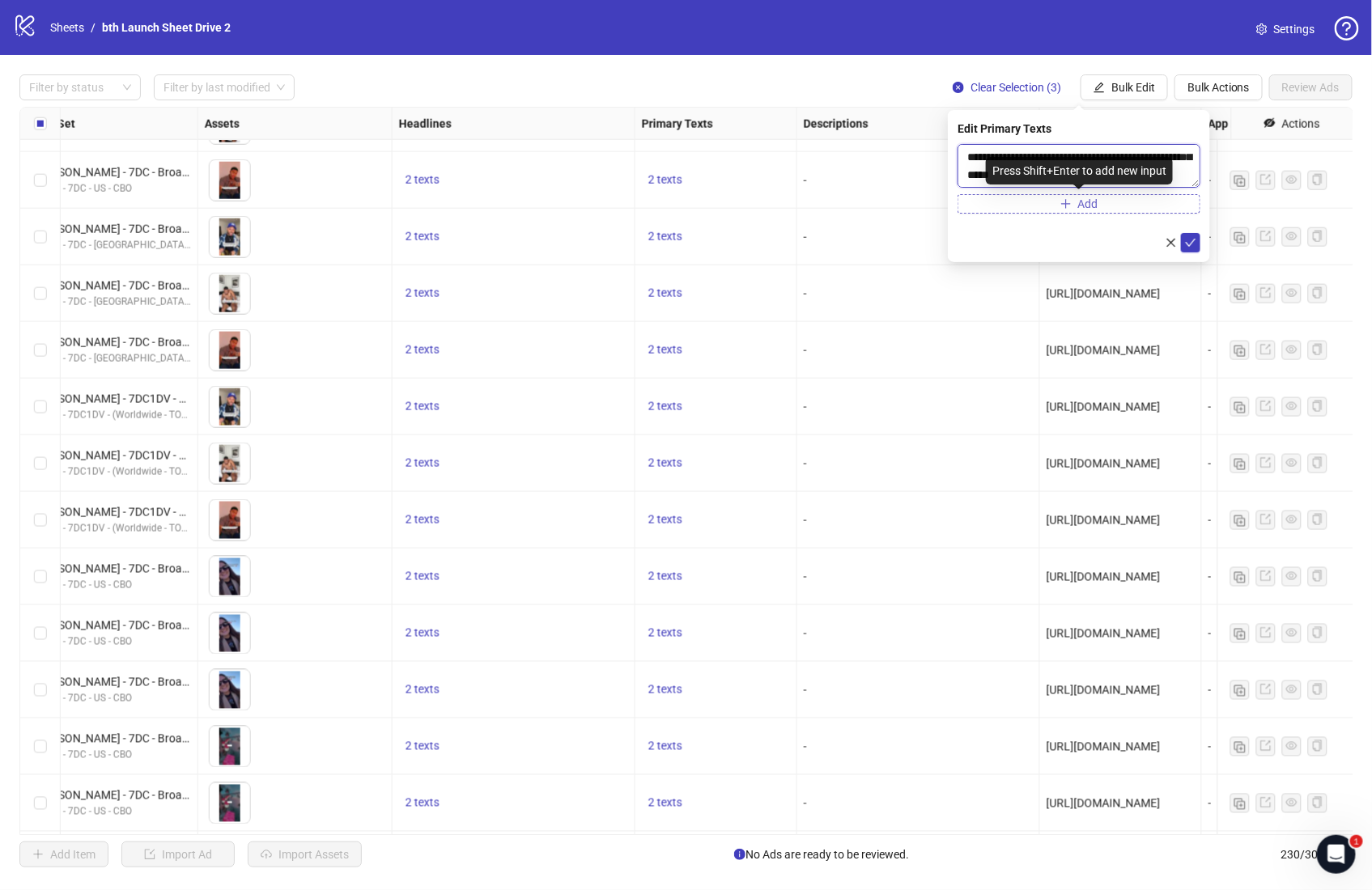 type on "**********" 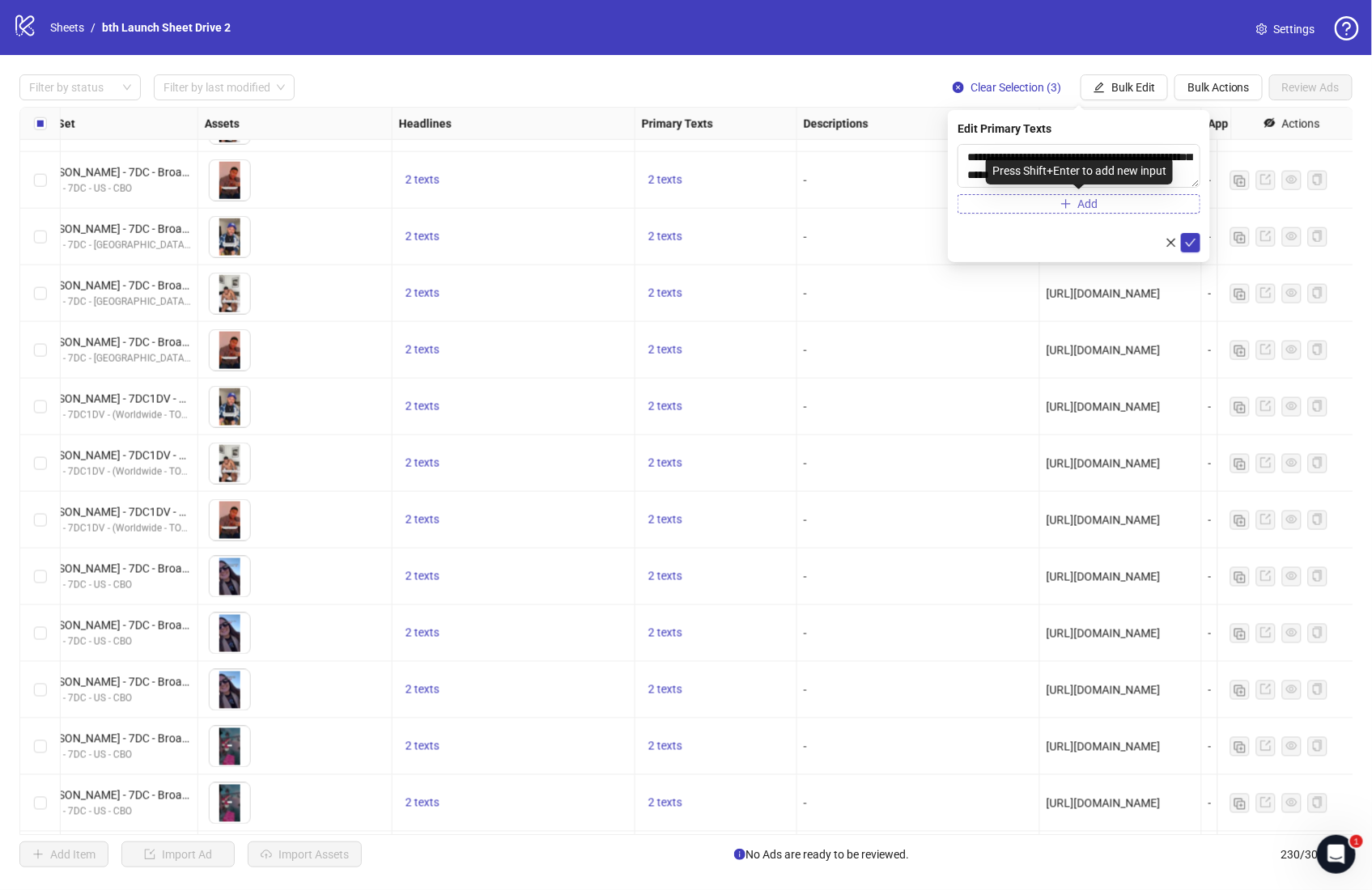 click on "Add" at bounding box center [1079, 204] 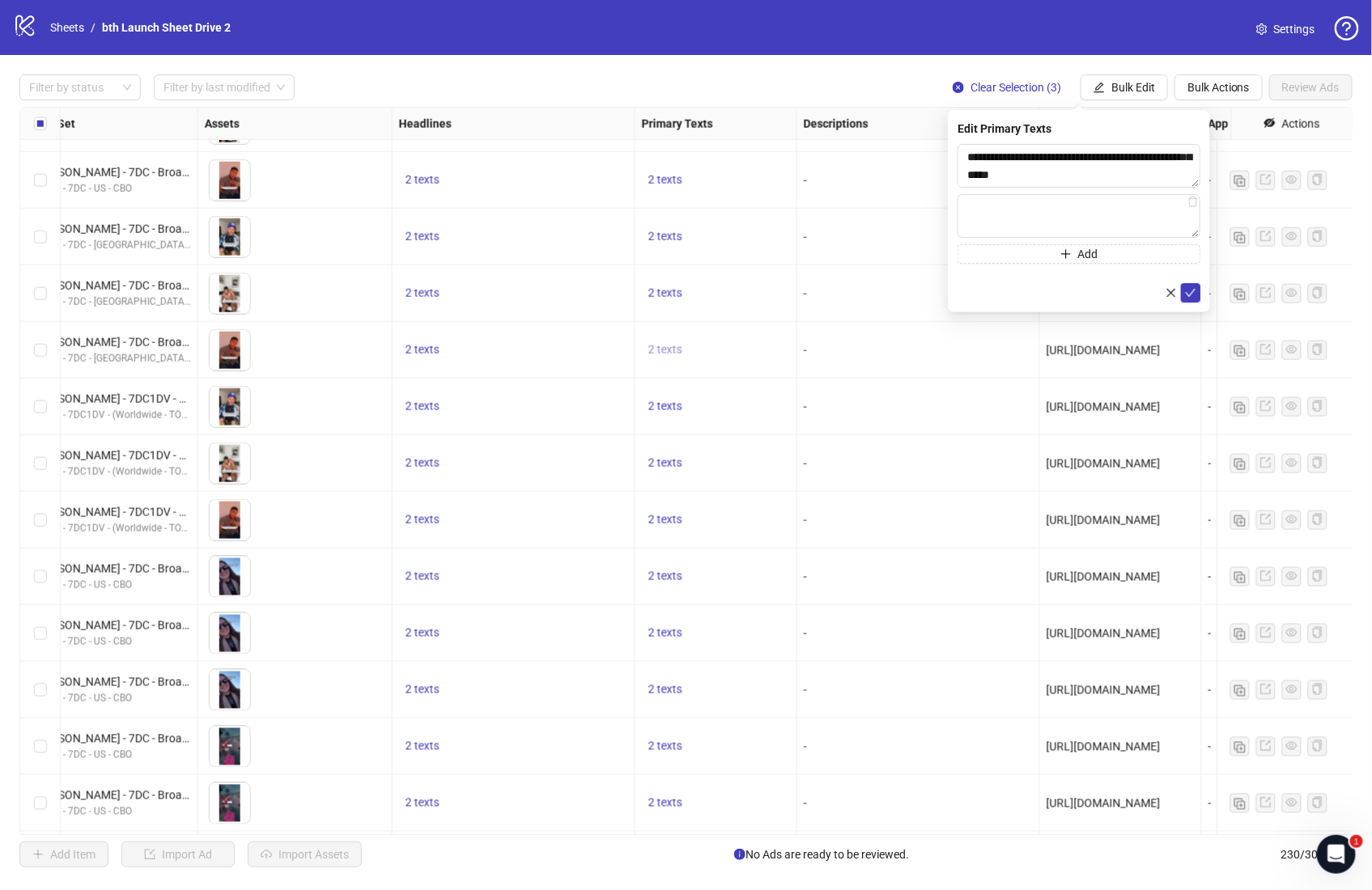 click on "2 texts" at bounding box center [665, 350] 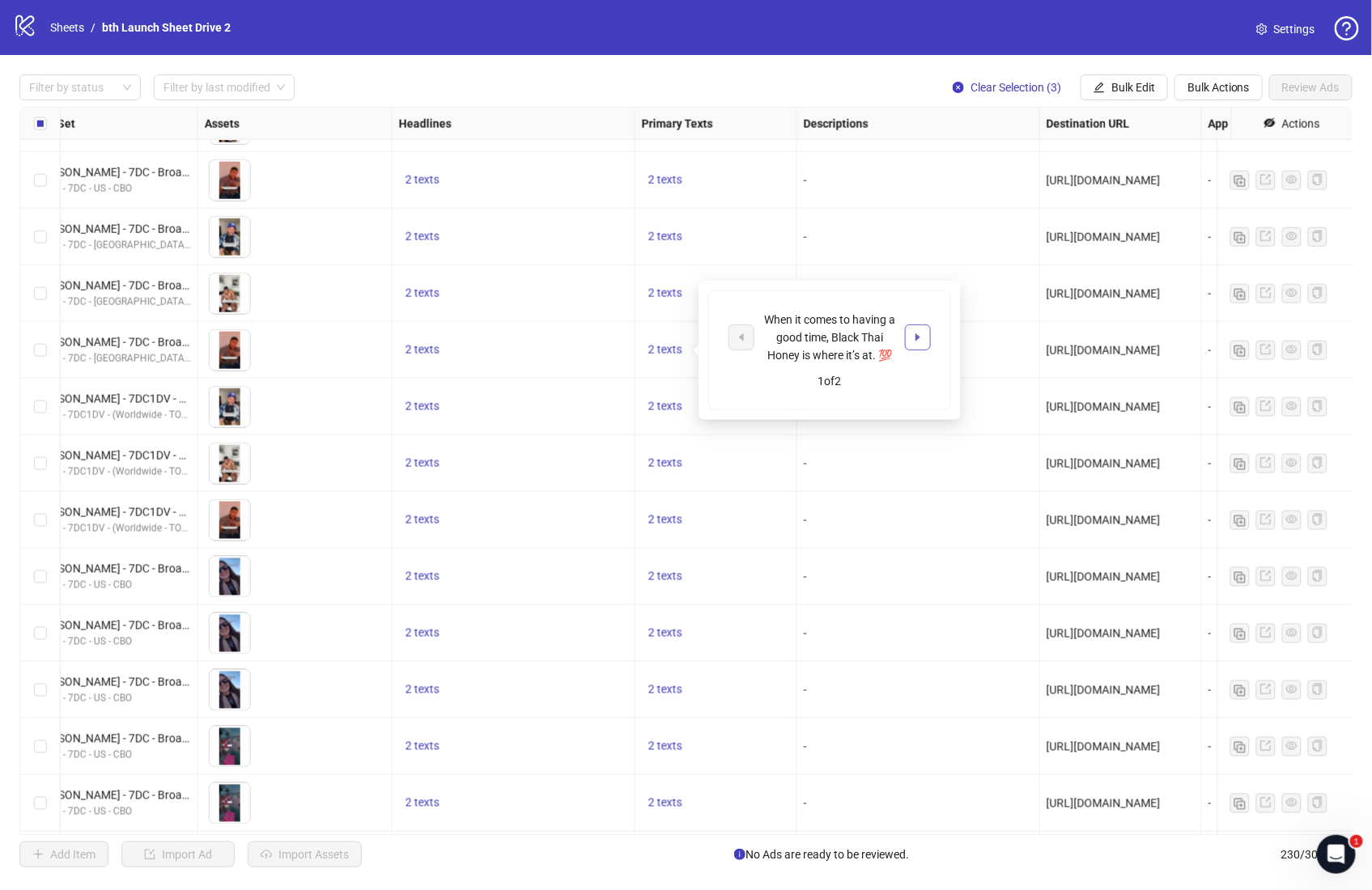 click at bounding box center (918, 337) 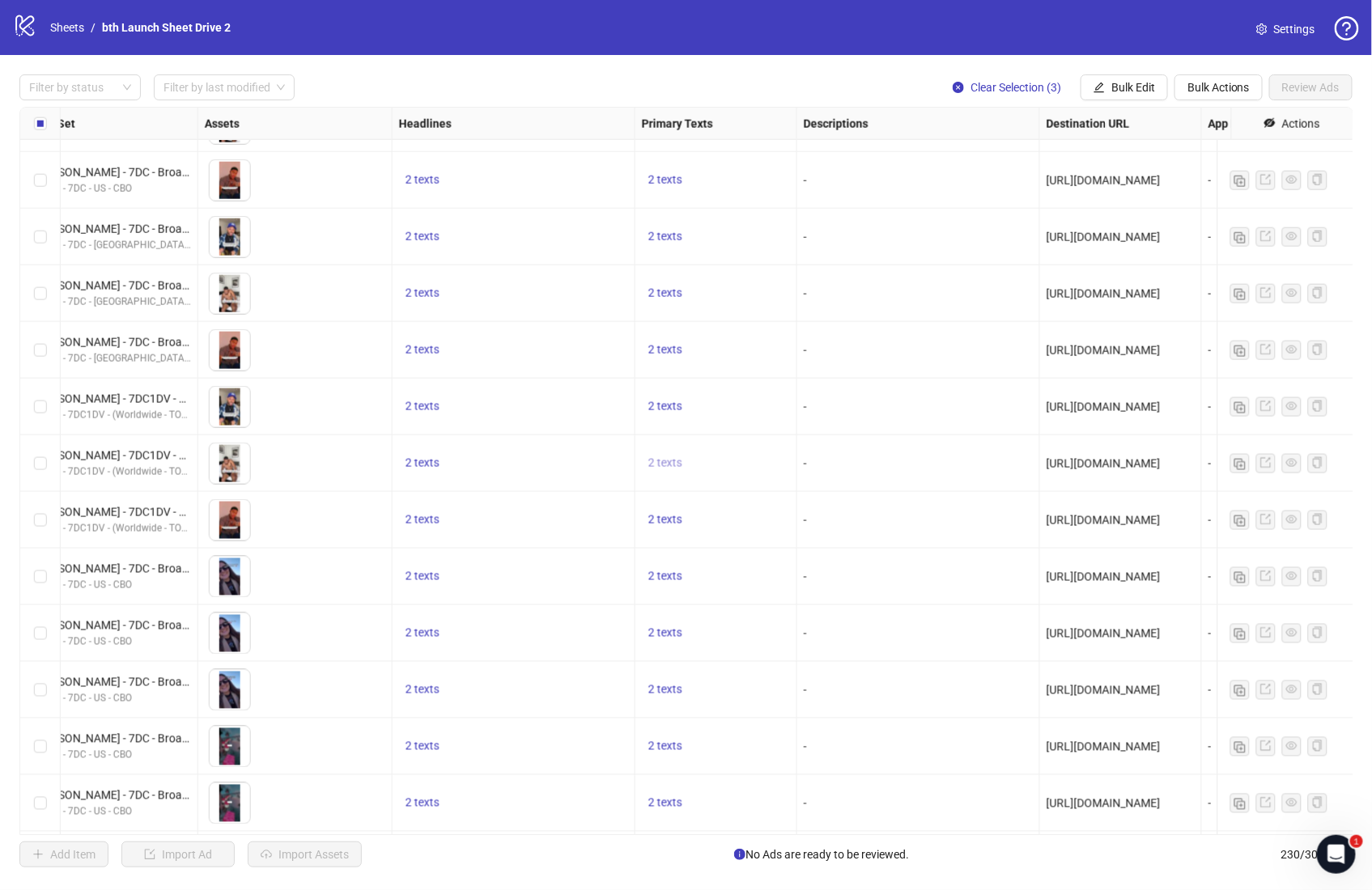 click on "2 texts" at bounding box center [665, 463] 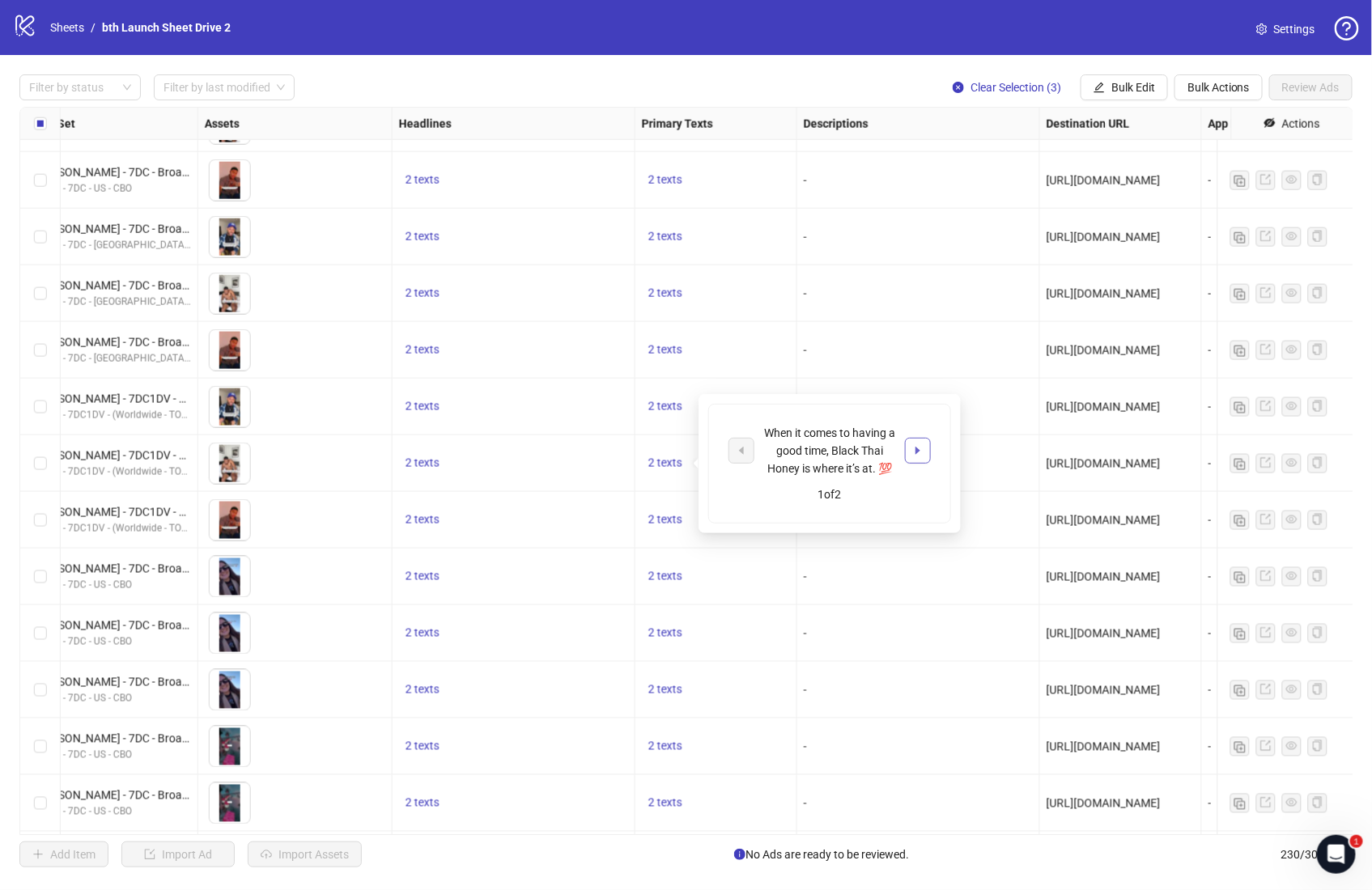 click at bounding box center [918, 451] 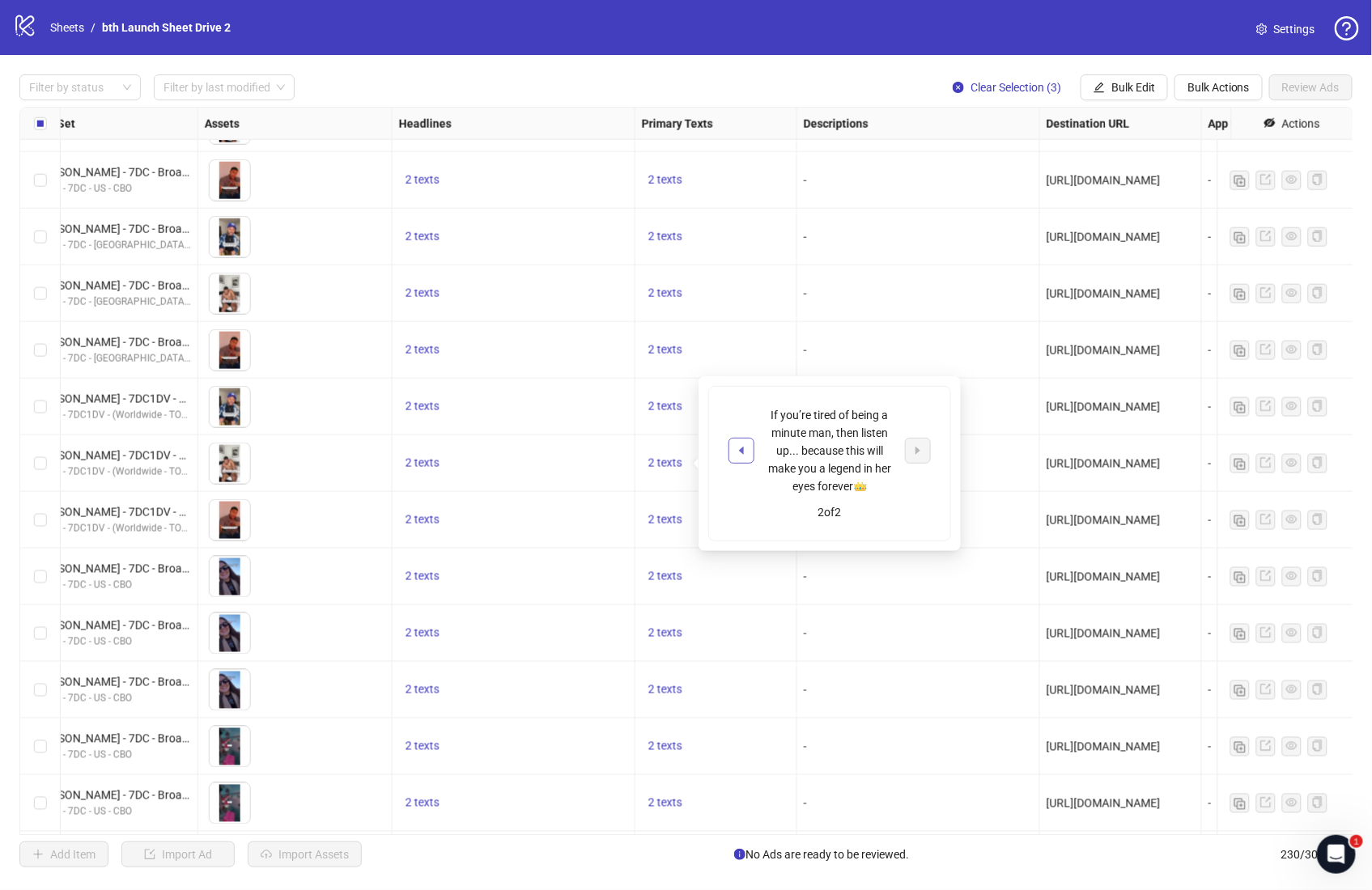 click at bounding box center [741, 451] 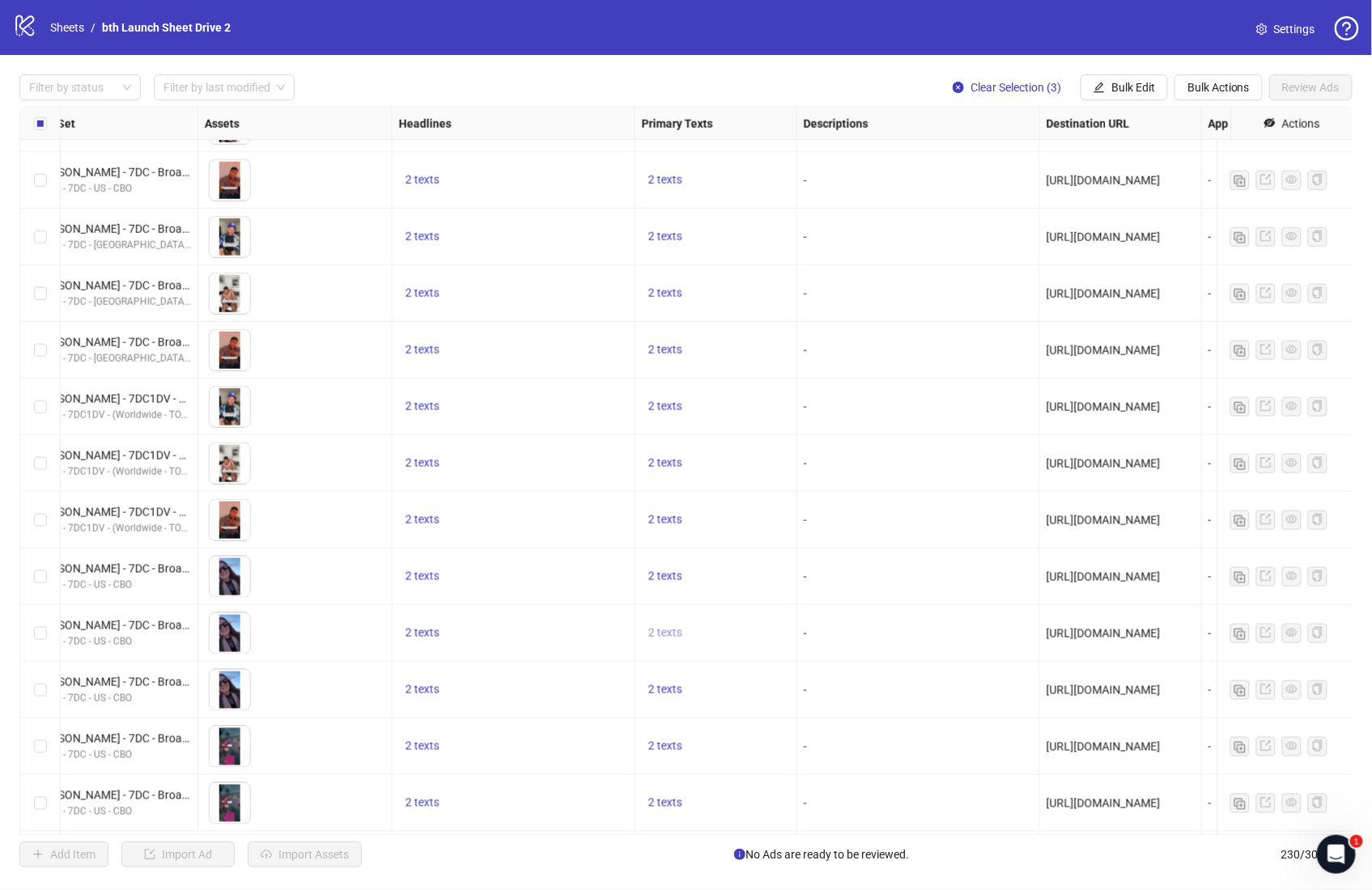 click on "2 texts" at bounding box center [665, 633] 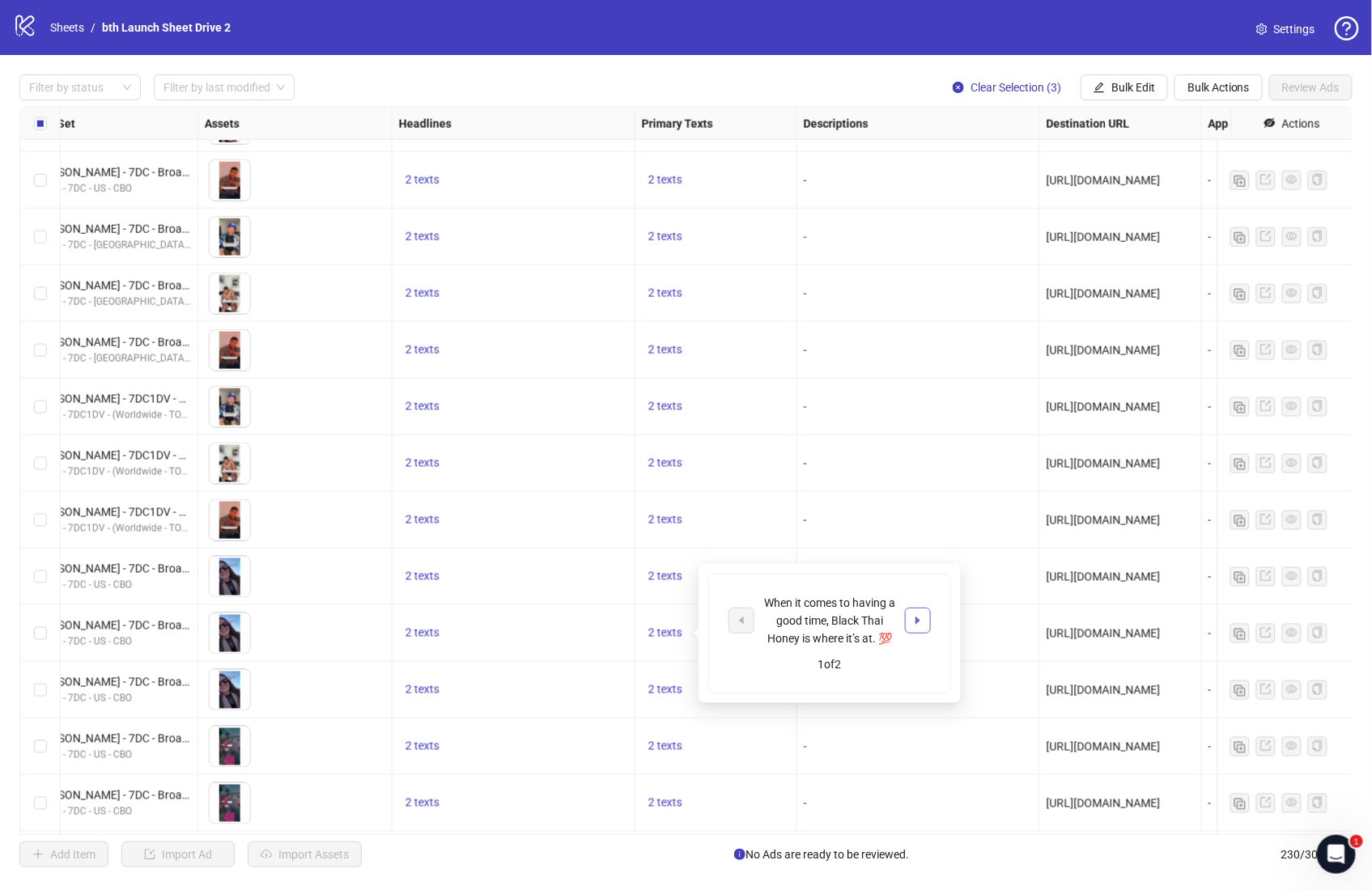 click 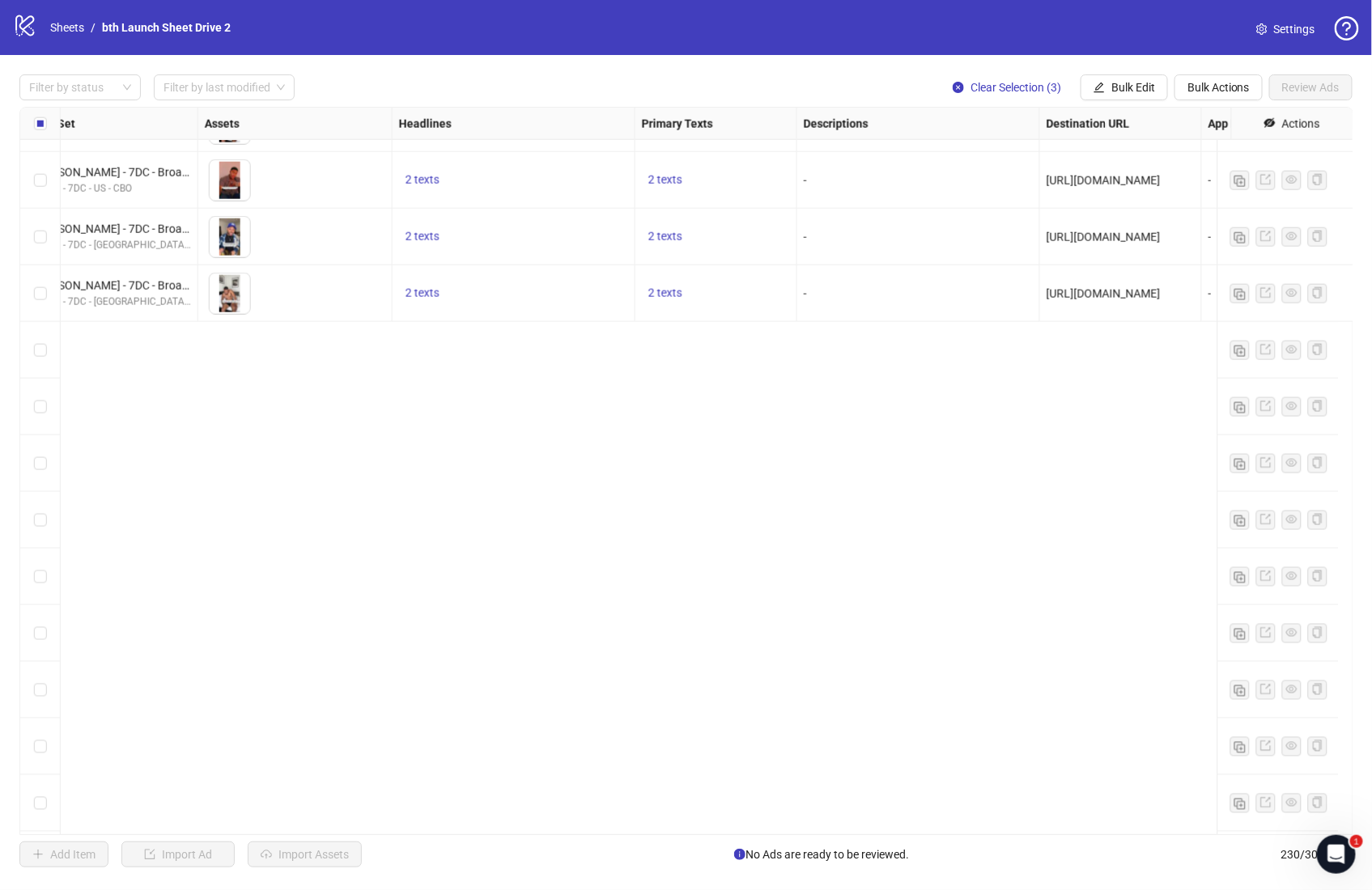 scroll, scrollTop: 7620, scrollLeft: 567, axis: both 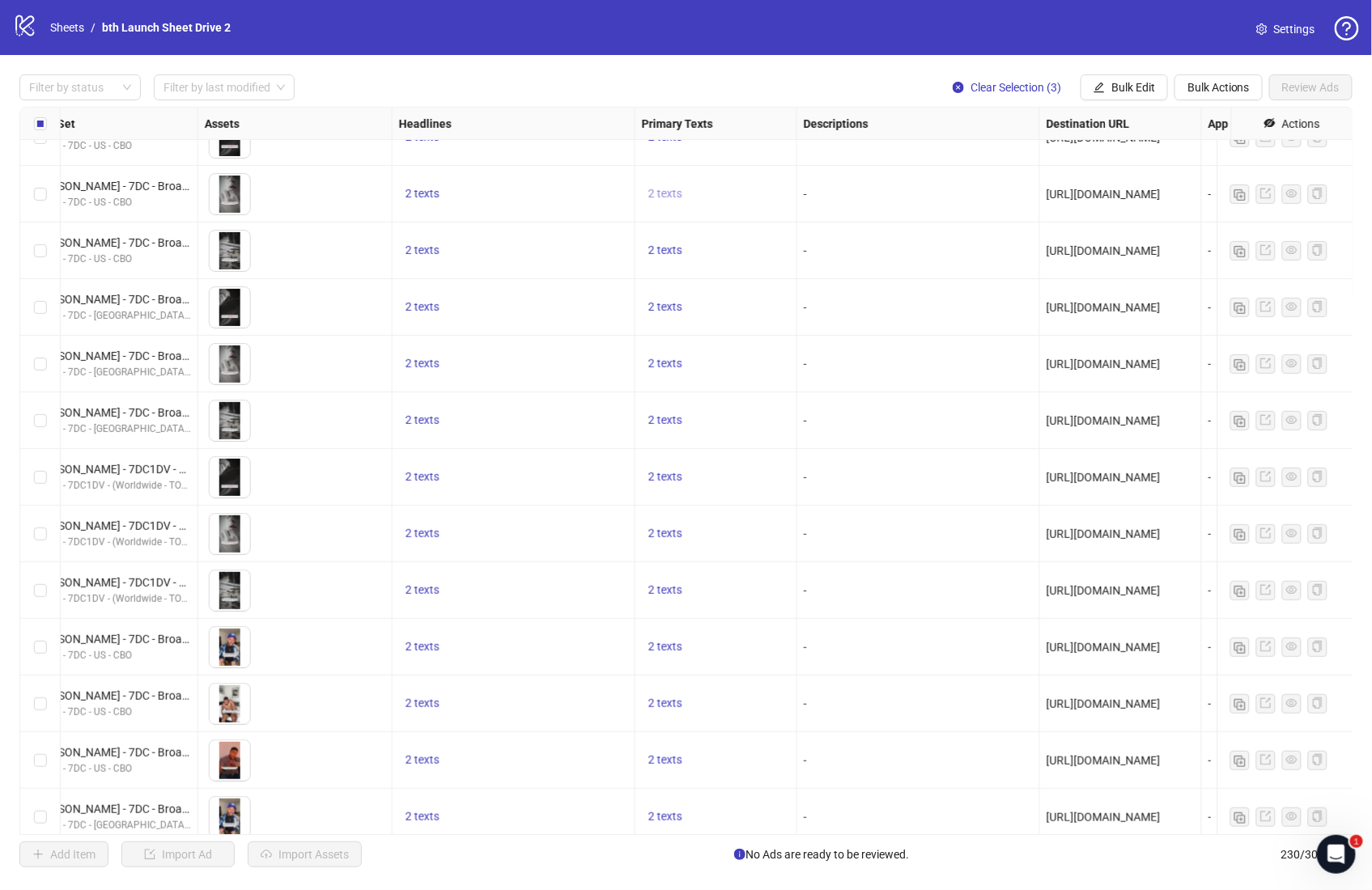 click on "2 texts" at bounding box center [665, 193] 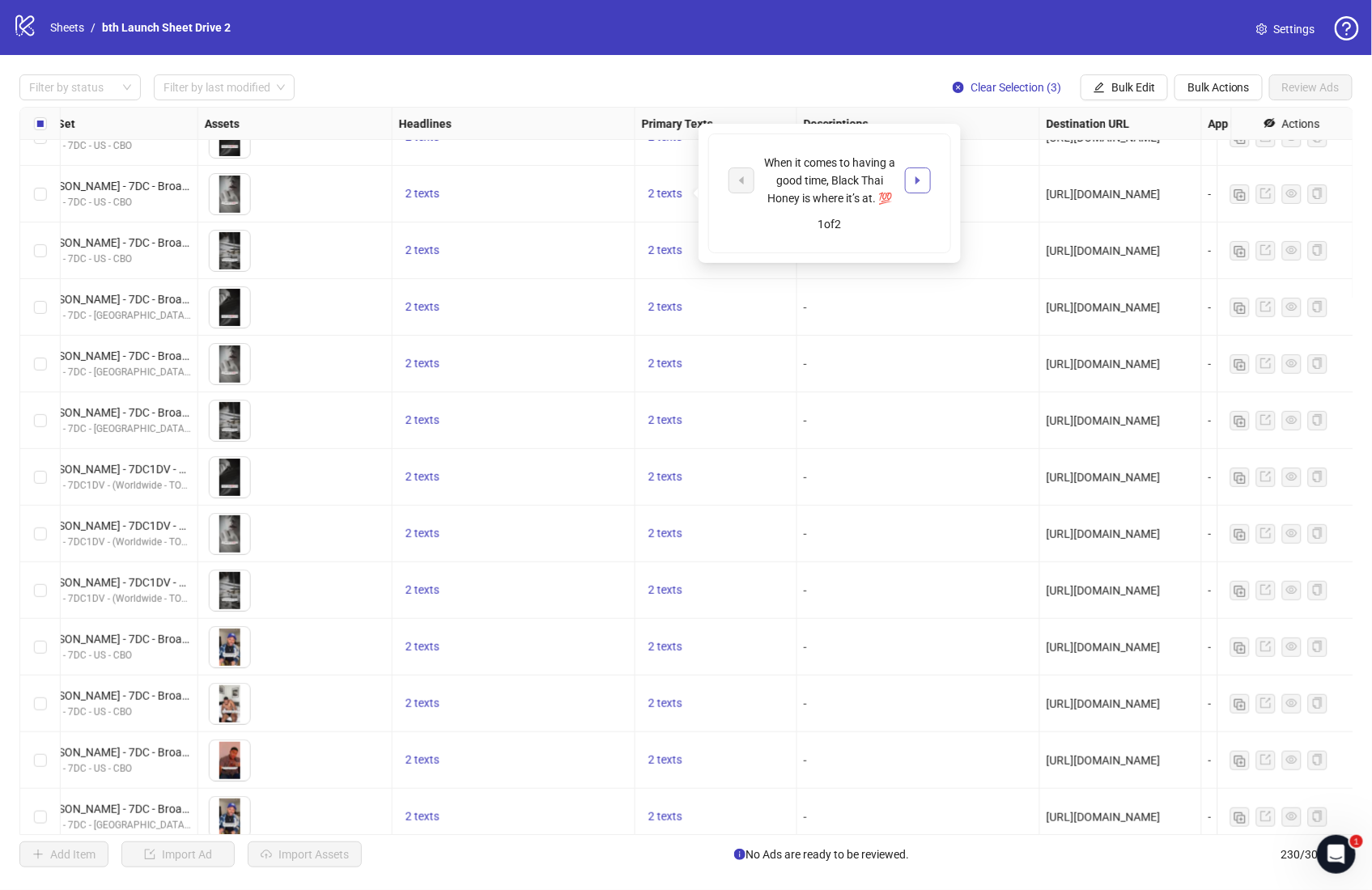 click at bounding box center (918, 180) 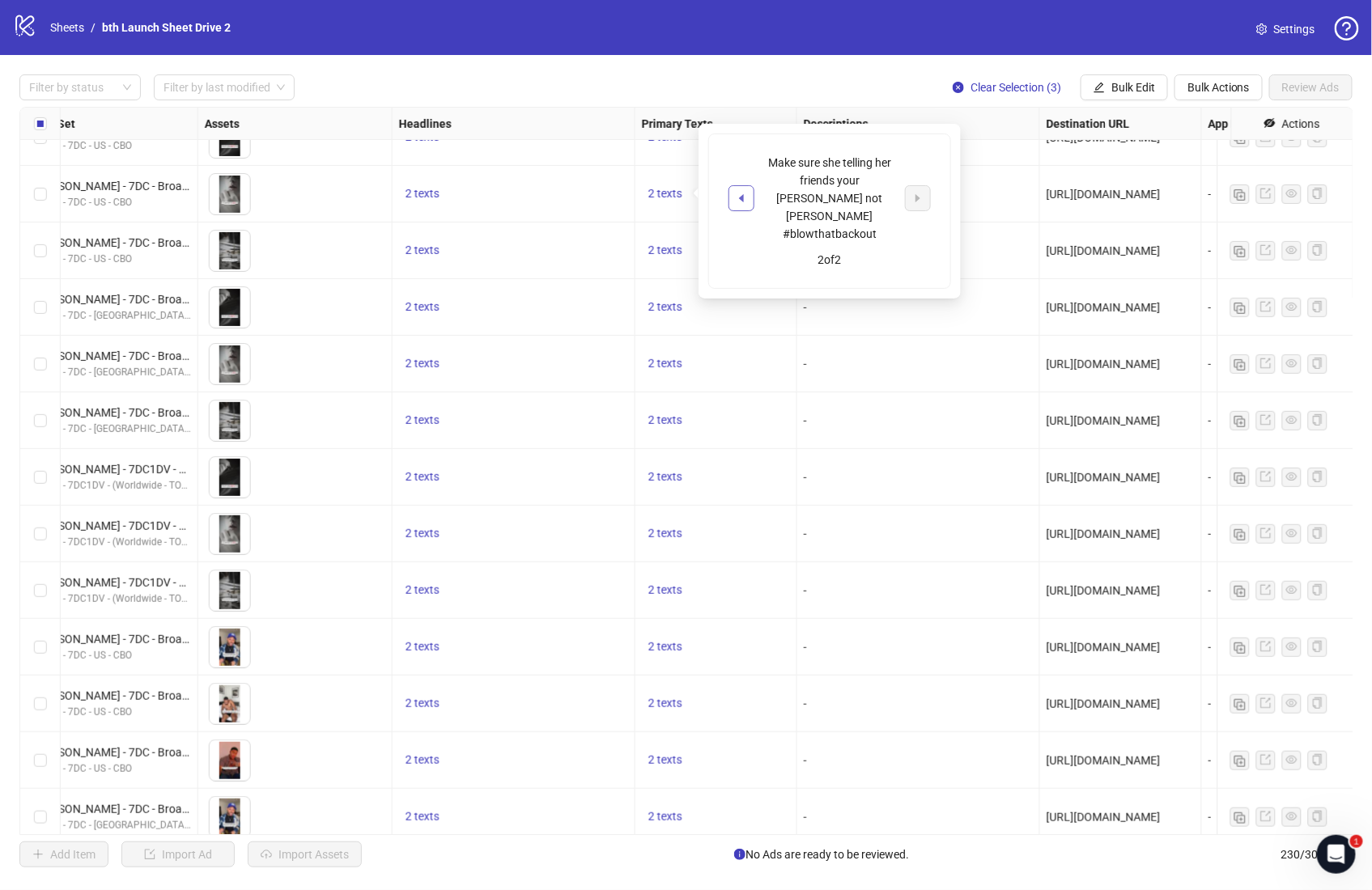 click 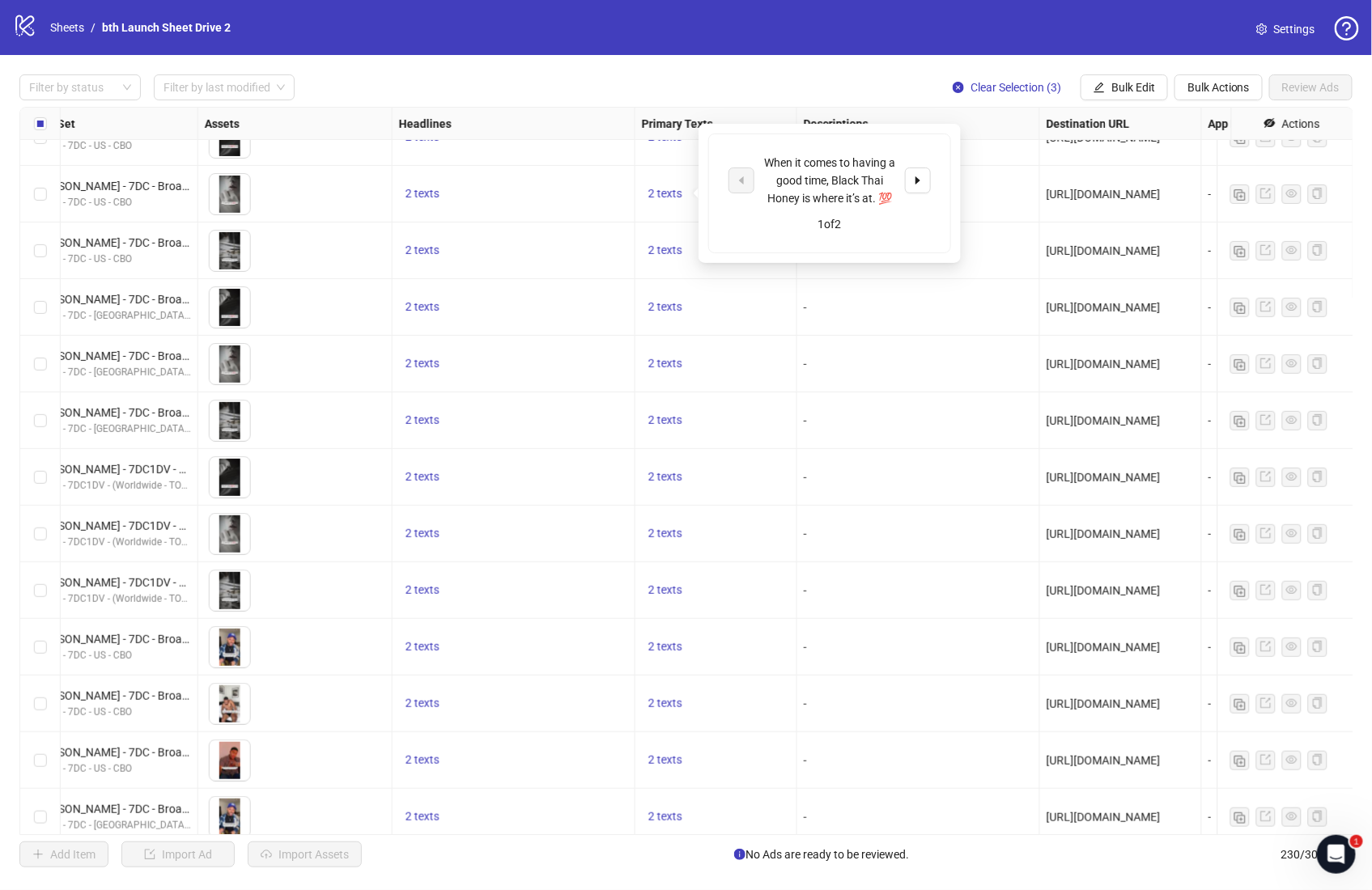 click on "When it comes to having a good time, Black Thai Honey is where it’s at. 💯" at bounding box center [830, 180] 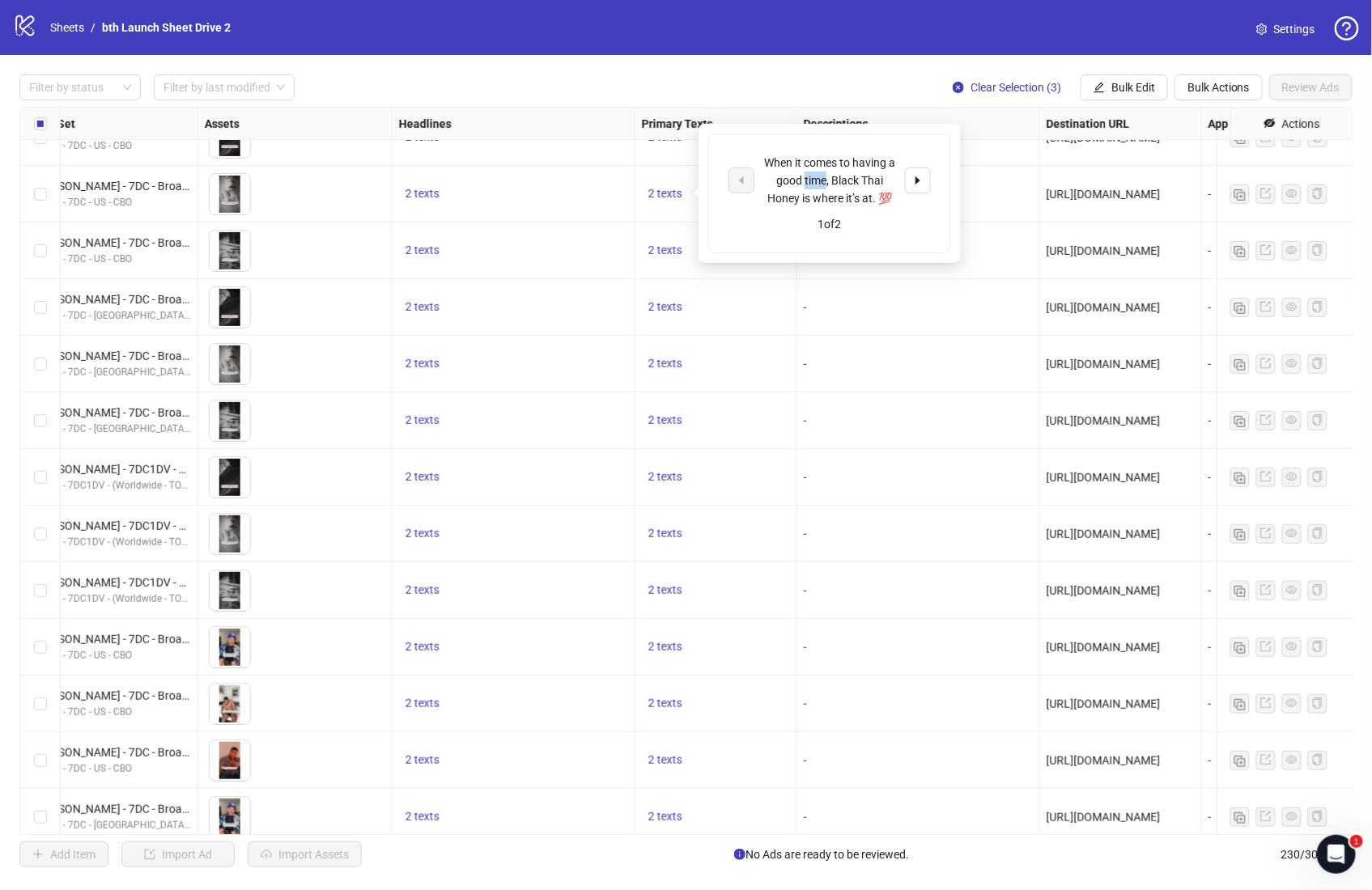click on "When it comes to having a good time, Black Thai Honey is where it’s at. 💯" at bounding box center (830, 180) 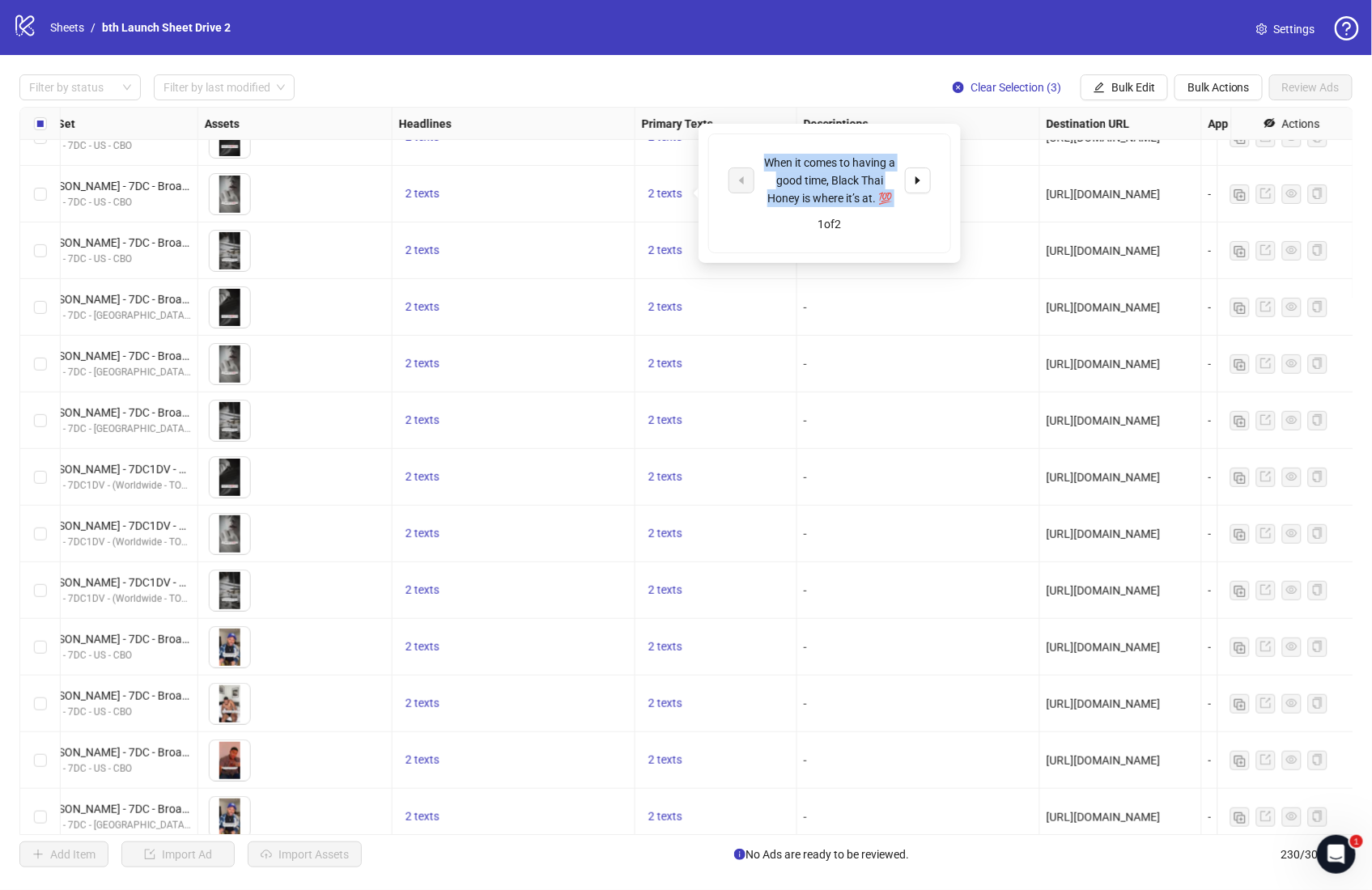 click on "When it comes to having a good time, Black Thai Honey is where it’s at. 💯" at bounding box center (830, 180) 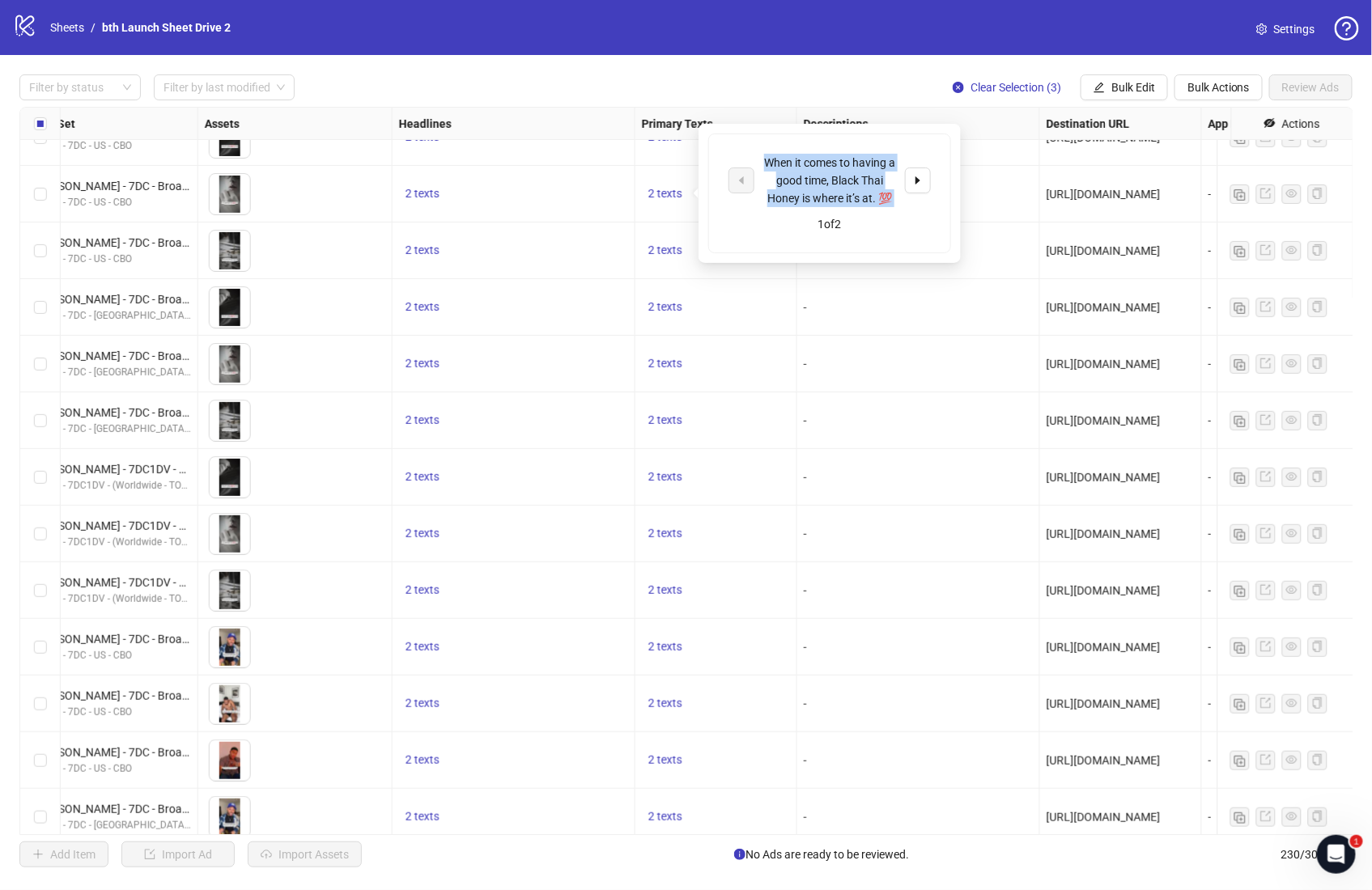 copy on "When it comes to having a good time, Black Thai Honey is where it’s at. 💯" 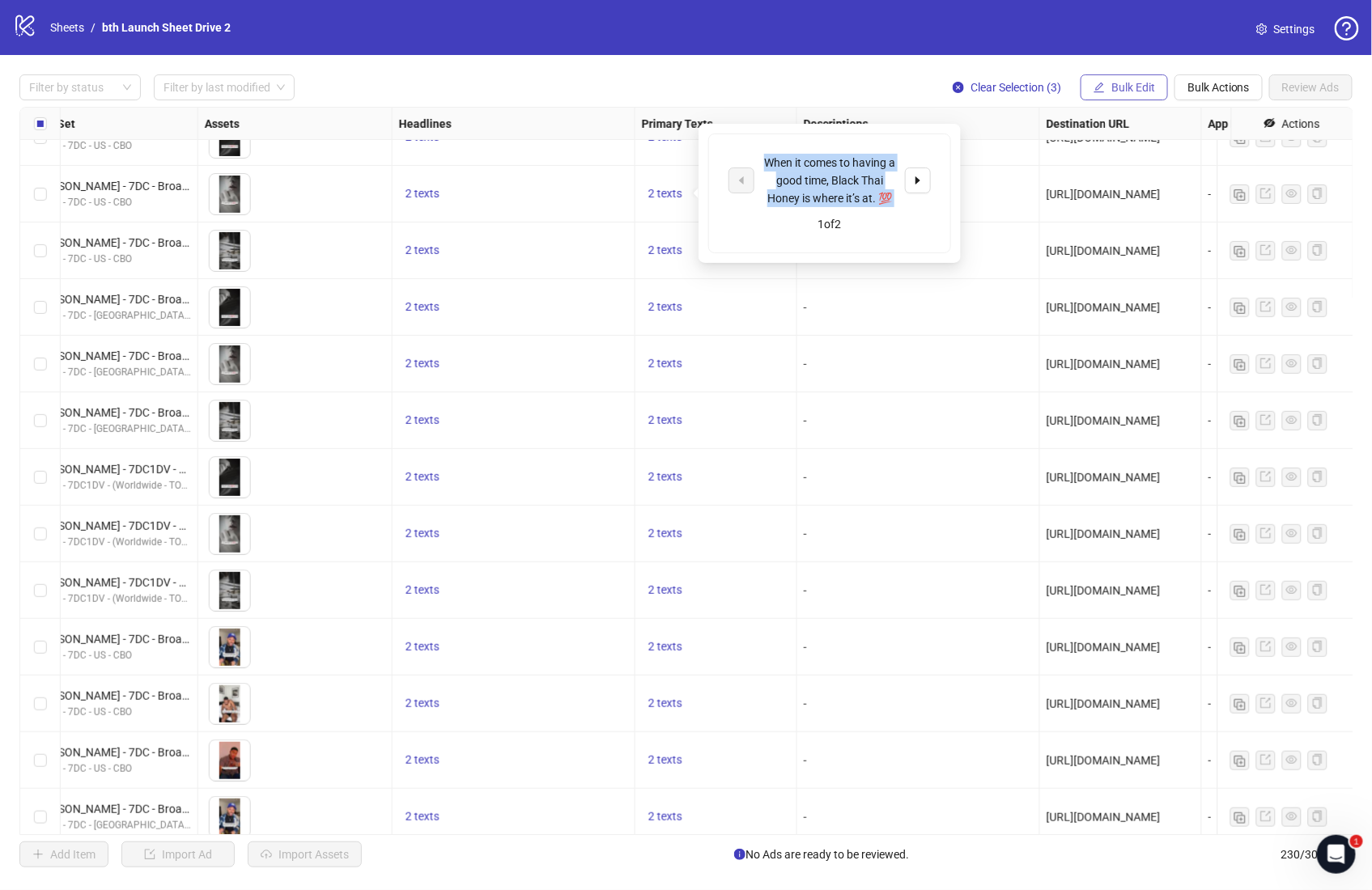 click on "Bulk Edit" at bounding box center (1133, 87) 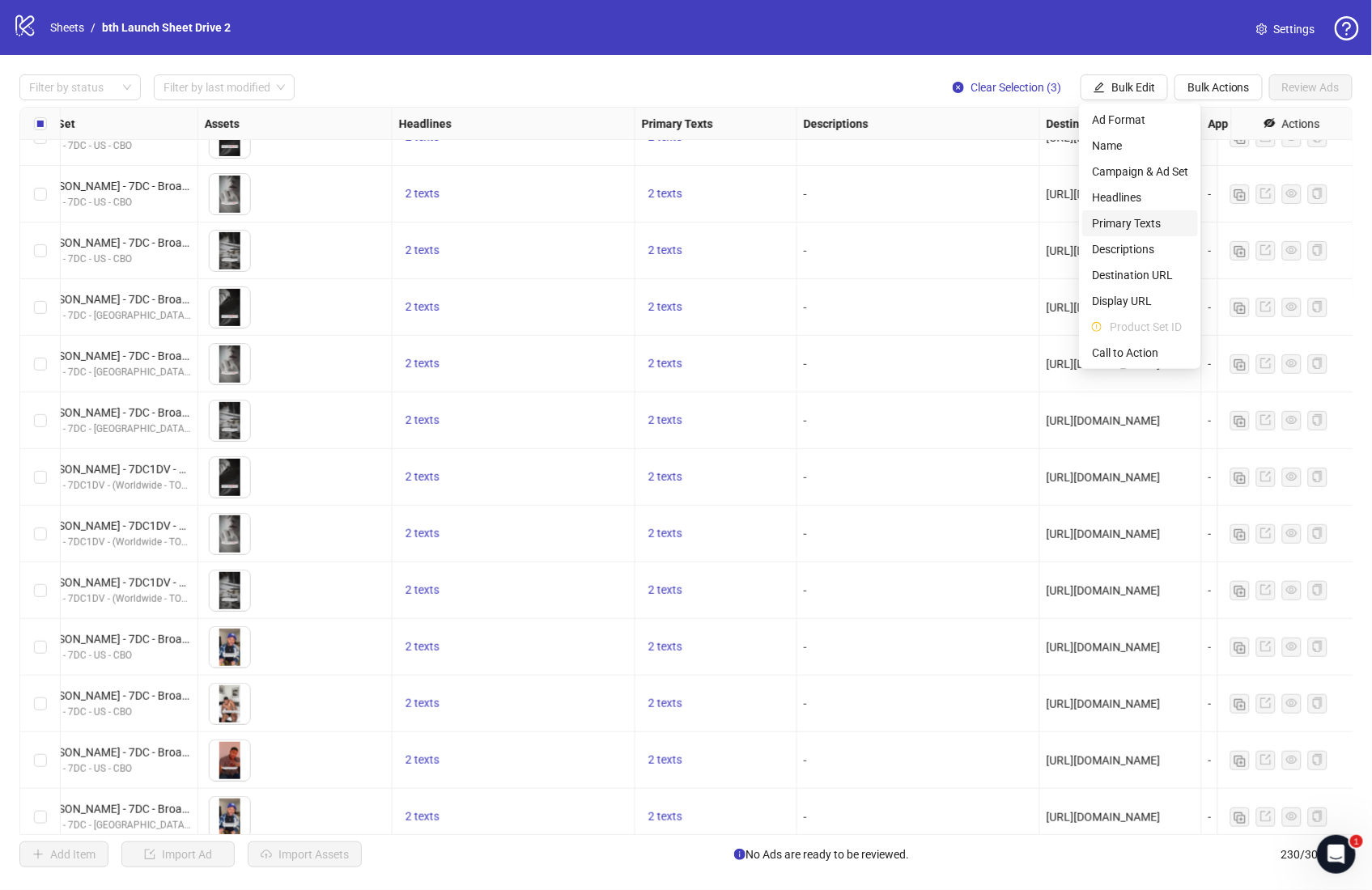 click on "Primary Texts" at bounding box center (1140, 223) 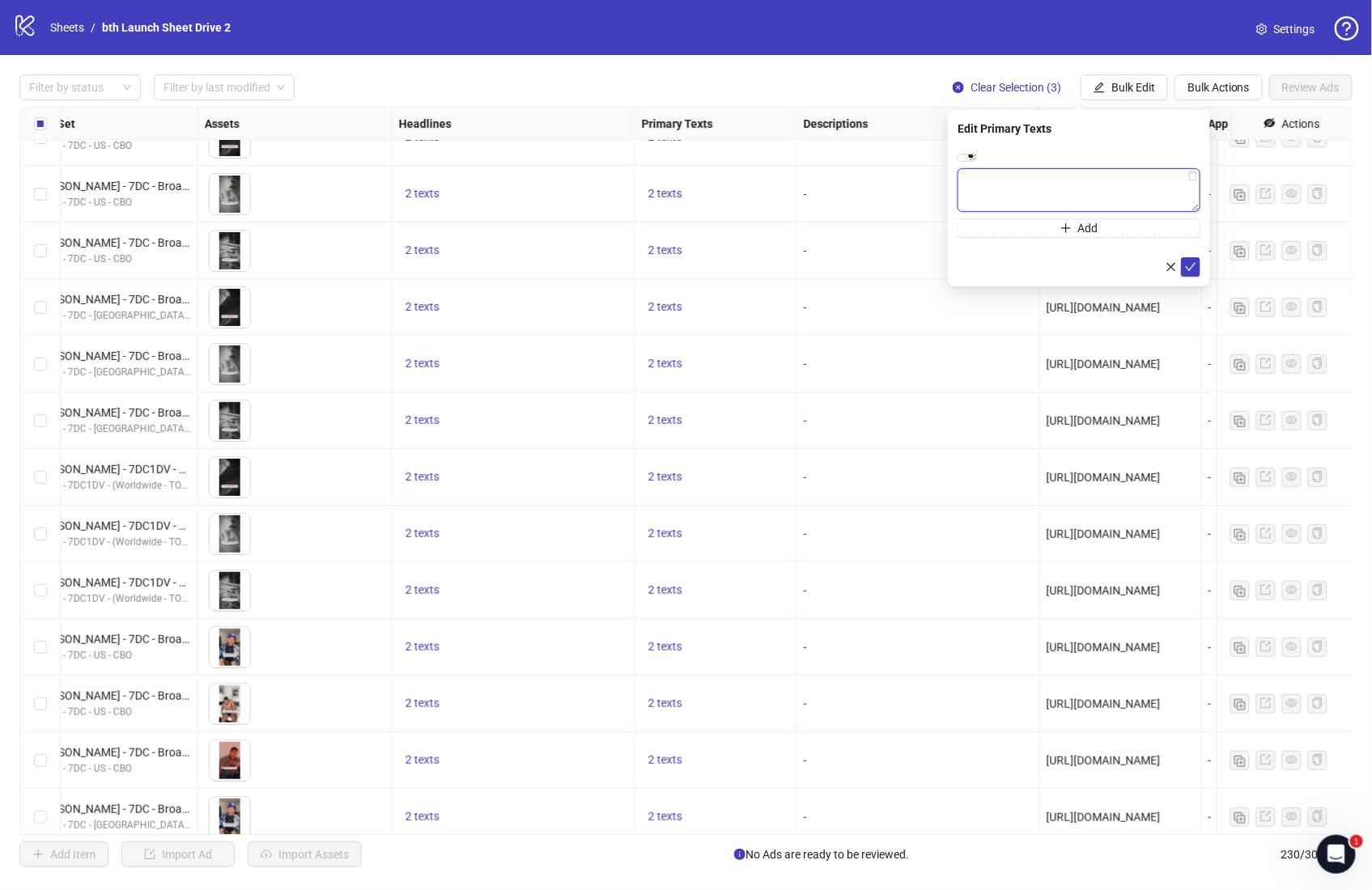 click at bounding box center (1079, 190) 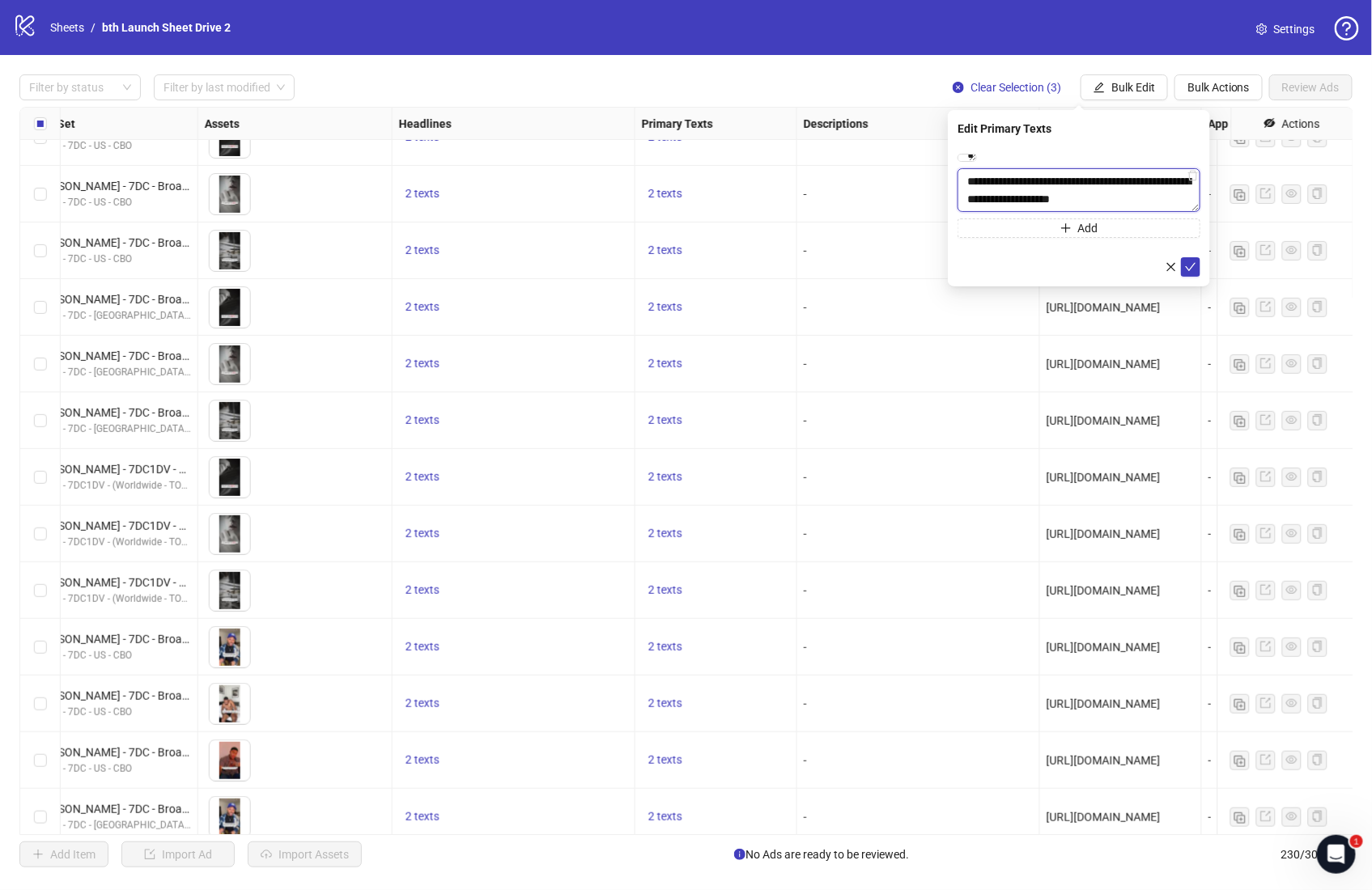 scroll, scrollTop: 12, scrollLeft: 0, axis: vertical 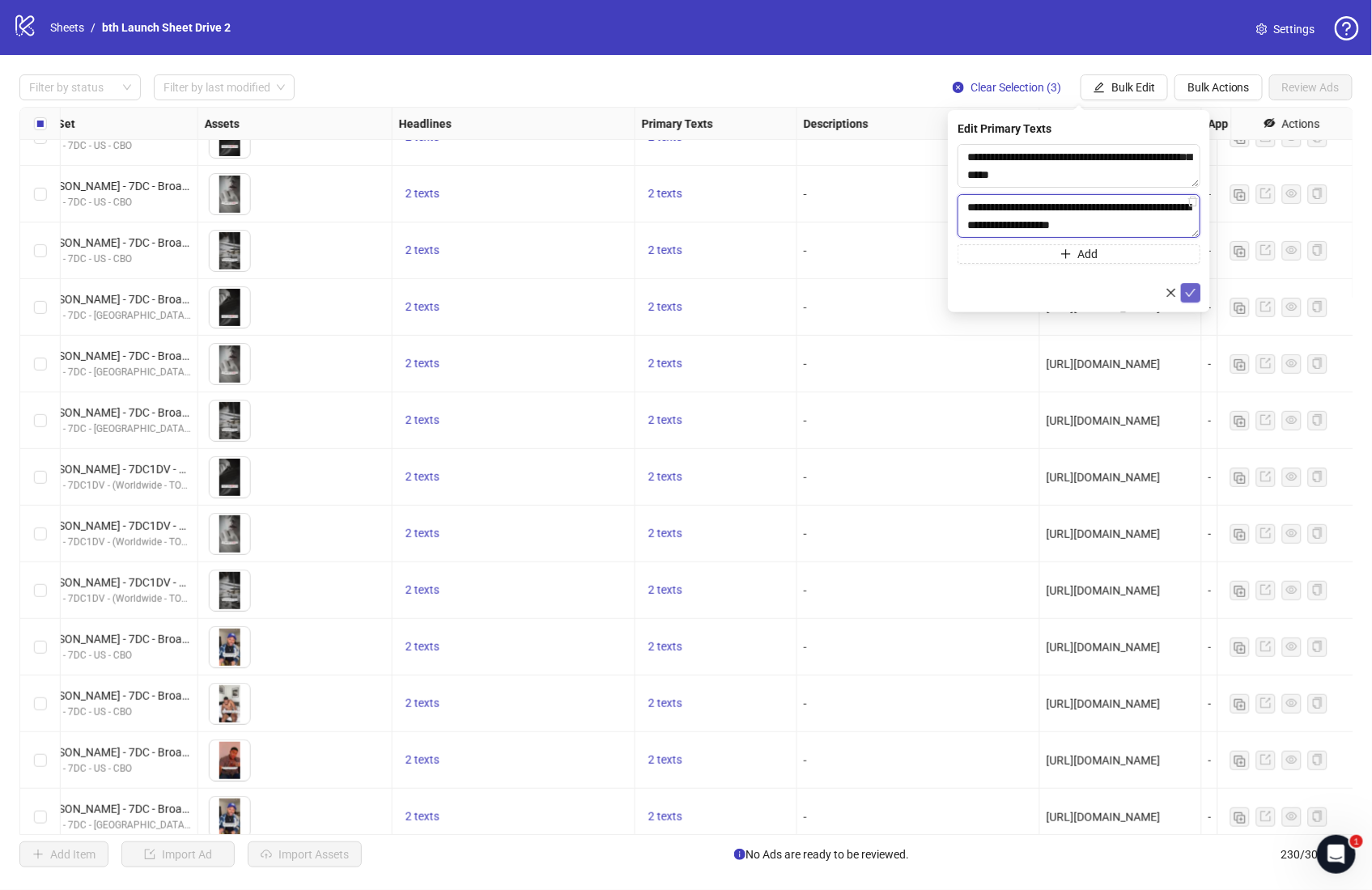 type on "**********" 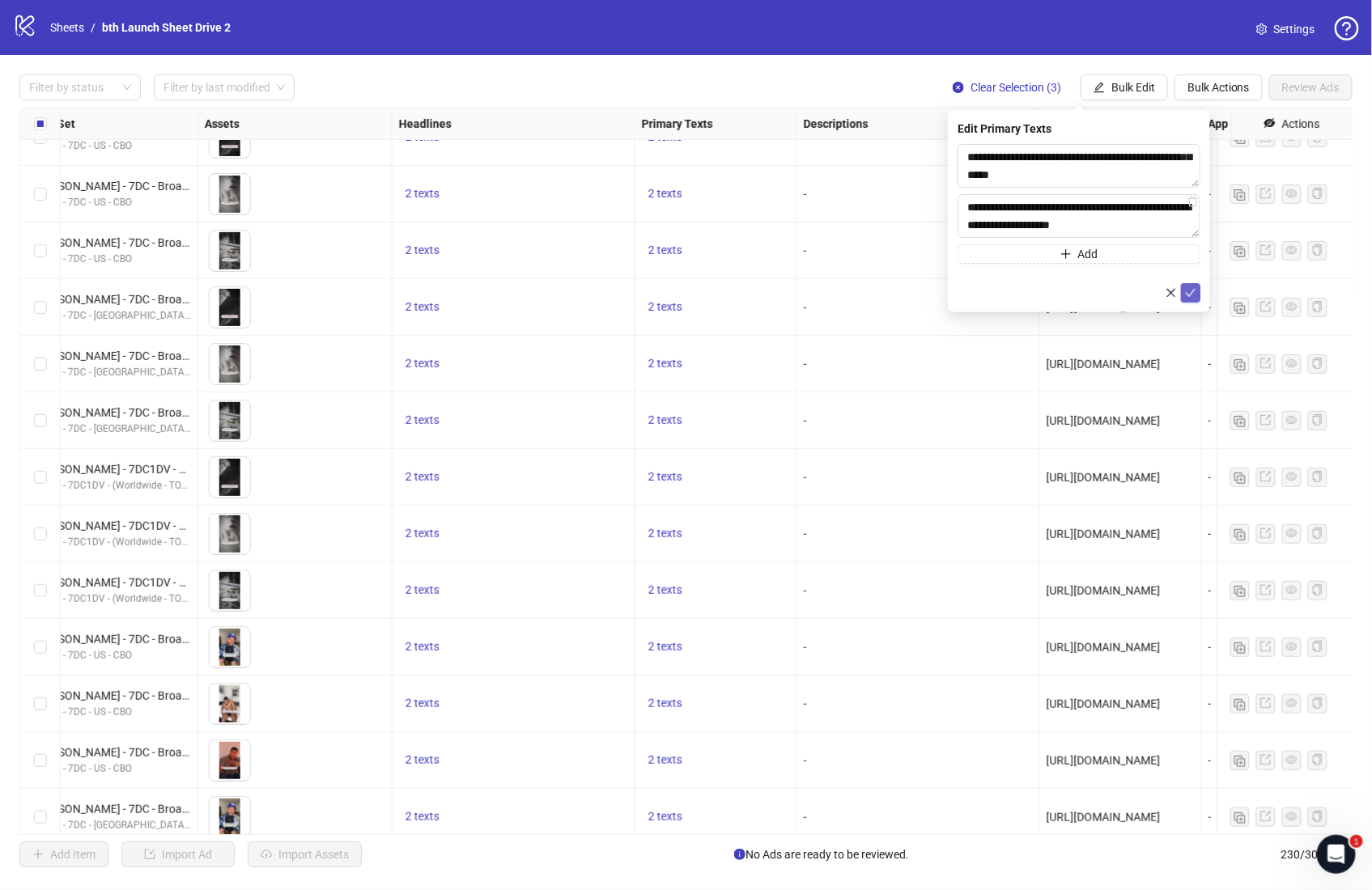 click 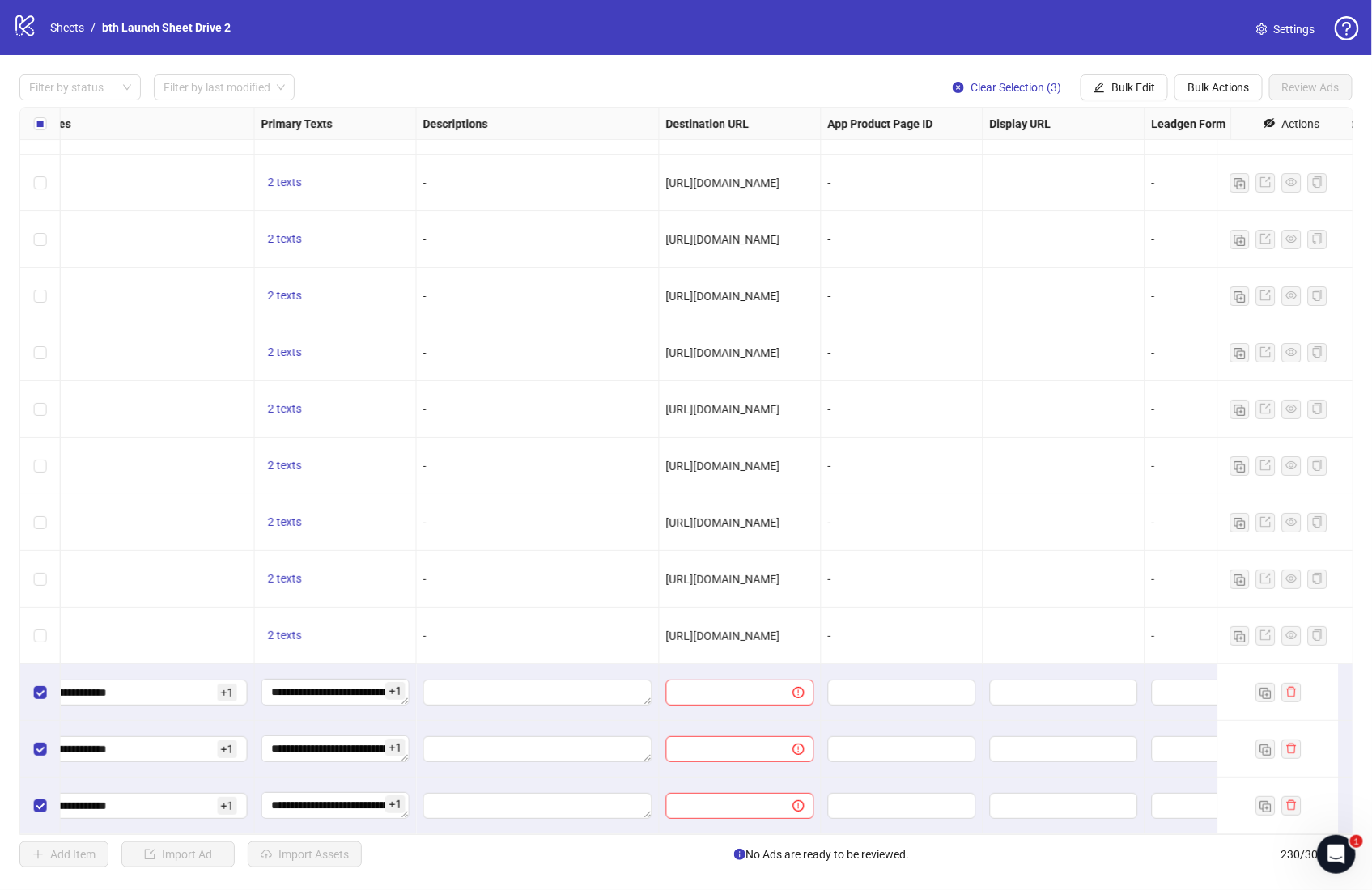 scroll, scrollTop: 12345, scrollLeft: 949, axis: both 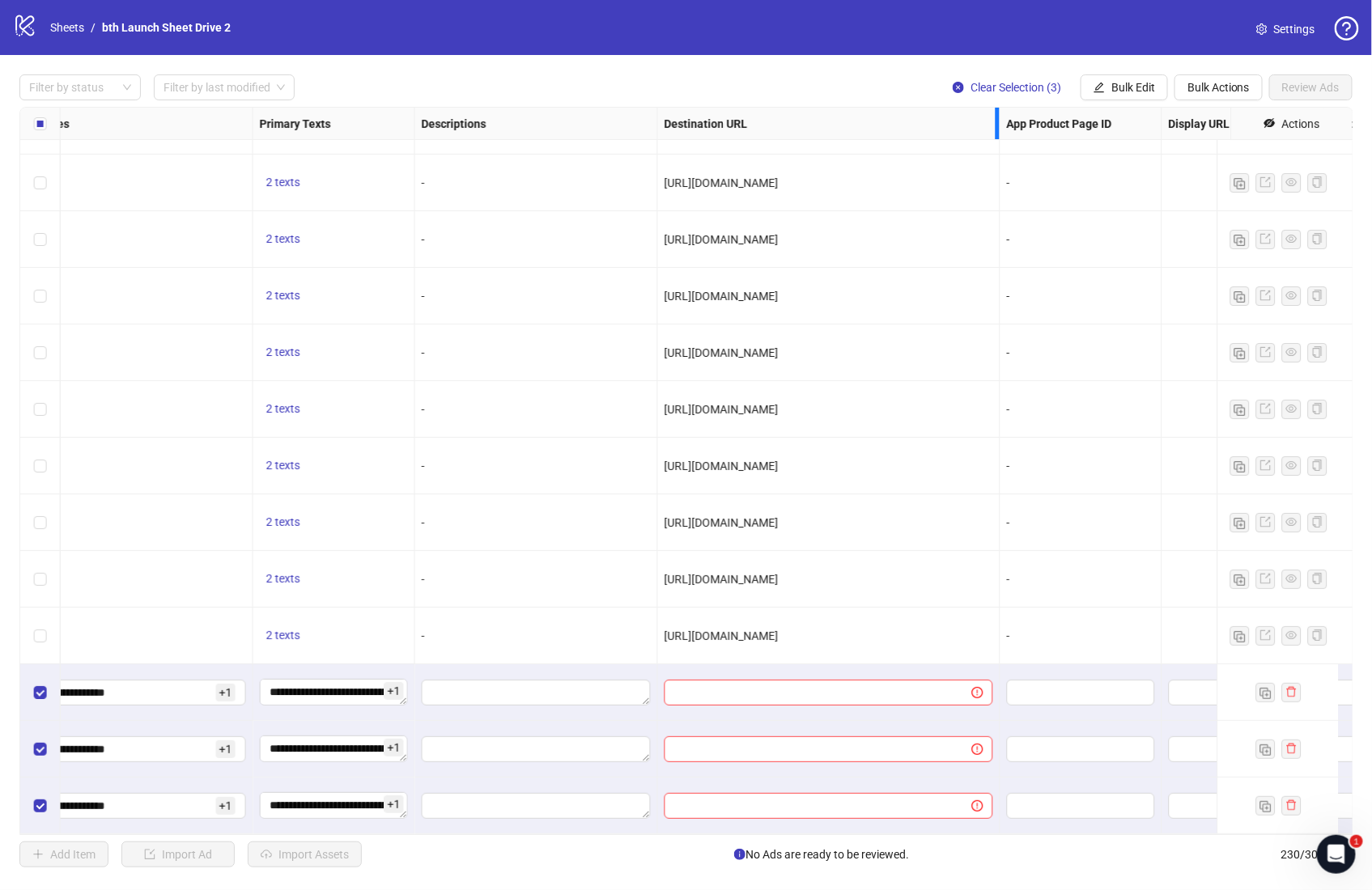 drag, startPoint x: 816, startPoint y: 121, endPoint x: 996, endPoint y: 123, distance: 180.01111 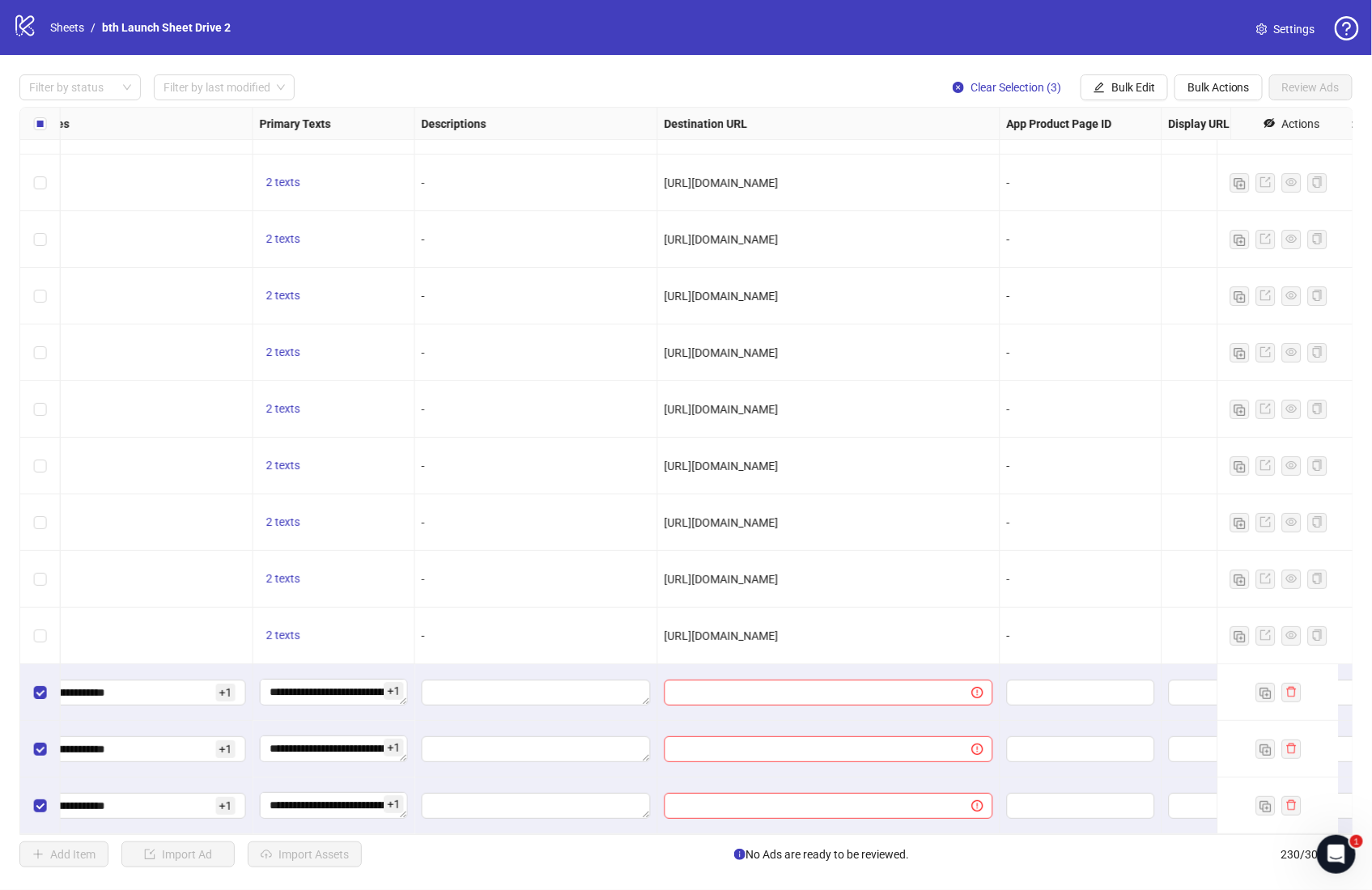 click on "https://try.honeypacks.com/buy2get1free" at bounding box center (721, 636) 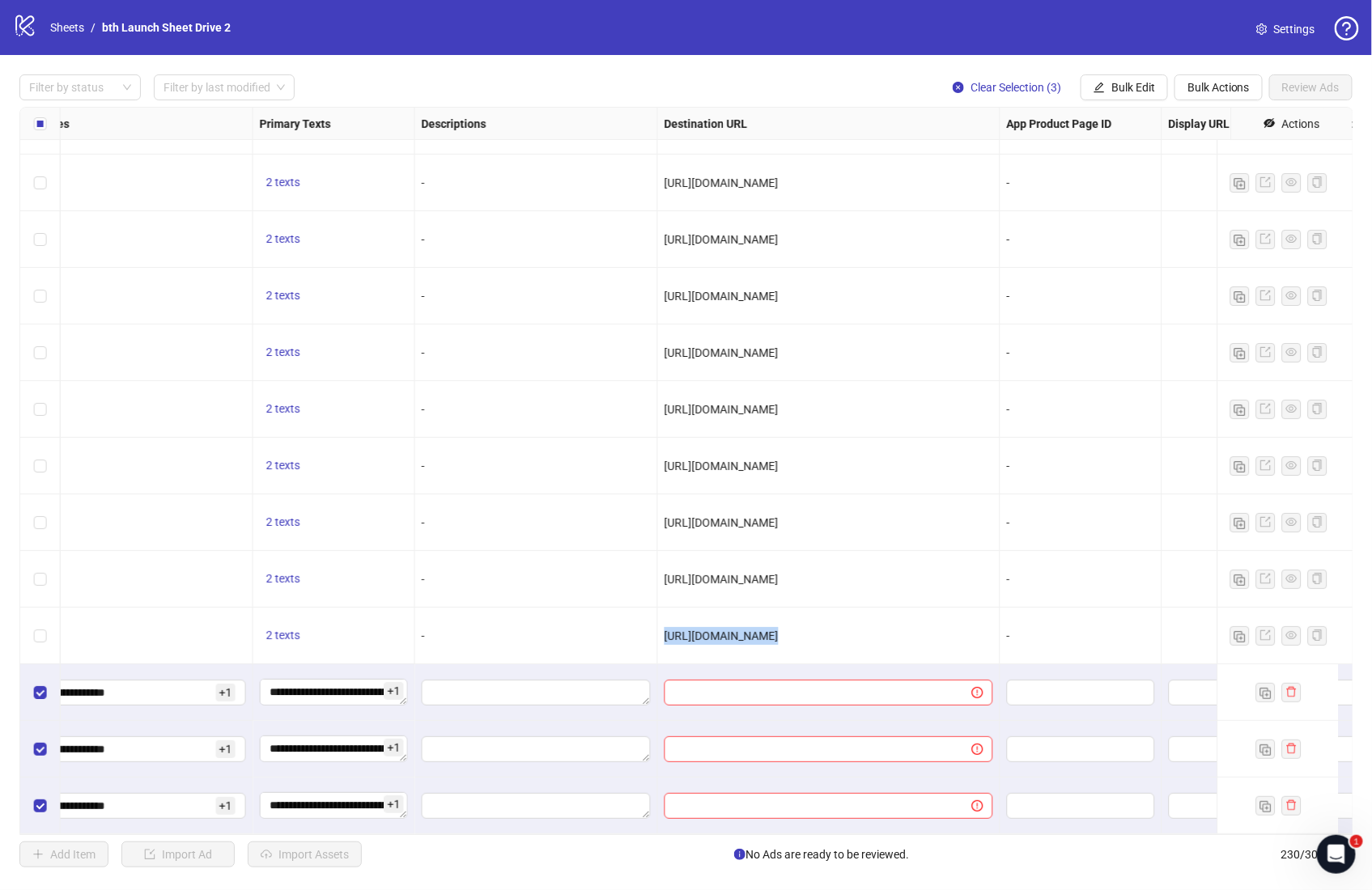 click on "https://try.honeypacks.com/buy2get1free" at bounding box center [721, 636] 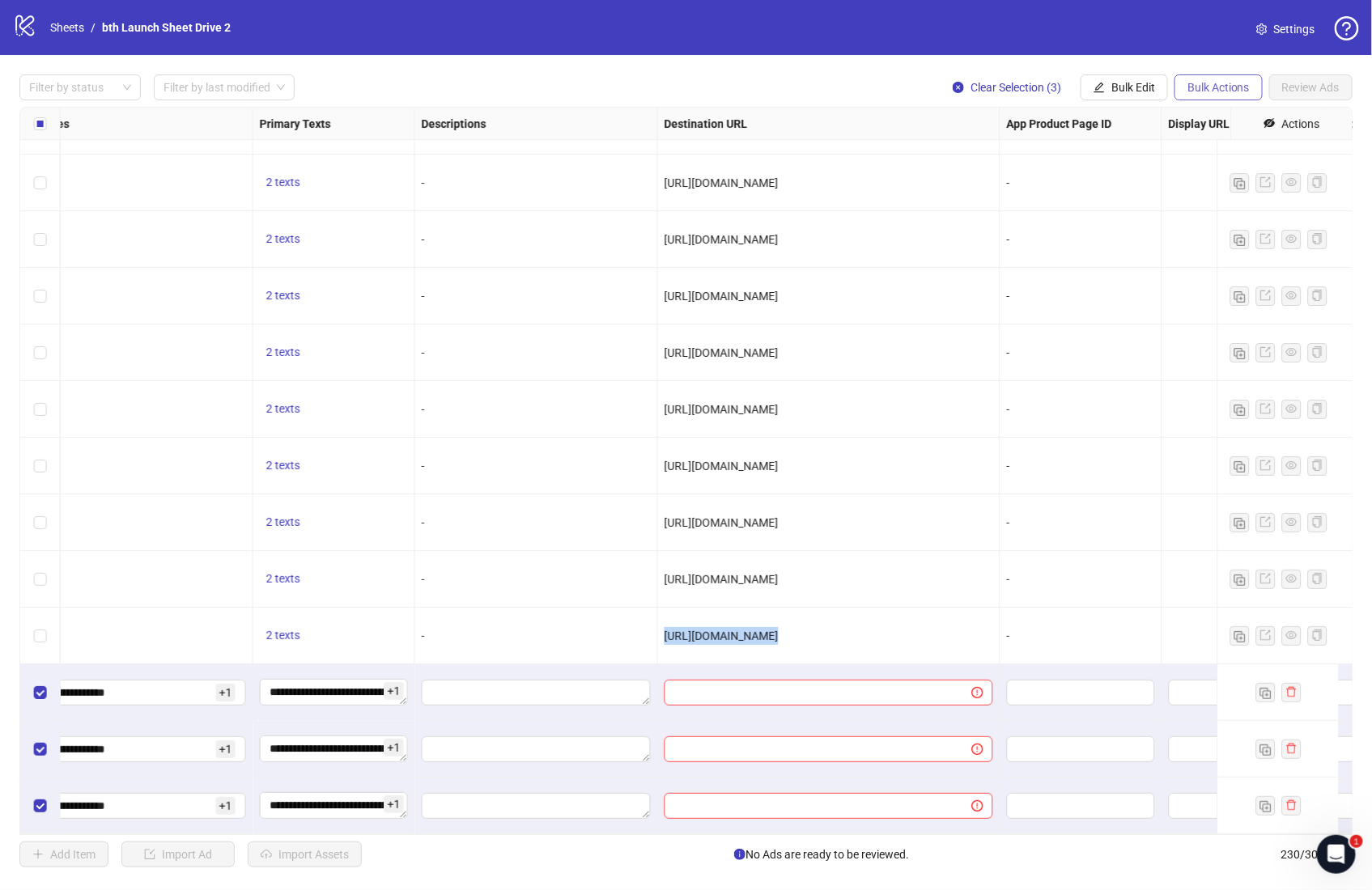 click on "Bulk Actions" at bounding box center (1218, 87) 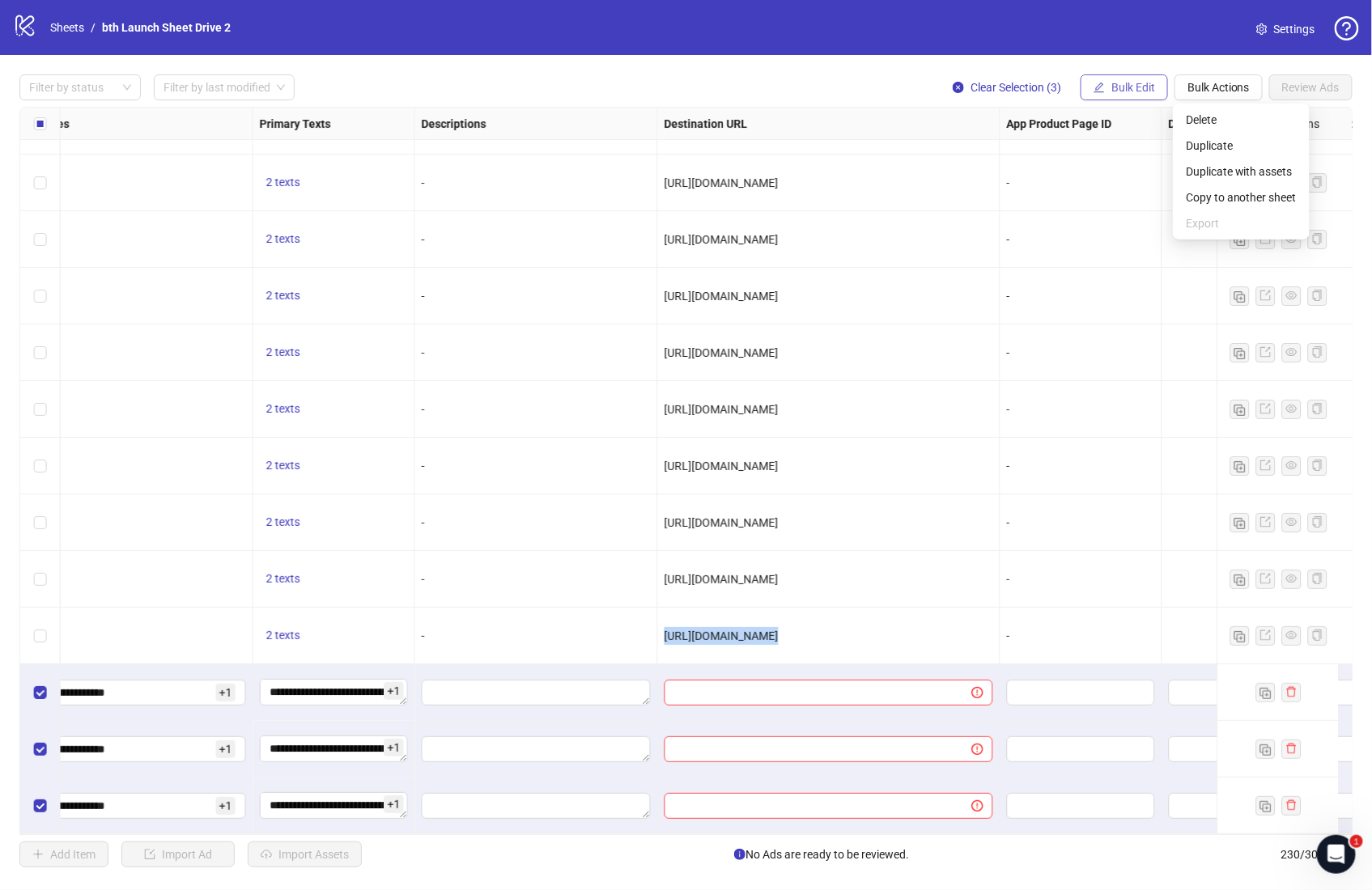 click on "Bulk Edit" at bounding box center [1124, 87] 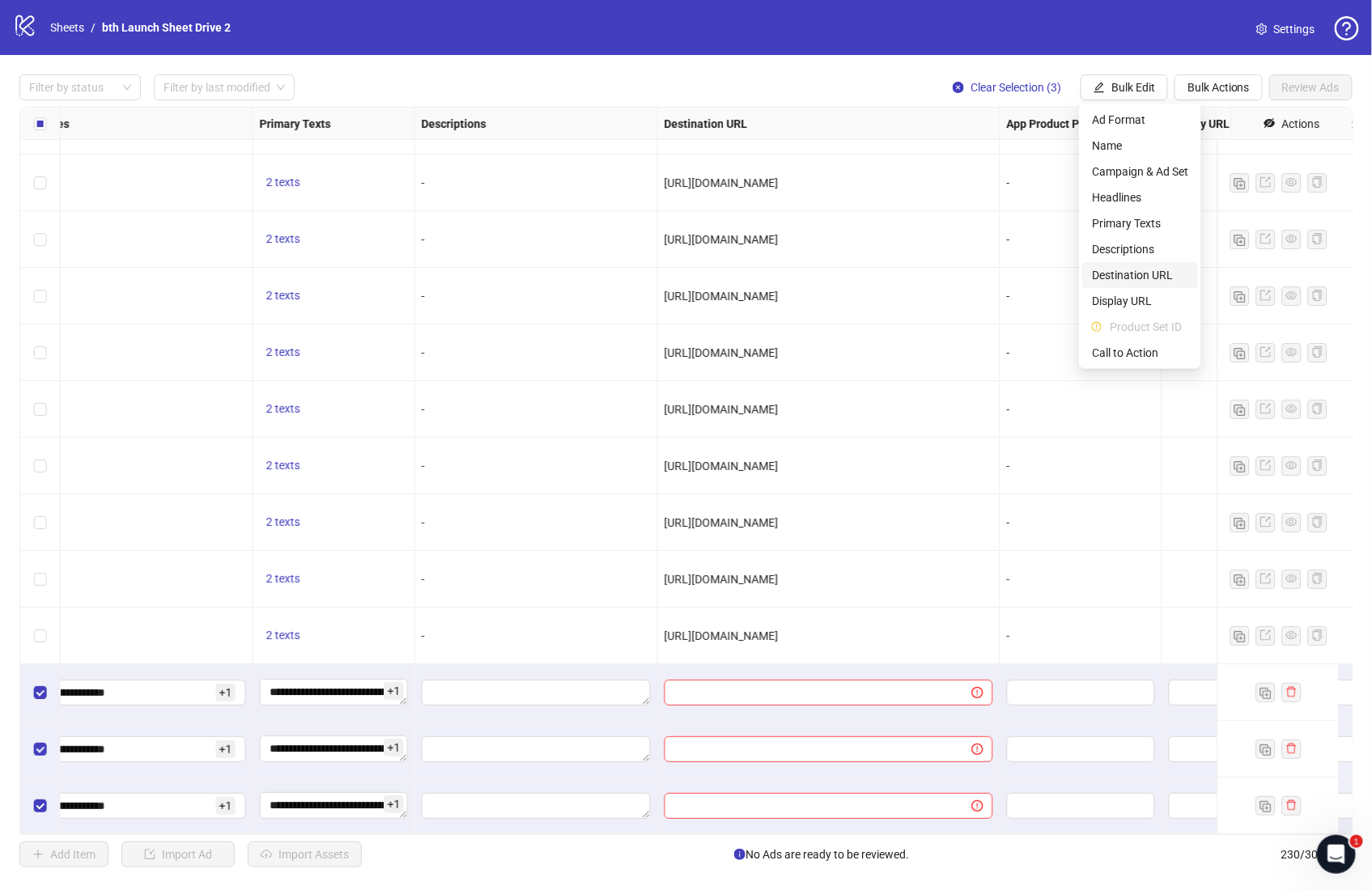 click on "Destination URL" at bounding box center [1140, 275] 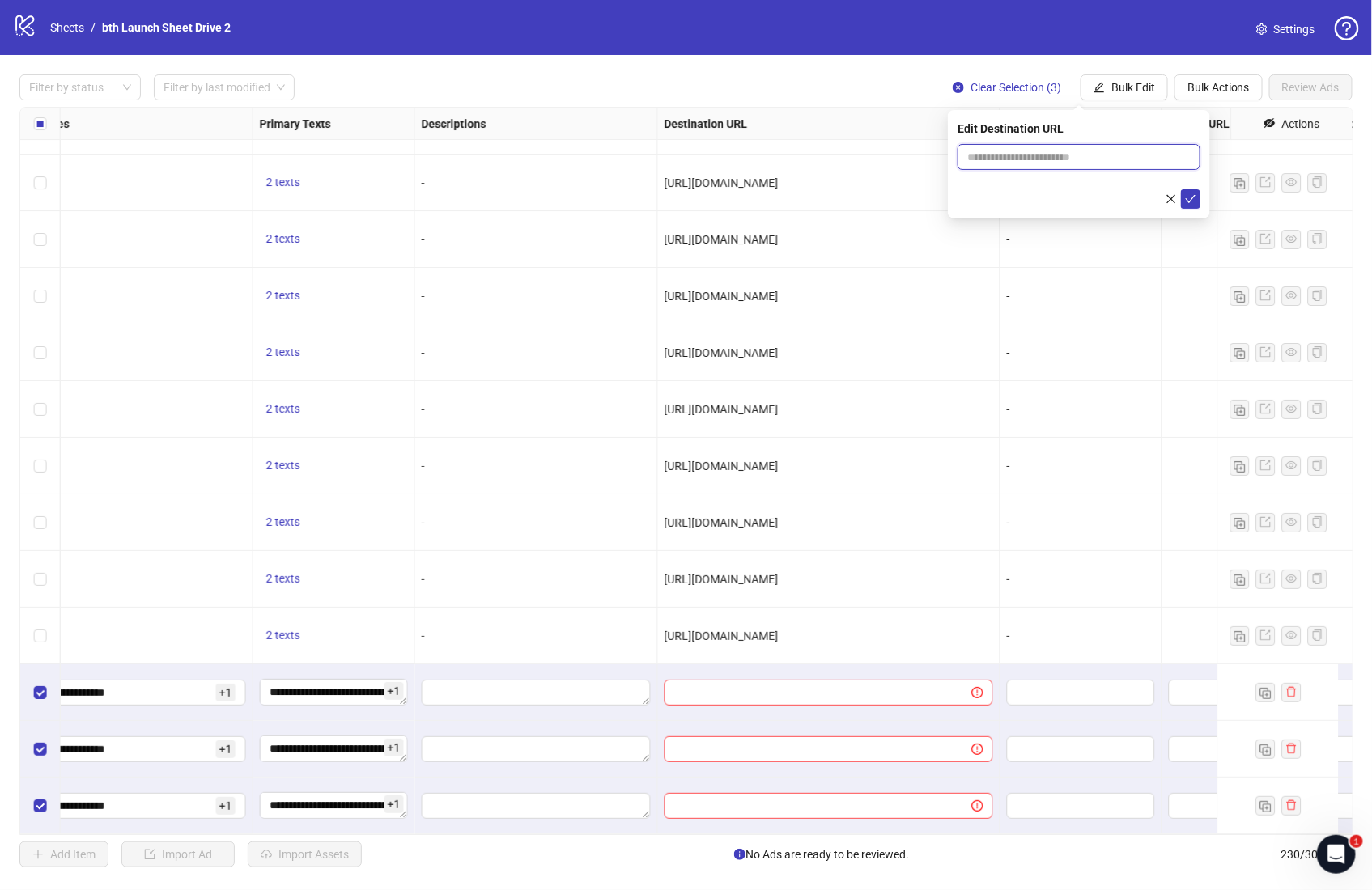 click at bounding box center (1073, 157) 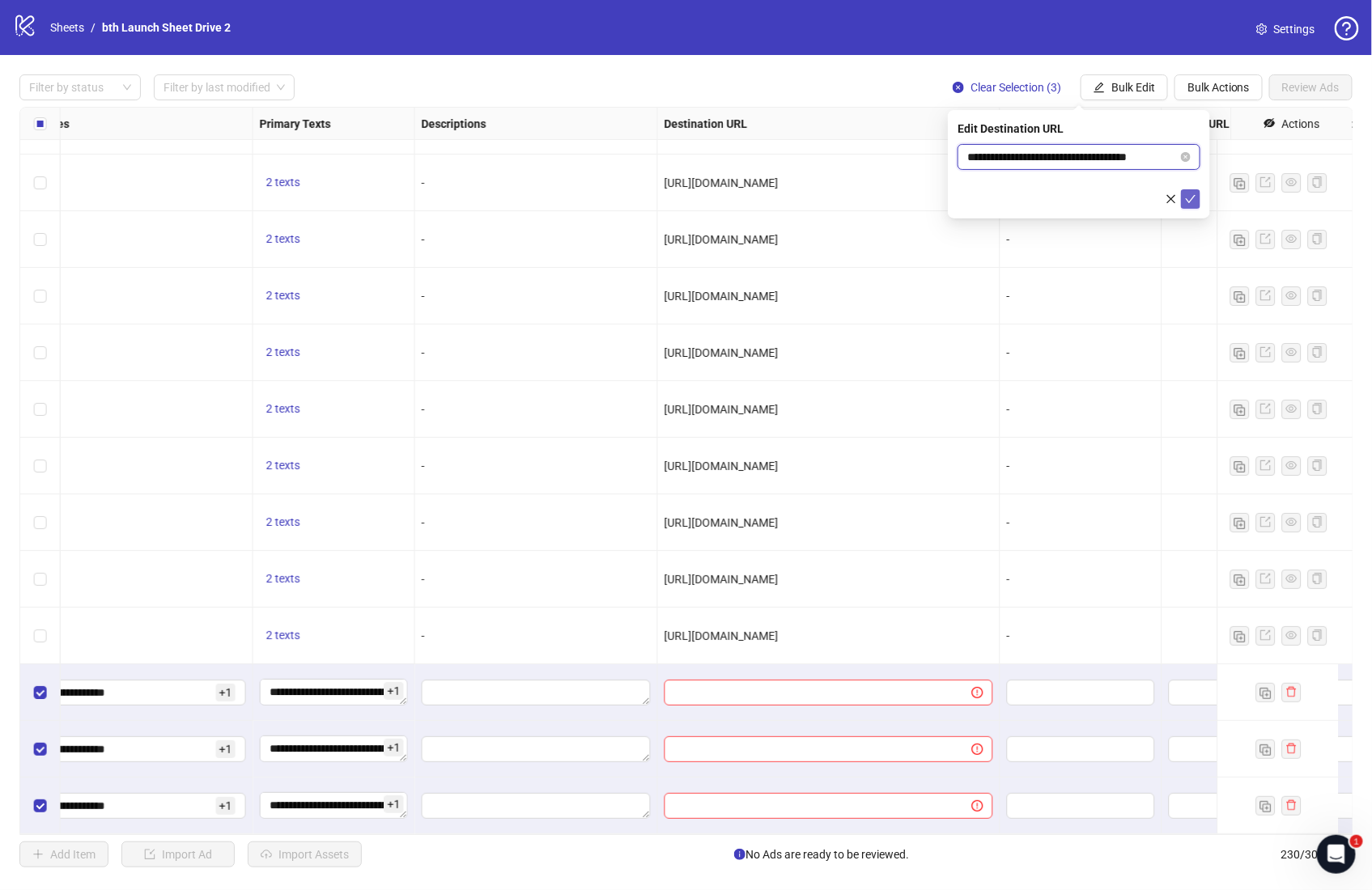 type on "**********" 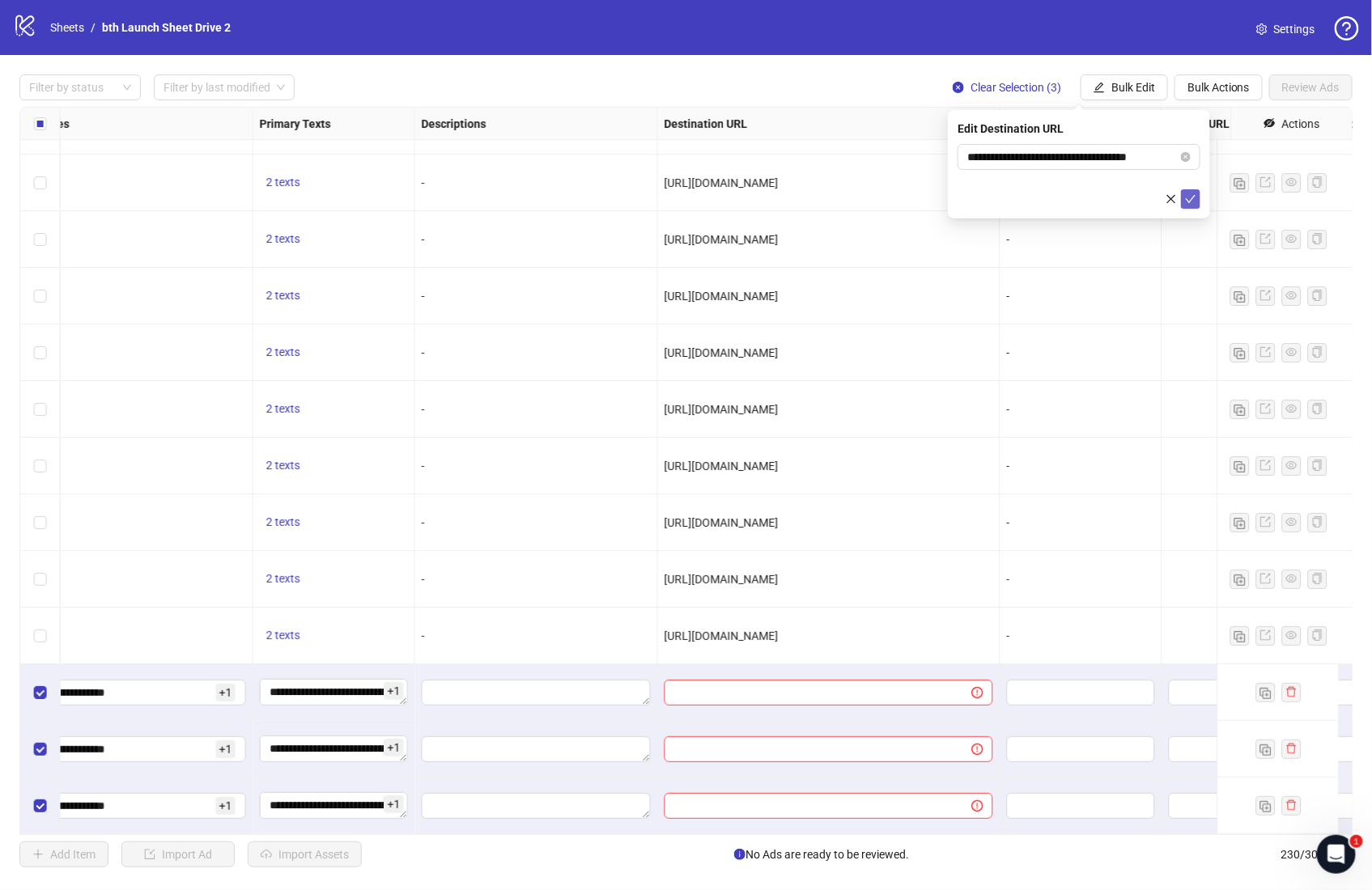 click 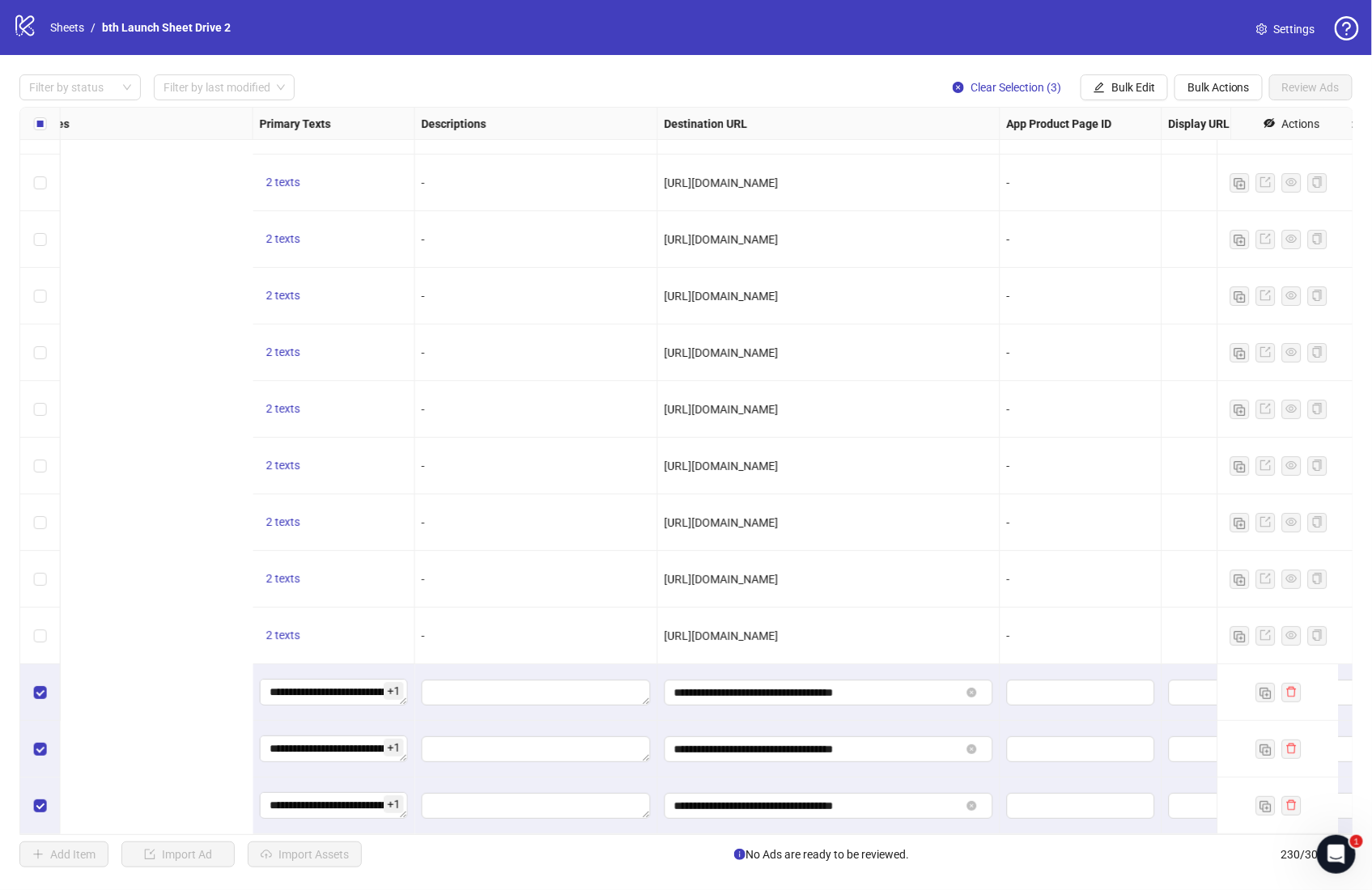 scroll, scrollTop: 12345, scrollLeft: 1509, axis: both 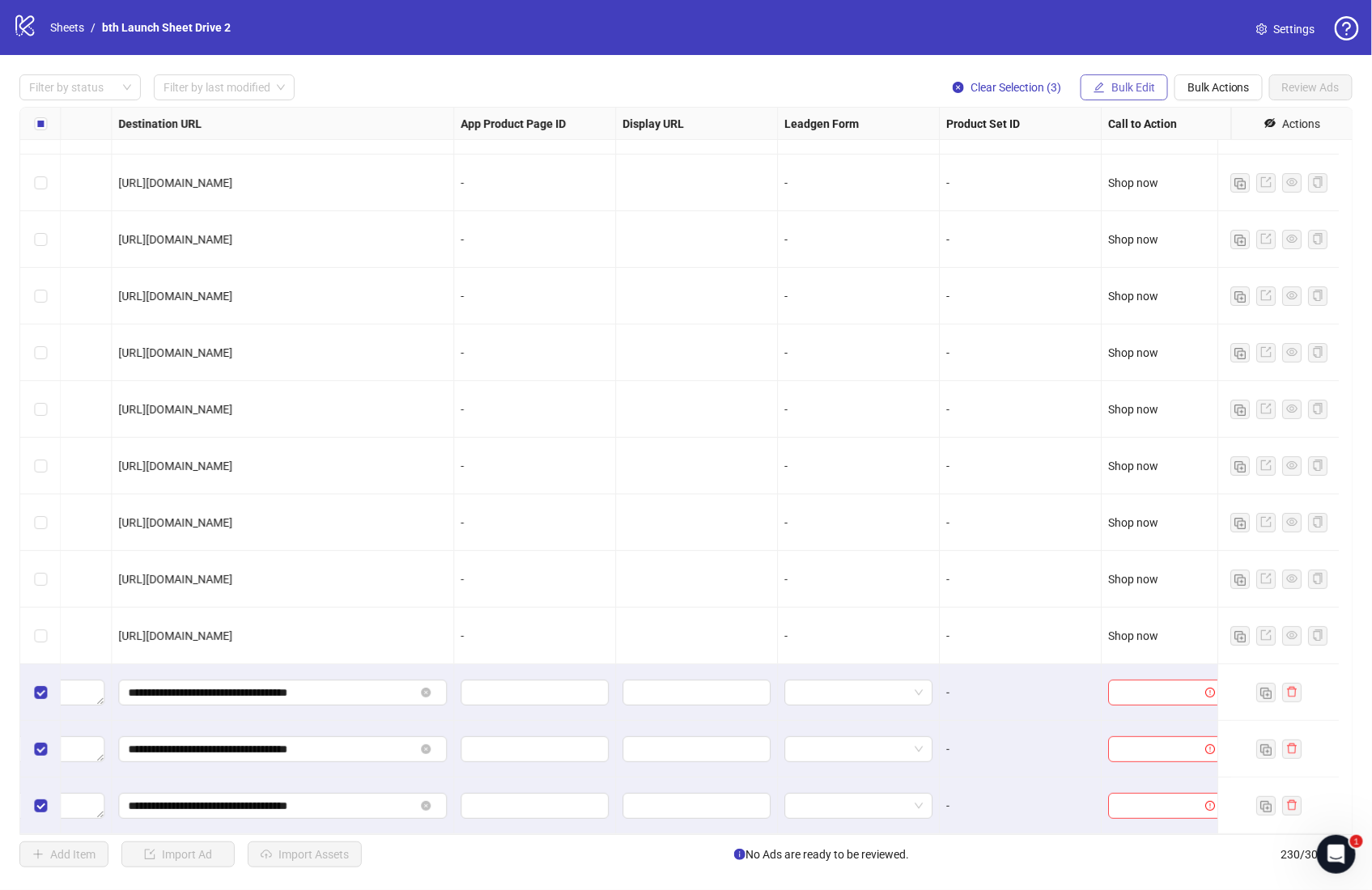 click on "Bulk Edit" at bounding box center [1133, 87] 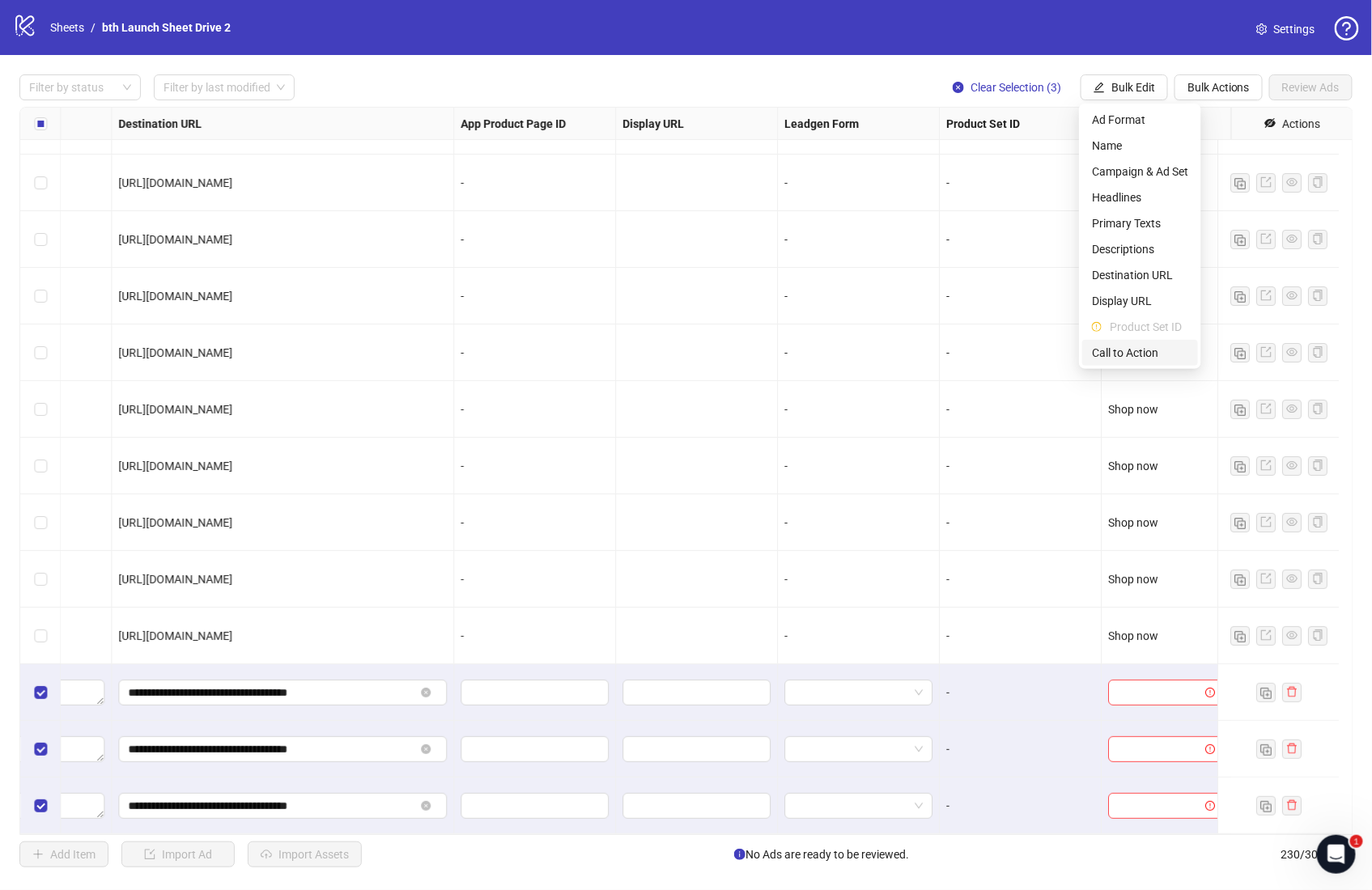 drag, startPoint x: 1160, startPoint y: 345, endPoint x: 1154, endPoint y: 337, distance: 10 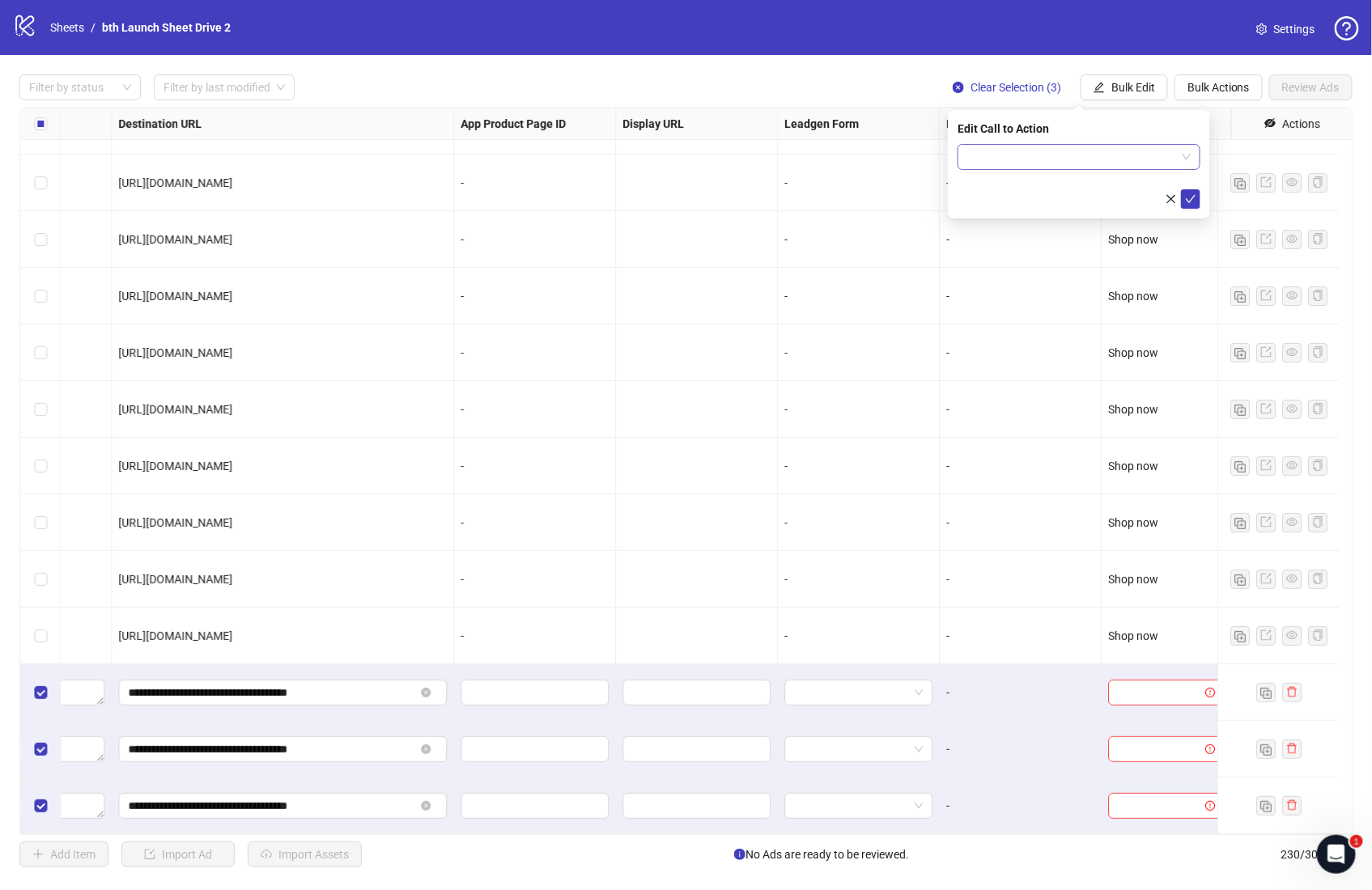 click at bounding box center (1072, 157) 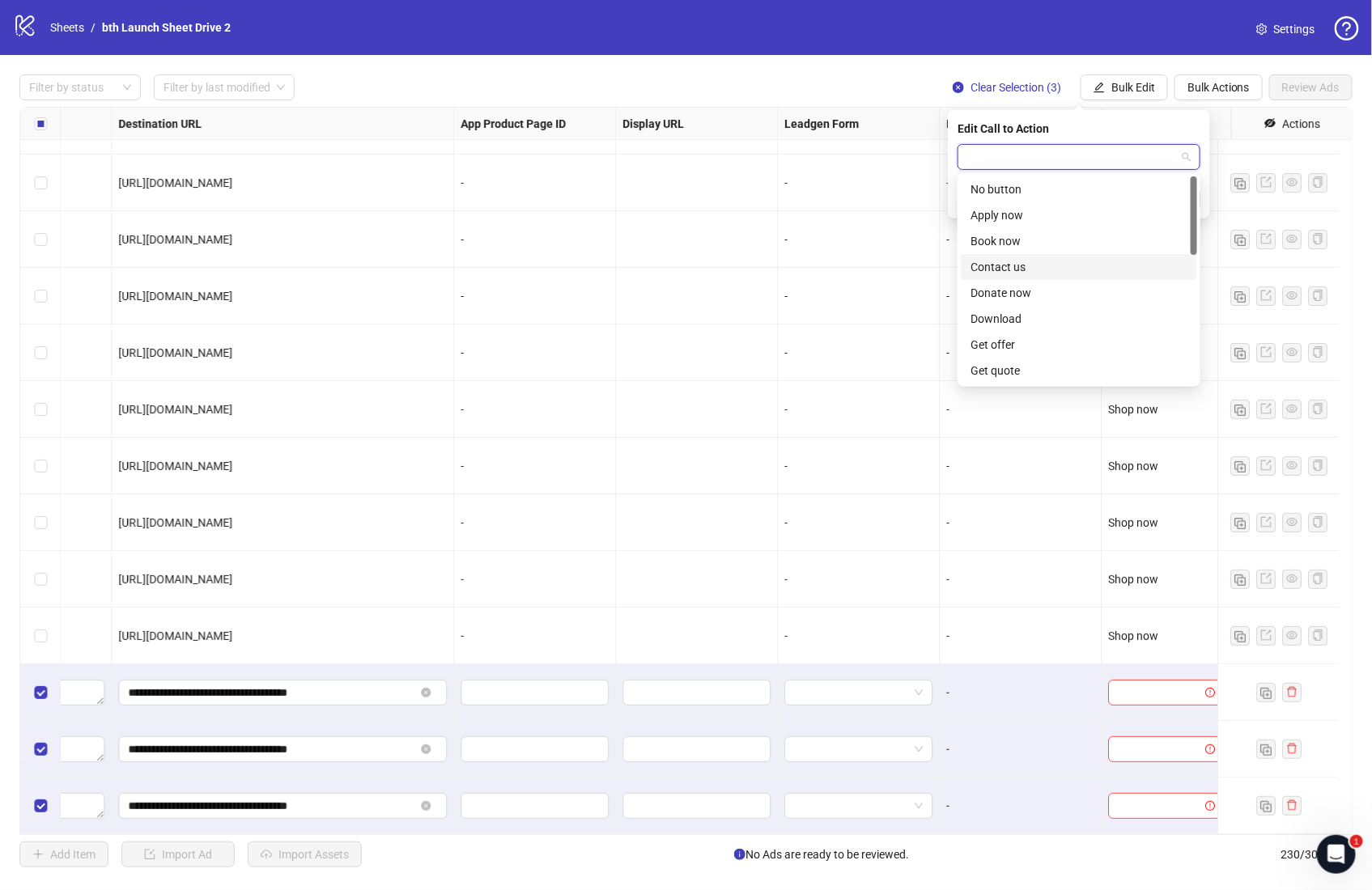 scroll, scrollTop: 336, scrollLeft: 0, axis: vertical 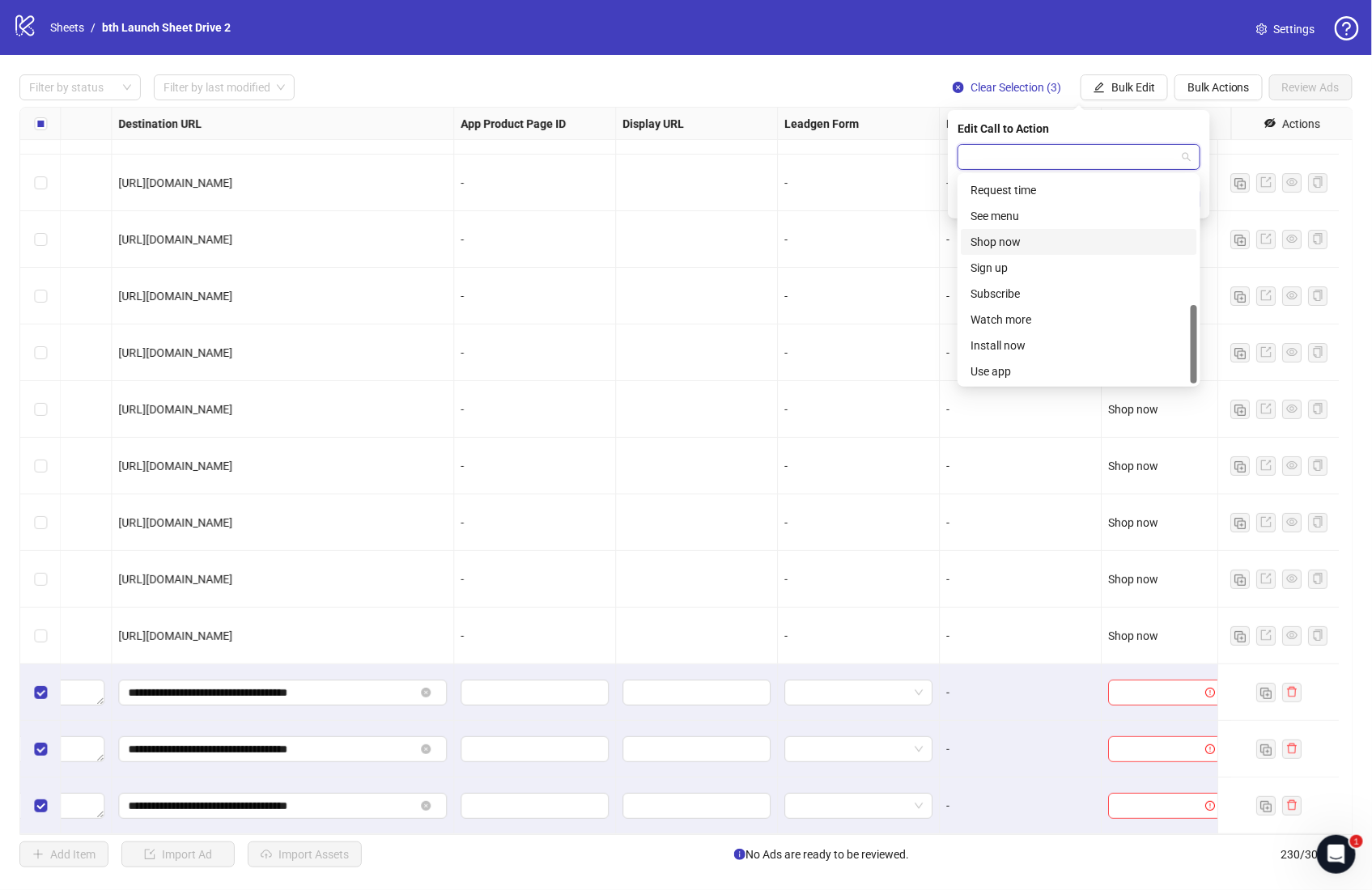click on "Shop now" at bounding box center (1079, 242) 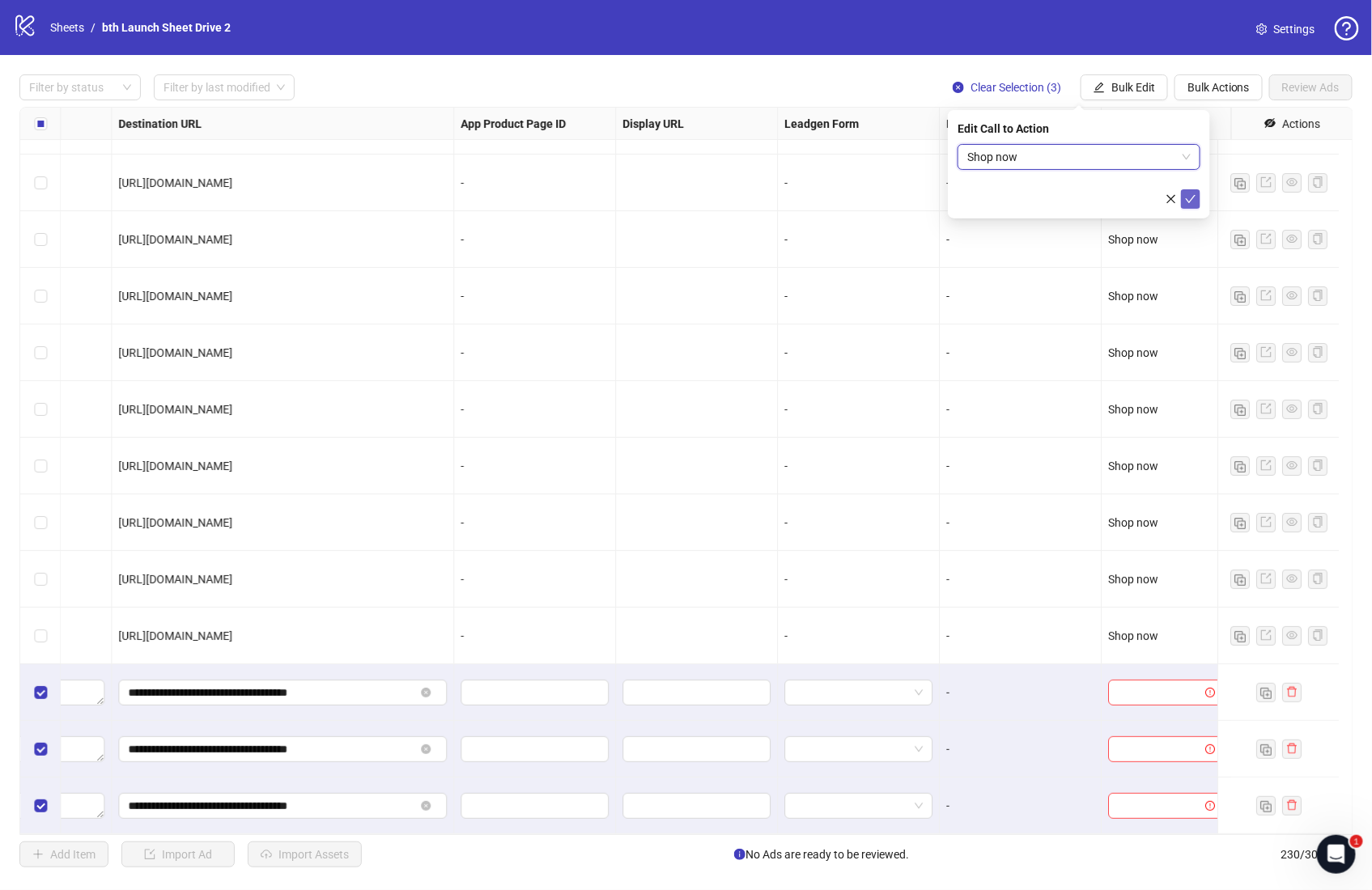 click 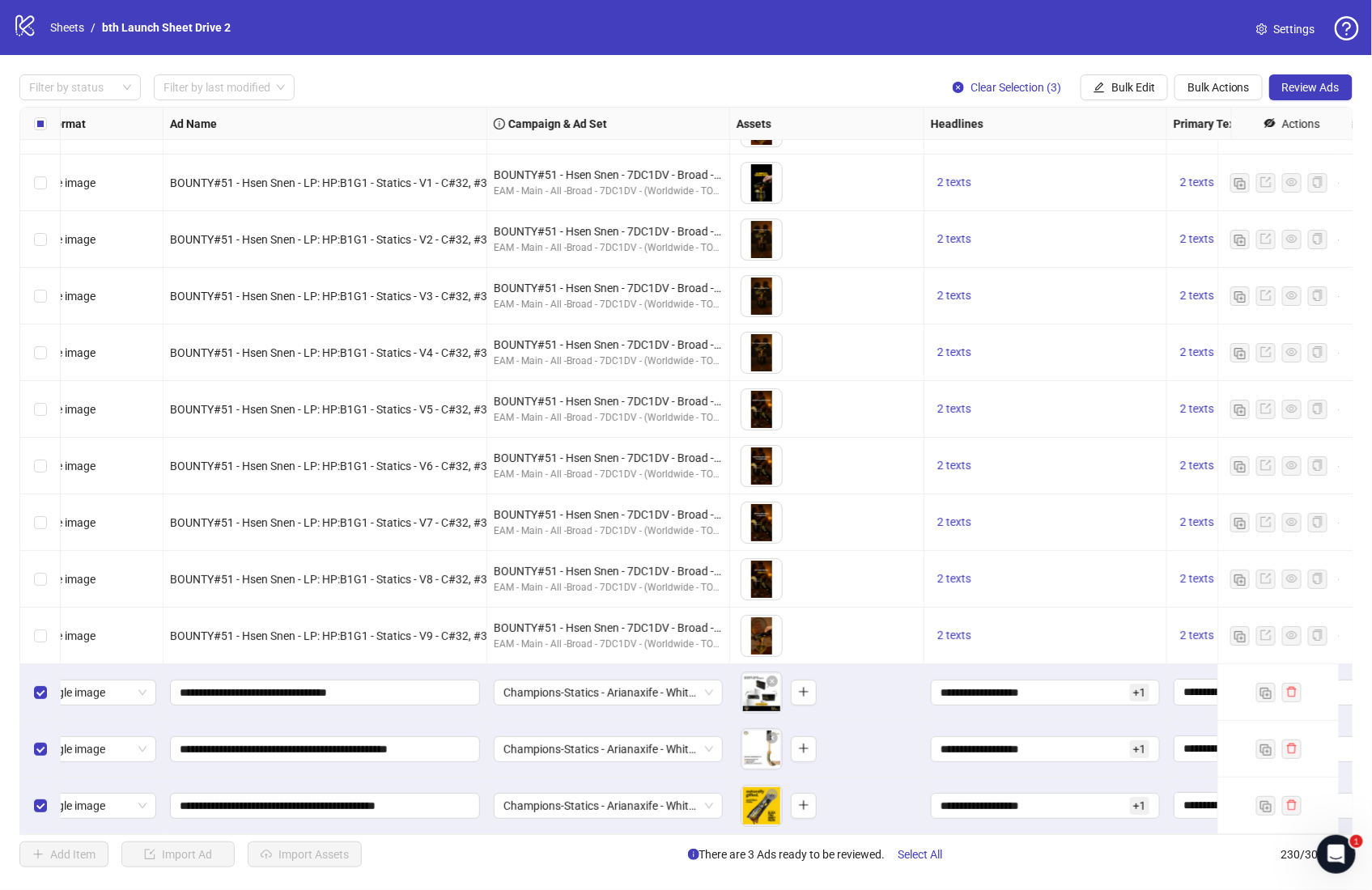 scroll, scrollTop: 12345, scrollLeft: 0, axis: vertical 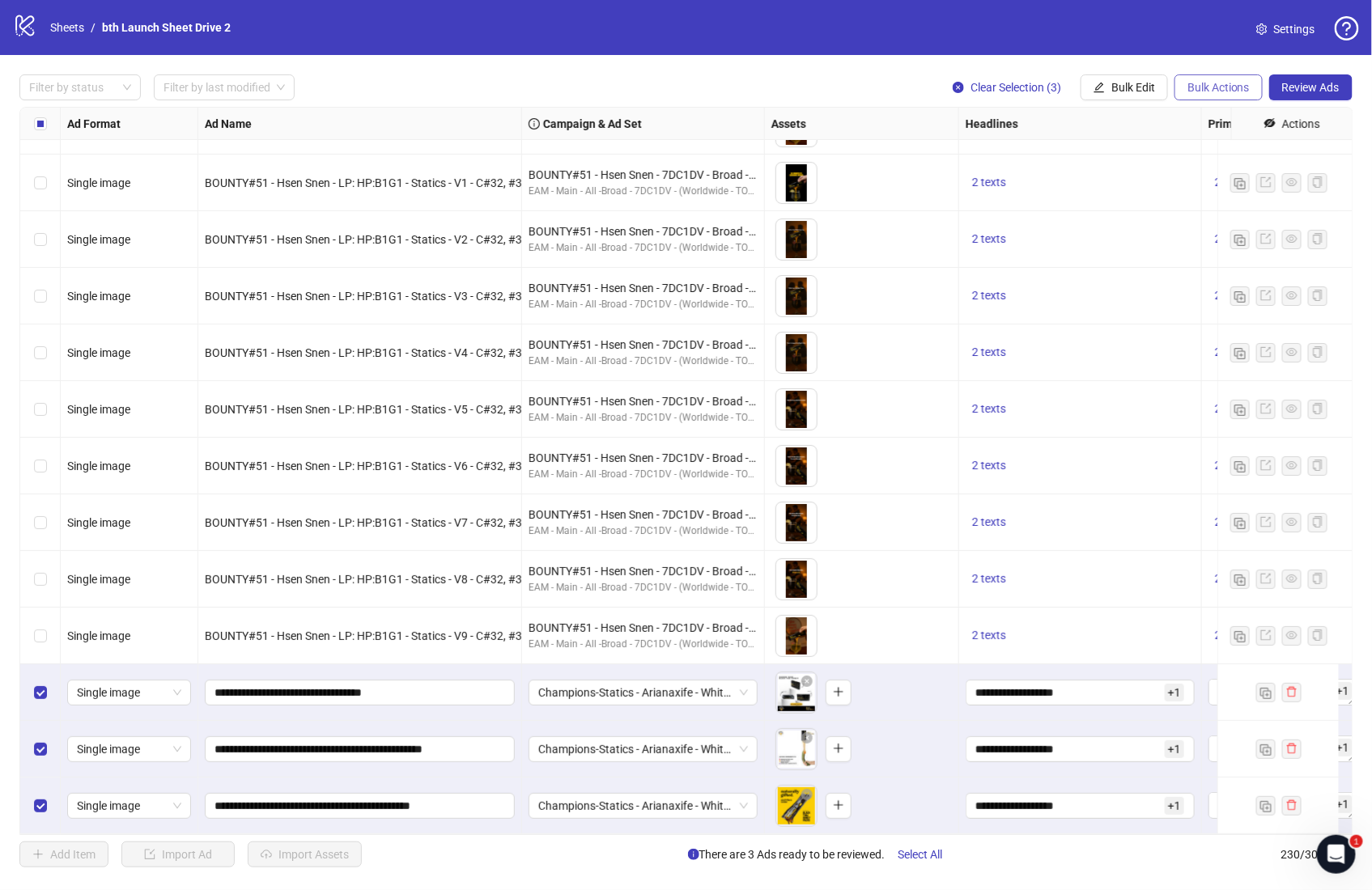 click on "Bulk Actions" at bounding box center (1218, 87) 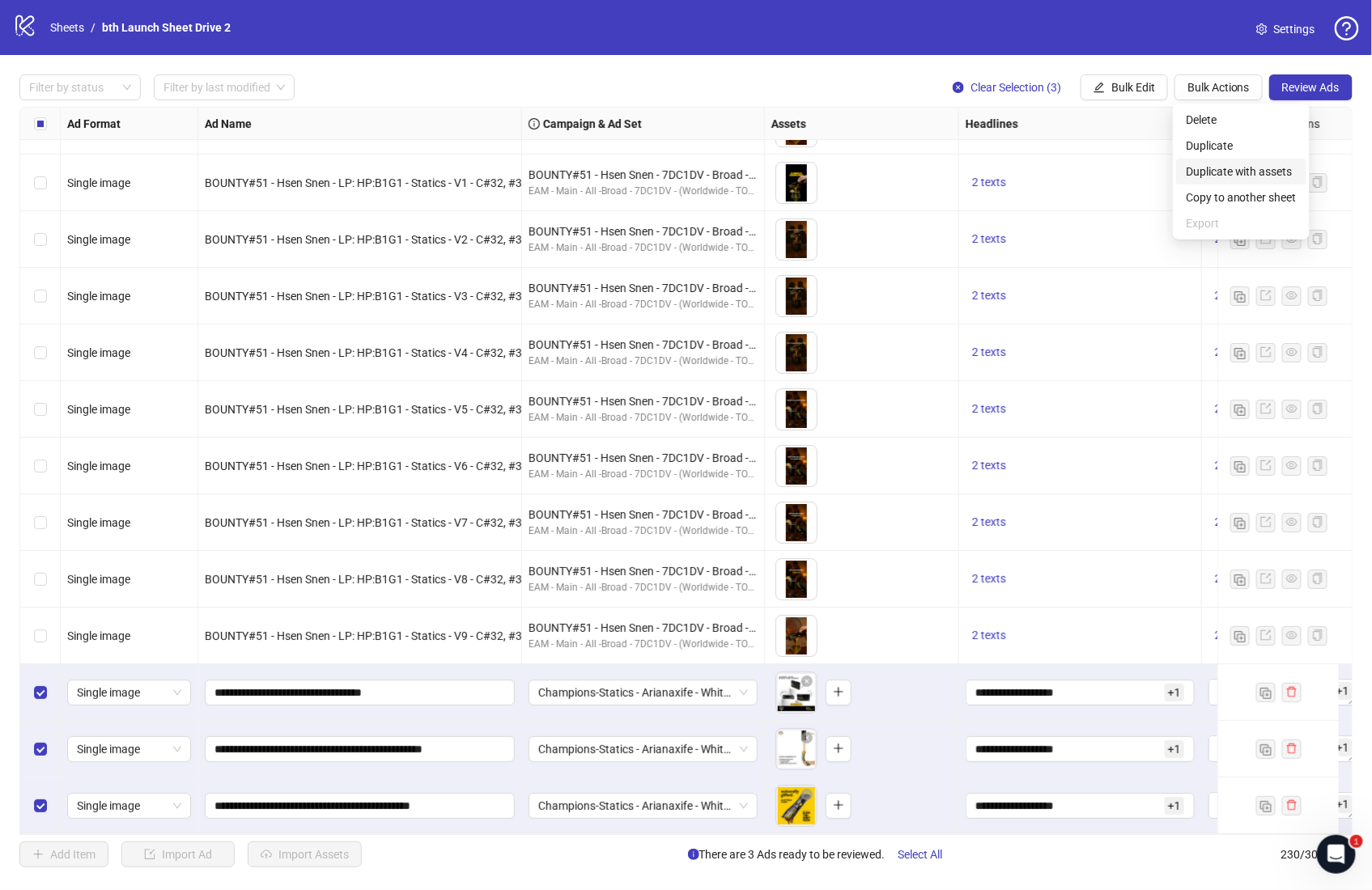 click on "Duplicate with assets" at bounding box center (1241, 172) 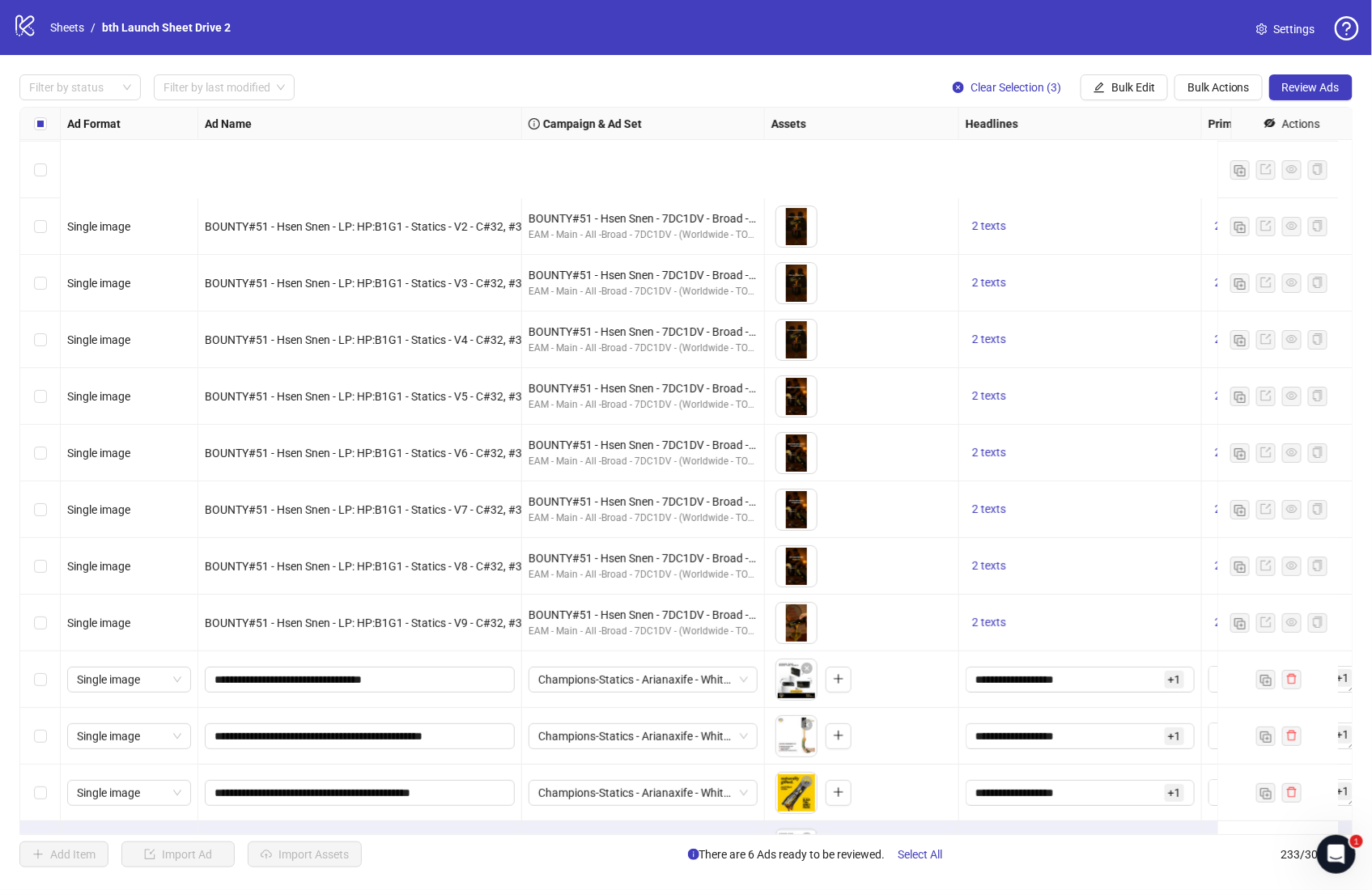 scroll, scrollTop: 12515, scrollLeft: 0, axis: vertical 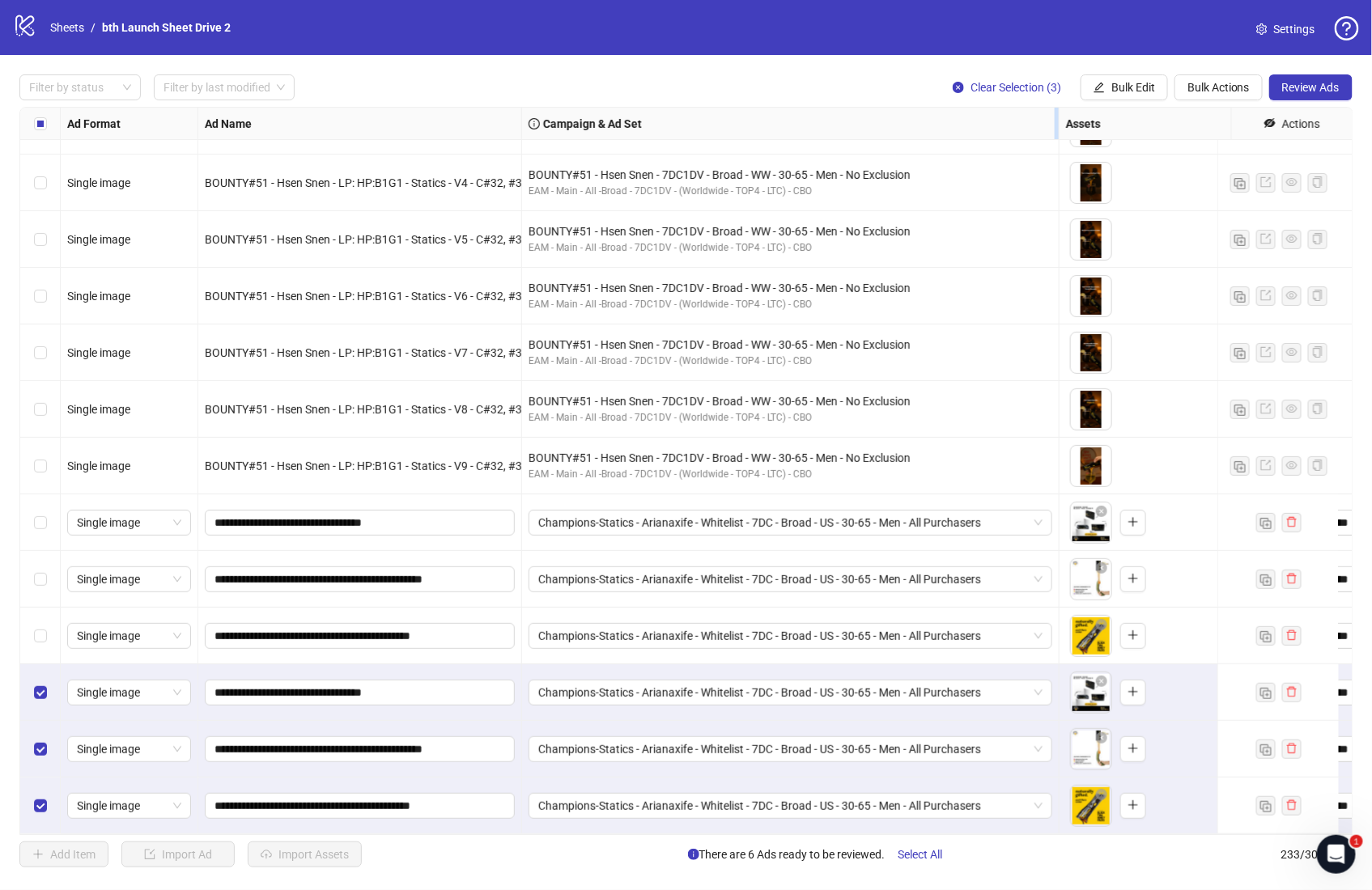 drag, startPoint x: 763, startPoint y: 118, endPoint x: 1058, endPoint y: 129, distance: 295.20501 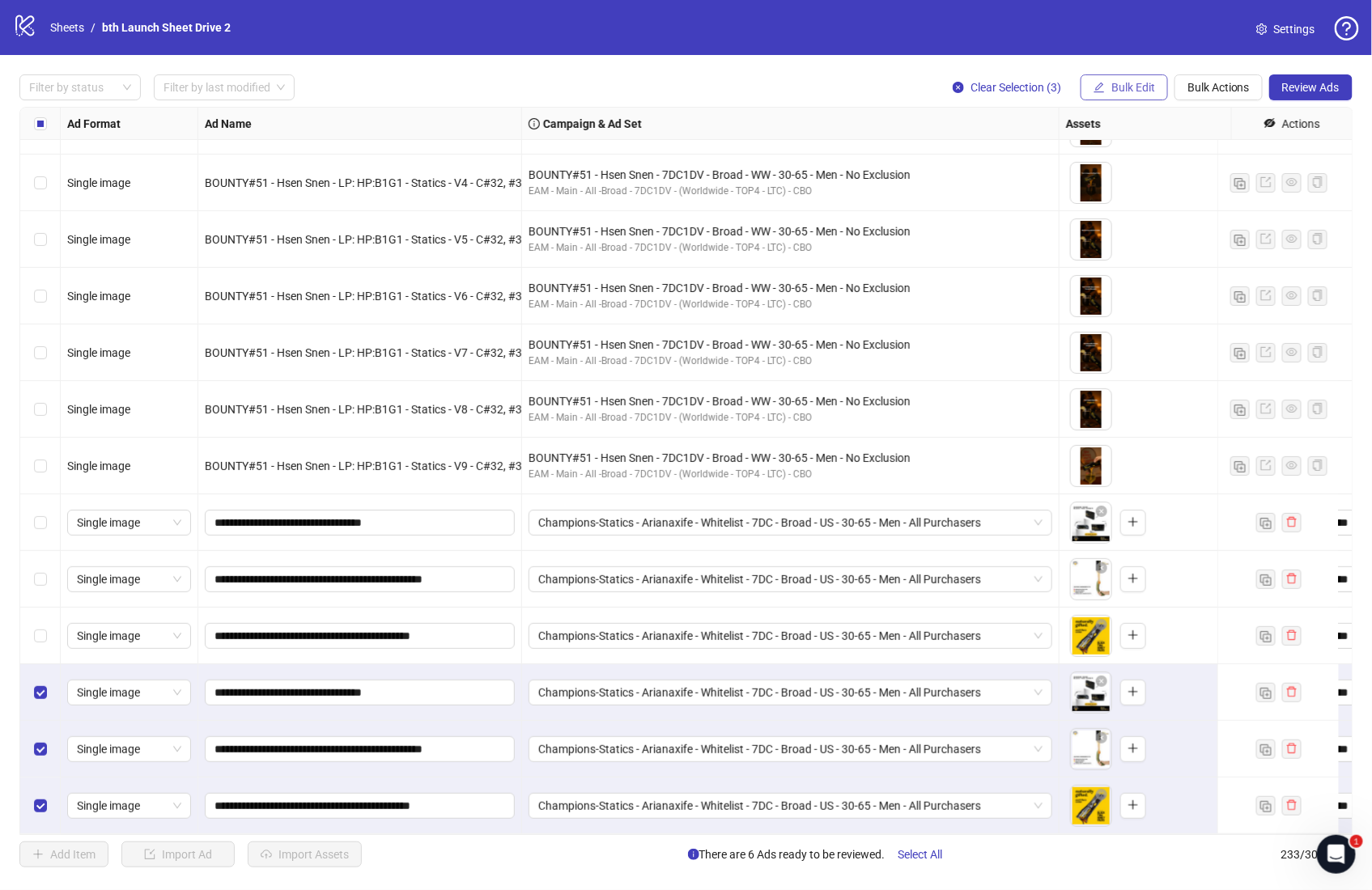 click on "Bulk Edit" at bounding box center (1133, 87) 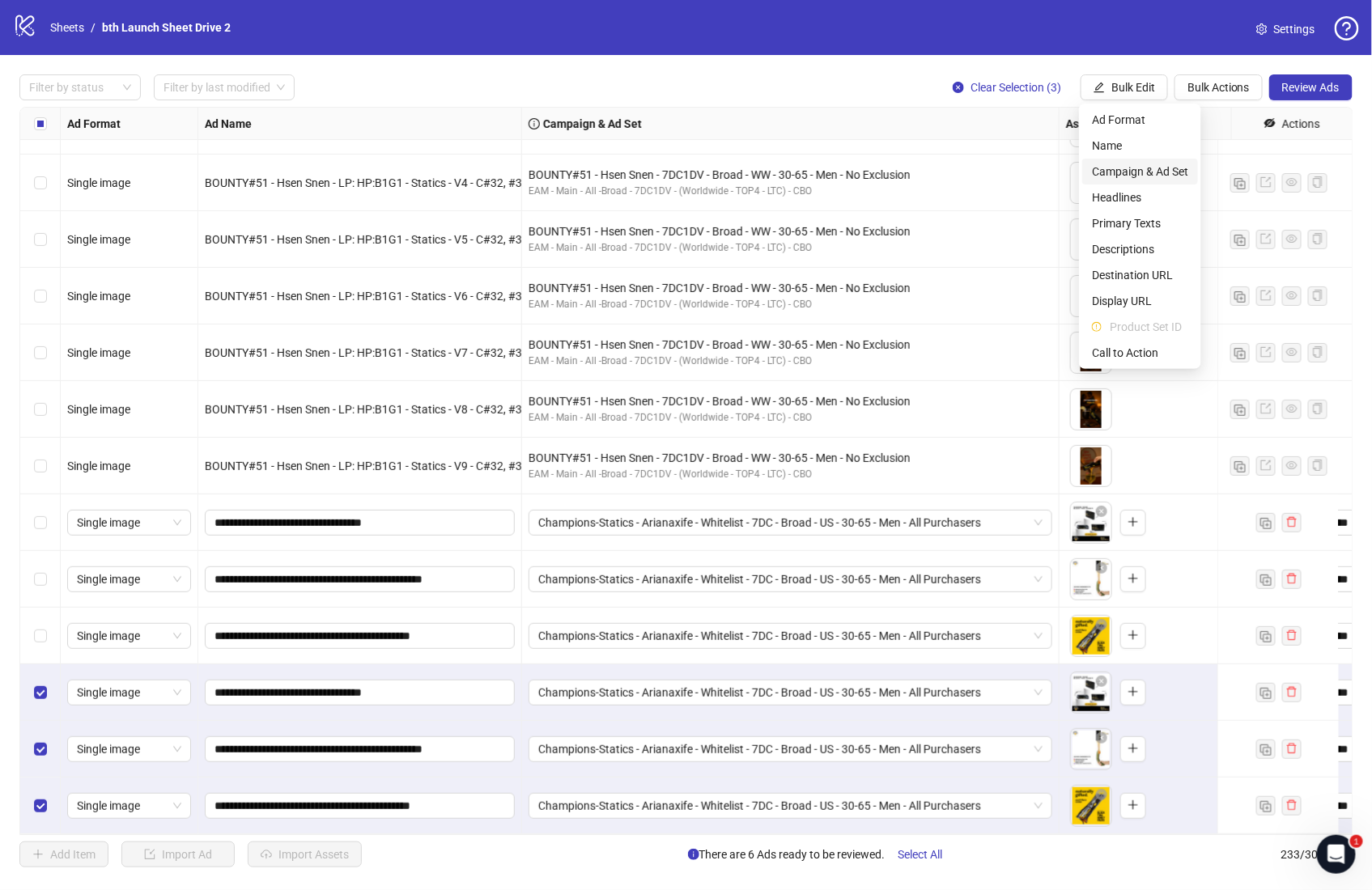 click on "Campaign & Ad Set" at bounding box center (1140, 172) 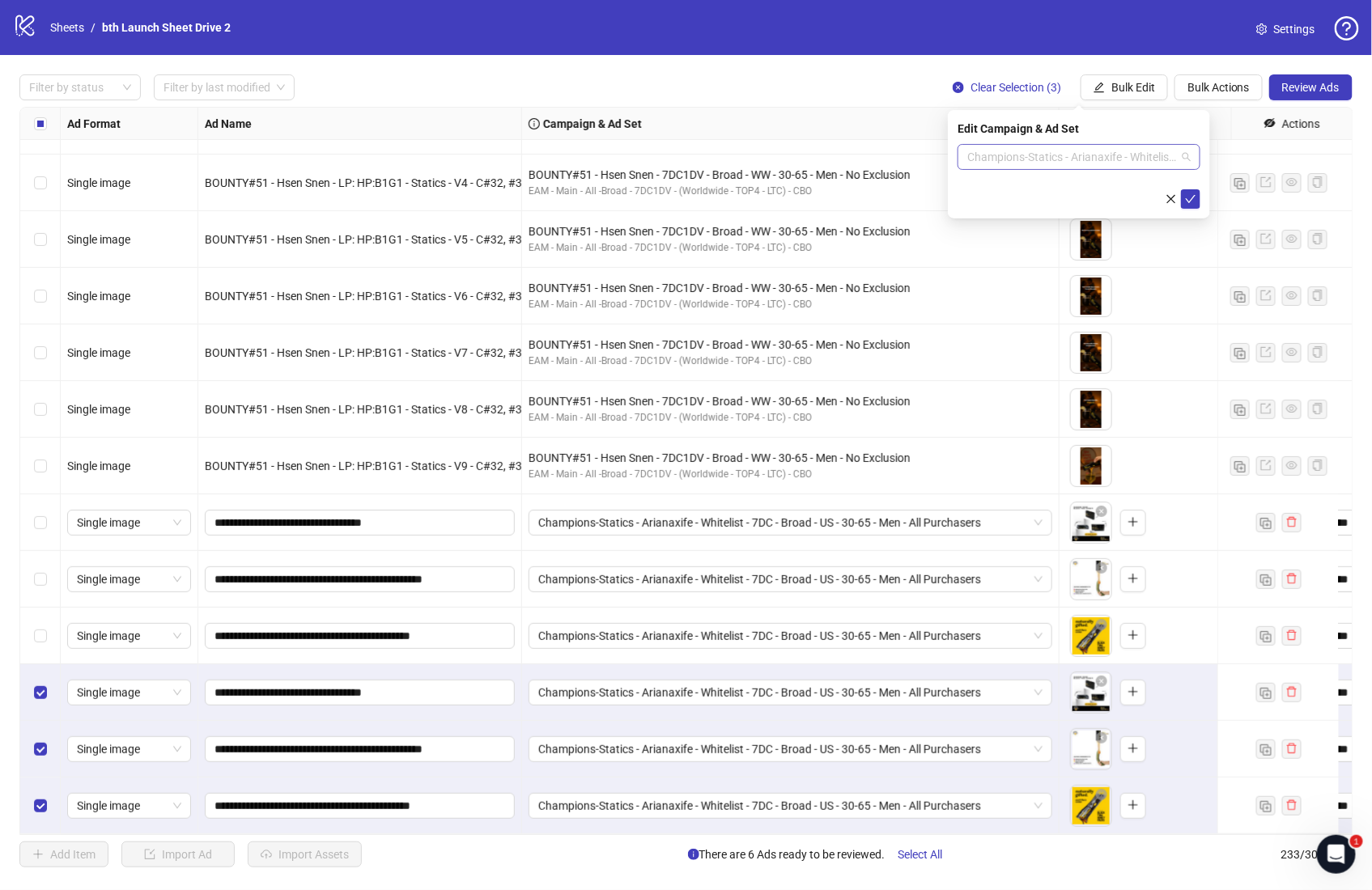 click on "Champions-Statics - Arianaxife - Whitelist - 7DC - Broad - US - 30-65 - Men - All Purchasers" at bounding box center [1079, 157] 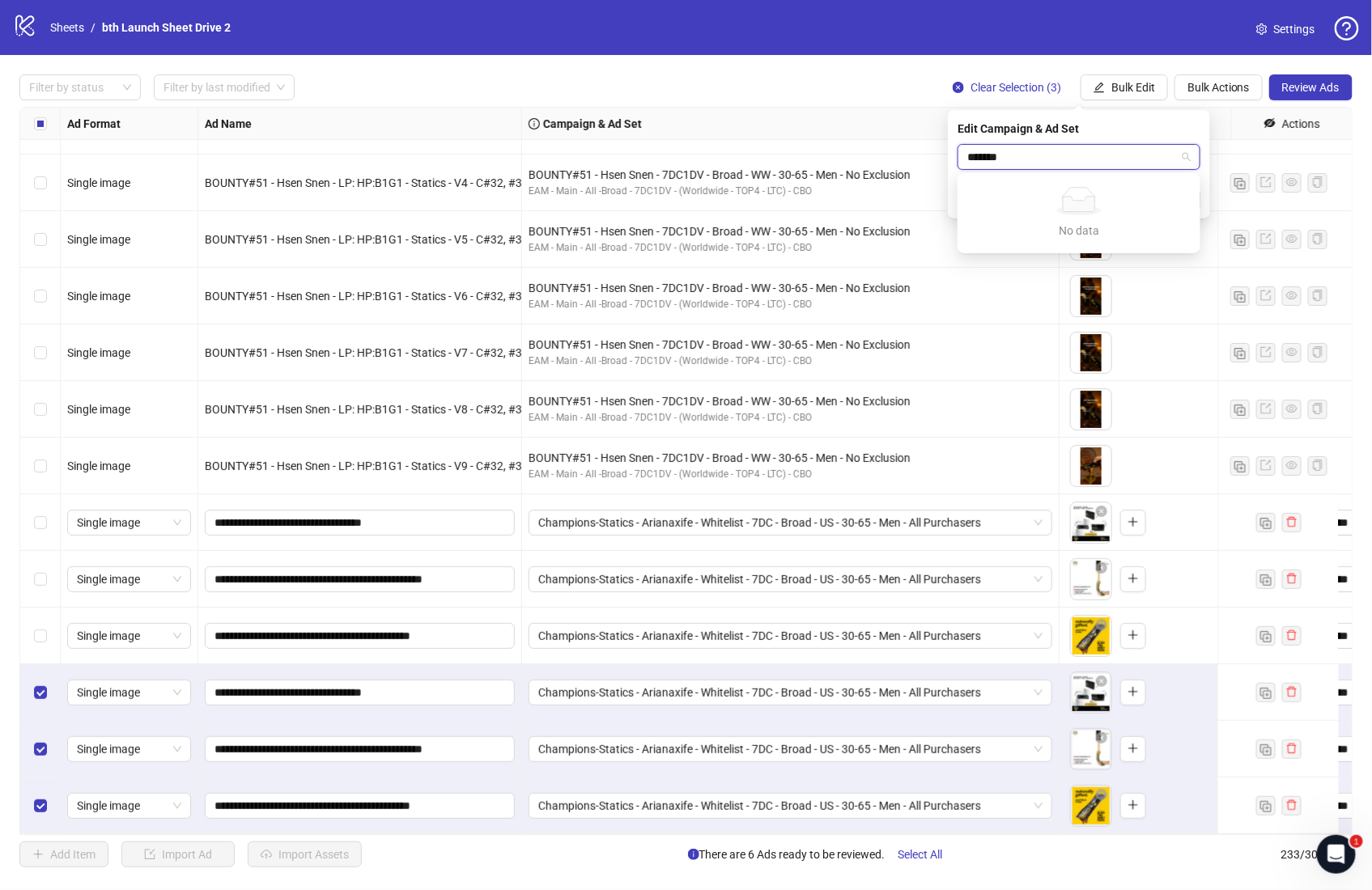 type on "******" 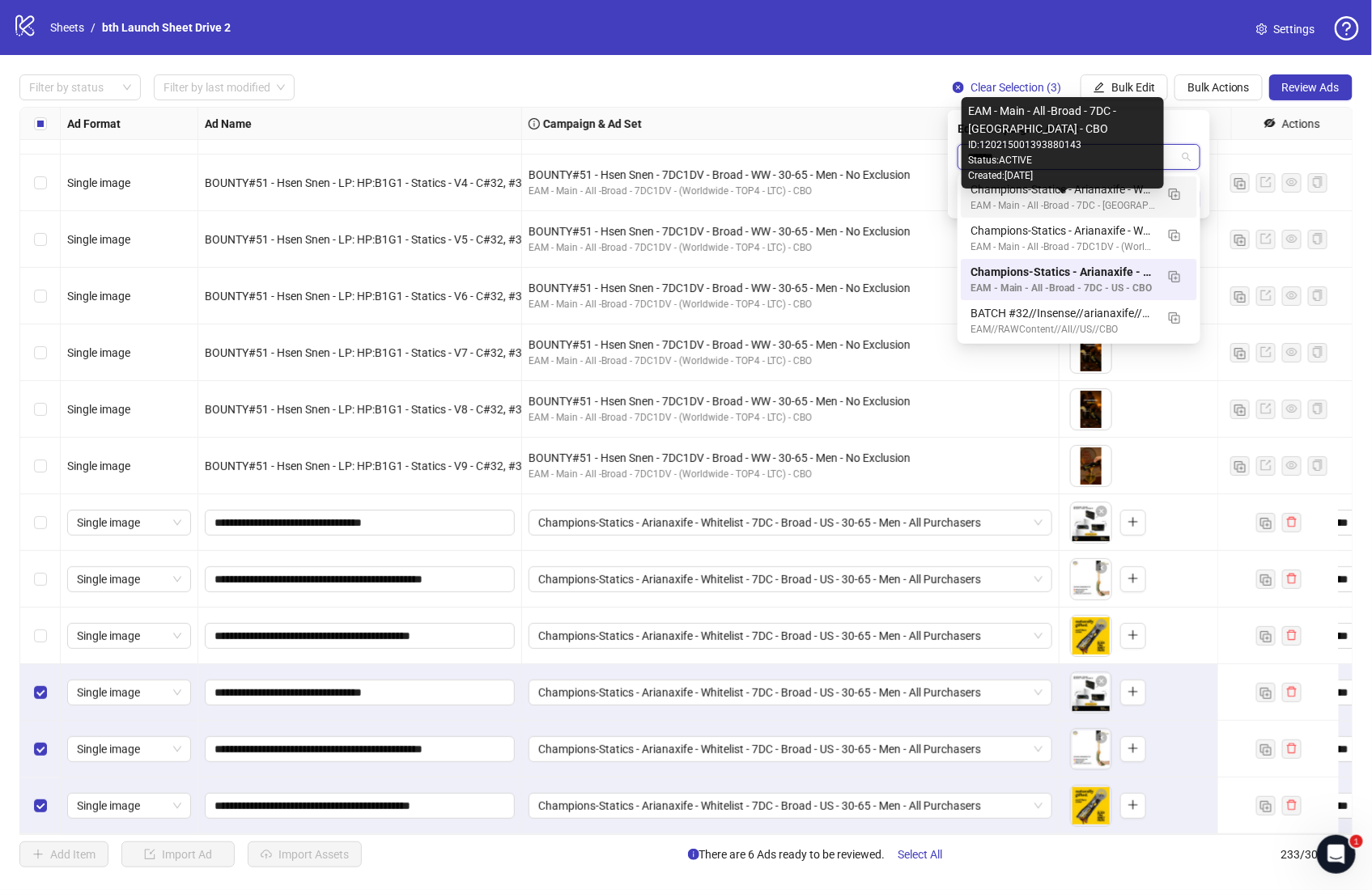 click on "EAM - Main - All -Broad - 7DC - AUCAUK - CBO" at bounding box center (1063, 206) 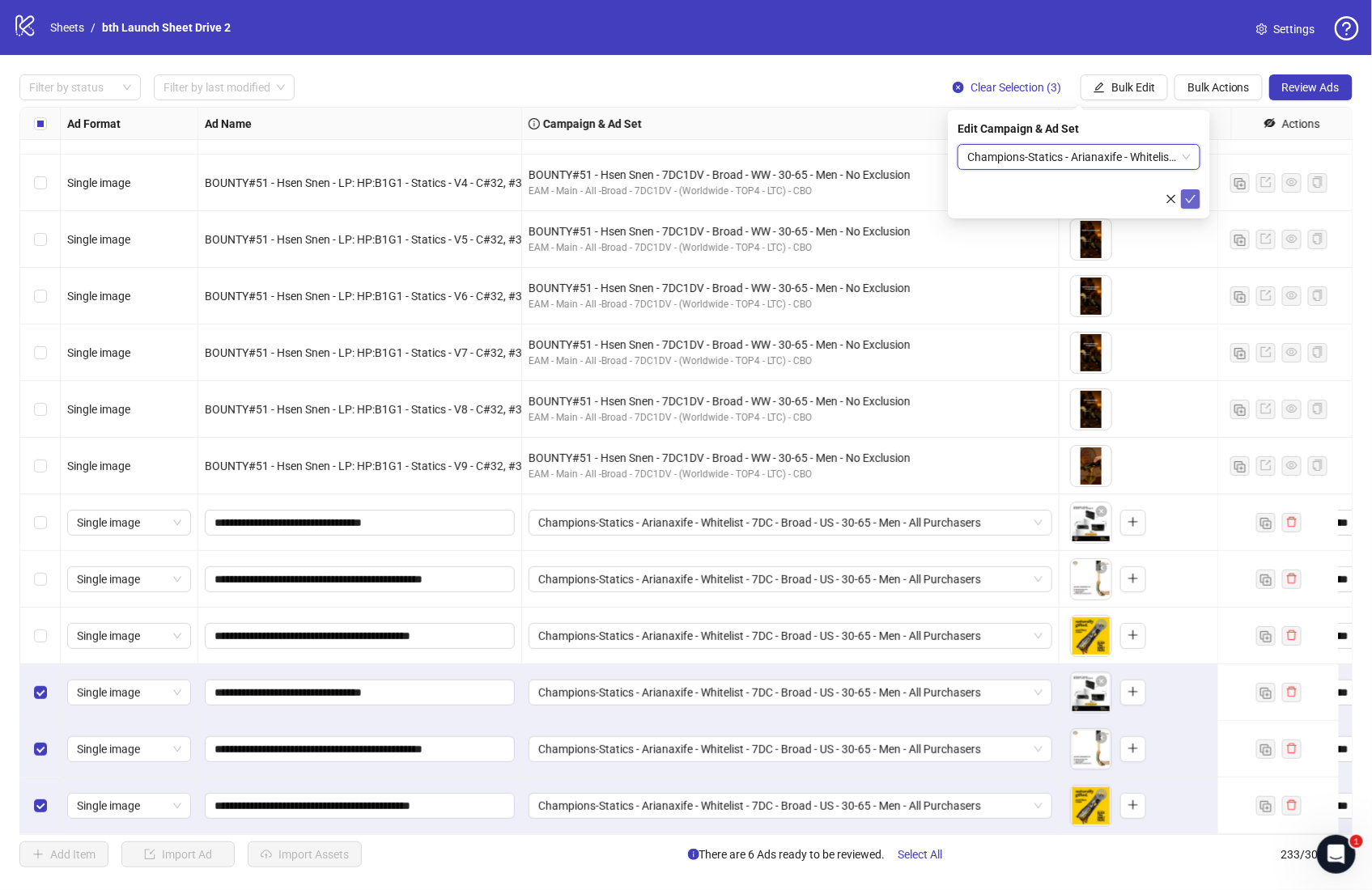 click 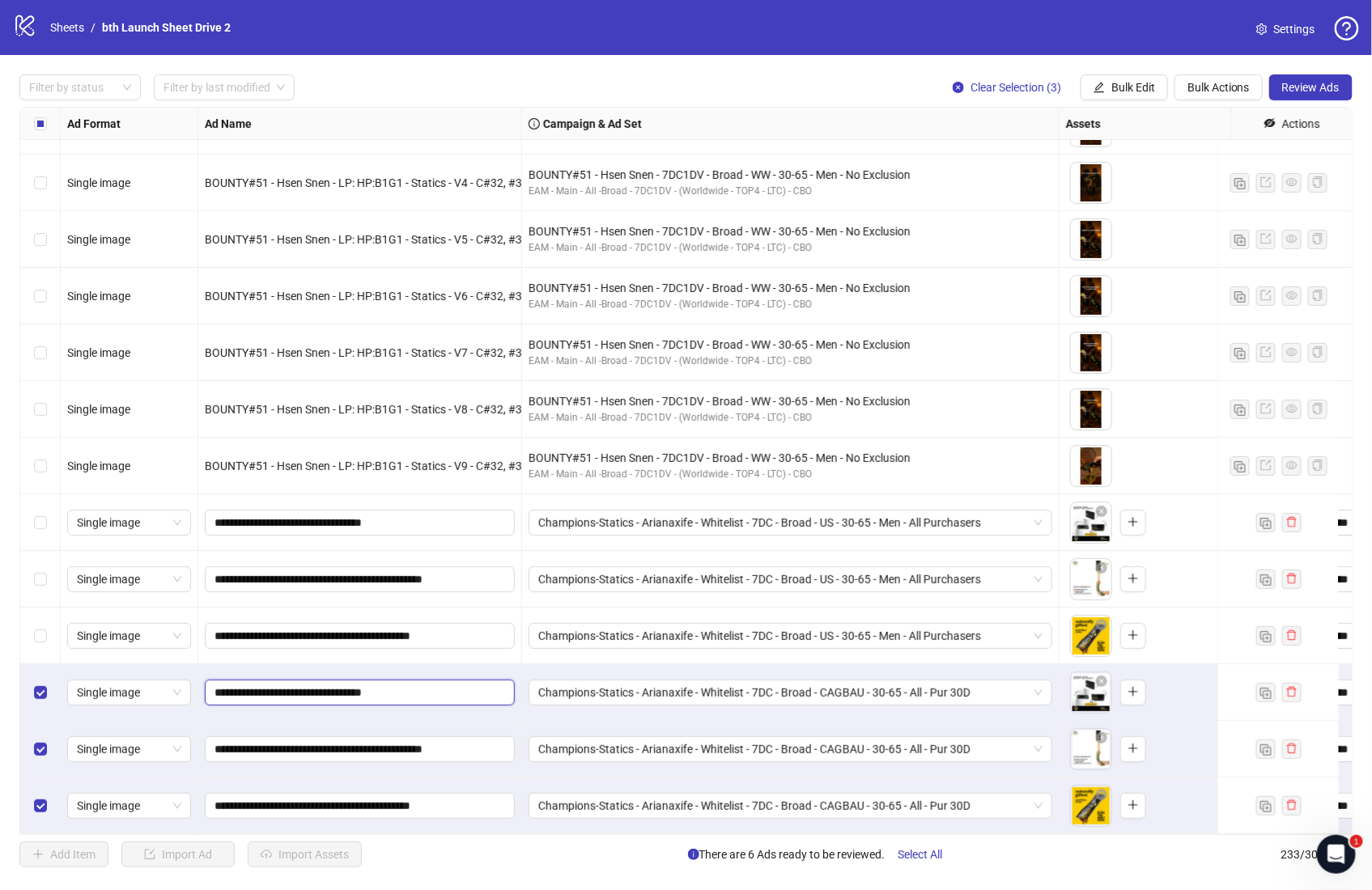 drag, startPoint x: 283, startPoint y: 679, endPoint x: 414, endPoint y: 691, distance: 131.54847 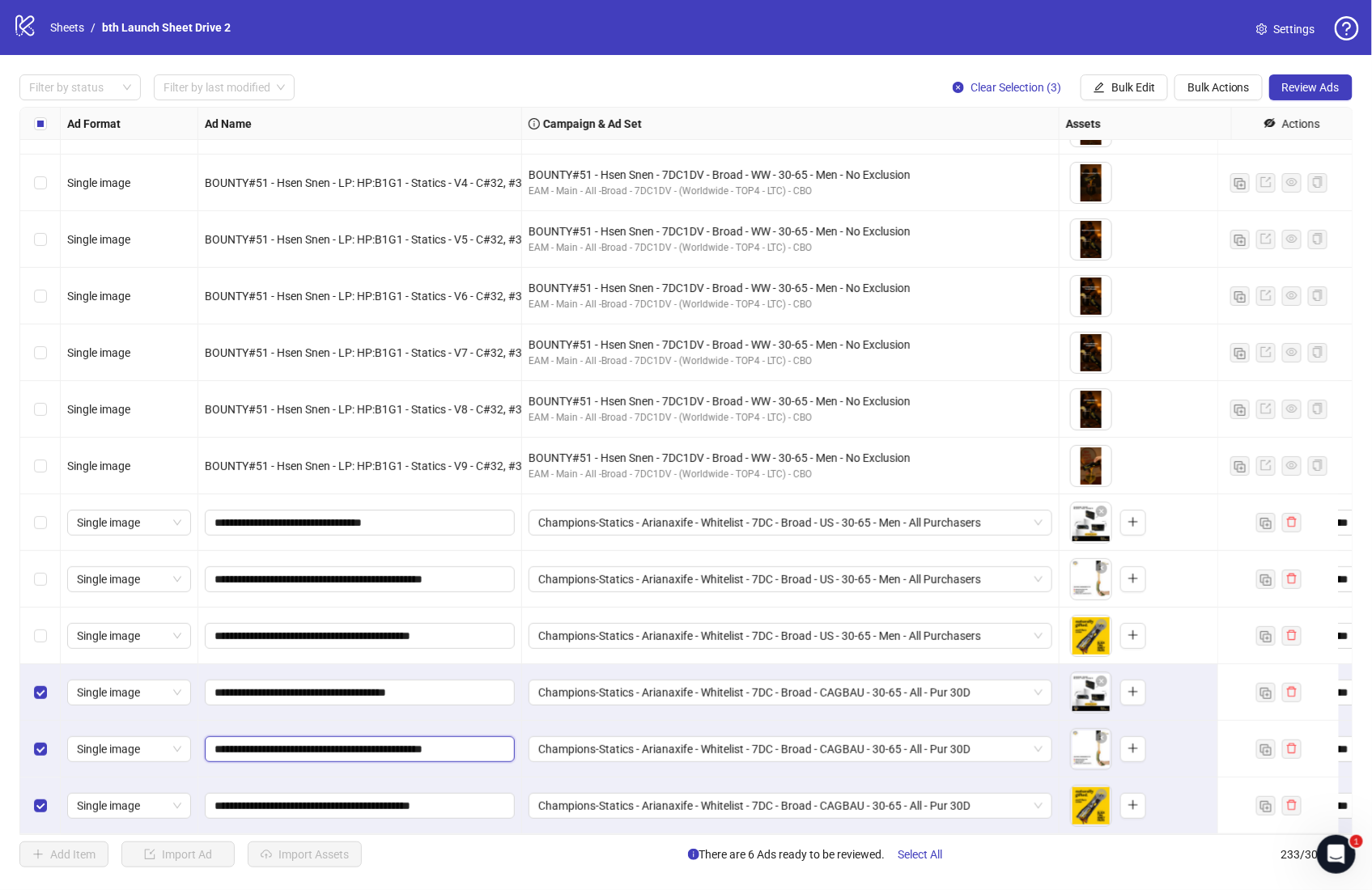 drag, startPoint x: 362, startPoint y: 737, endPoint x: 515, endPoint y: 748, distance: 153.39492 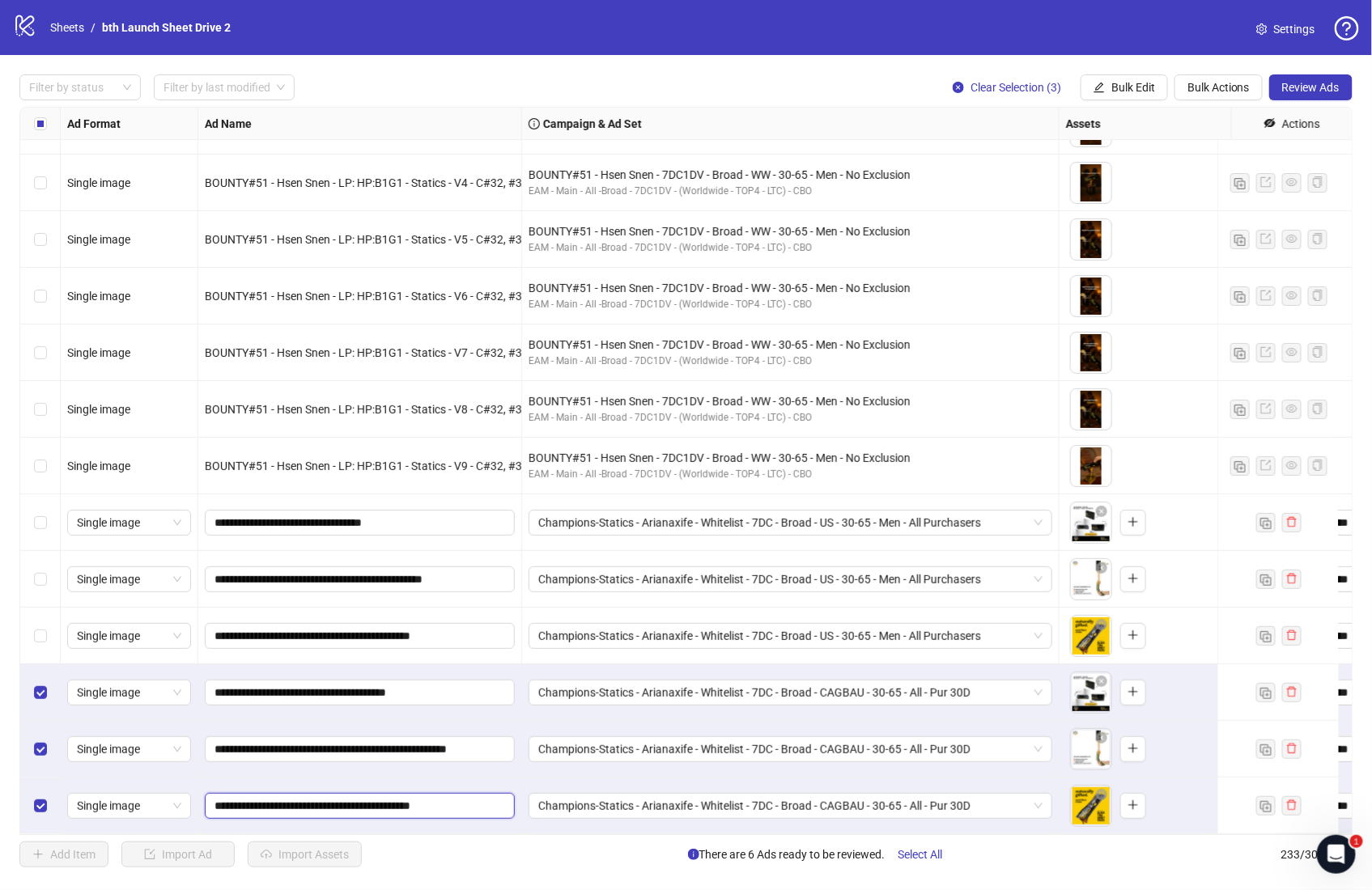drag, startPoint x: 365, startPoint y: 794, endPoint x: 501, endPoint y: 795, distance: 136.0037 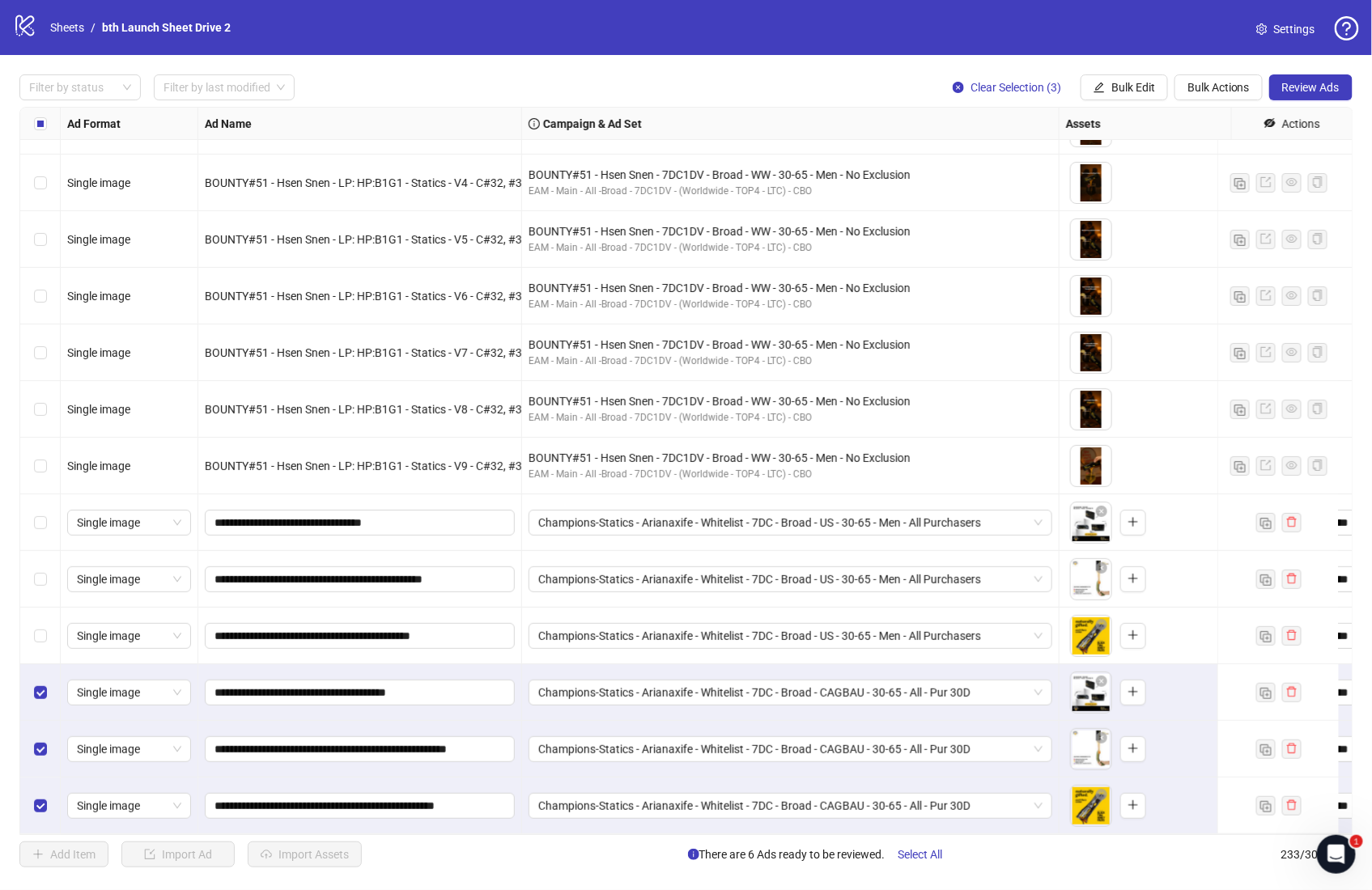 click on "Champions-Statics - Arianaxife - Whitelist - 7DC - Broad - CAGBAU - 30-65 - All  - Pur 30D" at bounding box center (791, 806) 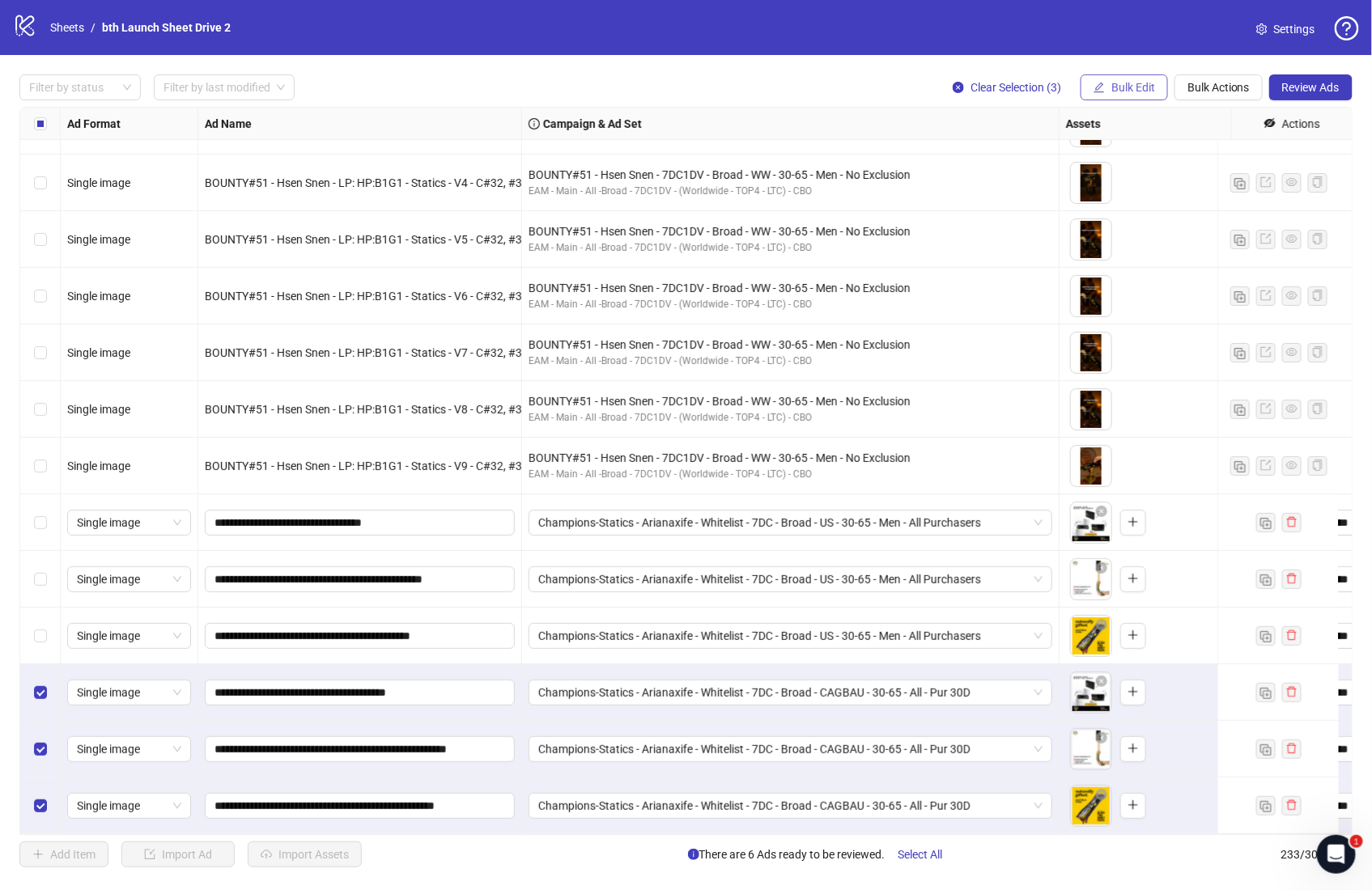 click on "Bulk Edit" at bounding box center [1124, 87] 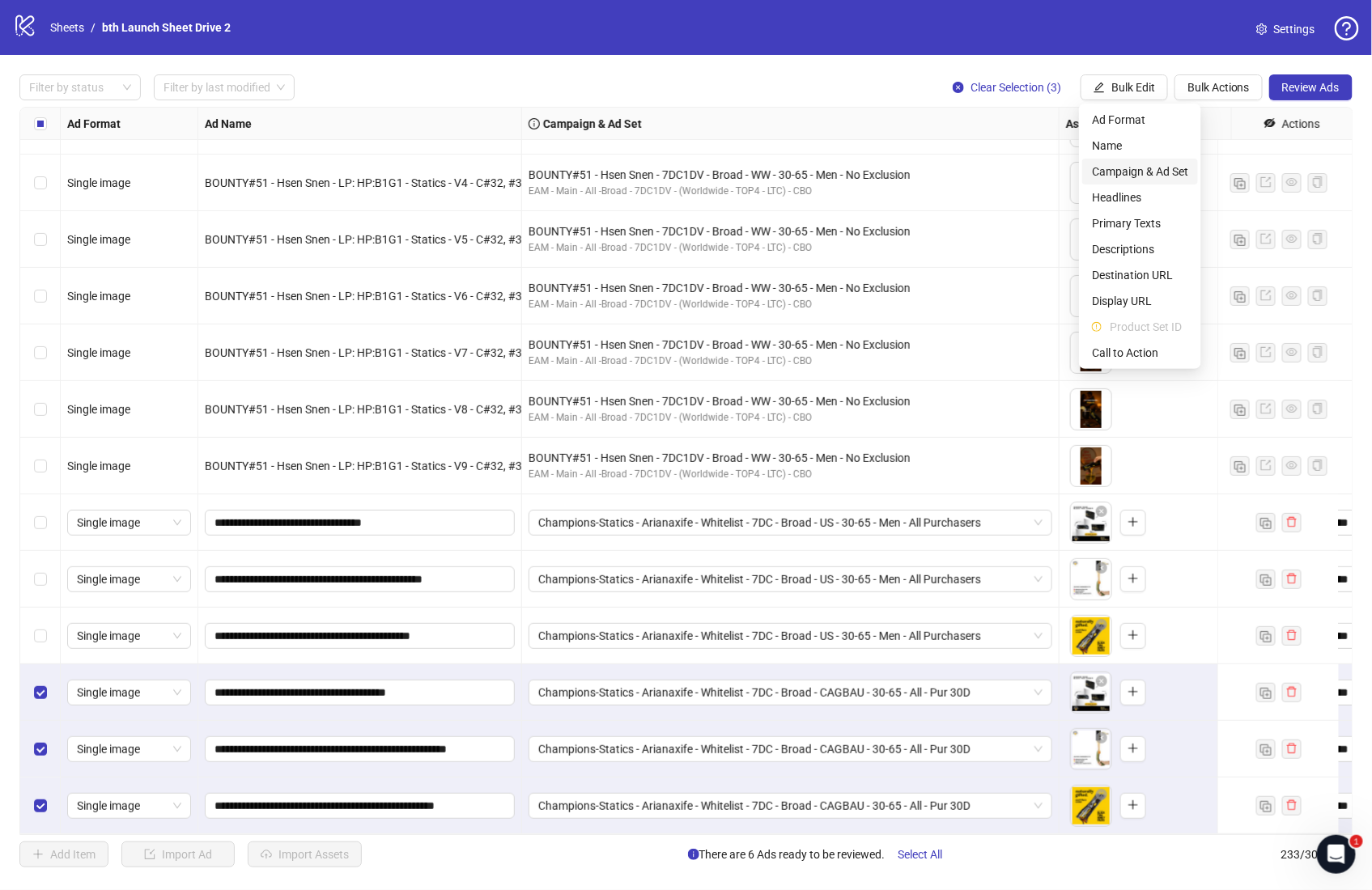 click on "Campaign & Ad Set" at bounding box center [1140, 172] 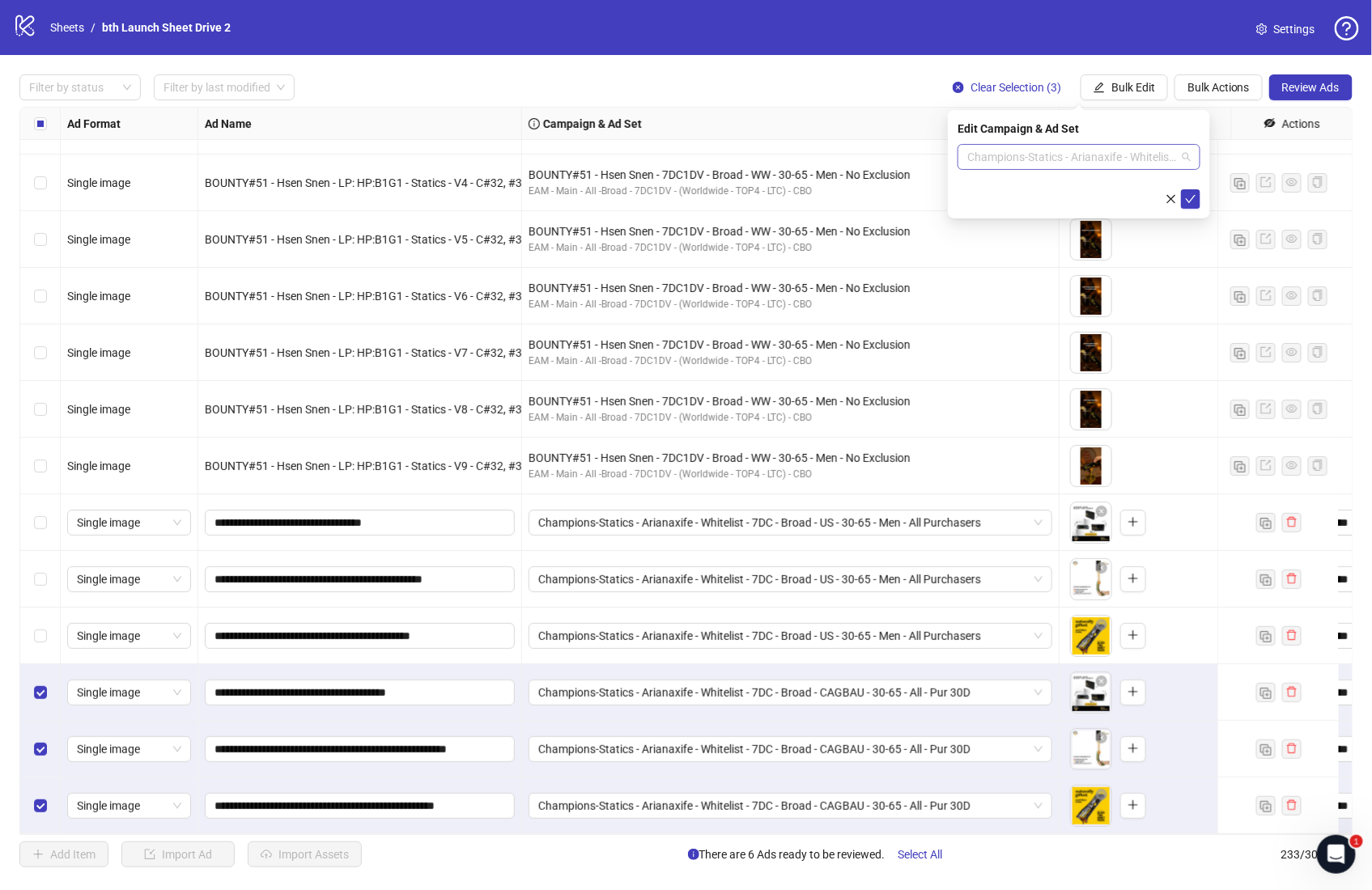 click on "Champions-Statics - Arianaxife - Whitelist - 7DC - Broad - CAGBAU - 30-65 - All  - Pur 30D" at bounding box center [1079, 157] 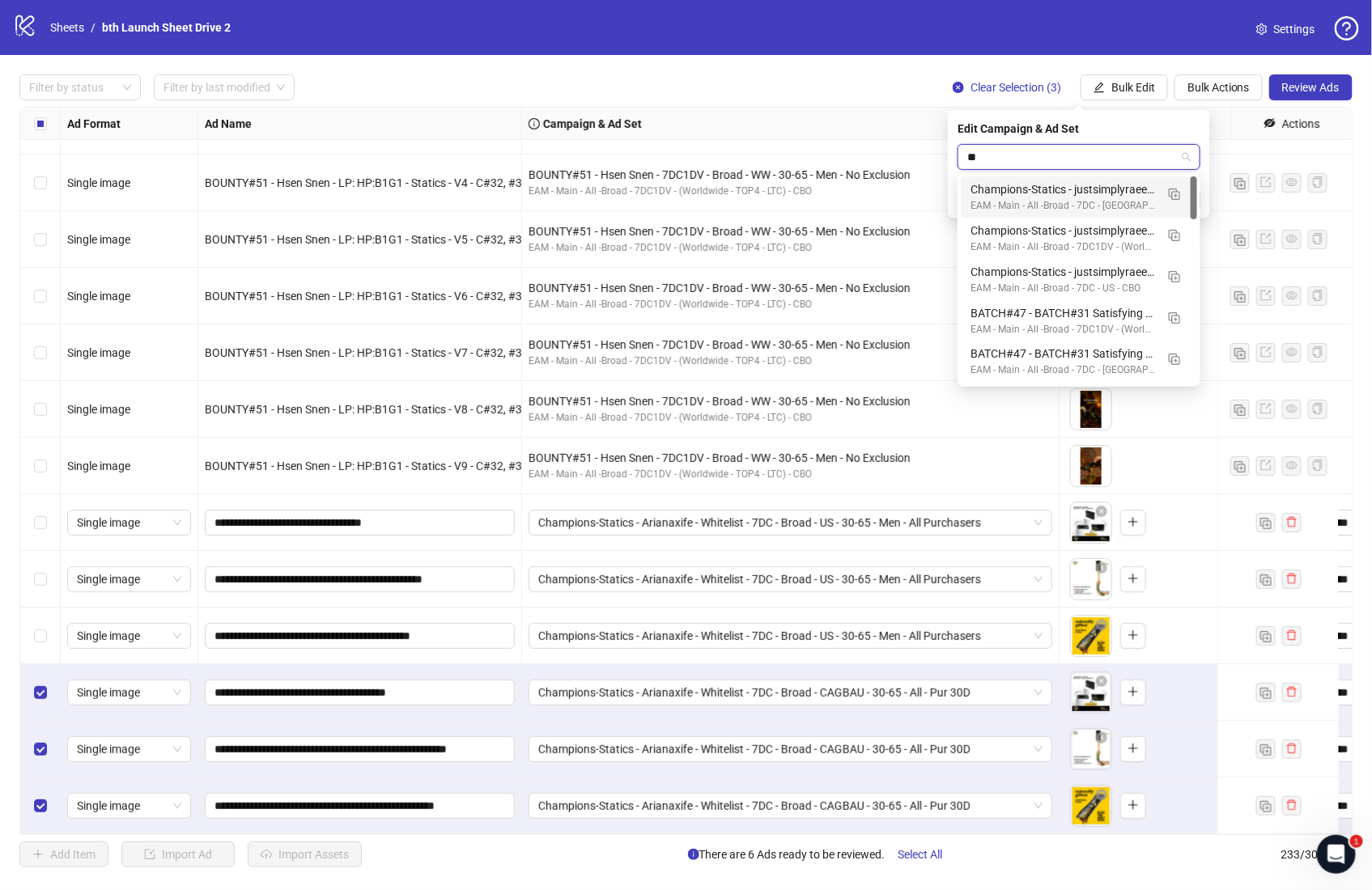 type on "***" 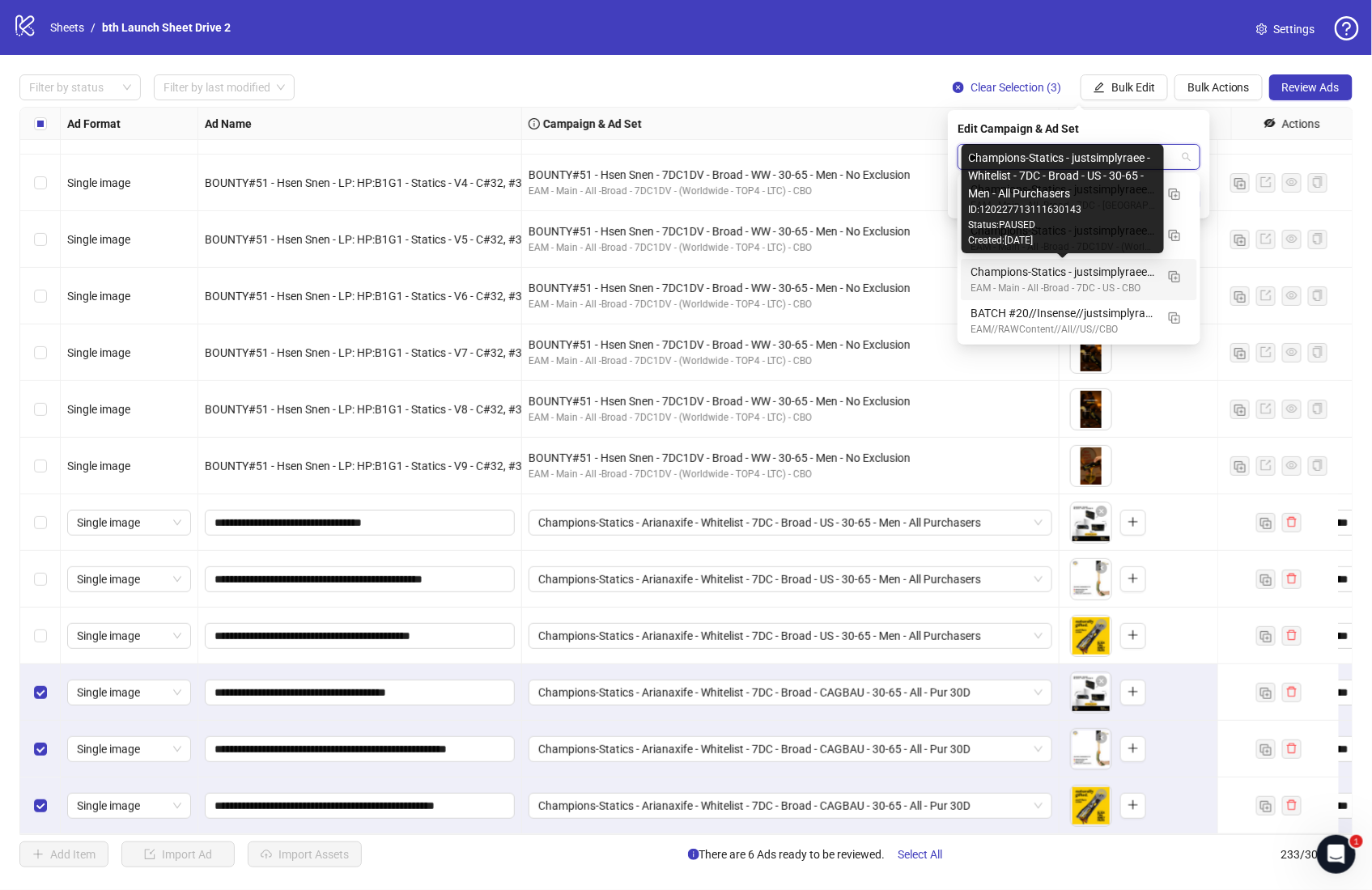 click on "Champions-Statics - justsimplyraee - Whitelist - 7DC - Broad - US - 30-65 - Men - All Purchasers" at bounding box center (1063, 272) 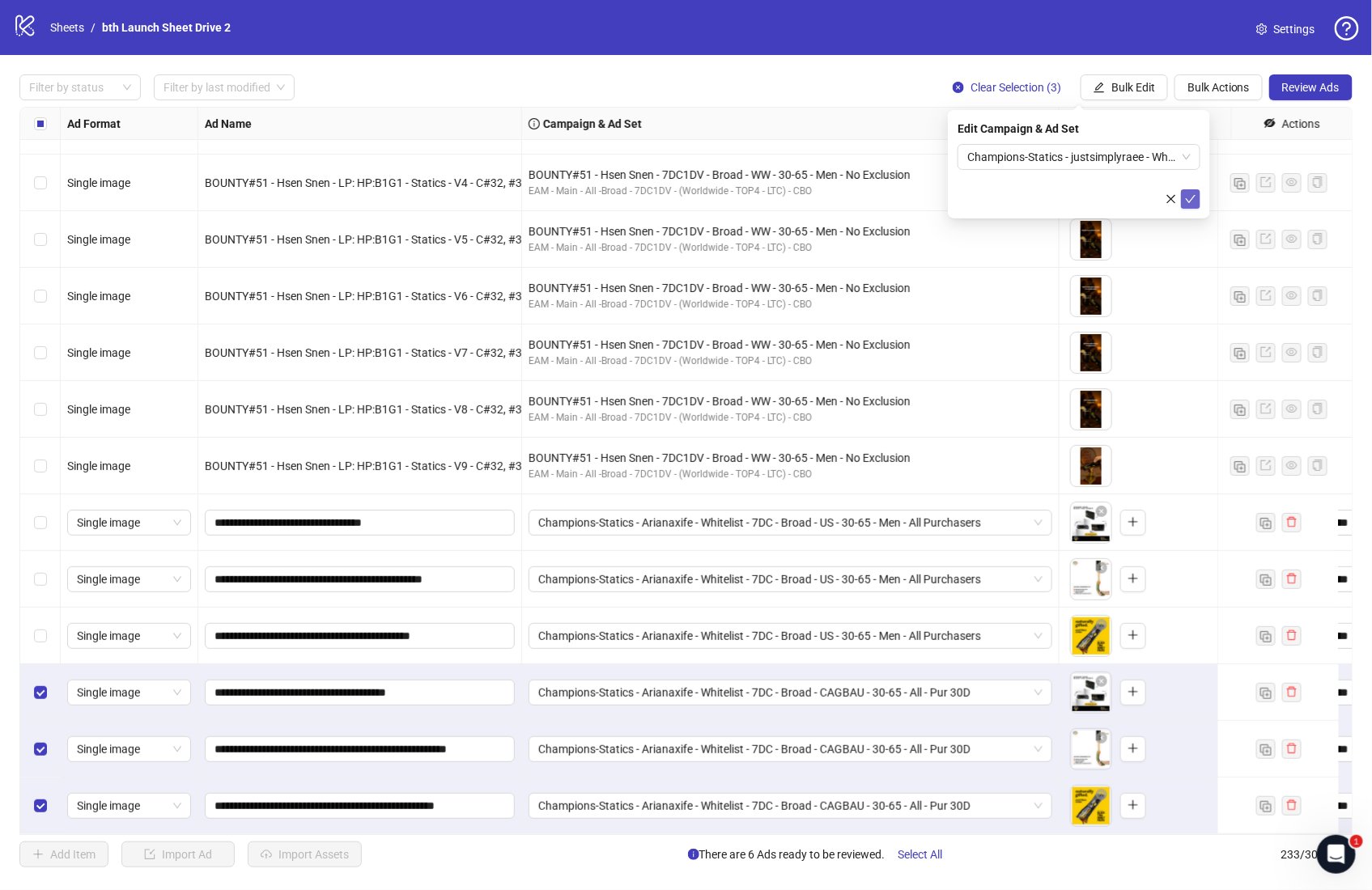 click 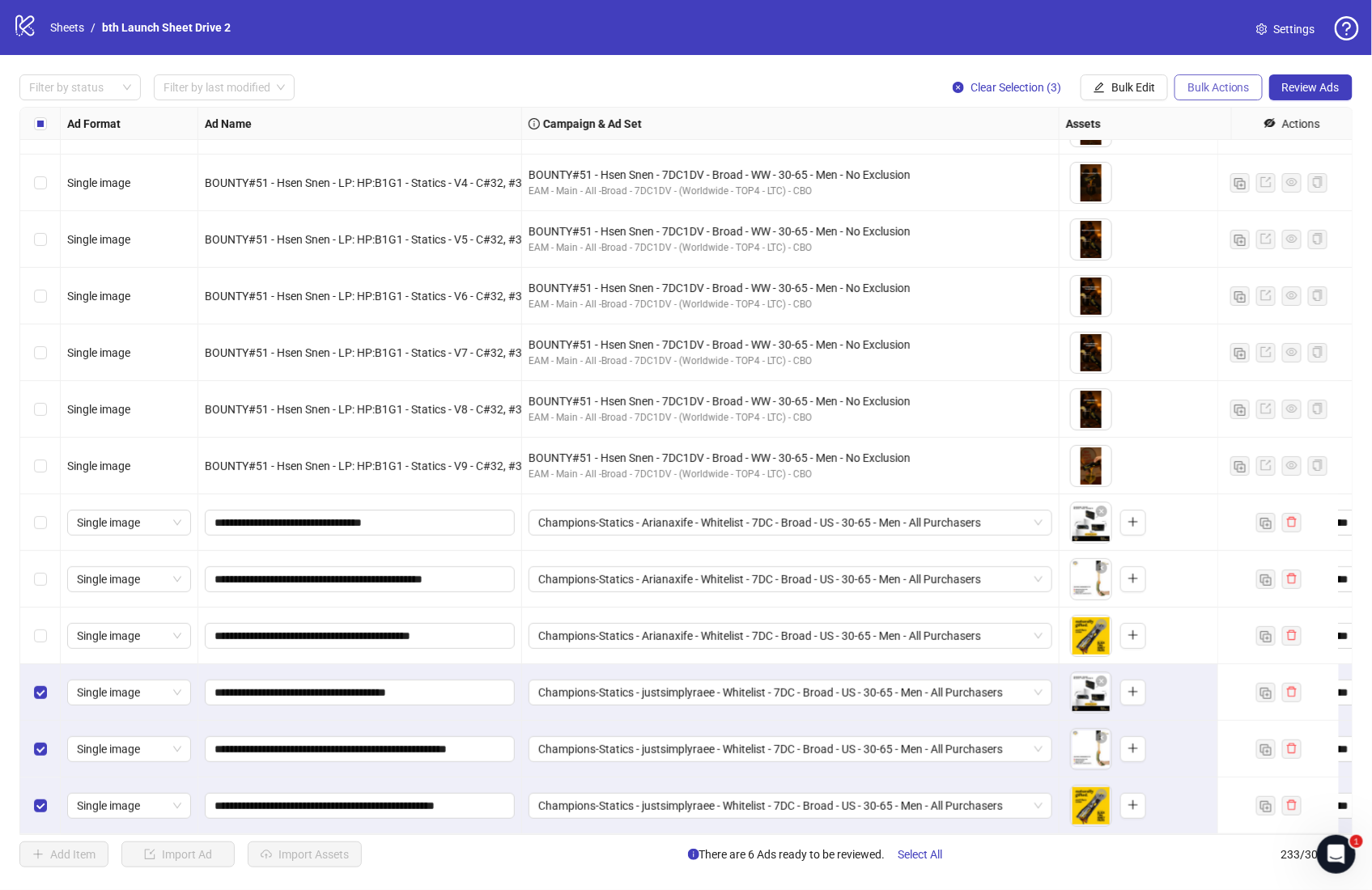 click on "Bulk Actions" at bounding box center (1218, 87) 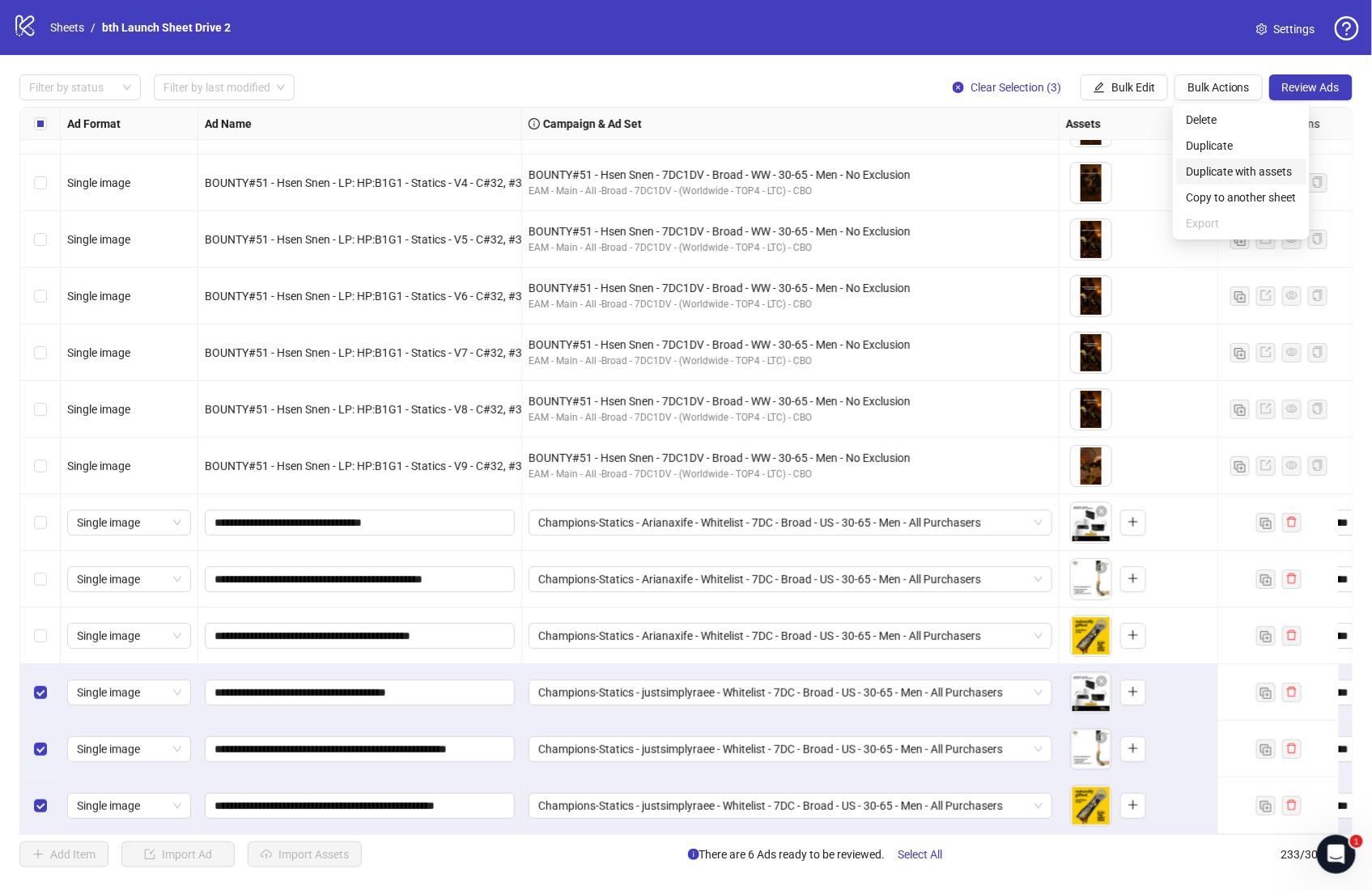 click on "Duplicate with assets" at bounding box center [1241, 172] 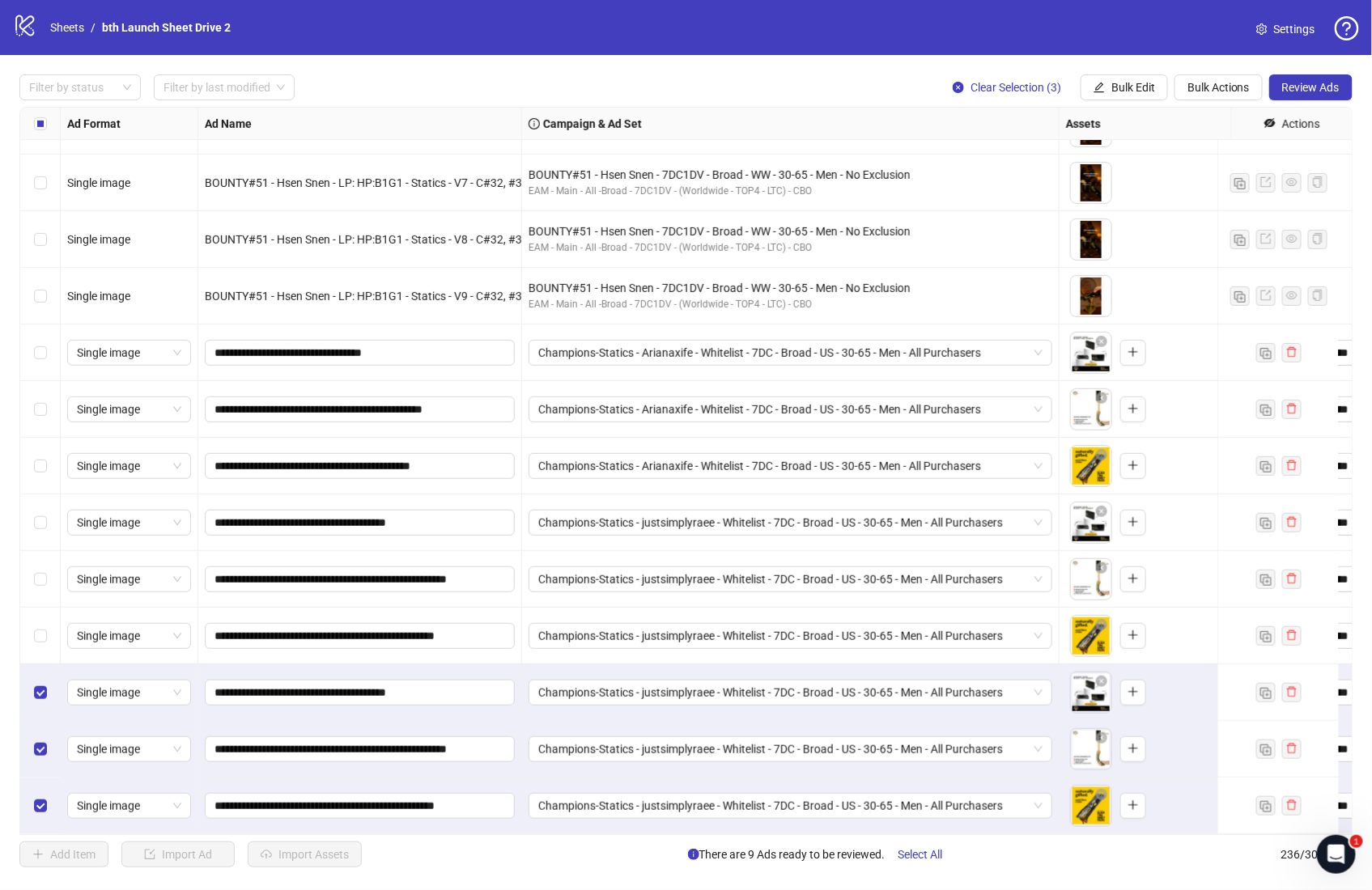 scroll, scrollTop: 12685, scrollLeft: 0, axis: vertical 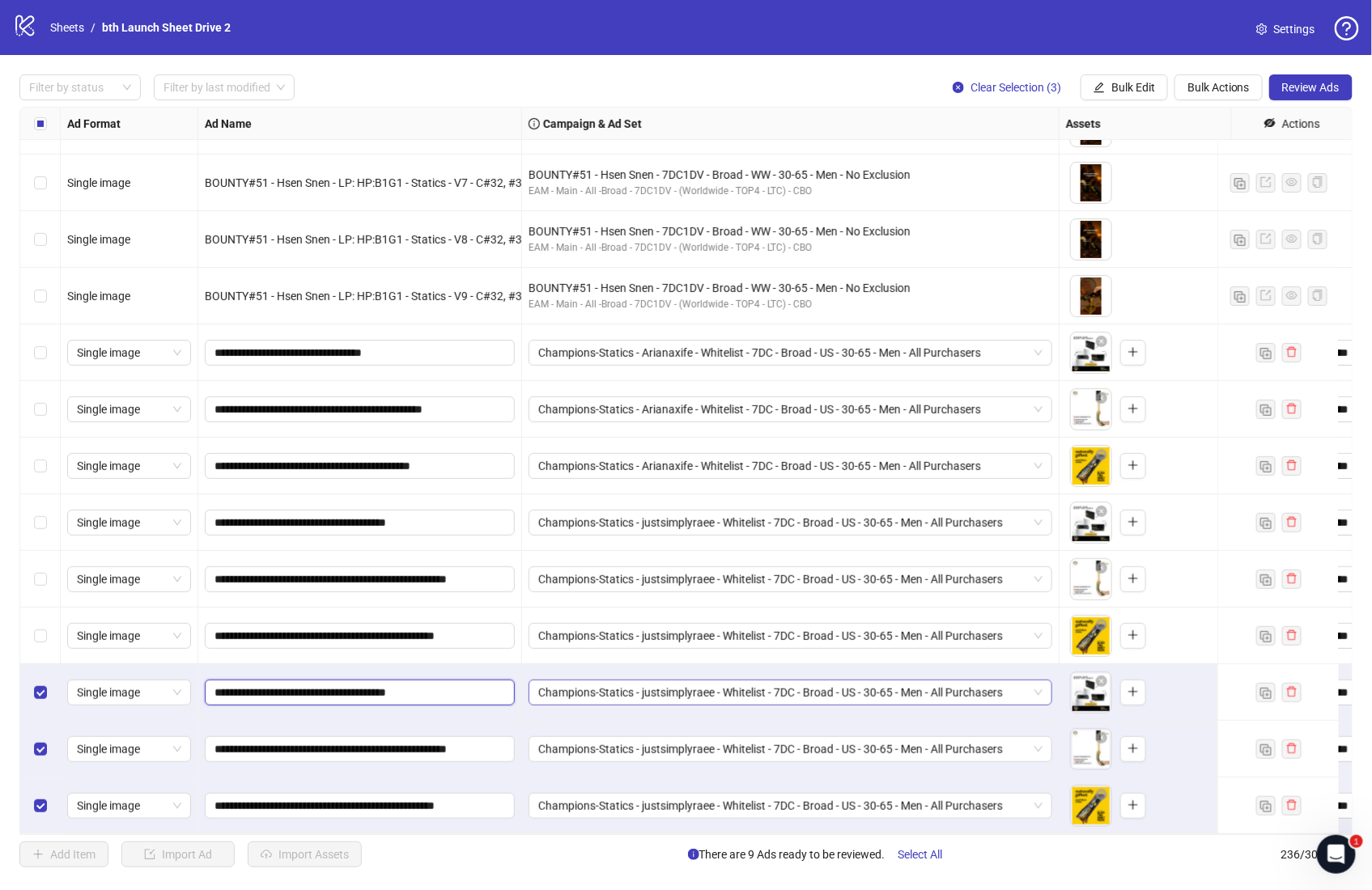 drag, startPoint x: 283, startPoint y: 680, endPoint x: 532, endPoint y: 678, distance: 249.008 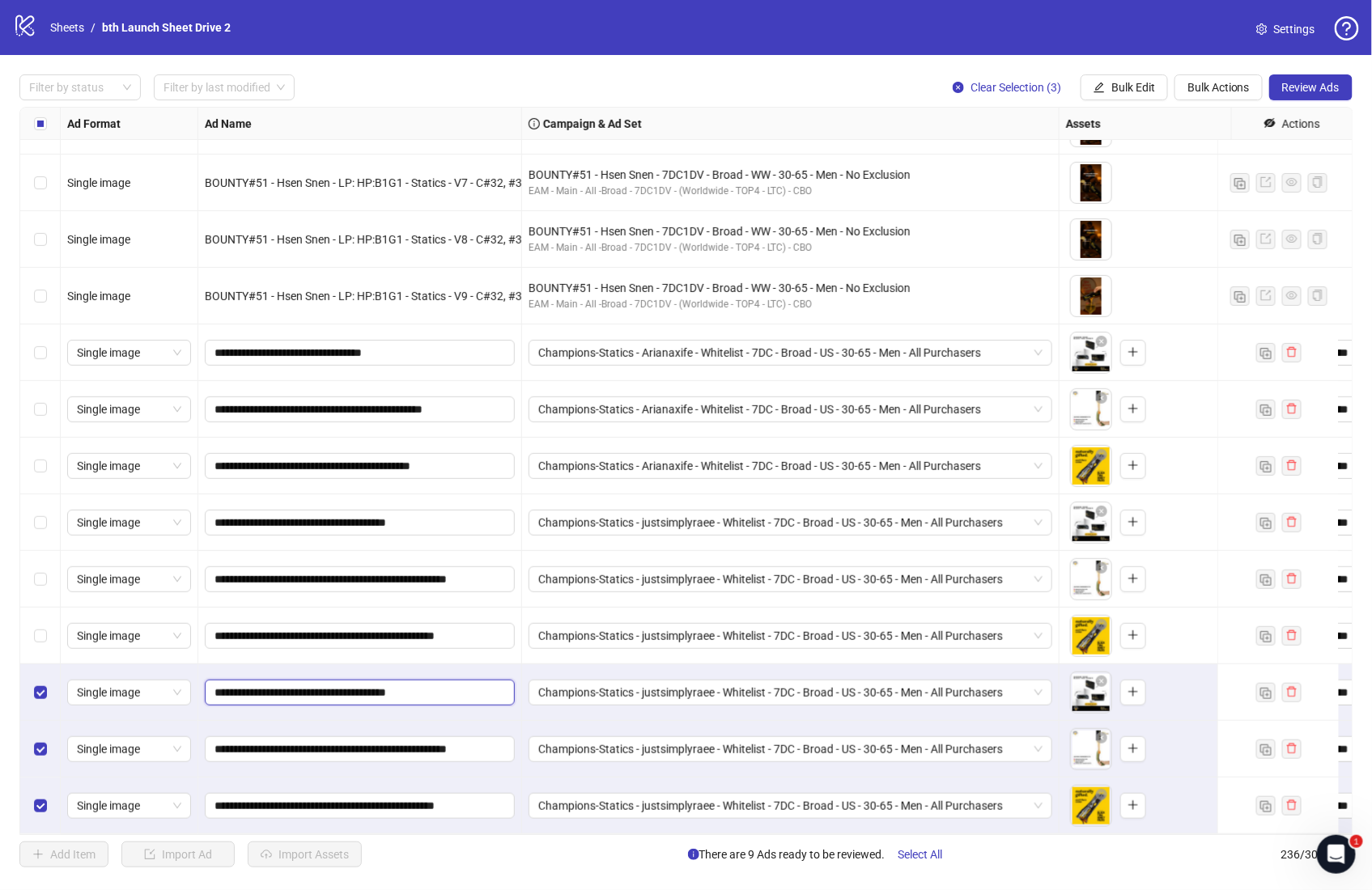 drag, startPoint x: 274, startPoint y: 680, endPoint x: 472, endPoint y: 680, distance: 198 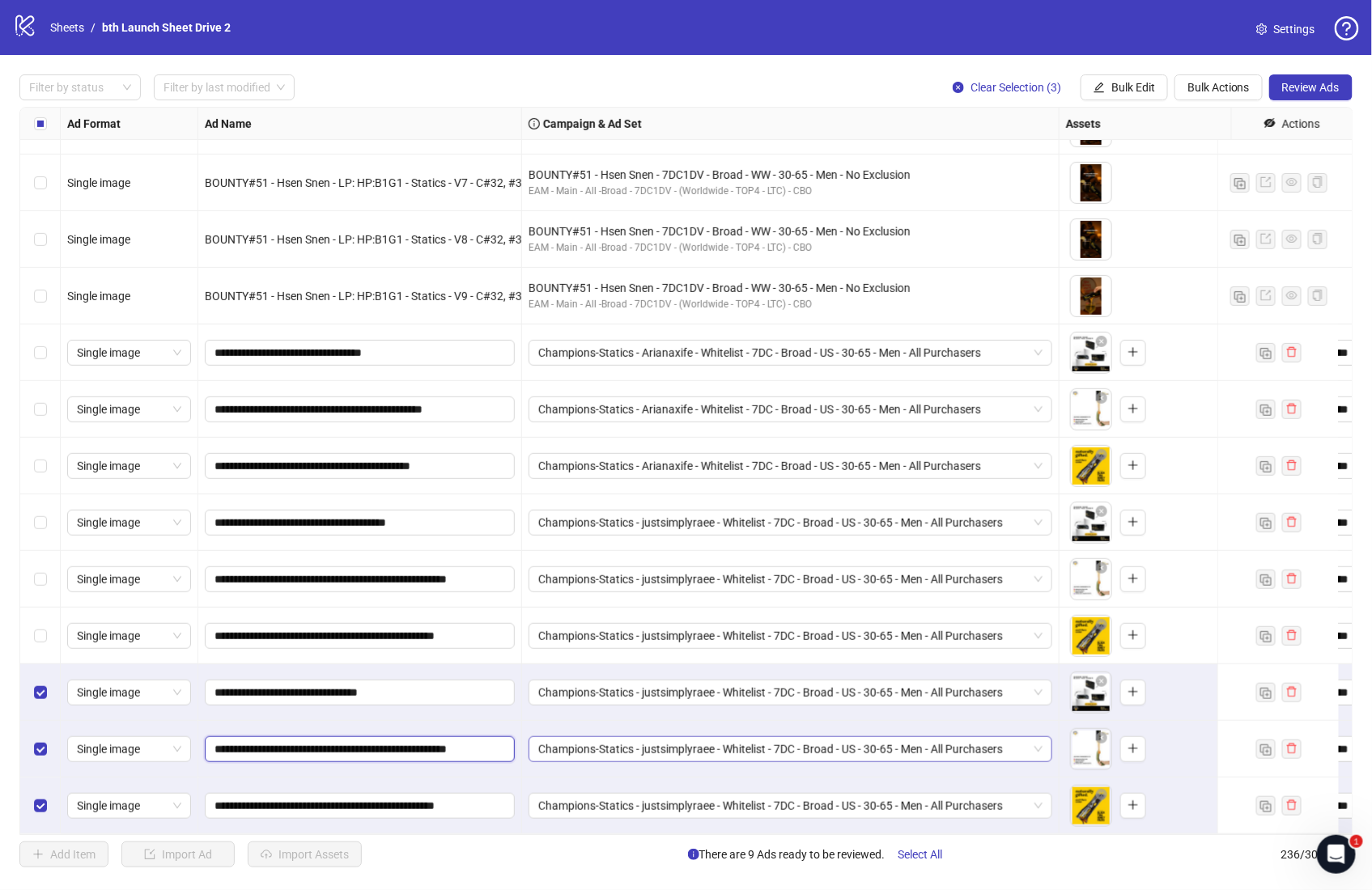 drag, startPoint x: 355, startPoint y: 736, endPoint x: 550, endPoint y: 737, distance: 195.00256 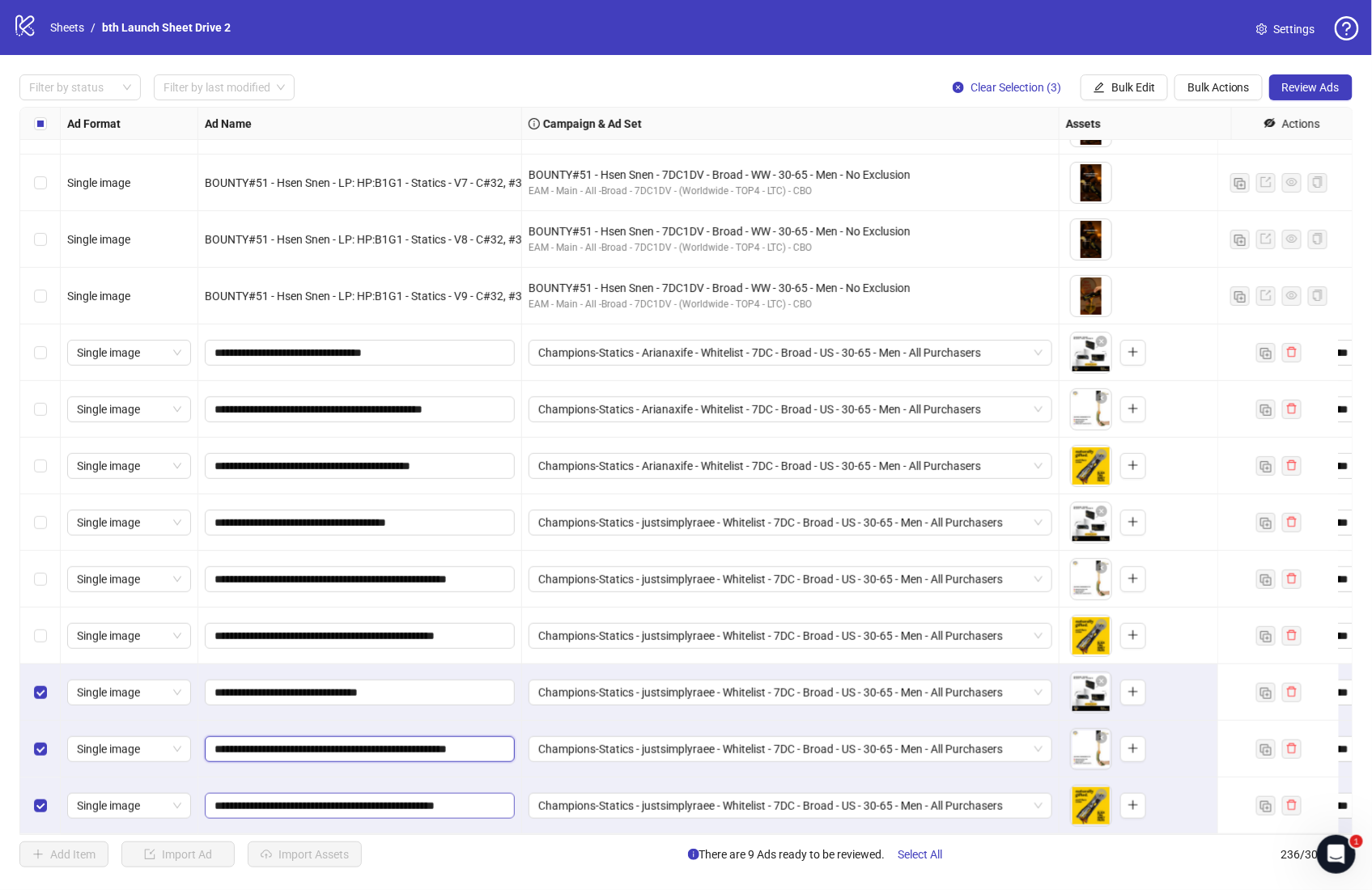 paste 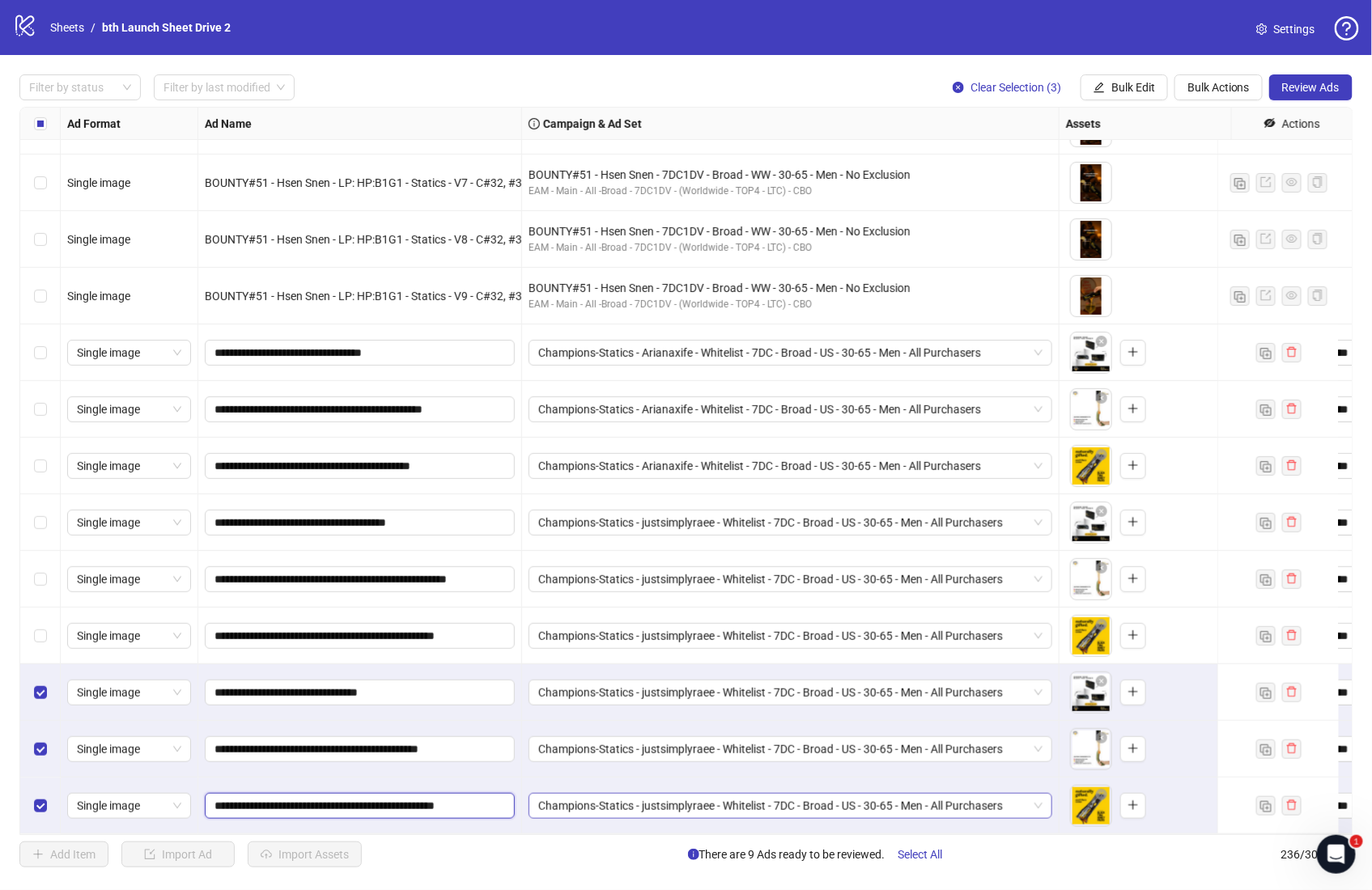 drag, startPoint x: 361, startPoint y: 795, endPoint x: 540, endPoint y: 793, distance: 179.01117 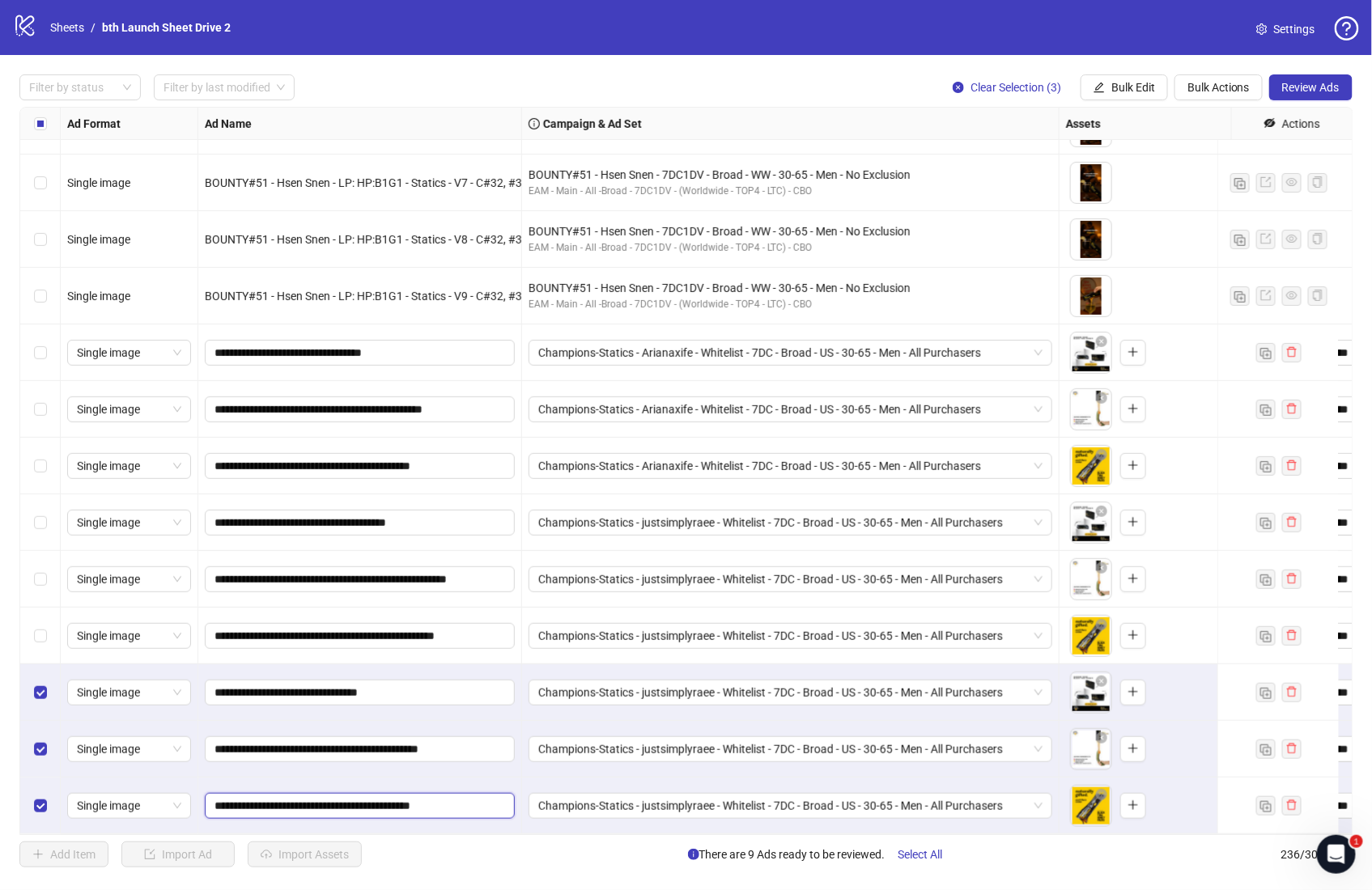 click on "**********" at bounding box center [358, 806] 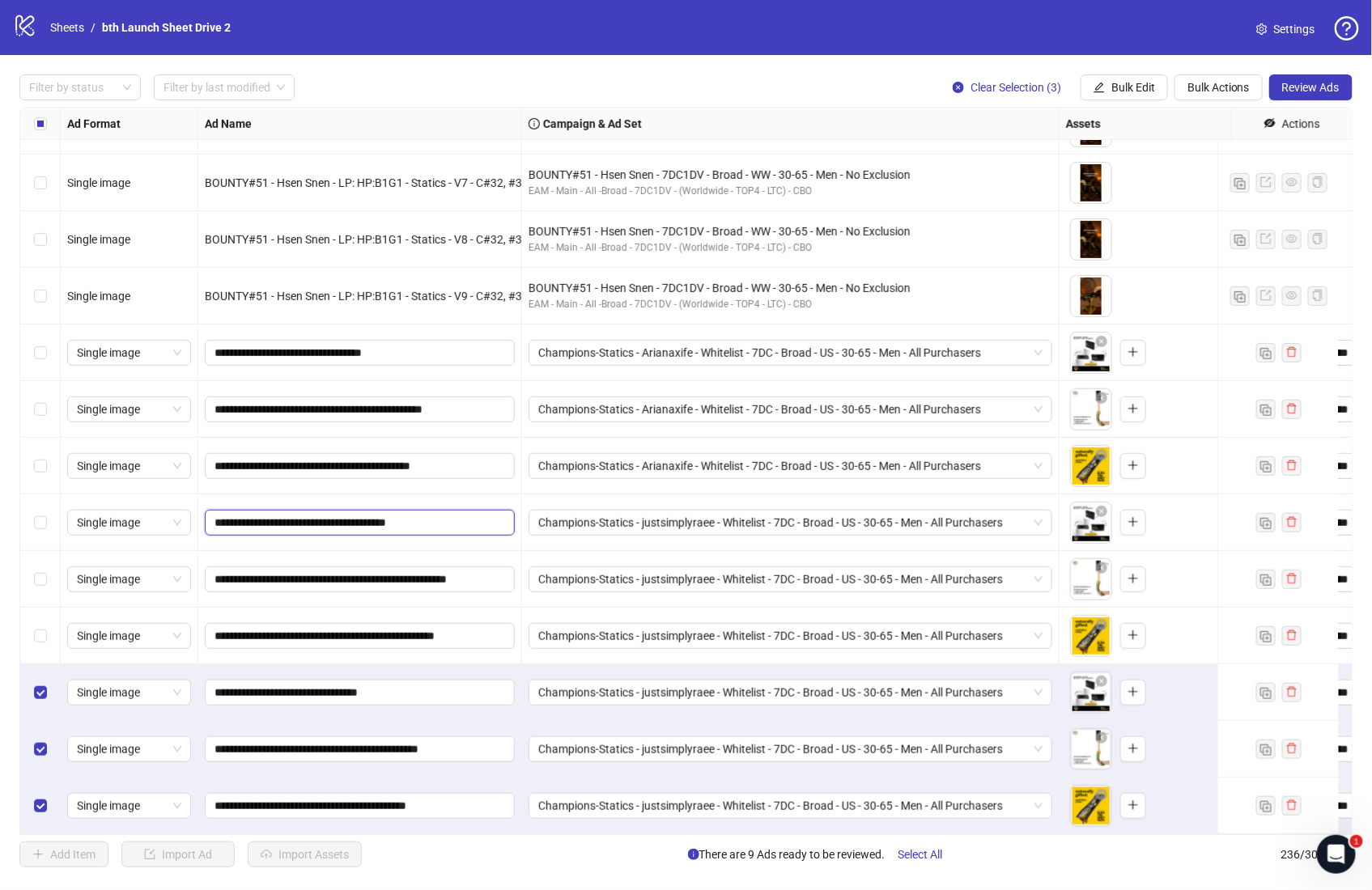 click on "**********" at bounding box center (358, 523) 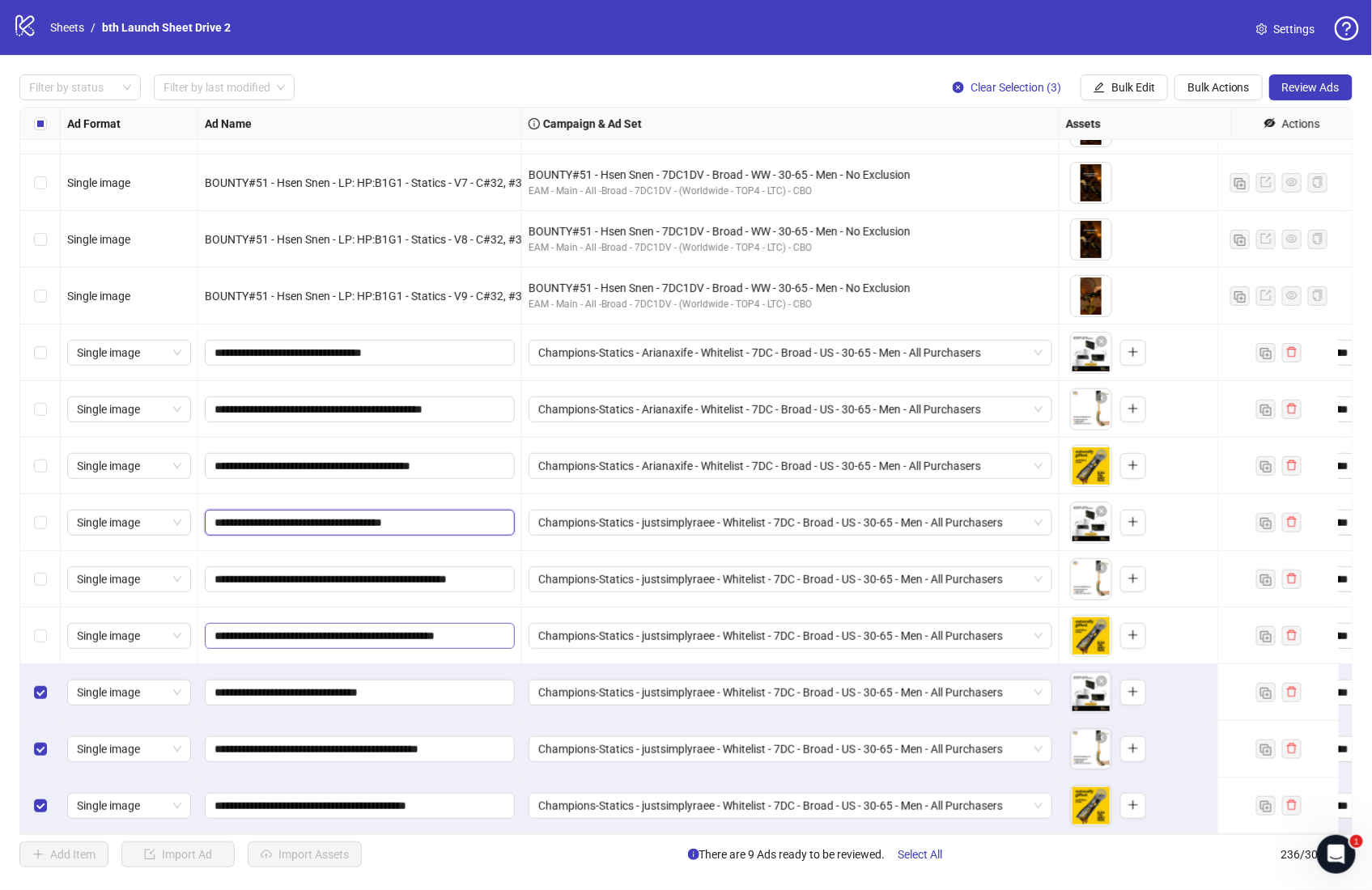 type on "**********" 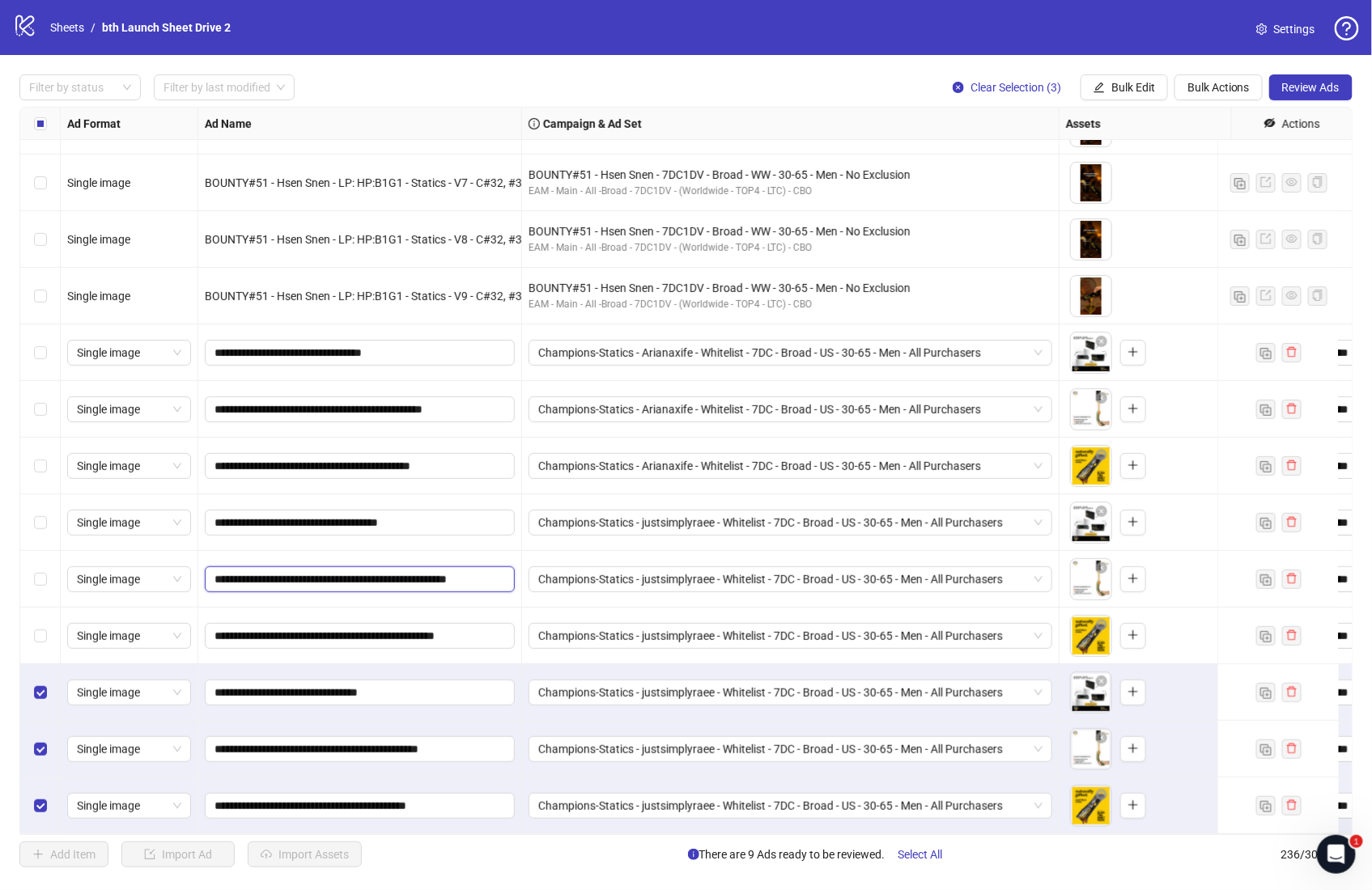 click on "**********" at bounding box center (358, 579) 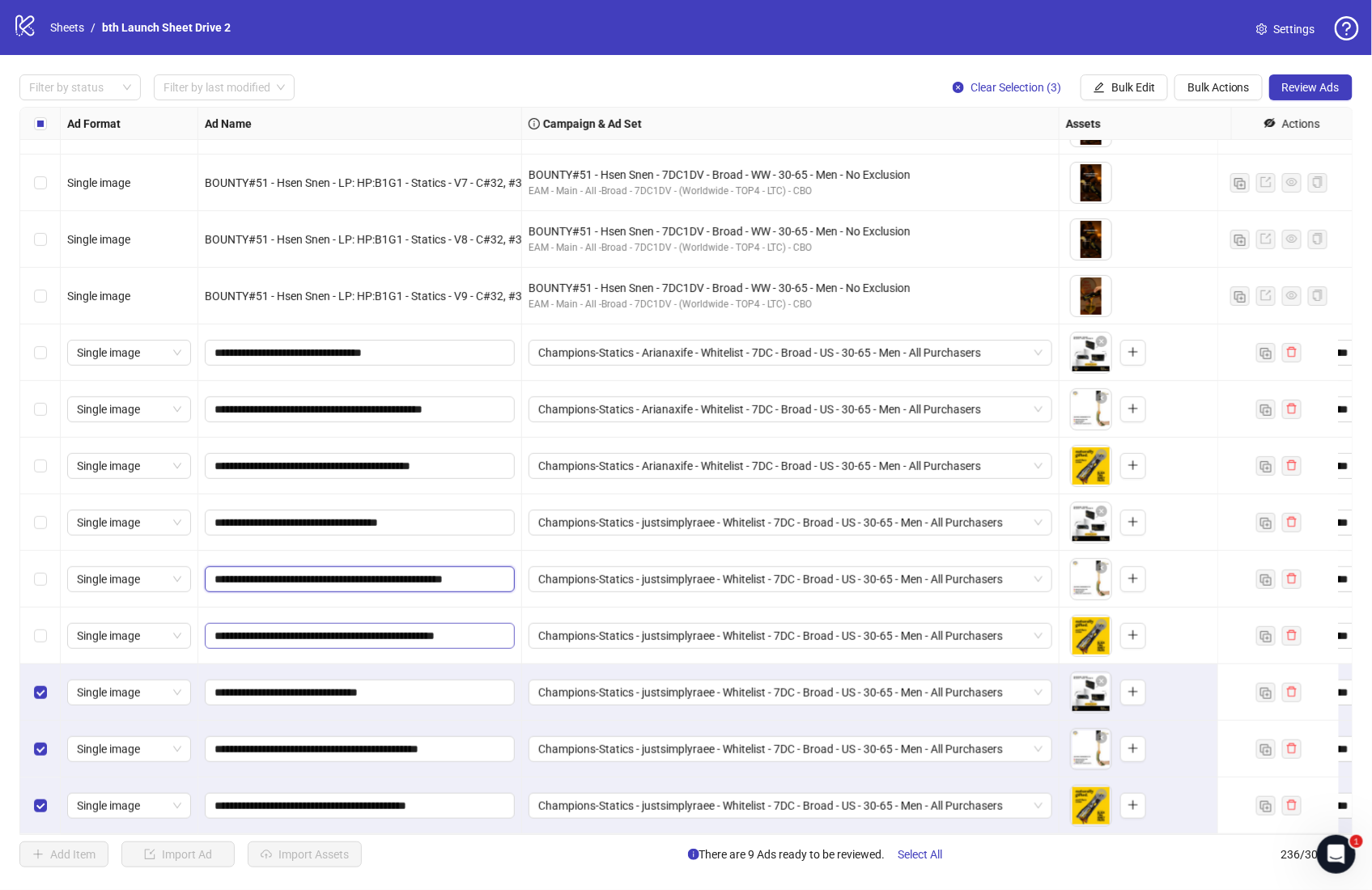 type on "**********" 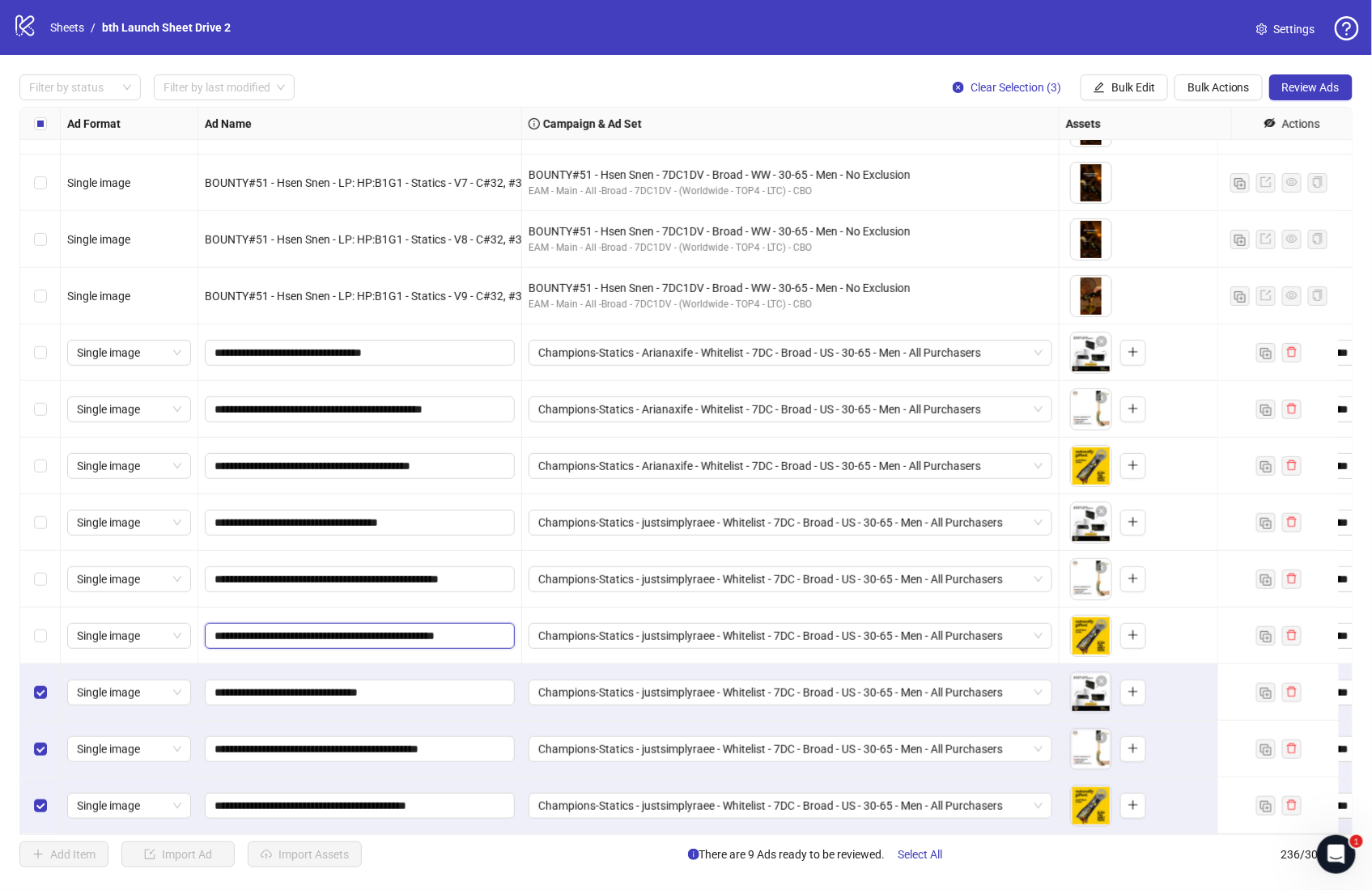 click on "**********" at bounding box center (358, 636) 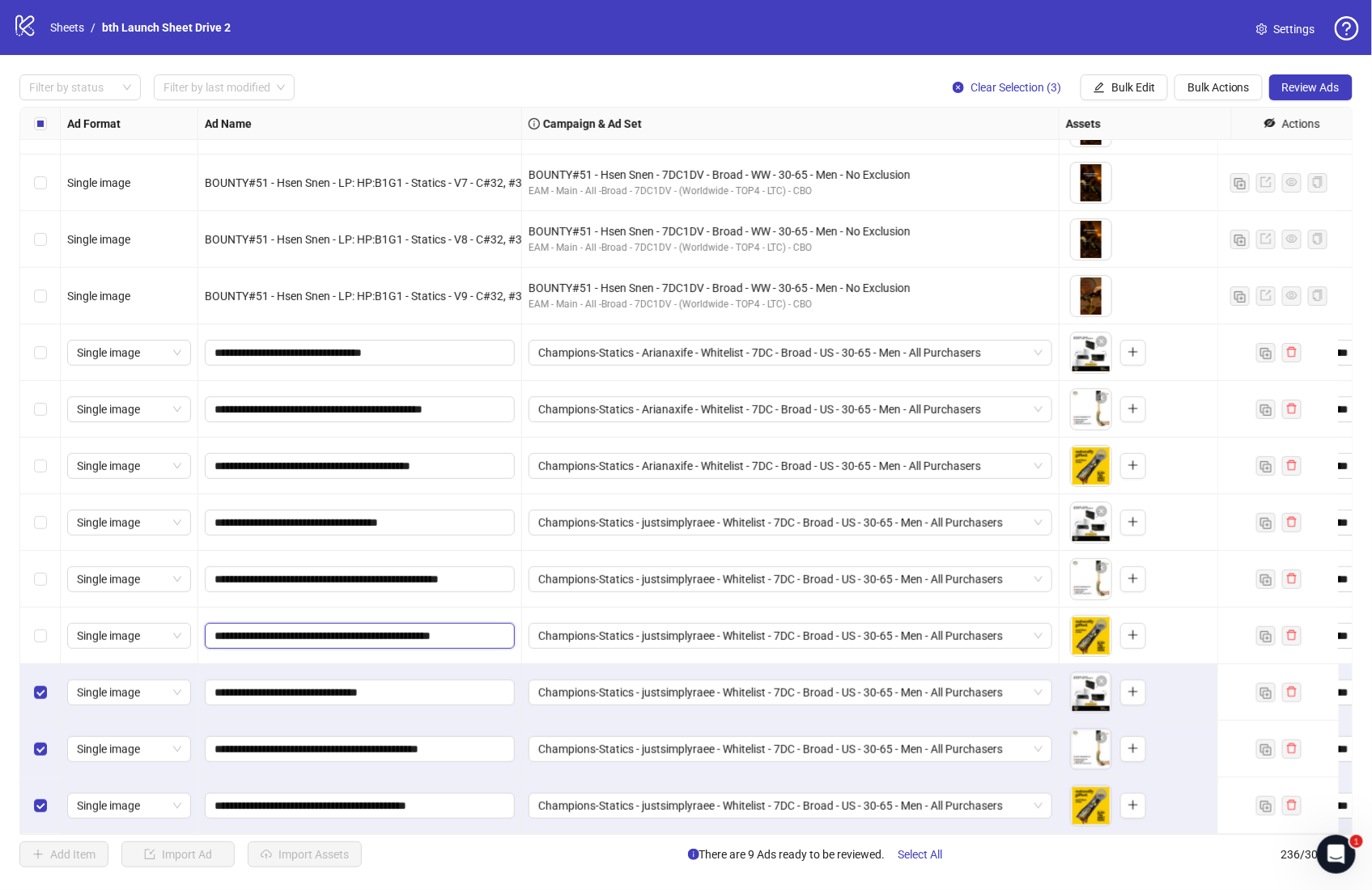 type on "**********" 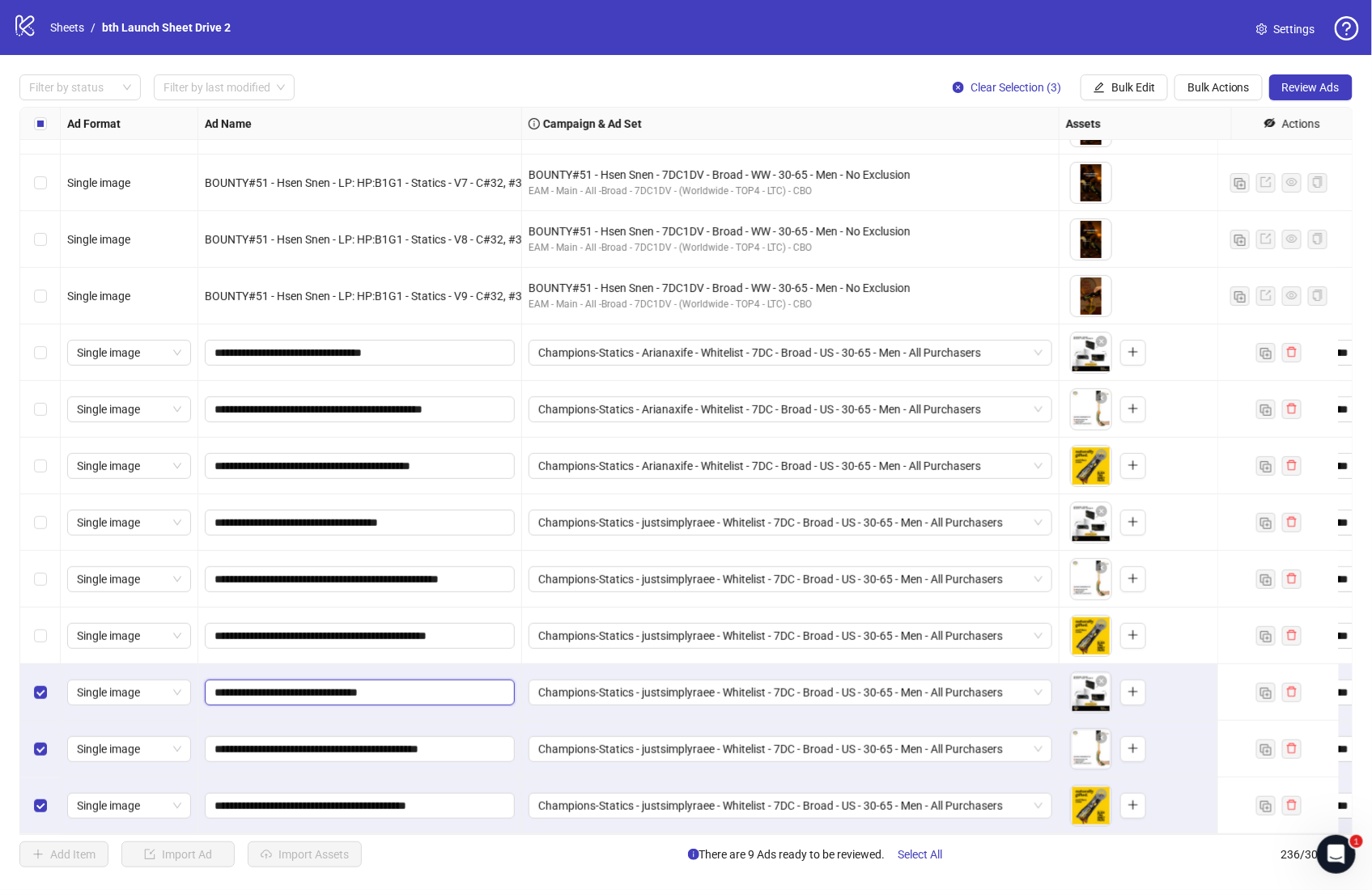 click on "**********" at bounding box center [358, 693] 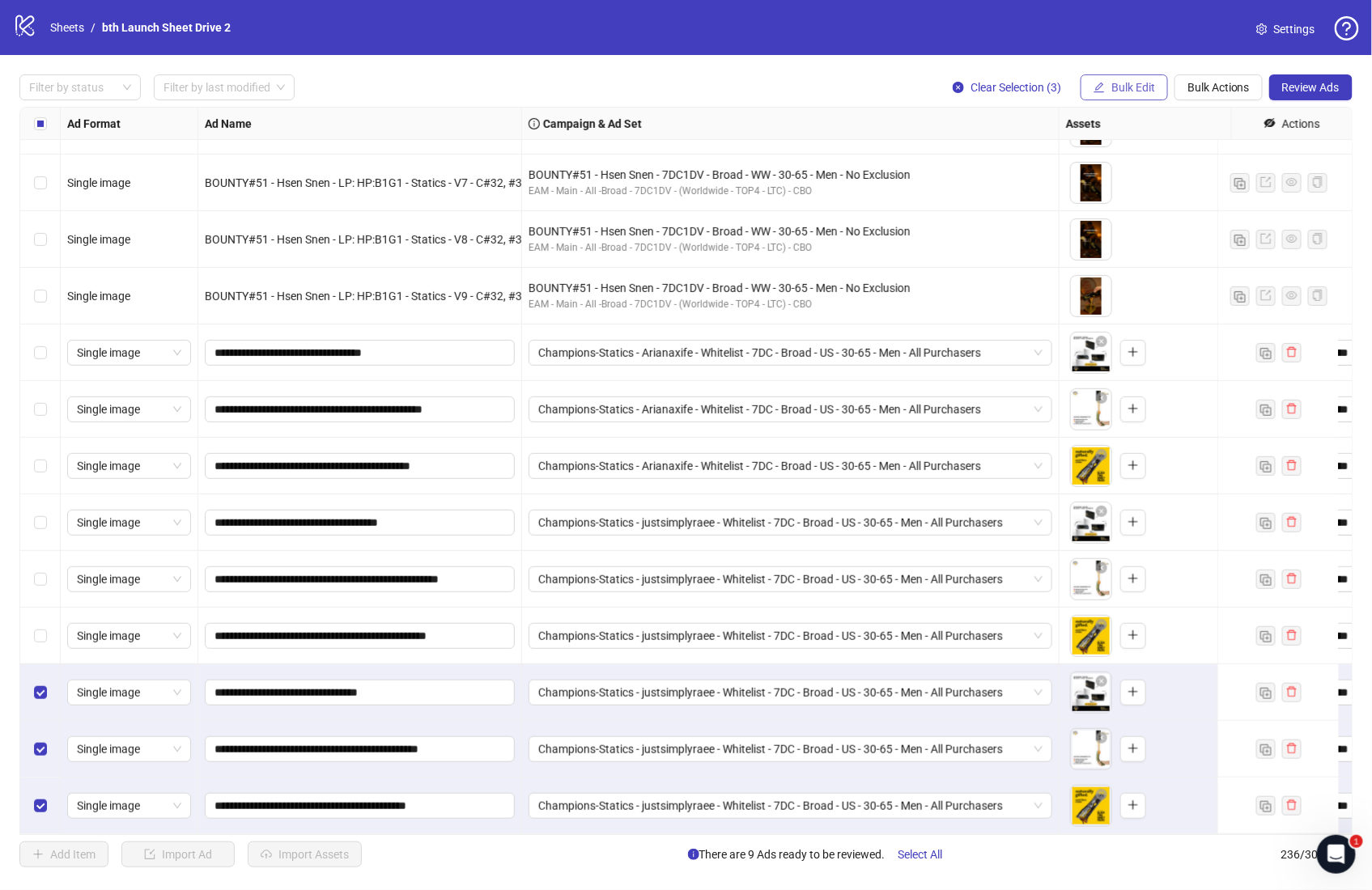 click on "Bulk Edit" at bounding box center [1133, 87] 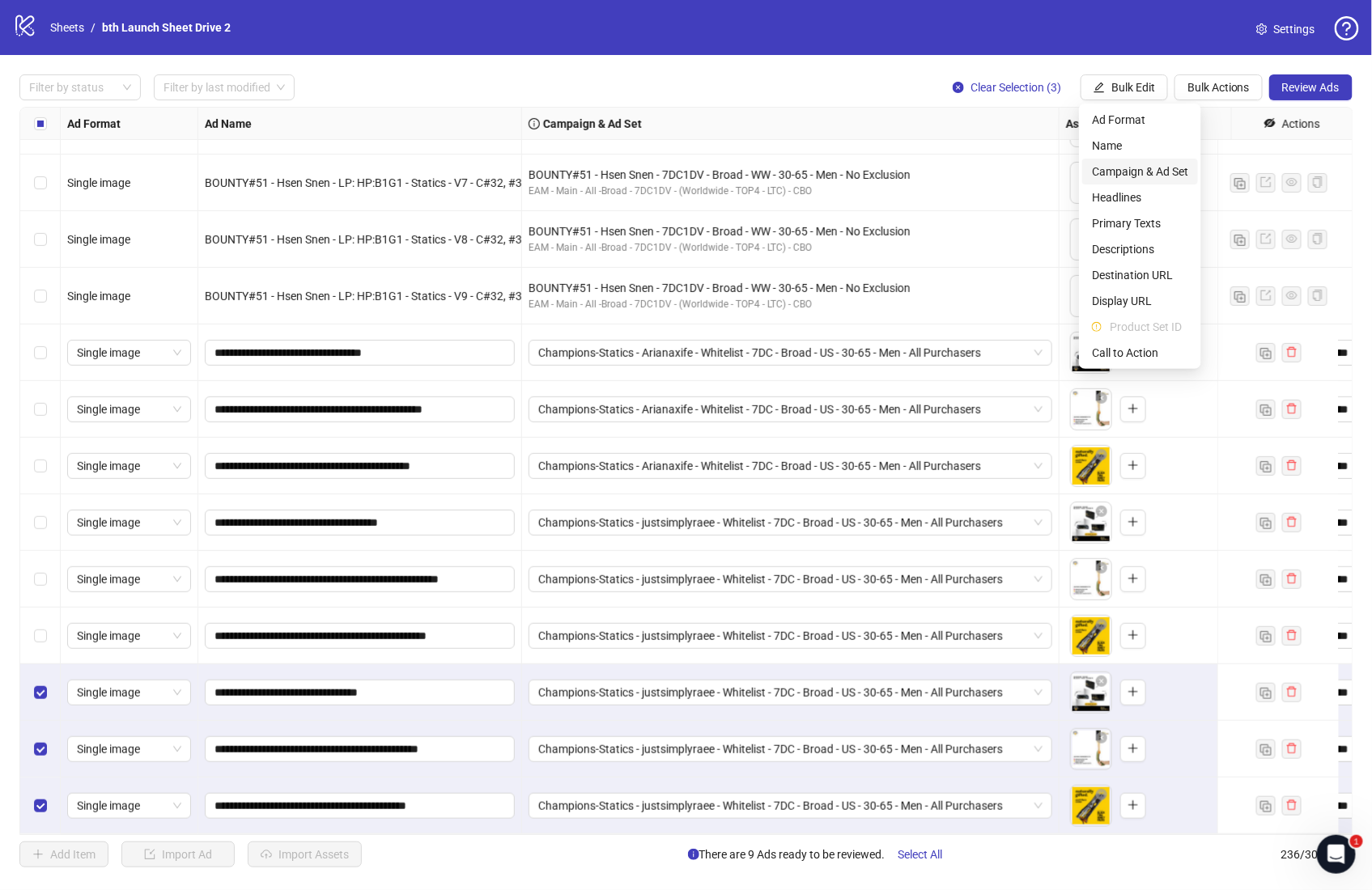 click on "Campaign & Ad Set" at bounding box center [1140, 172] 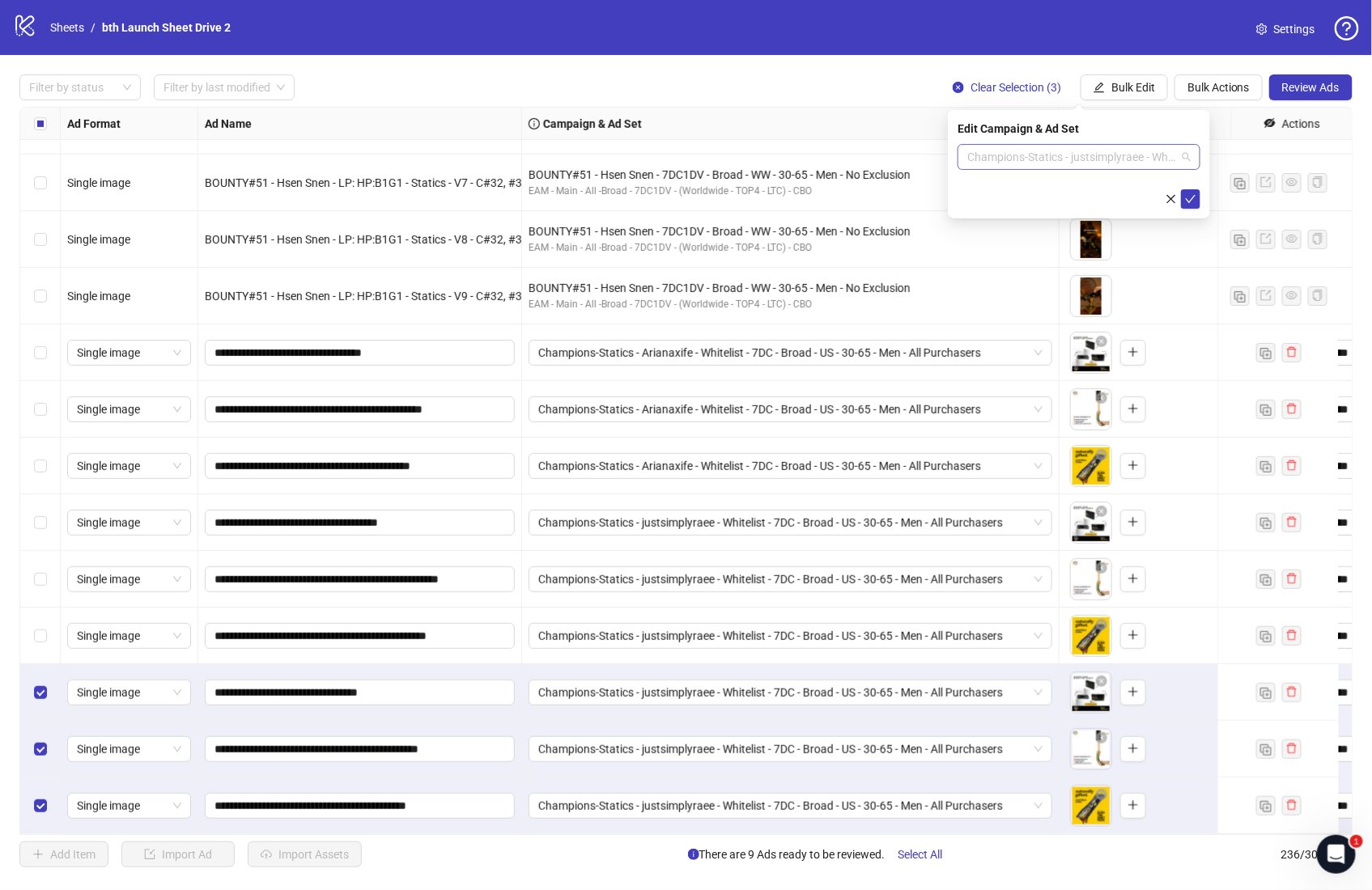 click on "Champions-Statics - justsimplyraee - Whitelist - 7DC - Broad - US - 30-65 - Men - All Purchasers" at bounding box center (1079, 157) 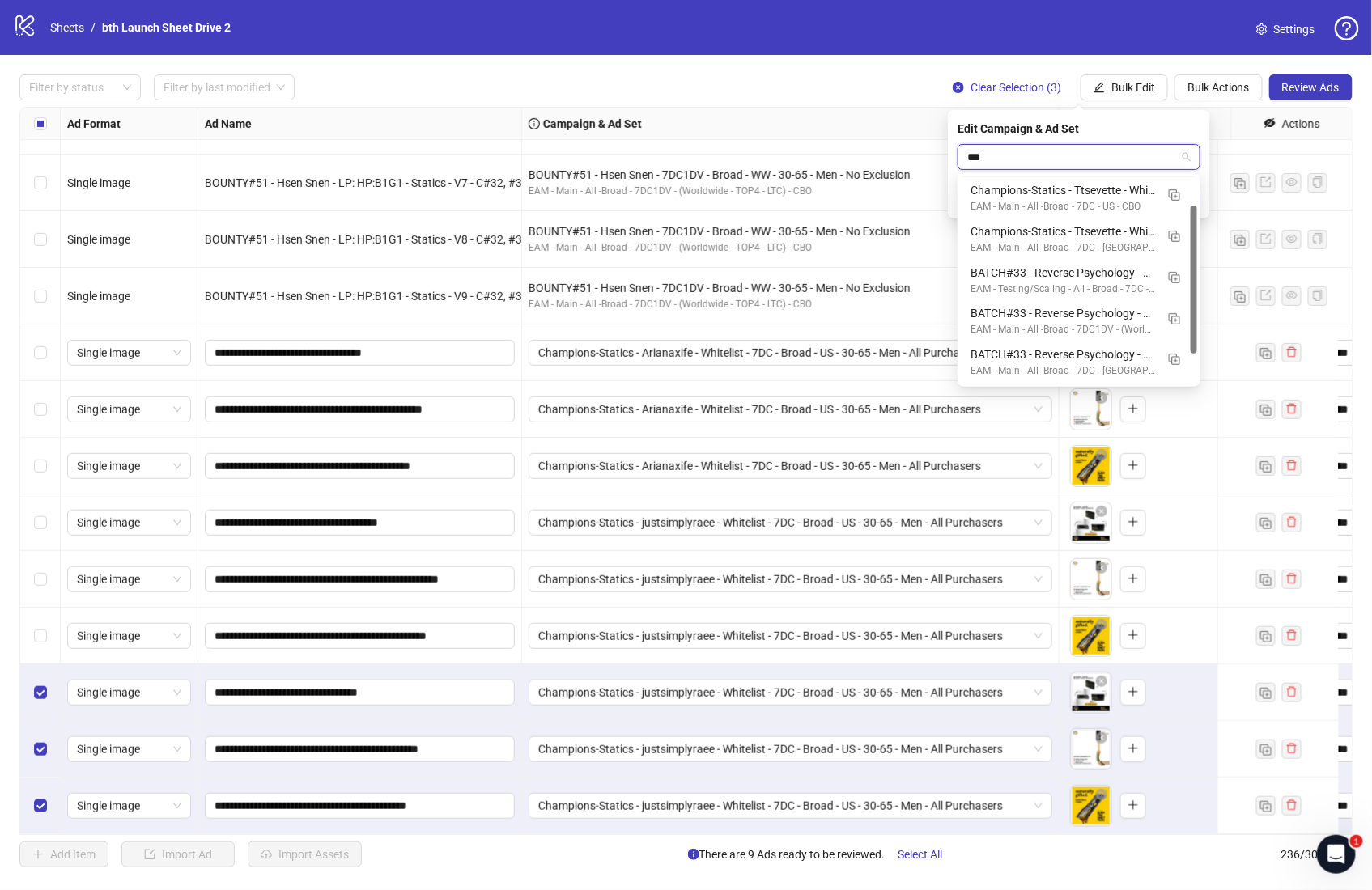 type on "****" 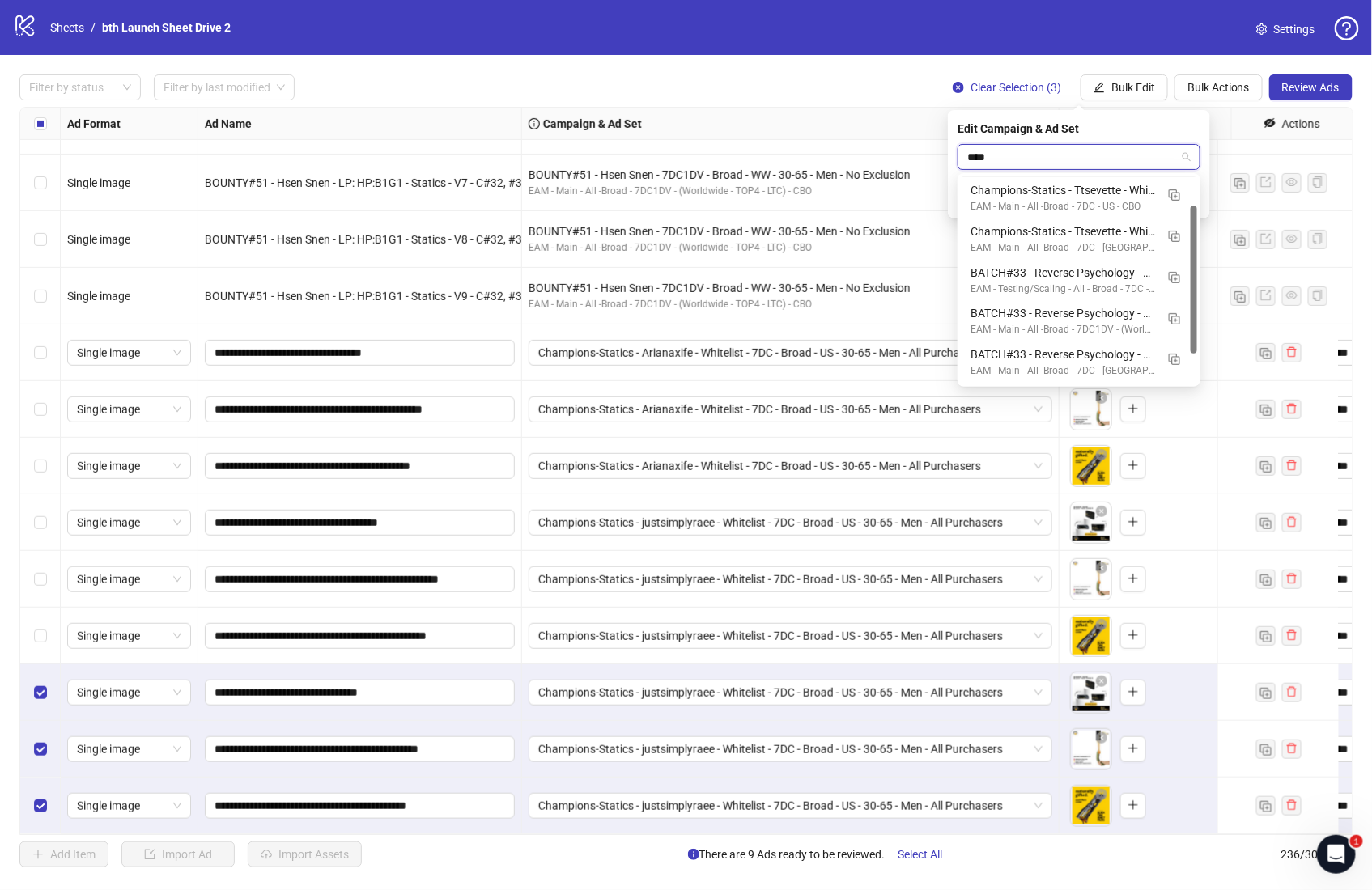 scroll, scrollTop: 0, scrollLeft: 0, axis: both 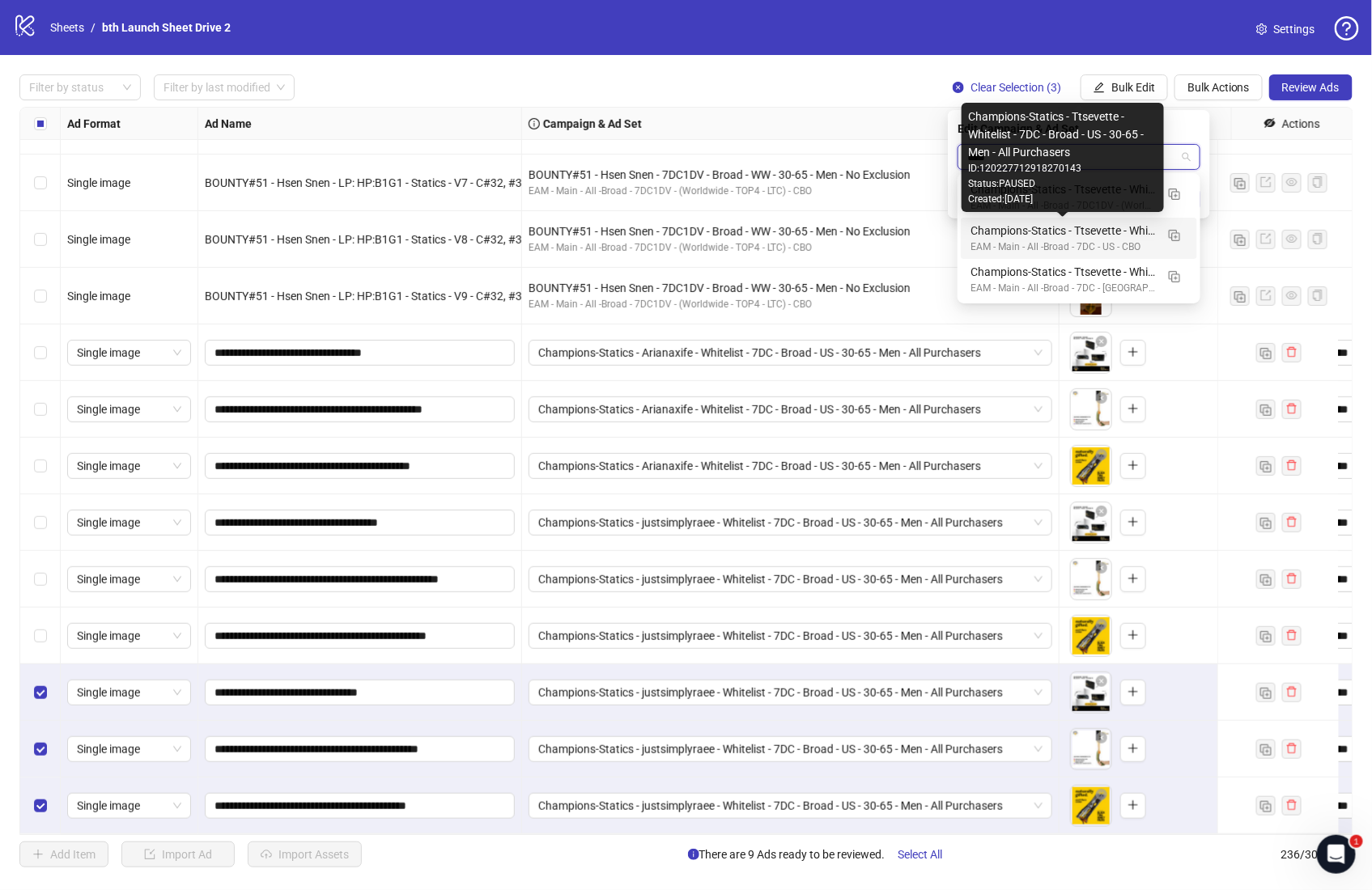 click on "Champions-Statics - Ttsevette - Whitelist - 7DC - Broad - US - 30-65 - Men - All Purchasers" at bounding box center (1063, 231) 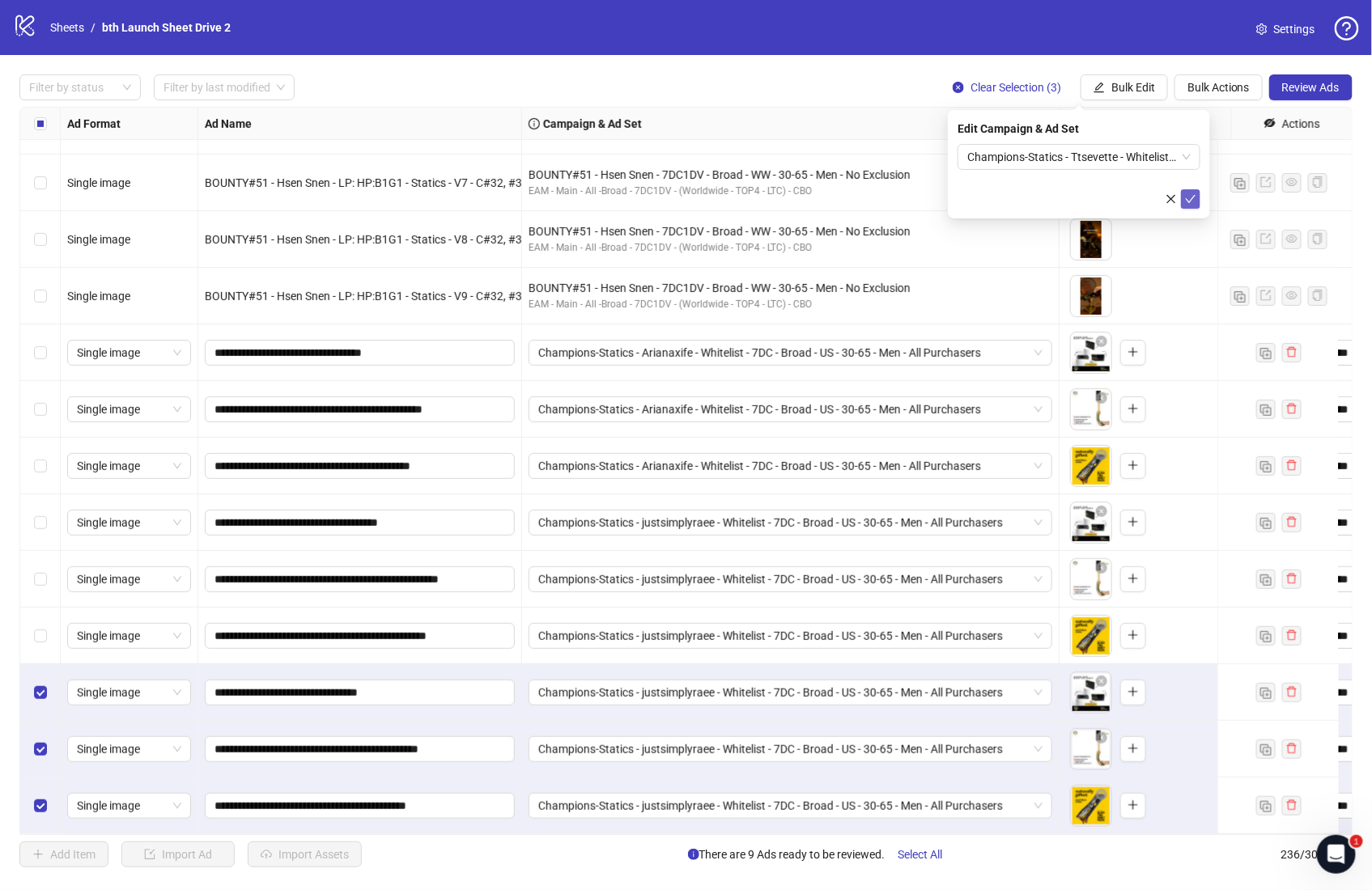 click 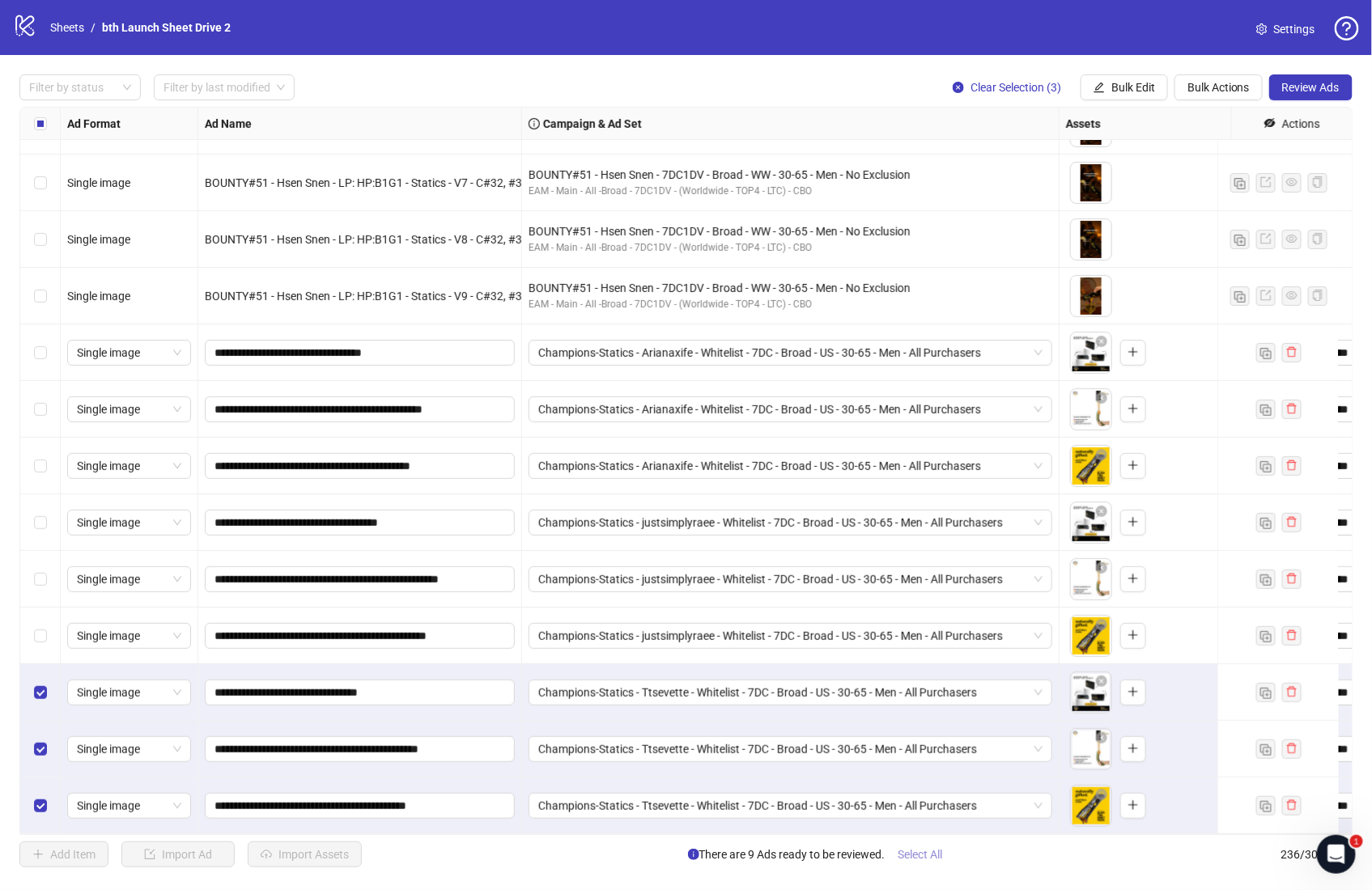 click on "Select All" at bounding box center (920, 854) 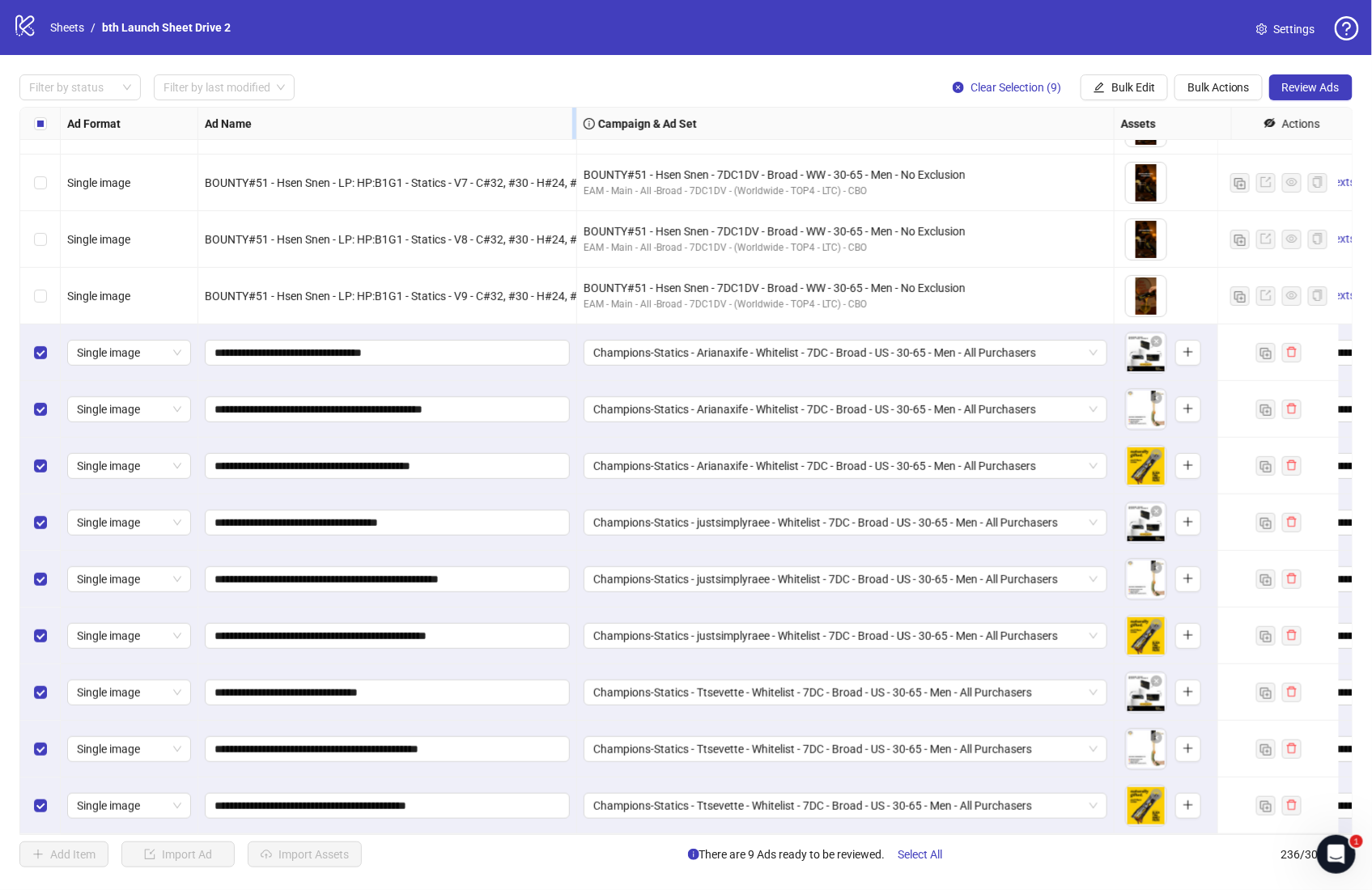 drag, startPoint x: 518, startPoint y: 123, endPoint x: 573, endPoint y: 123, distance: 55 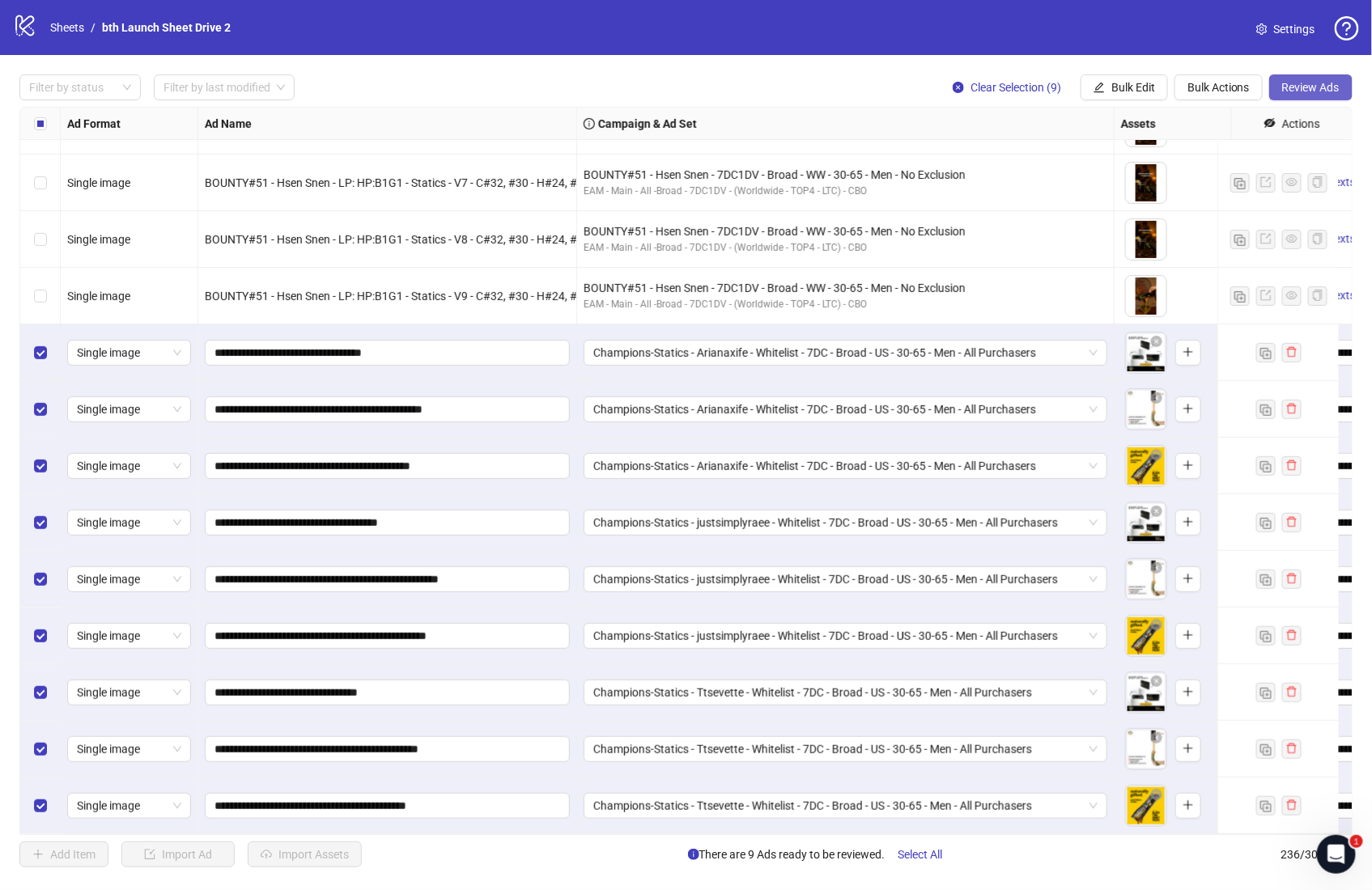 click on "Review Ads" at bounding box center [1310, 87] 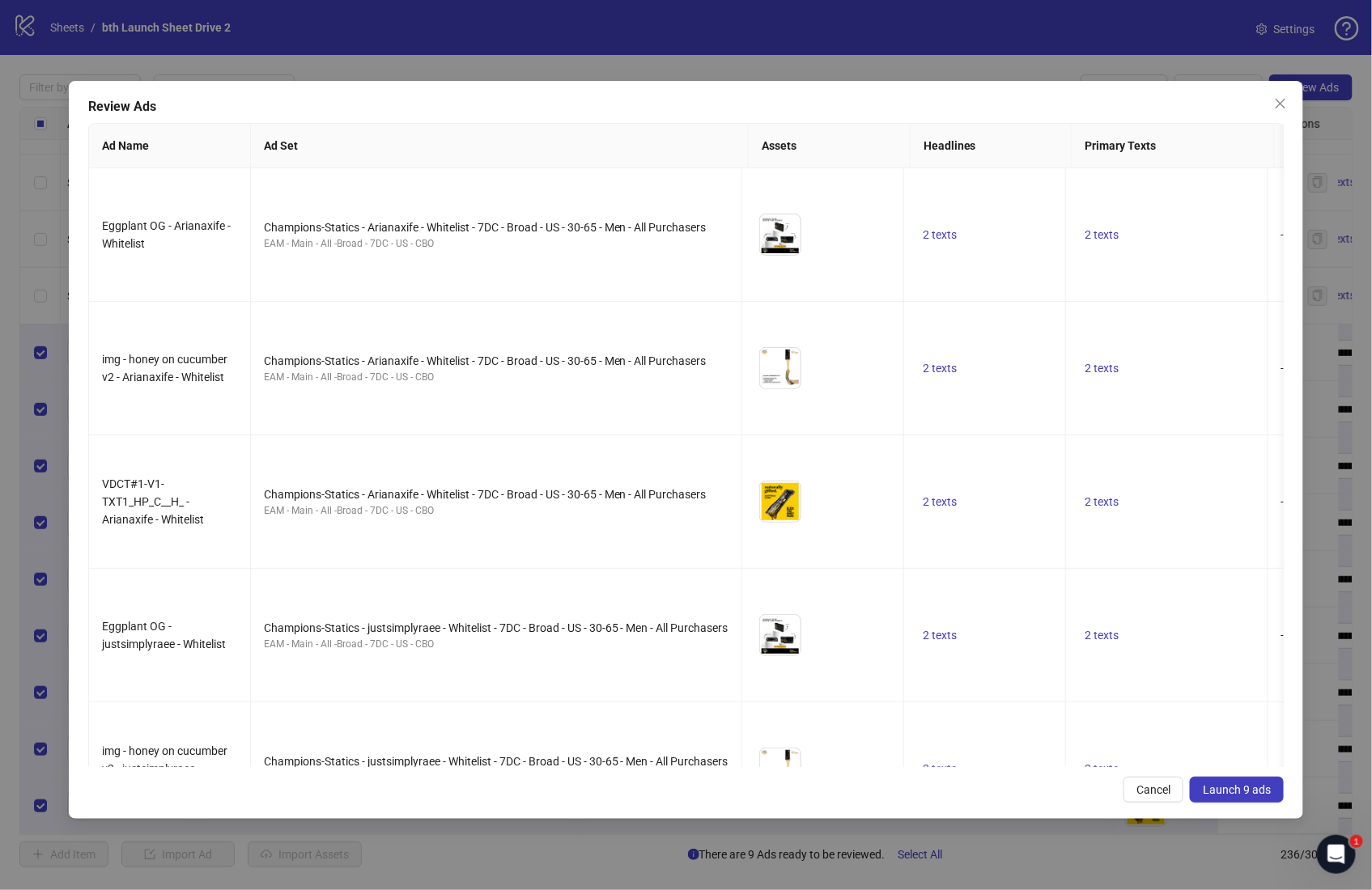 click on "Launch 9 ads" at bounding box center [1237, 790] 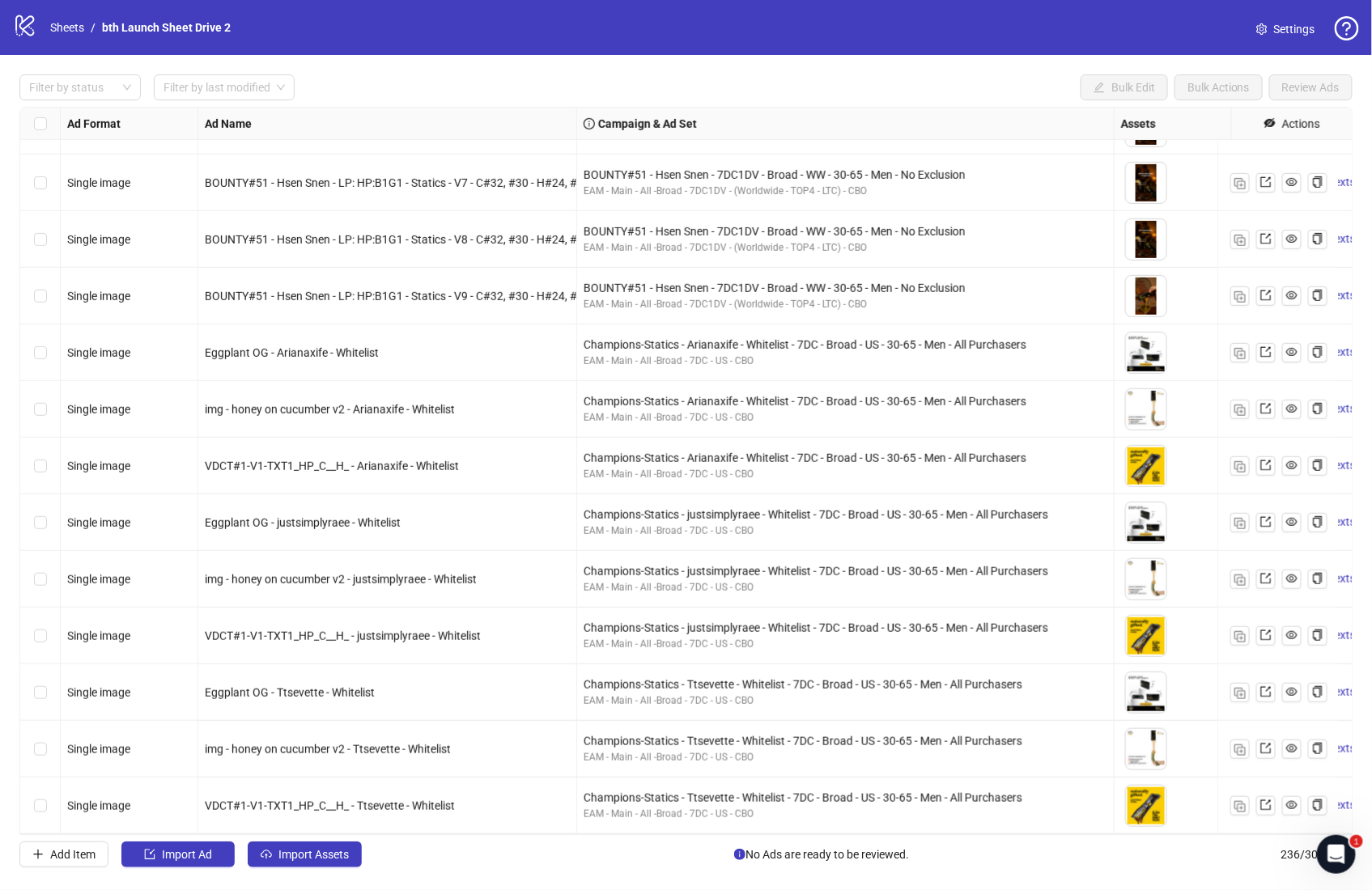 click on "Eggplant OG - Ttsevette - Whitelist" at bounding box center (388, 693) 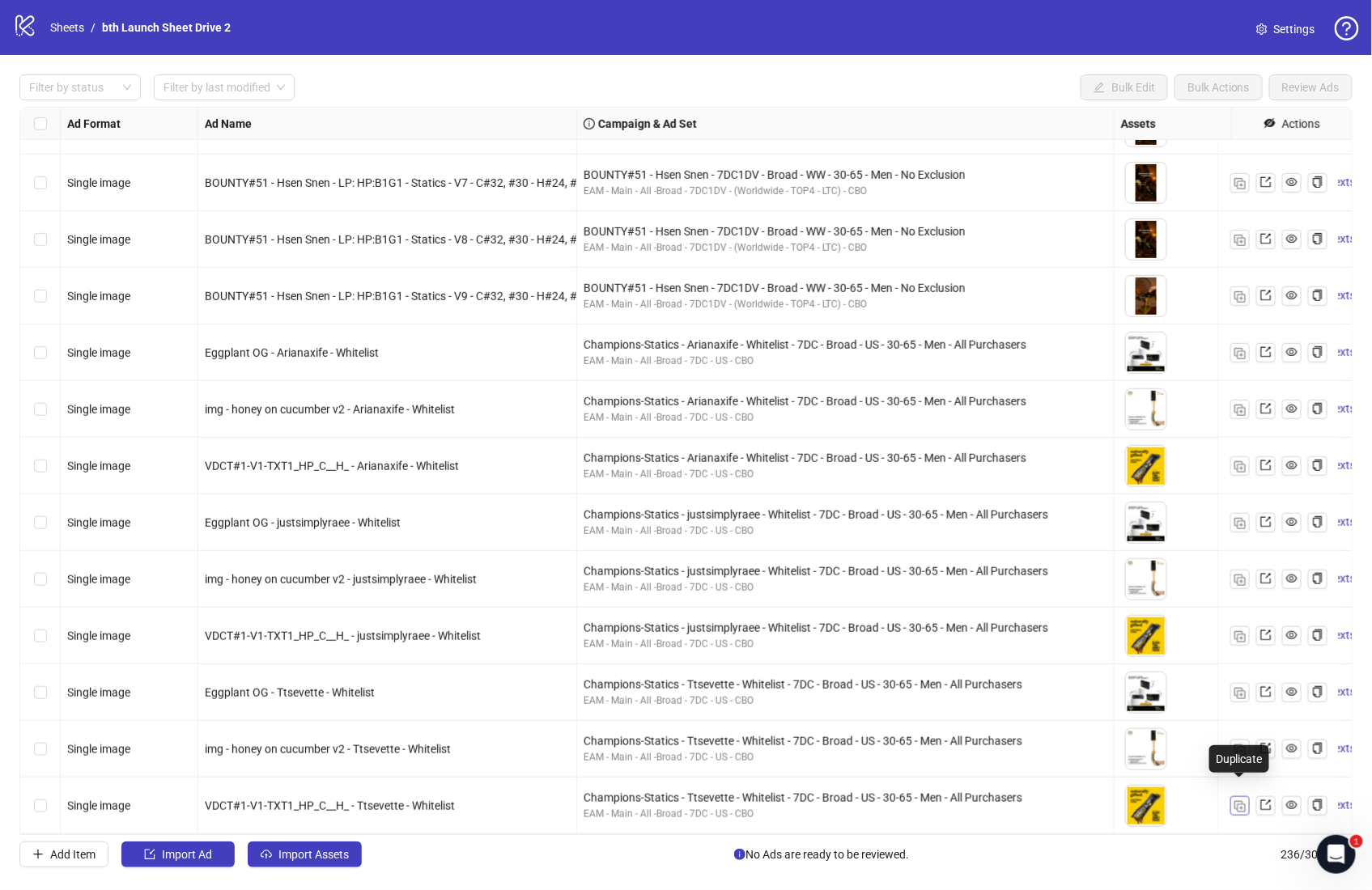 click at bounding box center (1240, 807) 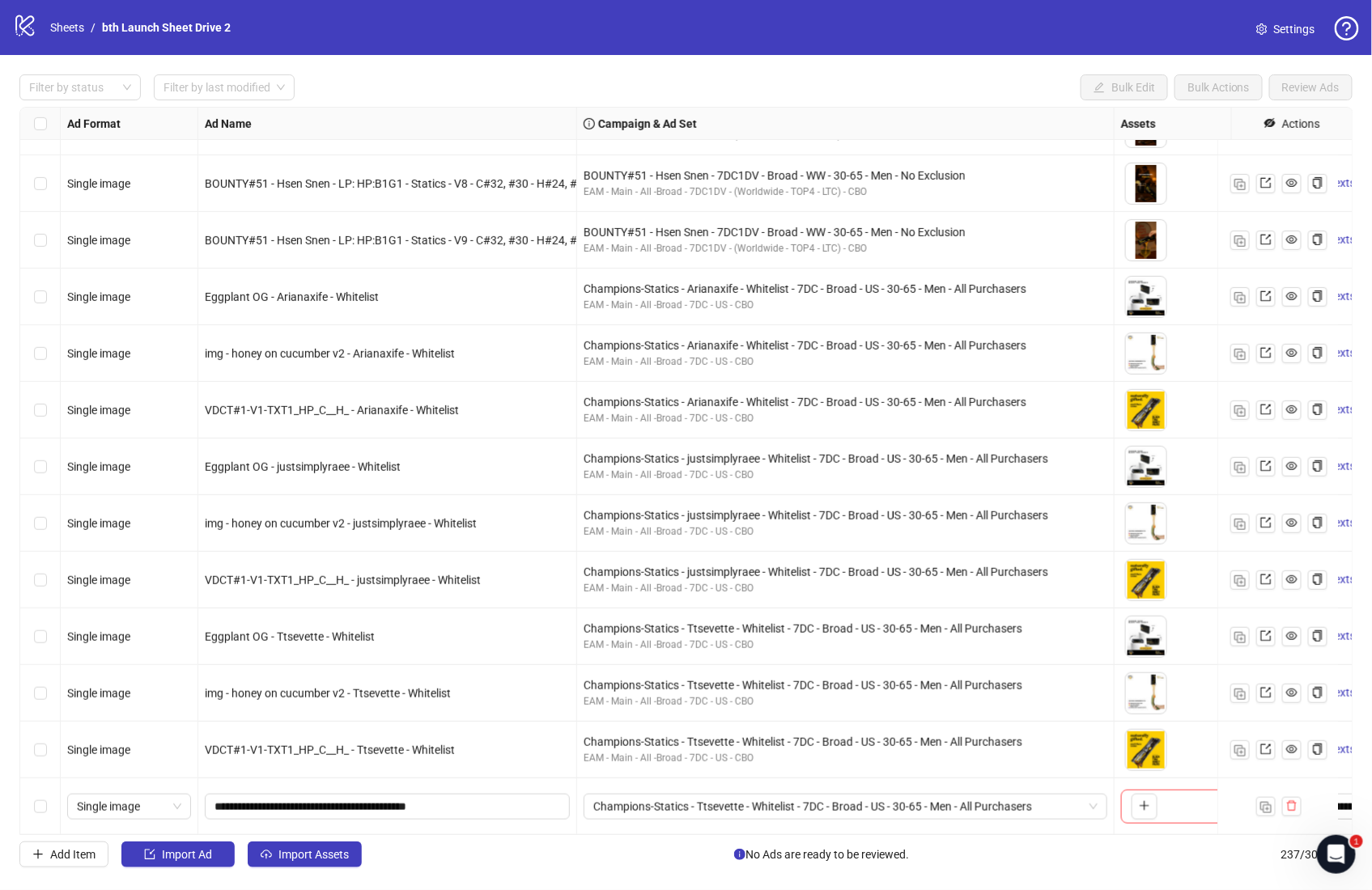 scroll, scrollTop: 12742, scrollLeft: 0, axis: vertical 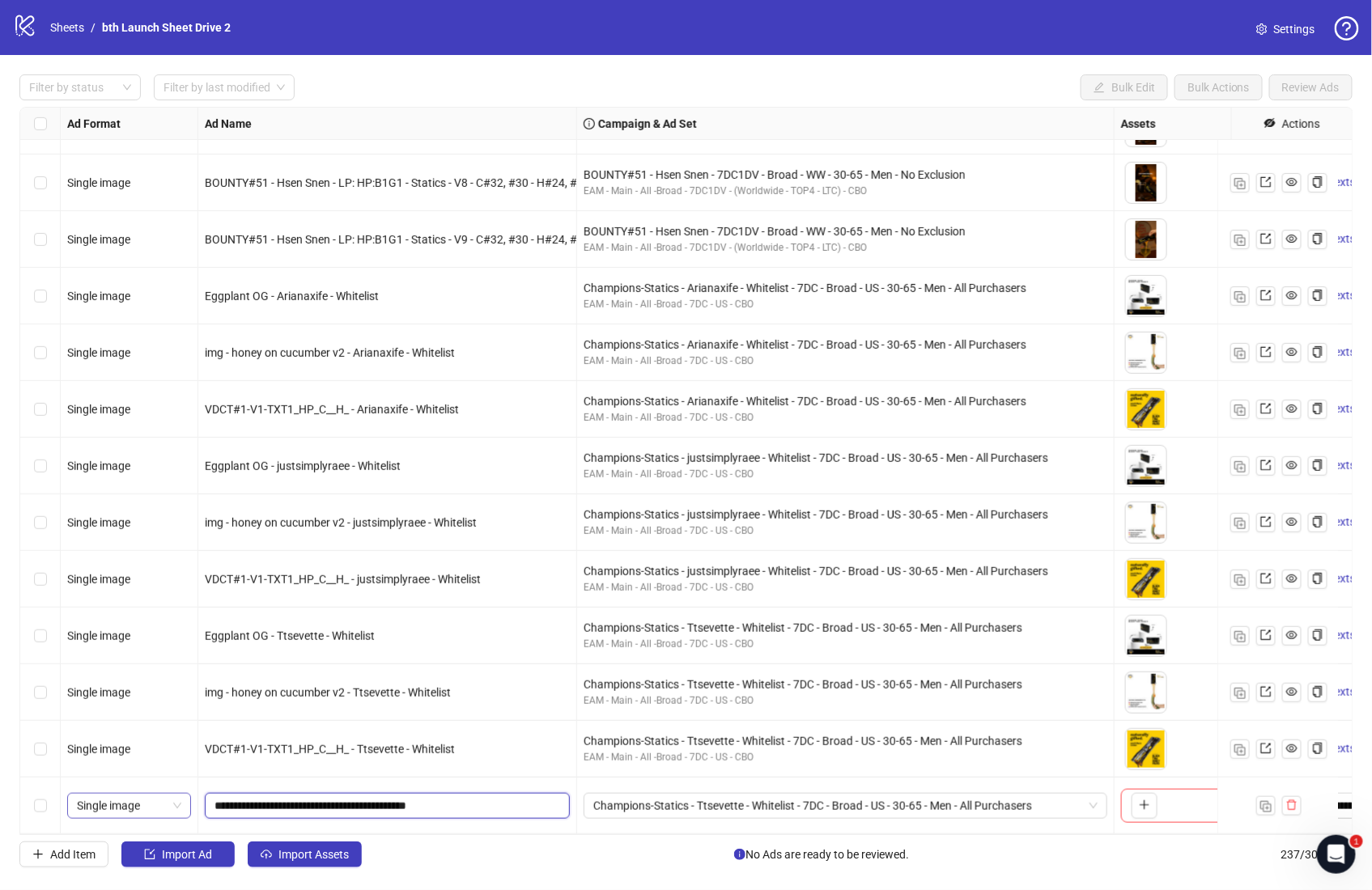 drag, startPoint x: 485, startPoint y: 792, endPoint x: 189, endPoint y: 790, distance: 296.00676 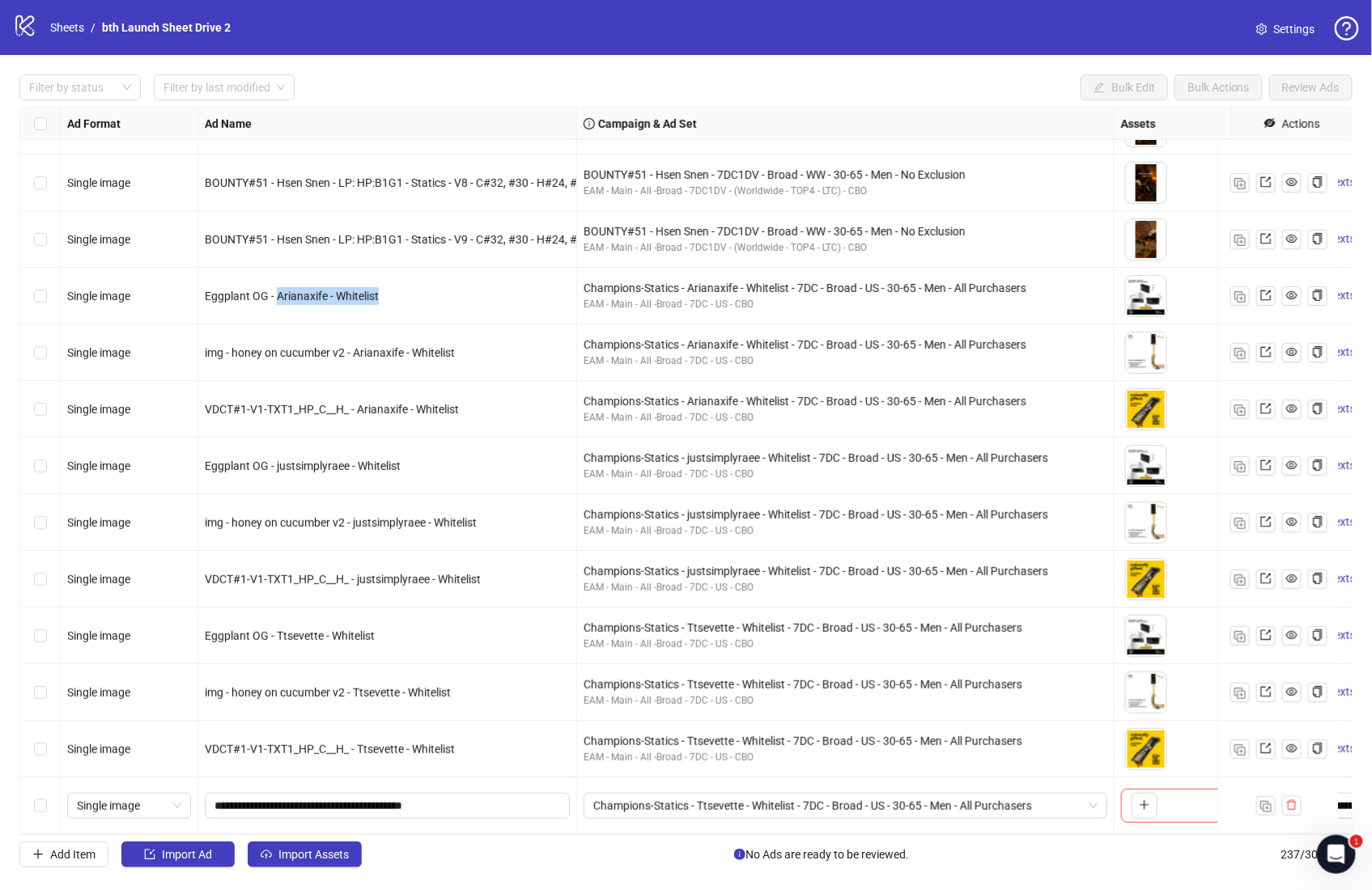 drag, startPoint x: 405, startPoint y: 289, endPoint x: 460, endPoint y: 288, distance: 55.00909 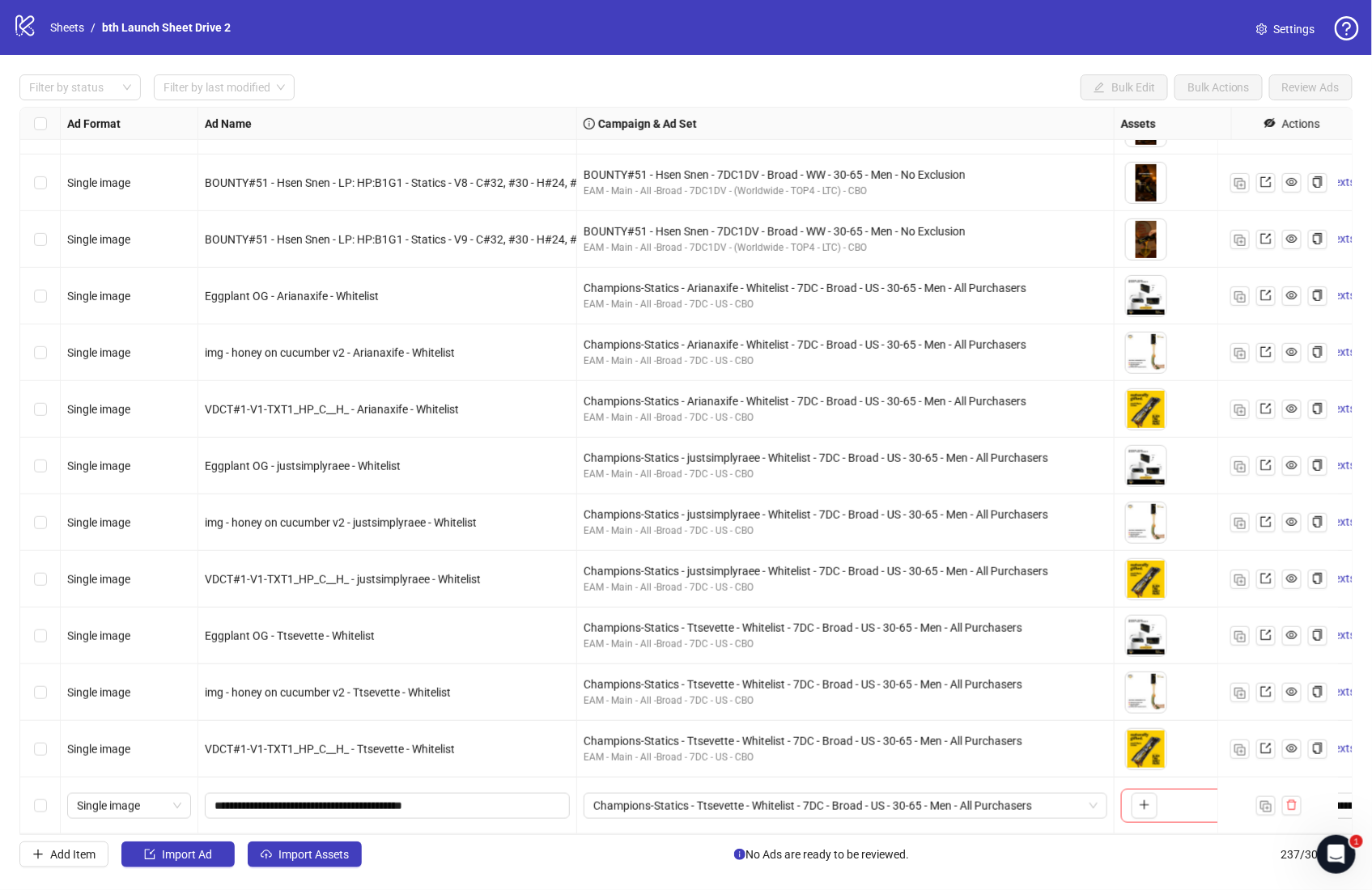 click on "img - honey on cucumber v2 - Ttsevette - Whitelist" at bounding box center (388, 693) 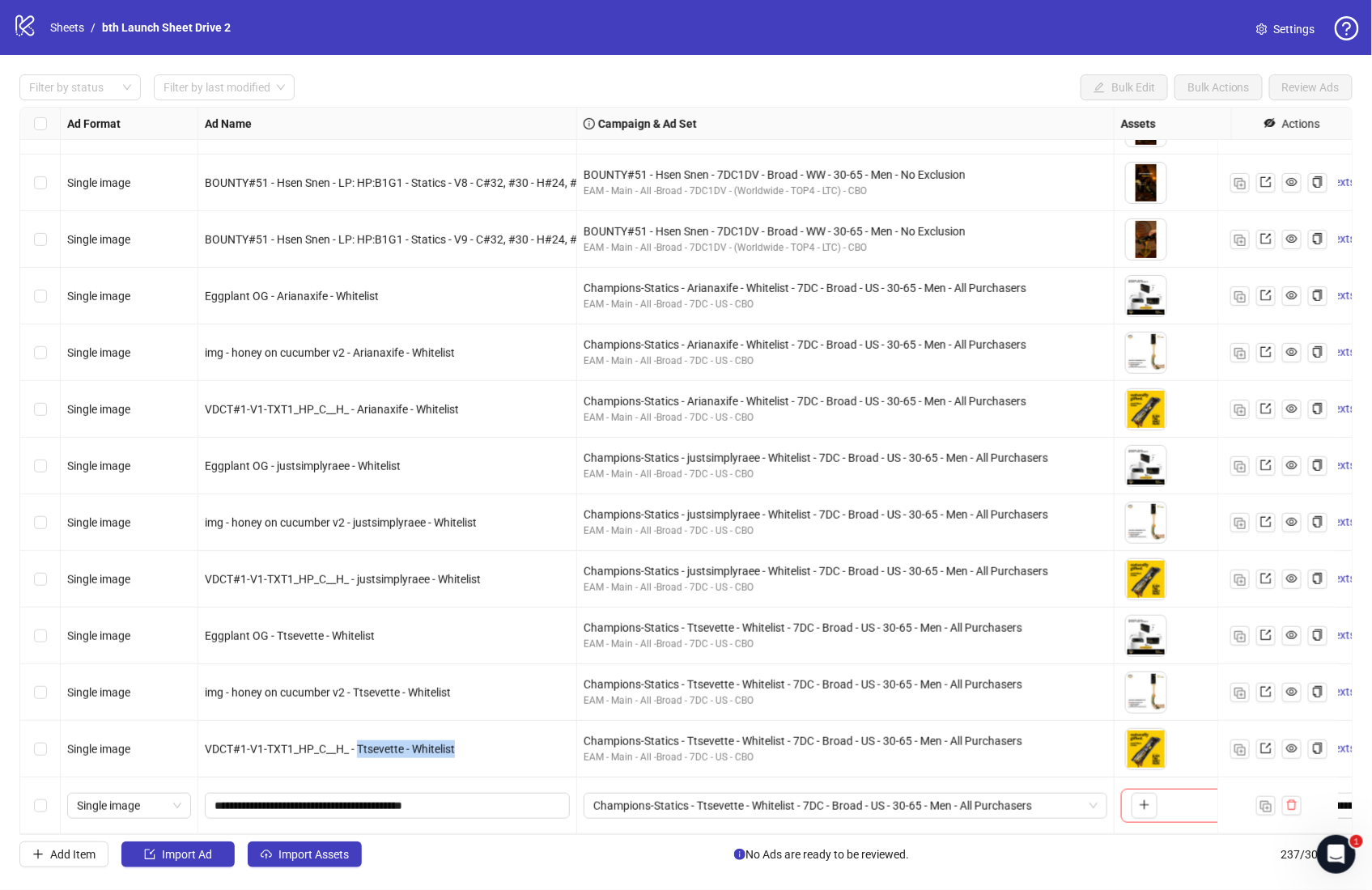 drag, startPoint x: 362, startPoint y: 735, endPoint x: 554, endPoint y: 735, distance: 192 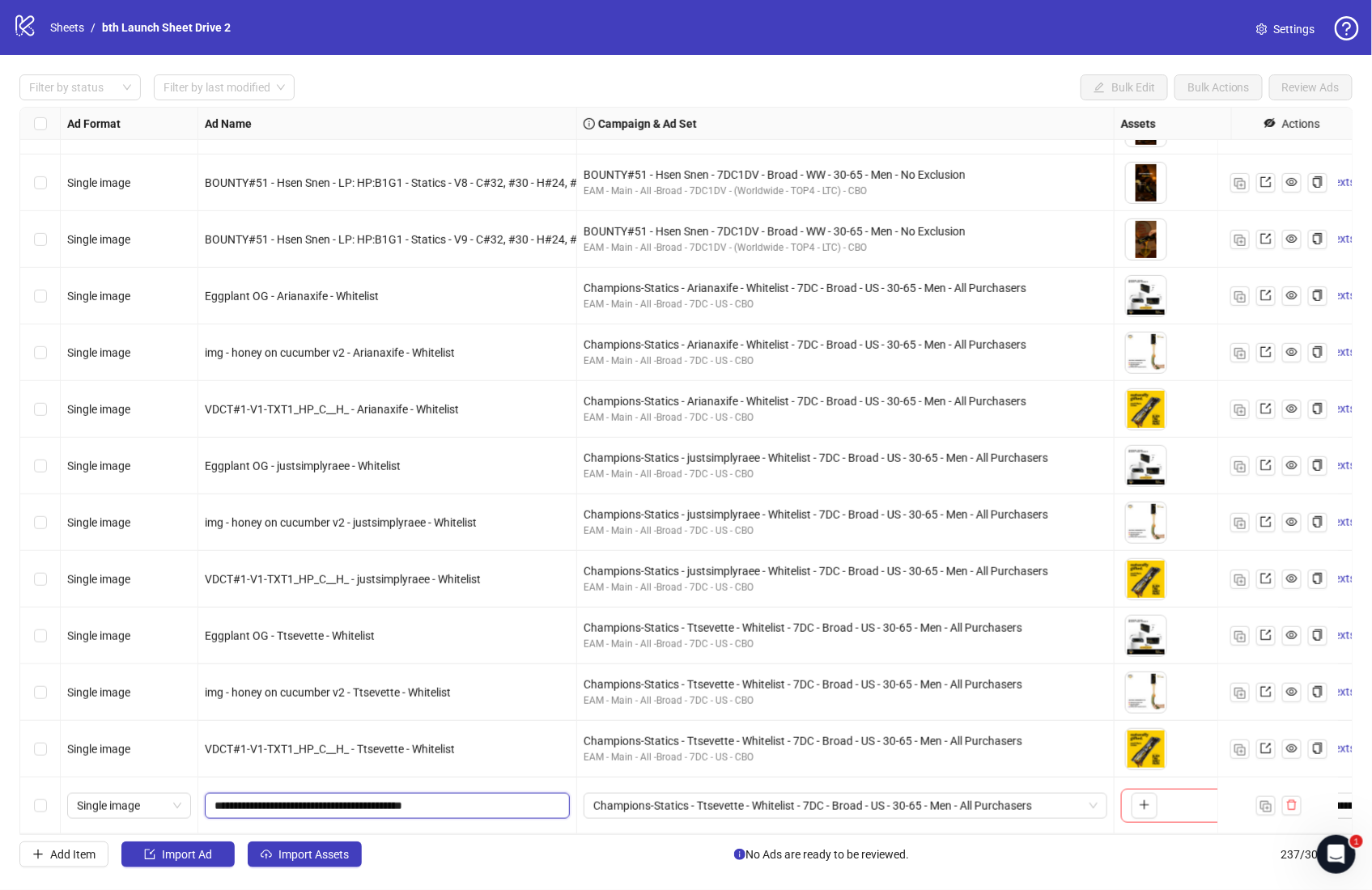 click on "**********" at bounding box center (385, 806) 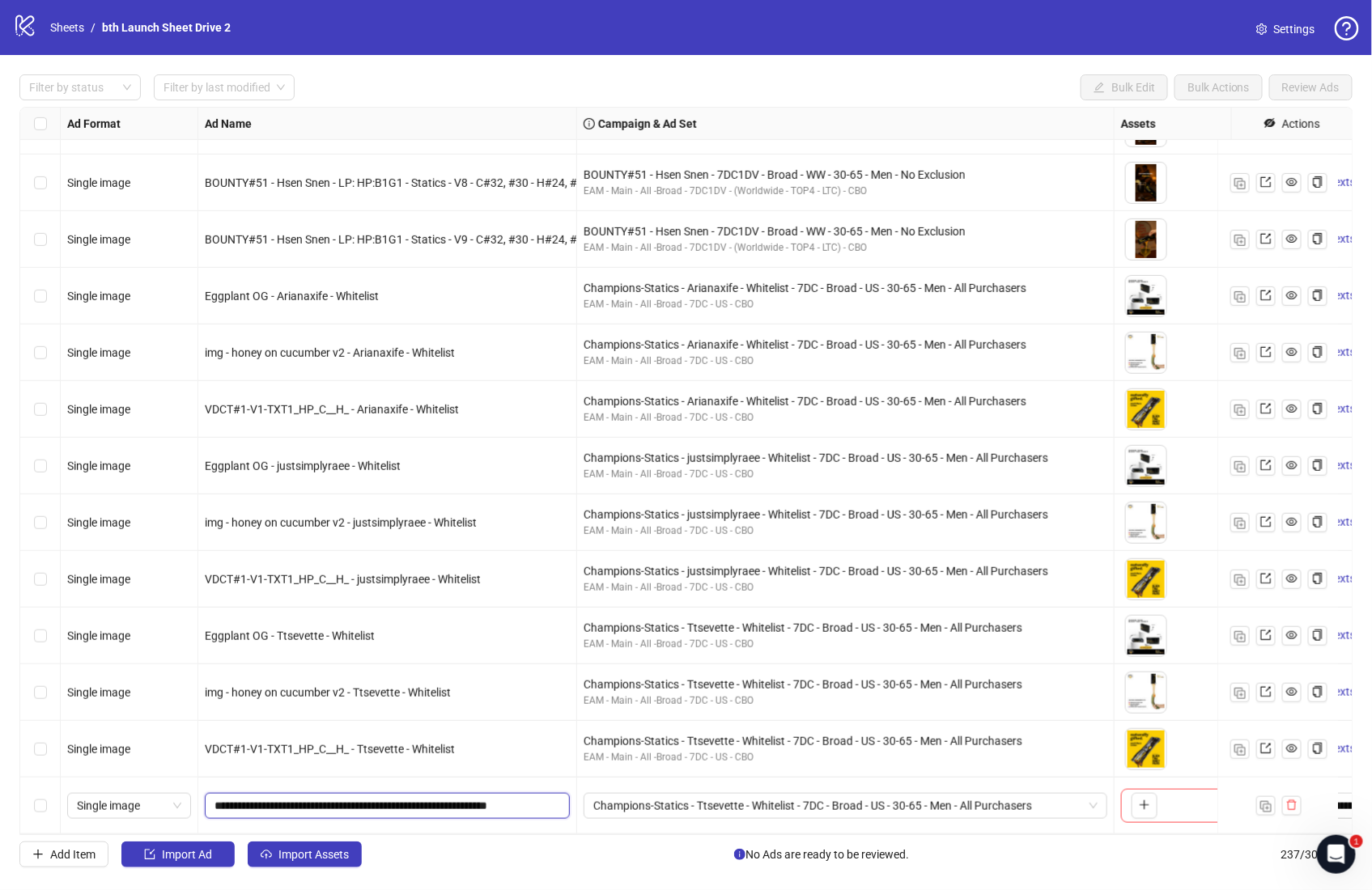 scroll, scrollTop: 0, scrollLeft: 11, axis: horizontal 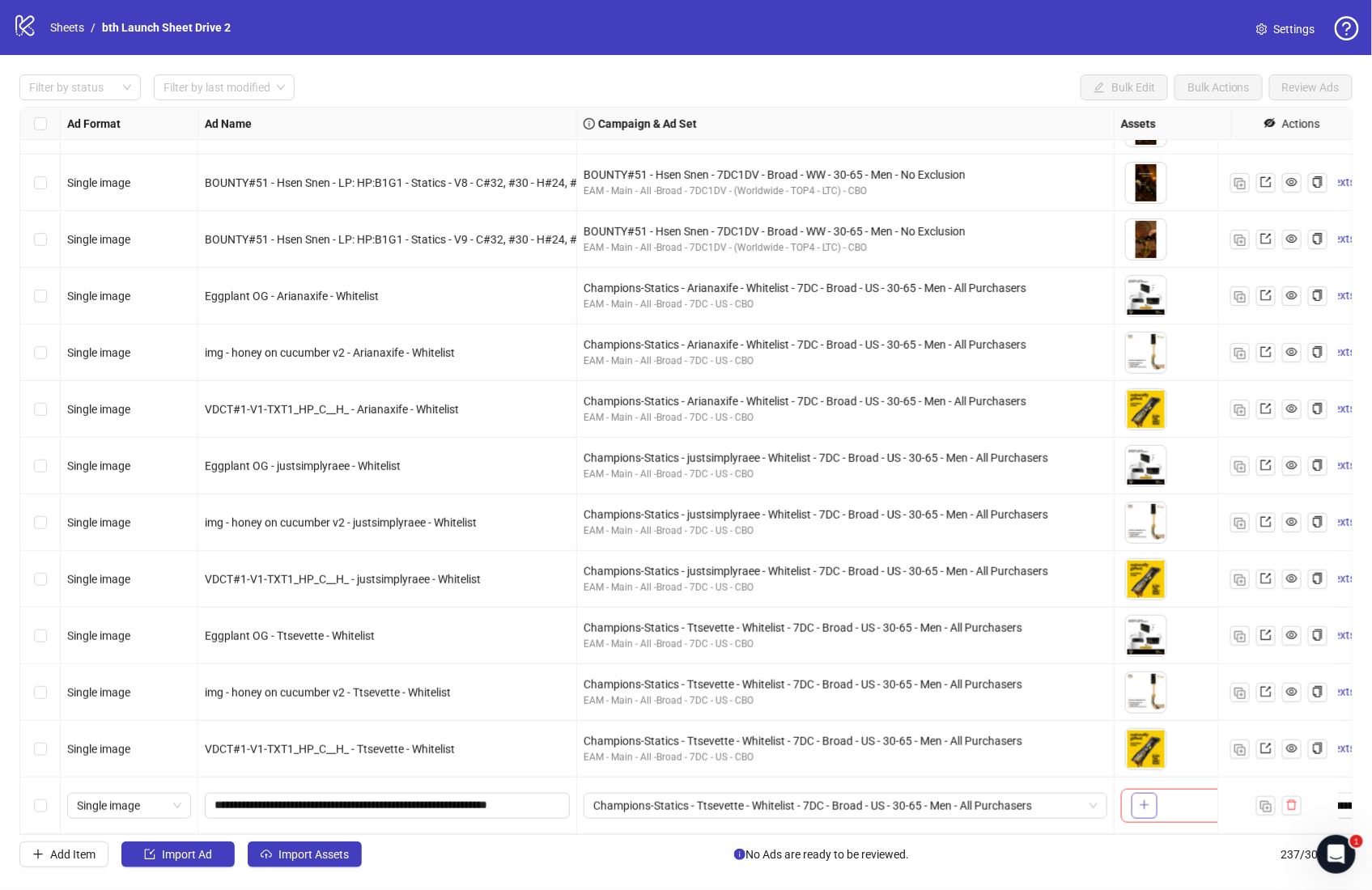 click 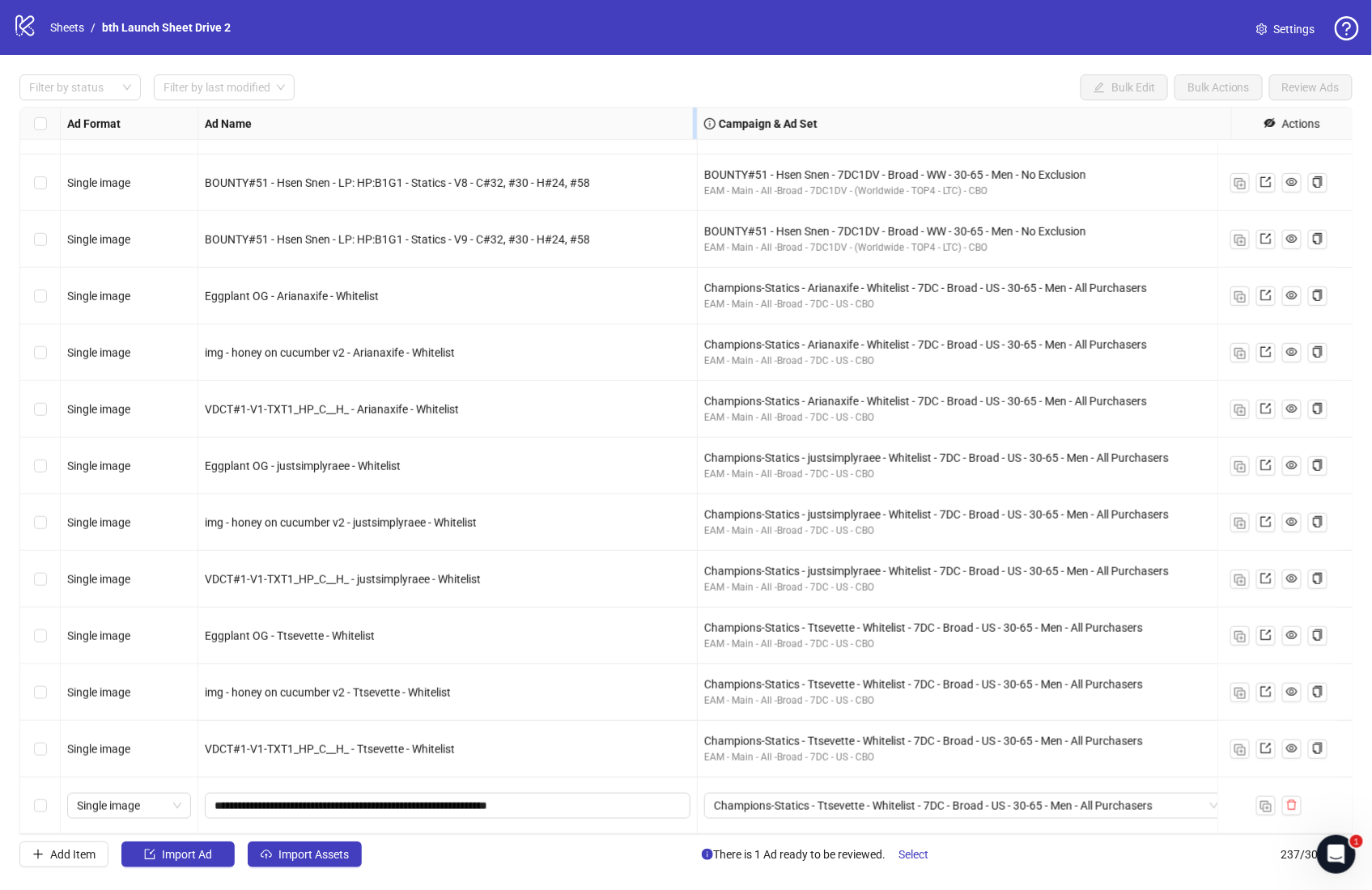 drag, startPoint x: 576, startPoint y: 123, endPoint x: 696, endPoint y: 121, distance: 120.01667 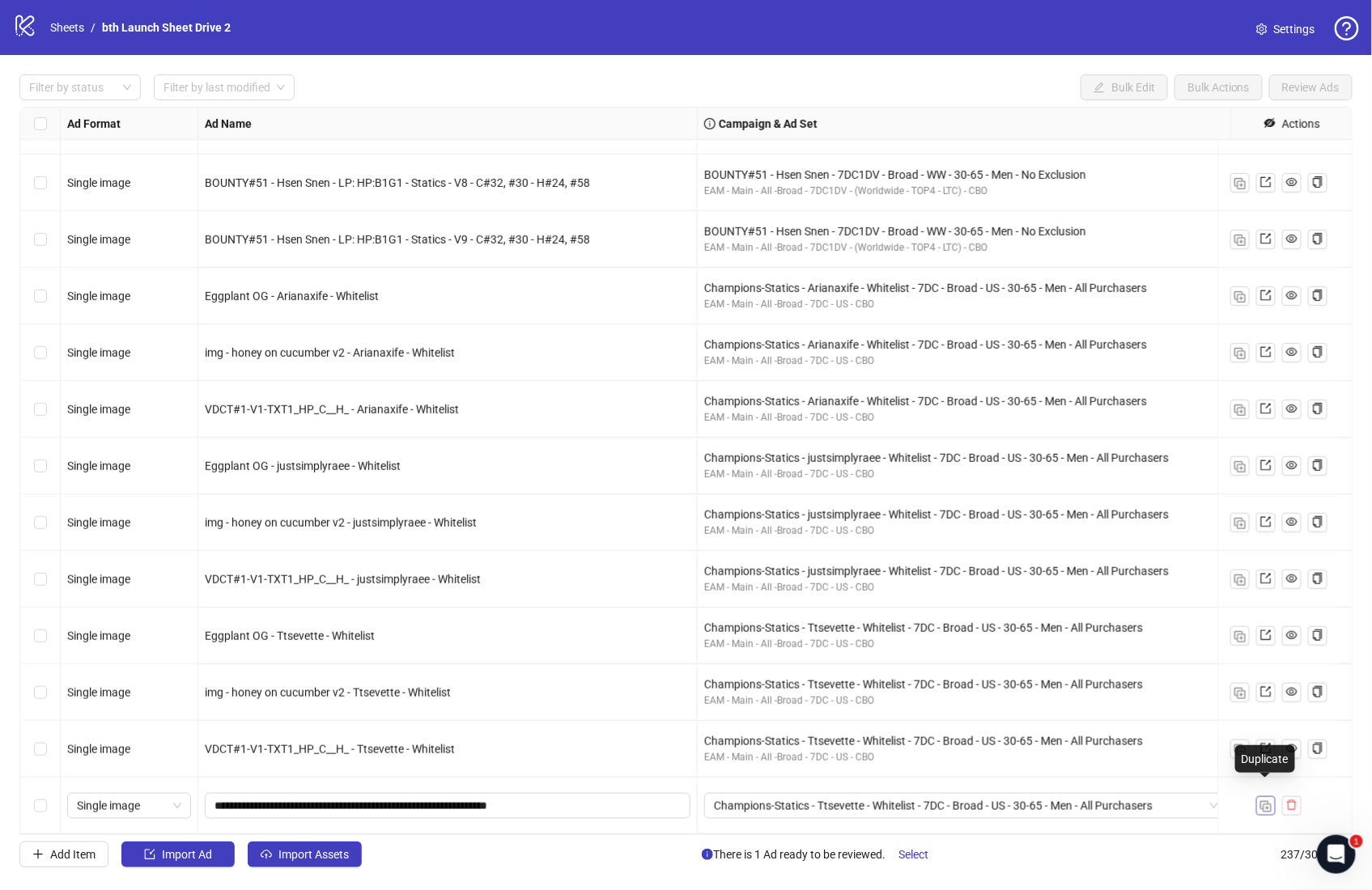 click at bounding box center (1266, 807) 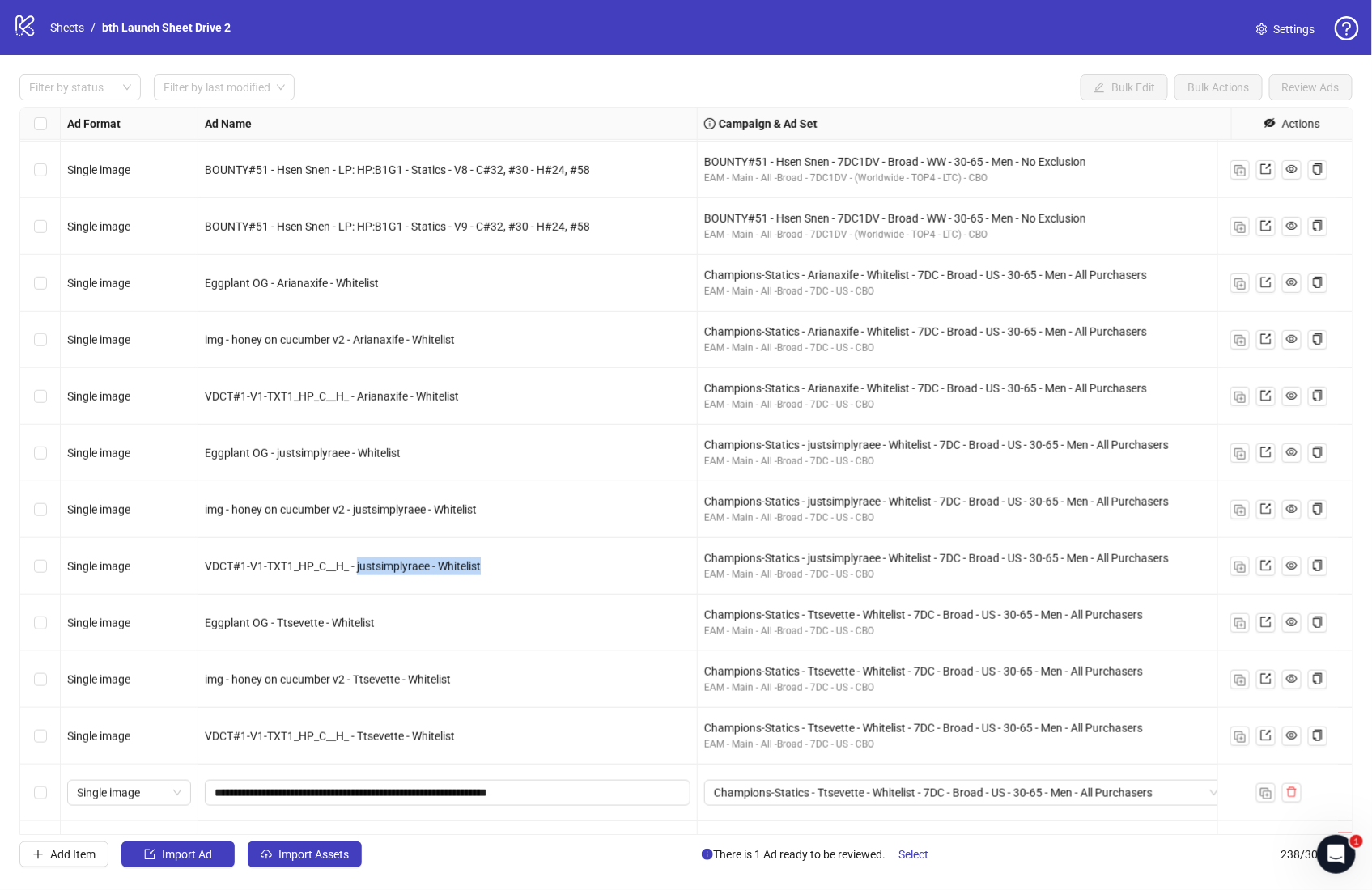 drag, startPoint x: 359, startPoint y: 566, endPoint x: 623, endPoint y: 570, distance: 264.0303 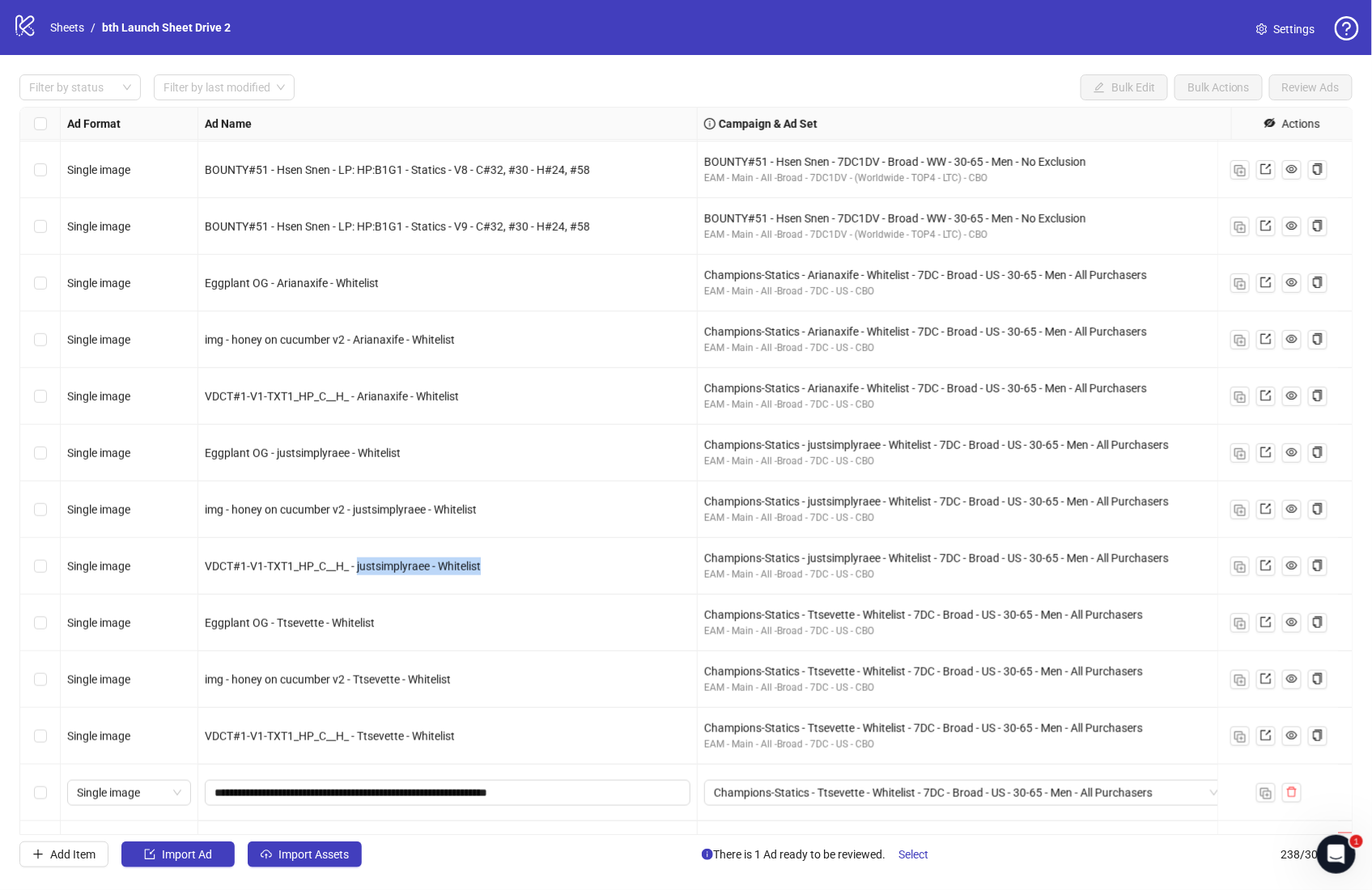 copy on "justsimplyraee - Whitelist" 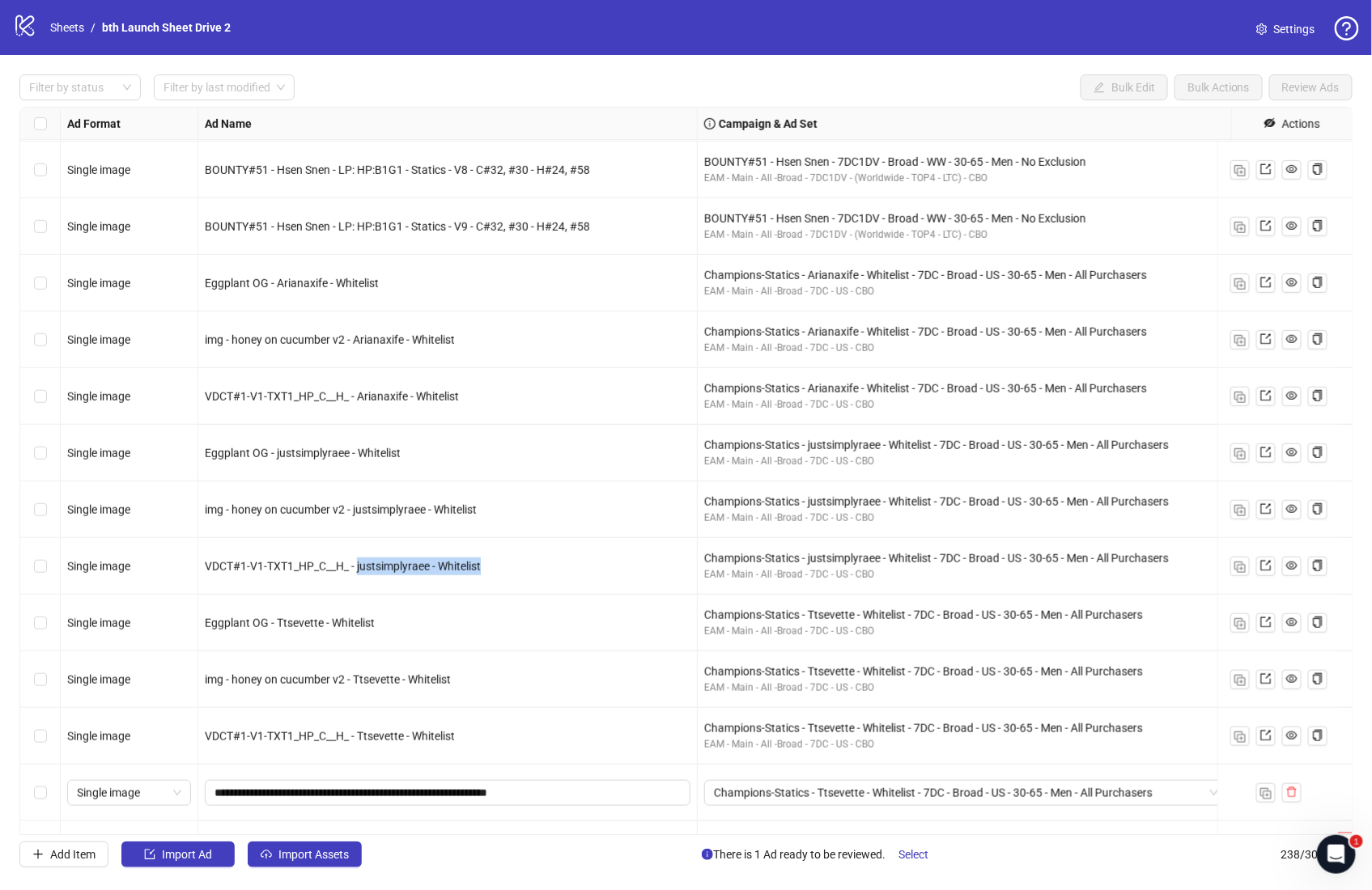 scroll, scrollTop: 12798, scrollLeft: 0, axis: vertical 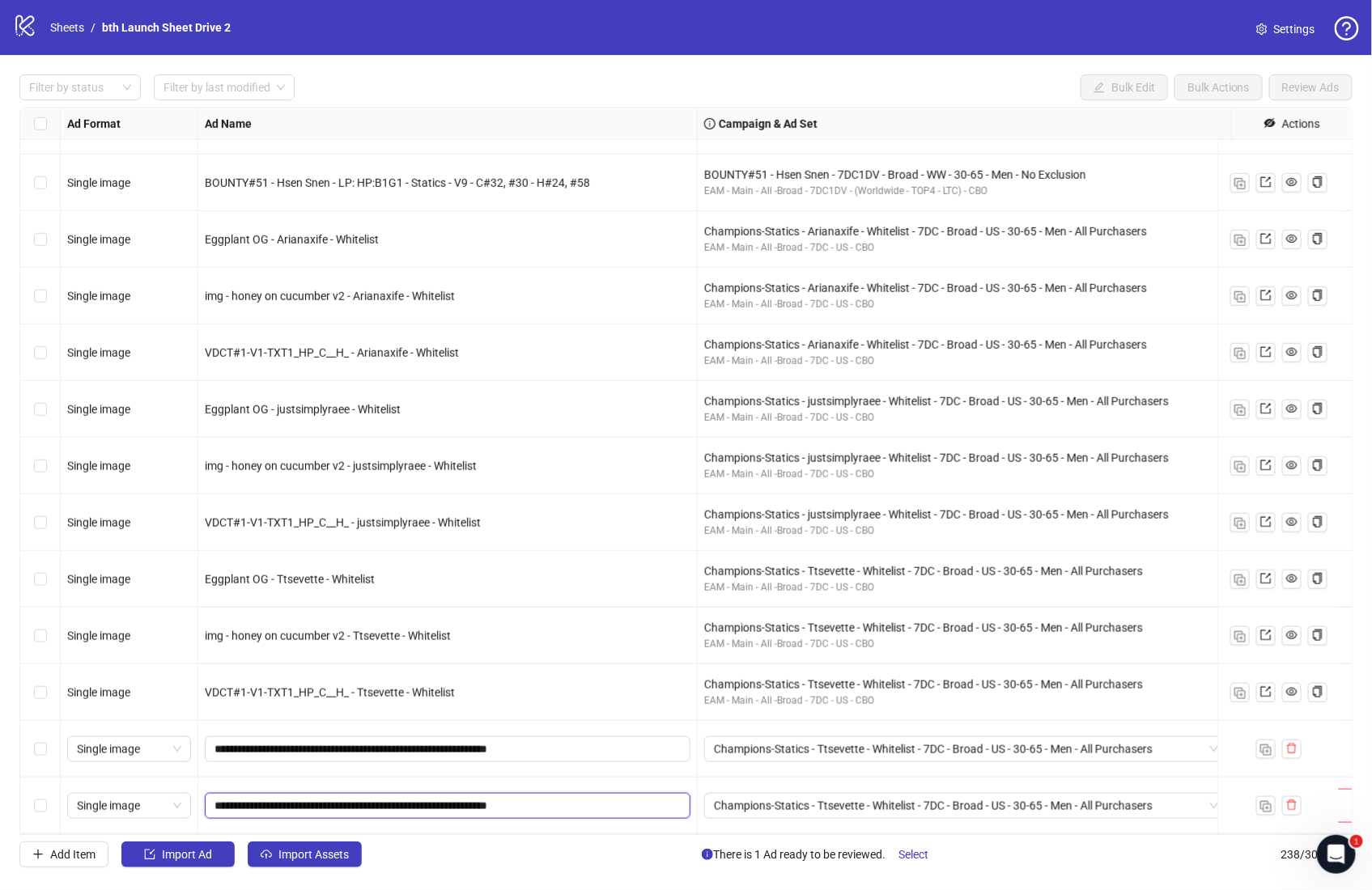 drag, startPoint x: 470, startPoint y: 787, endPoint x: 605, endPoint y: 789, distance: 135.01481 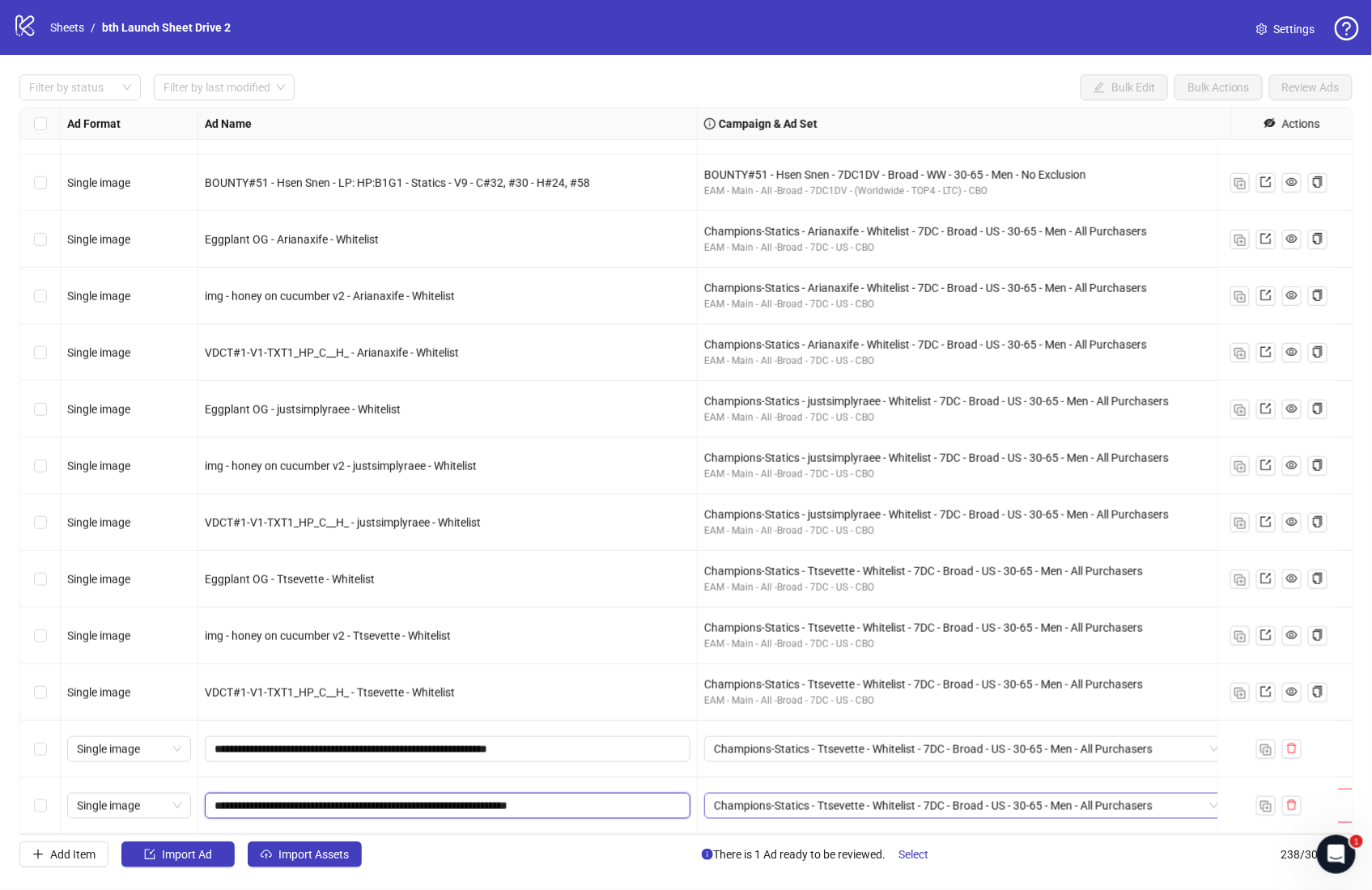 click on "Champions-Statics - Ttsevette - Whitelist - 7DC - Broad - US - 30-65 - Men - All Purchasers" at bounding box center (966, 806) 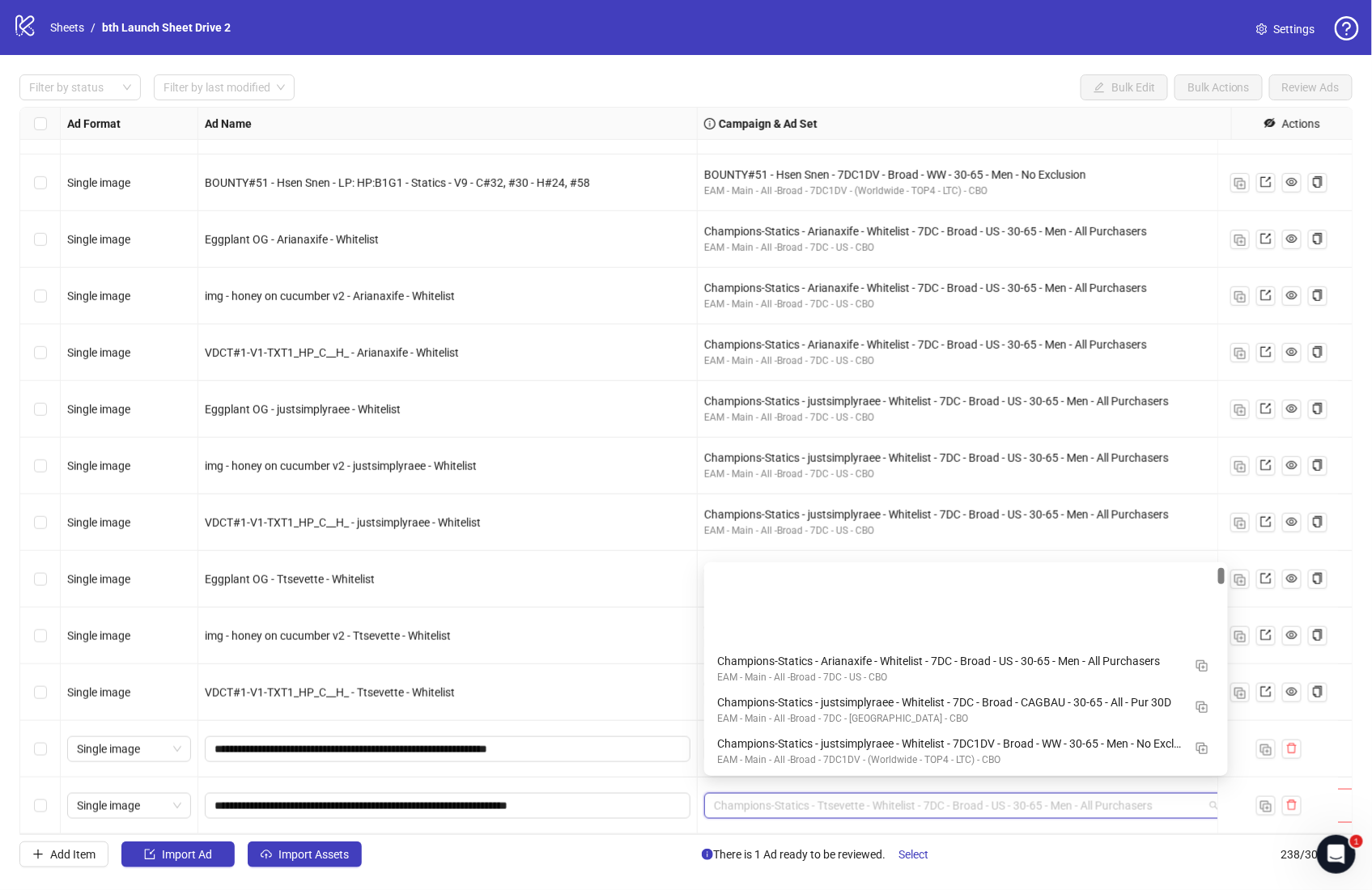 scroll, scrollTop: 123, scrollLeft: 0, axis: vertical 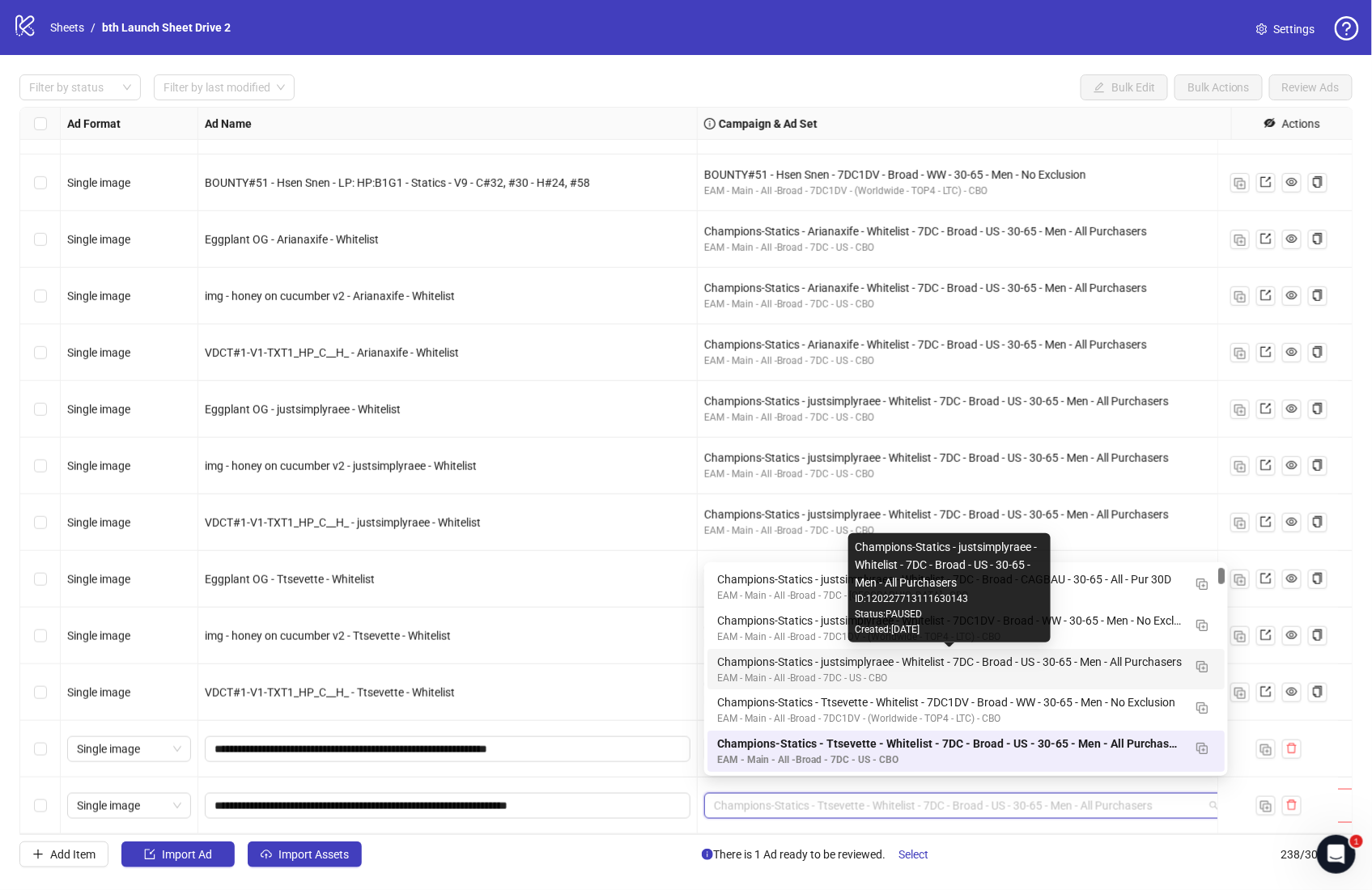 click on "Champions-Statics - justsimplyraee - Whitelist - 7DC - Broad - US - 30-65 - Men - All Purchasers" at bounding box center [949, 662] 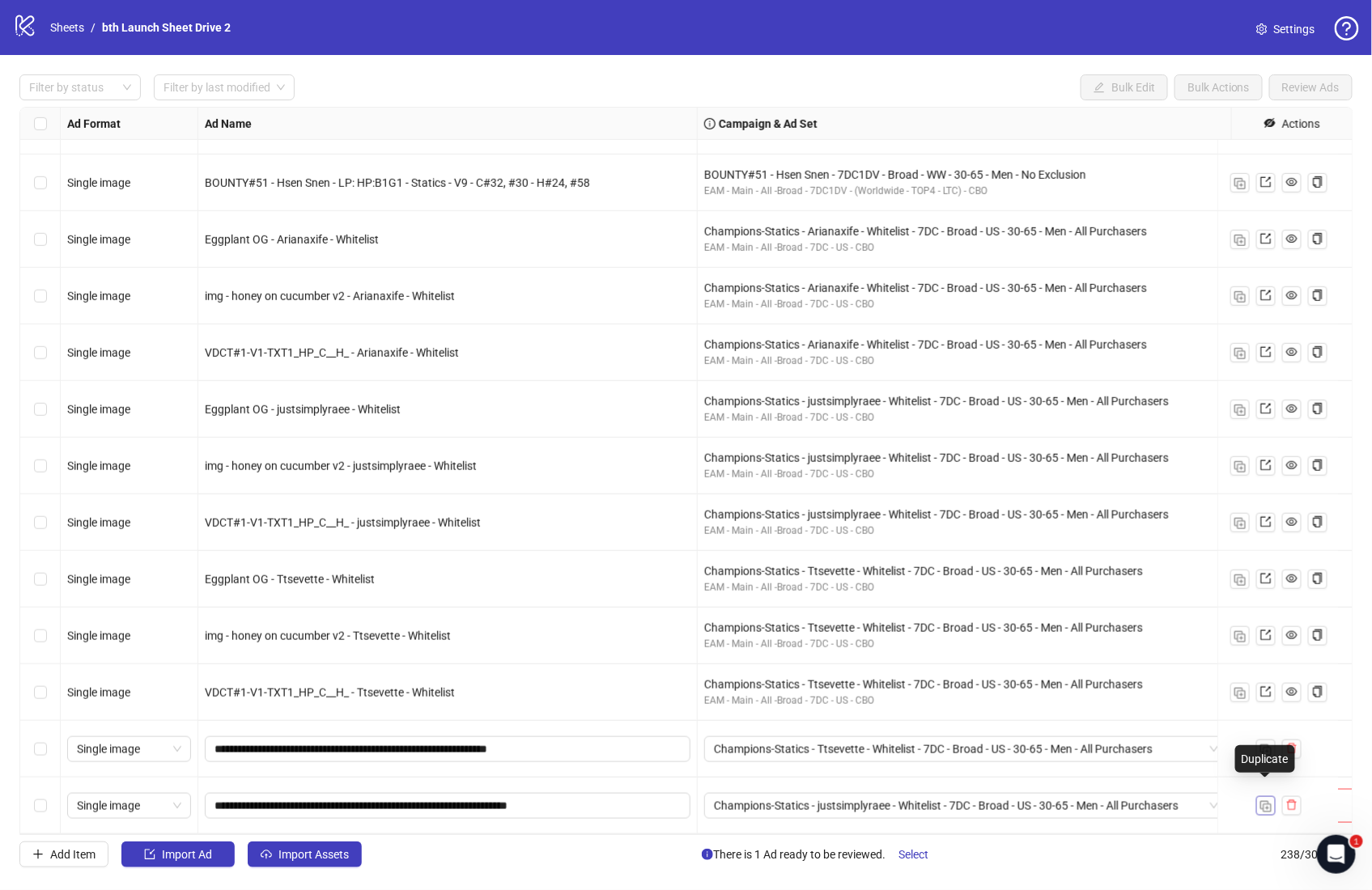 click at bounding box center [1266, 807] 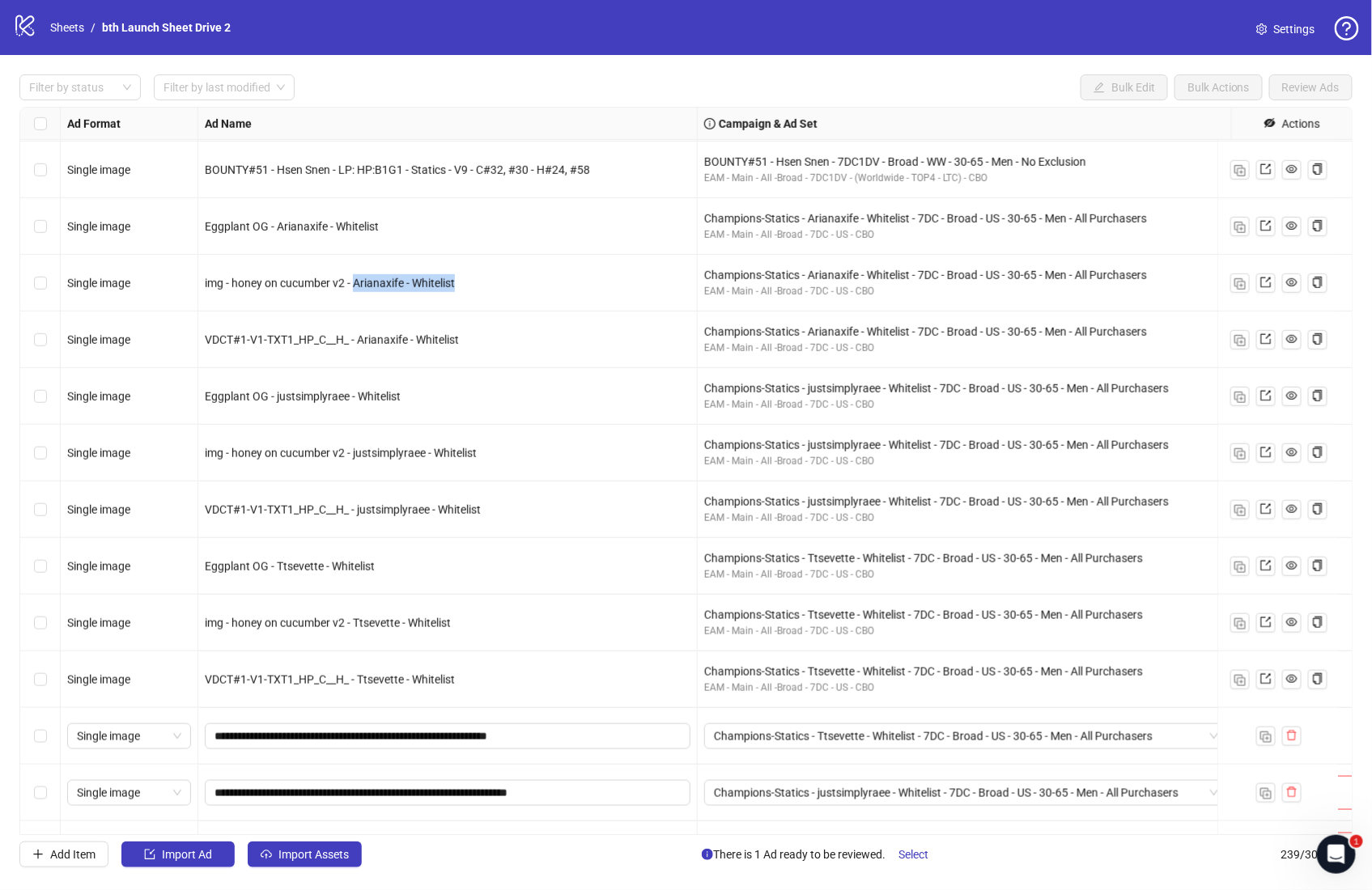 drag, startPoint x: 356, startPoint y: 284, endPoint x: 552, endPoint y: 283, distance: 196.00255 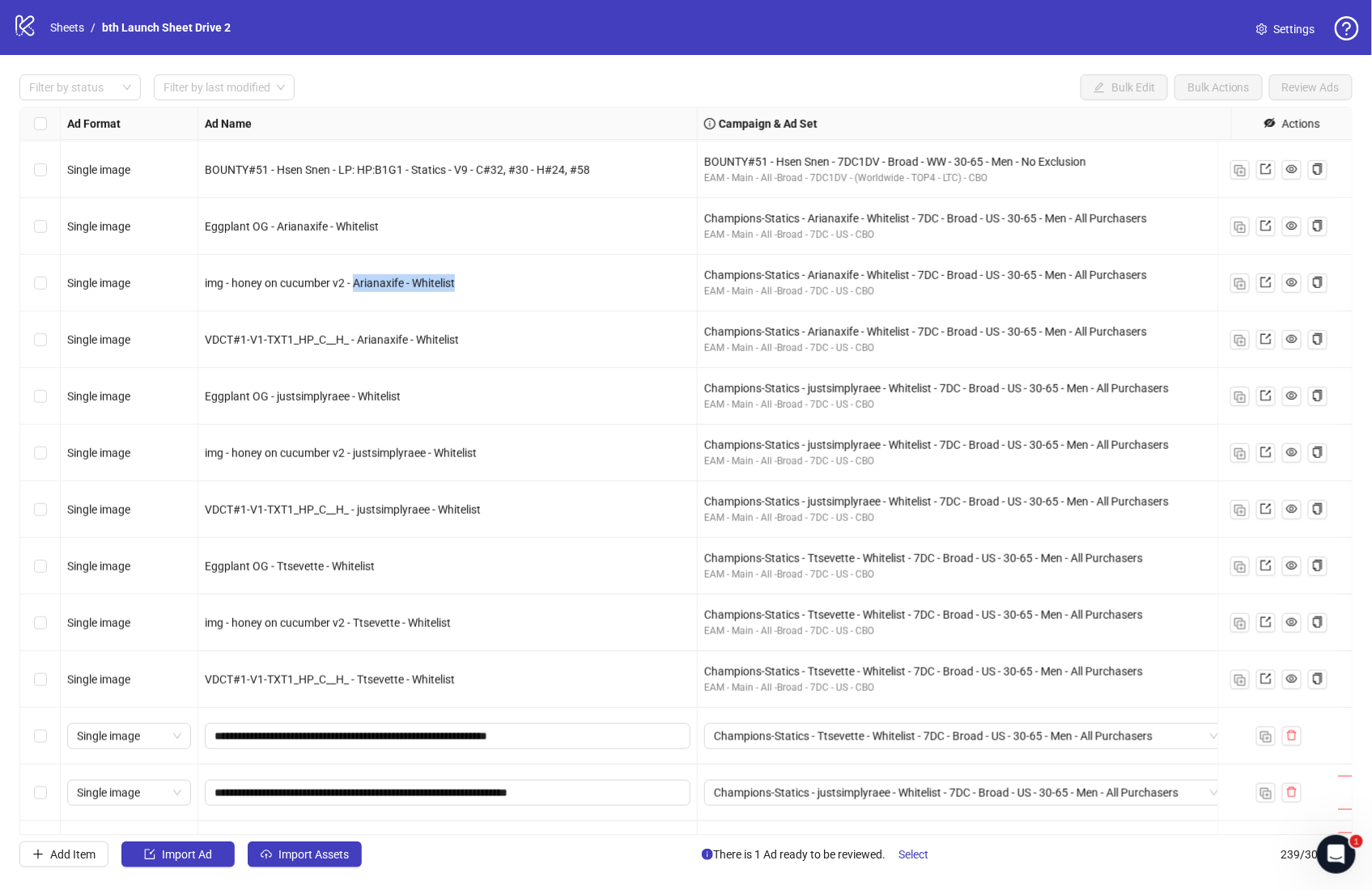 scroll, scrollTop: 12855, scrollLeft: 0, axis: vertical 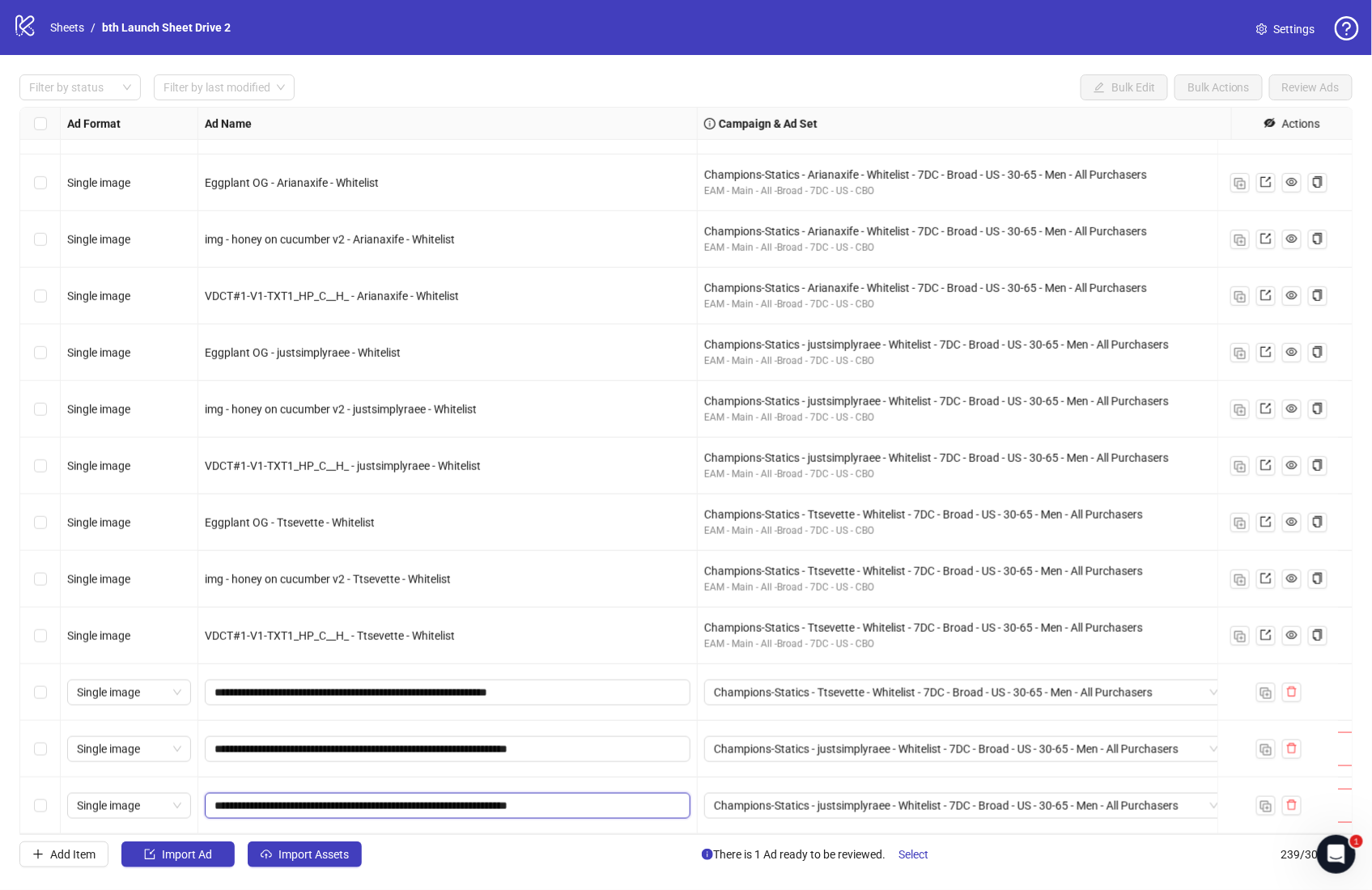 drag, startPoint x: 468, startPoint y: 794, endPoint x: 656, endPoint y: 796, distance: 188.01064 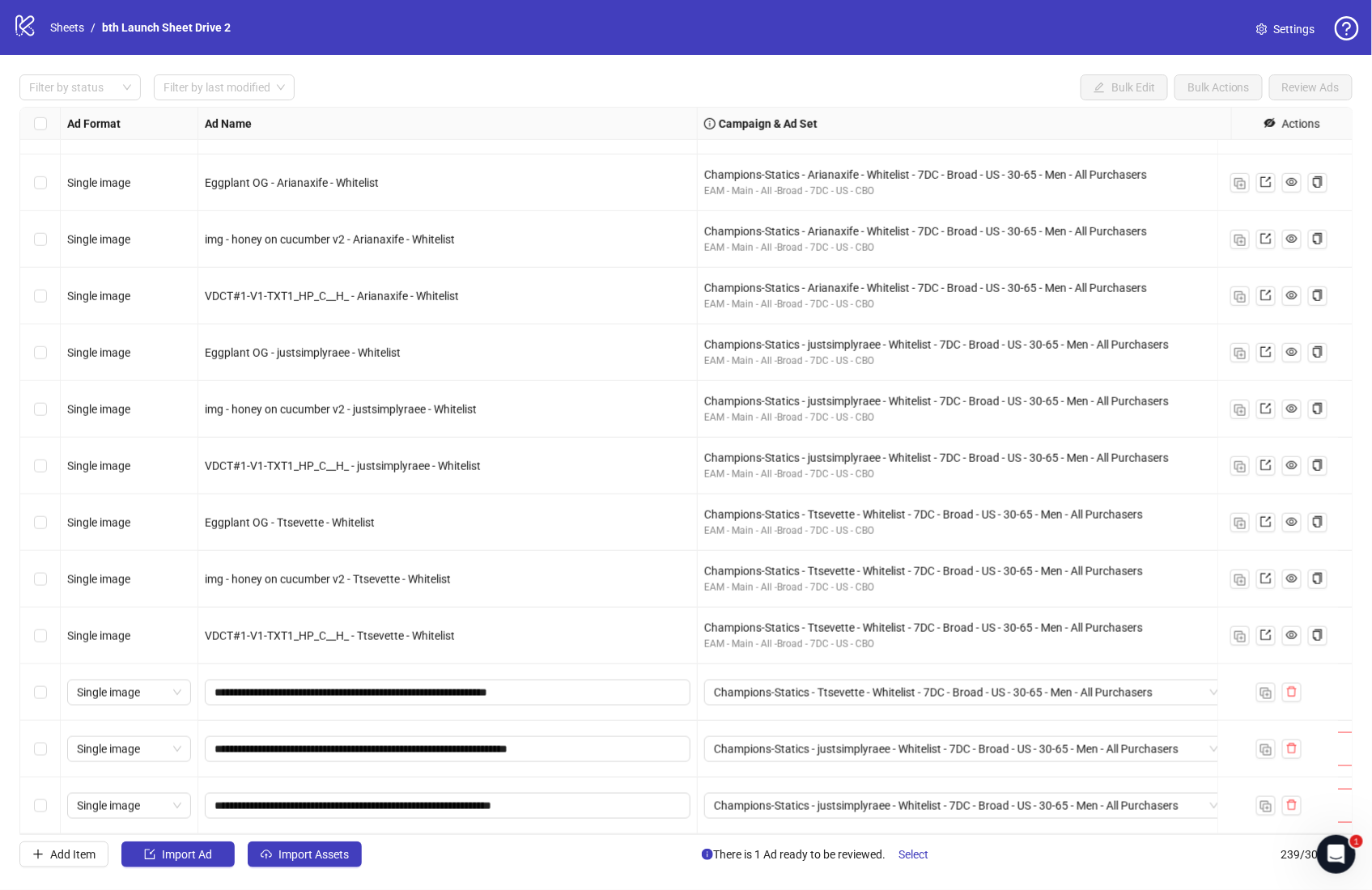 click on "Champions-Statics - justsimplyraee - Whitelist - 7DC - Broad - US - 30-65 - Men - All Purchasers" at bounding box center (966, 806) 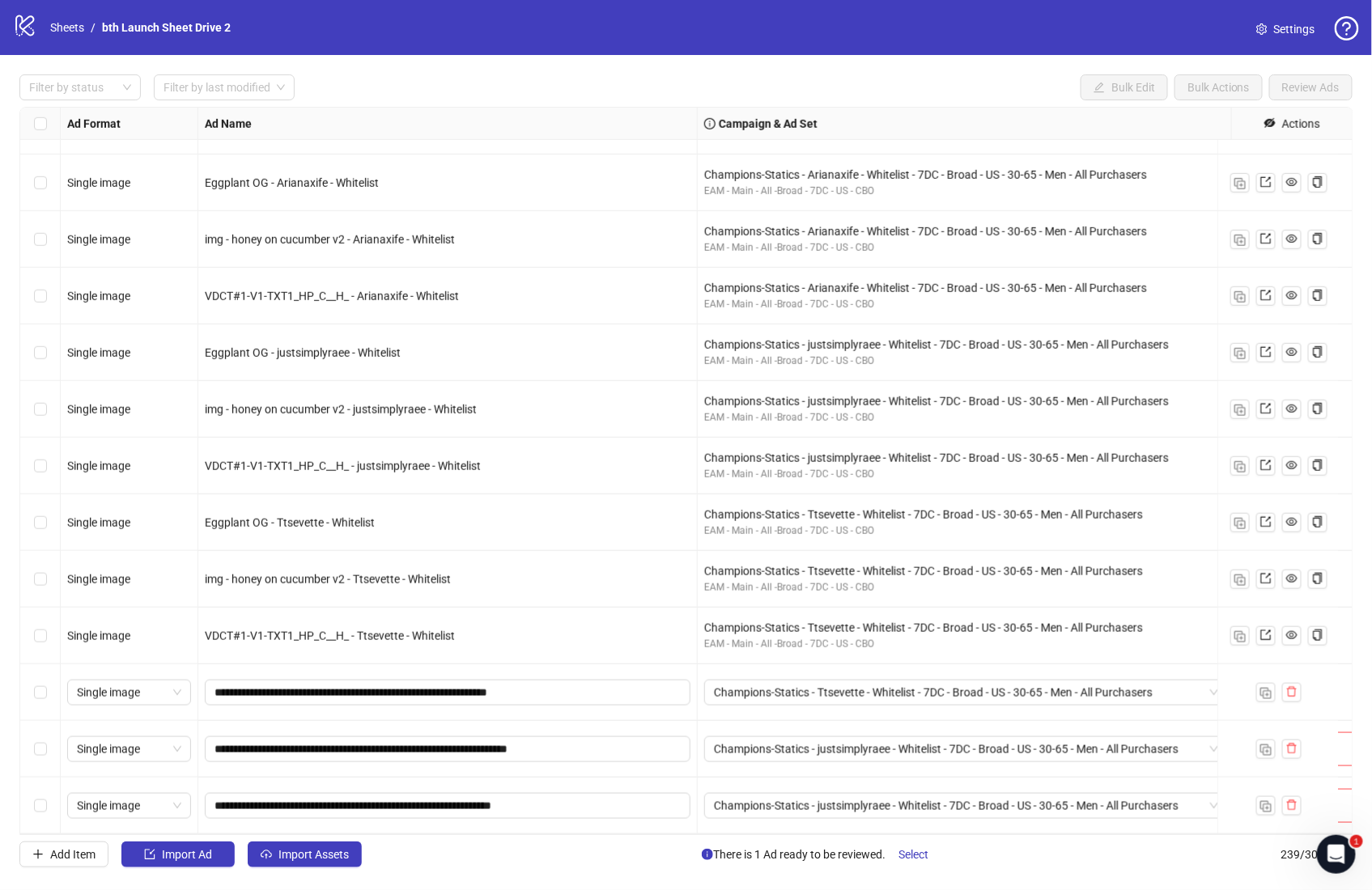 click on "Champions-Statics - justsimplyraee - Whitelist - 7DC - Broad - US - 30-65 - Men - All Purchasers" at bounding box center (966, 806) 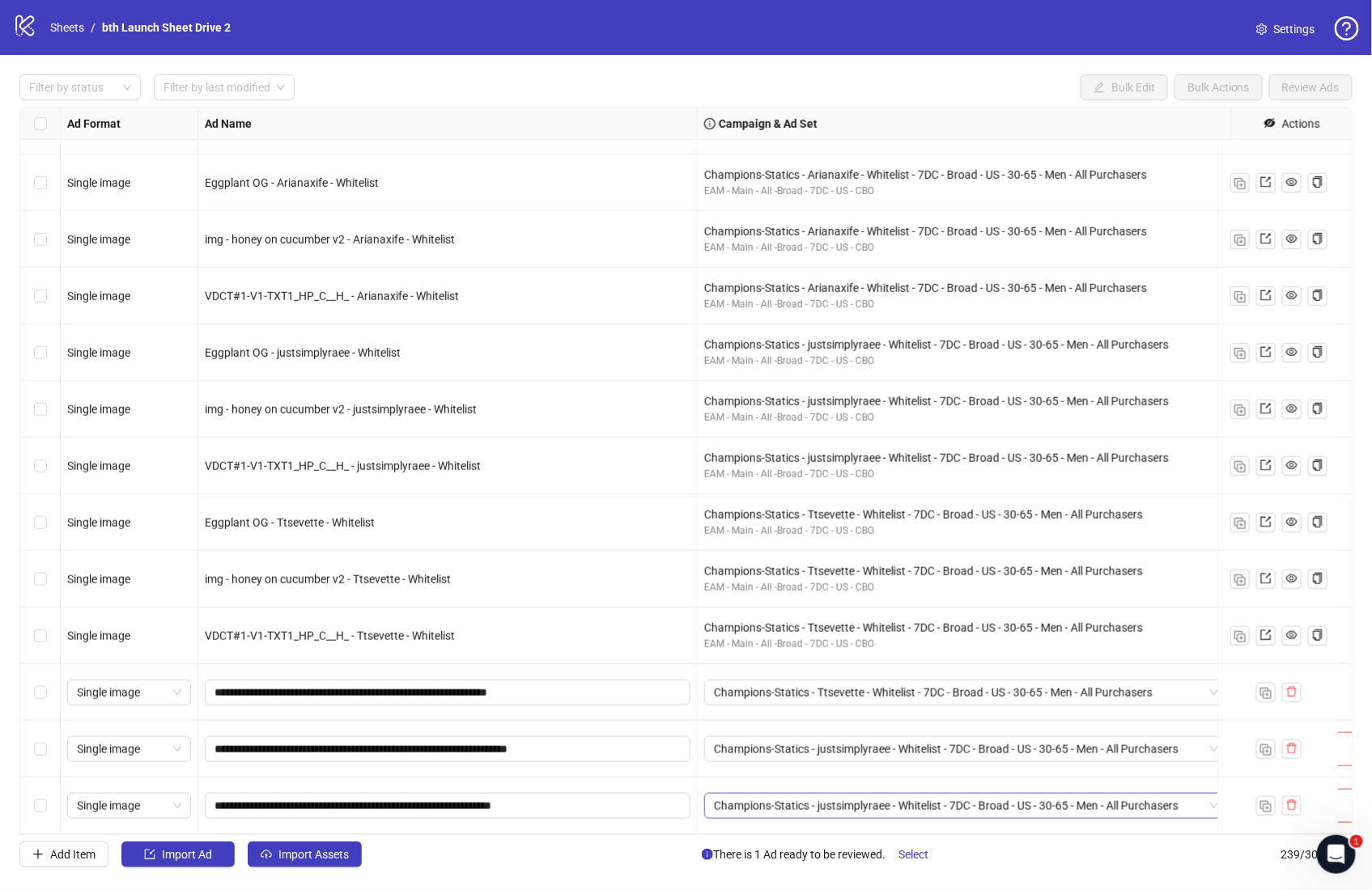 click on "Champions-Statics - justsimplyraee - Whitelist - 7DC - Broad - US - 30-65 - Men - All Purchasers" at bounding box center [966, 806] 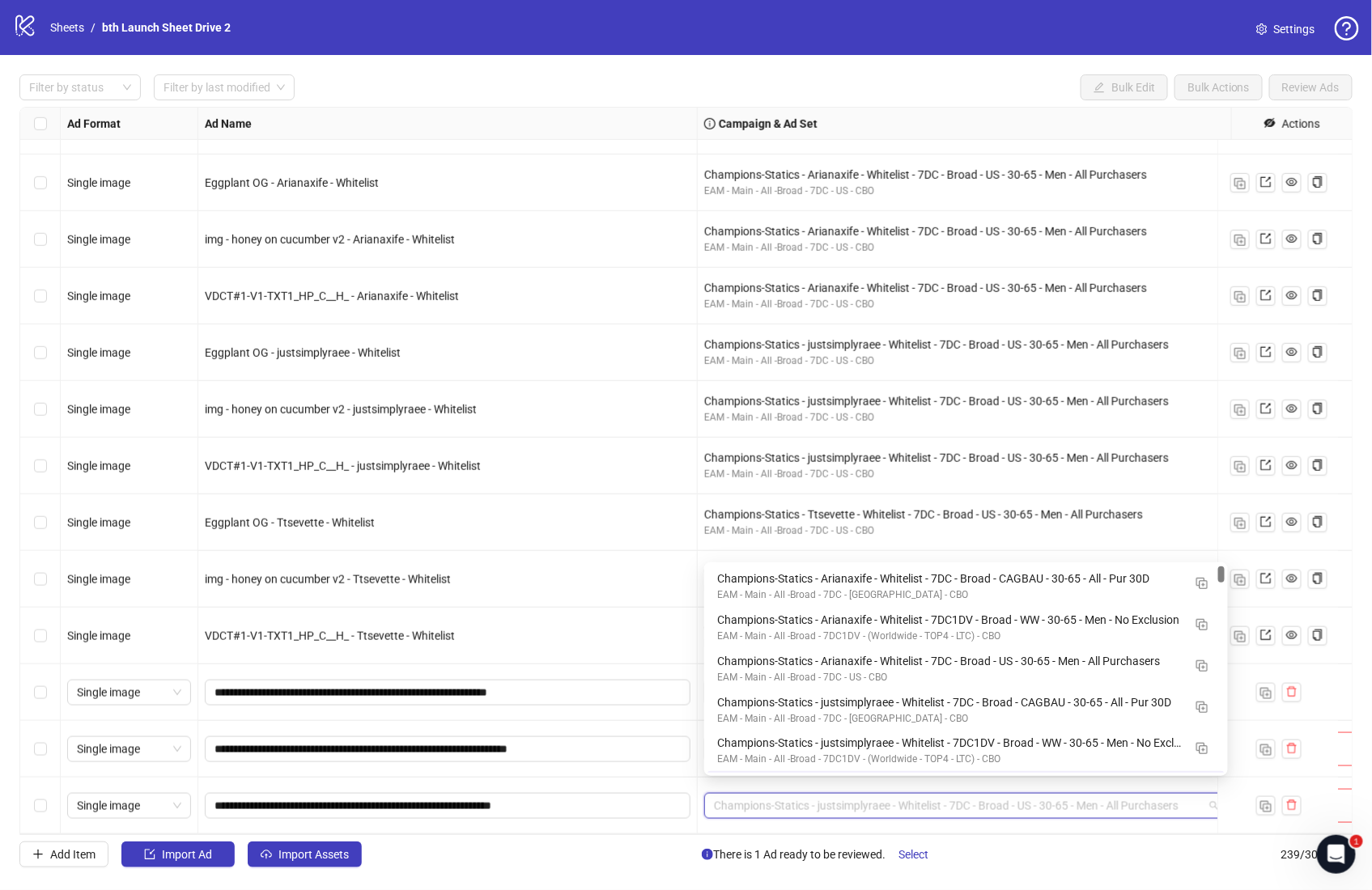 scroll, scrollTop: 40, scrollLeft: 0, axis: vertical 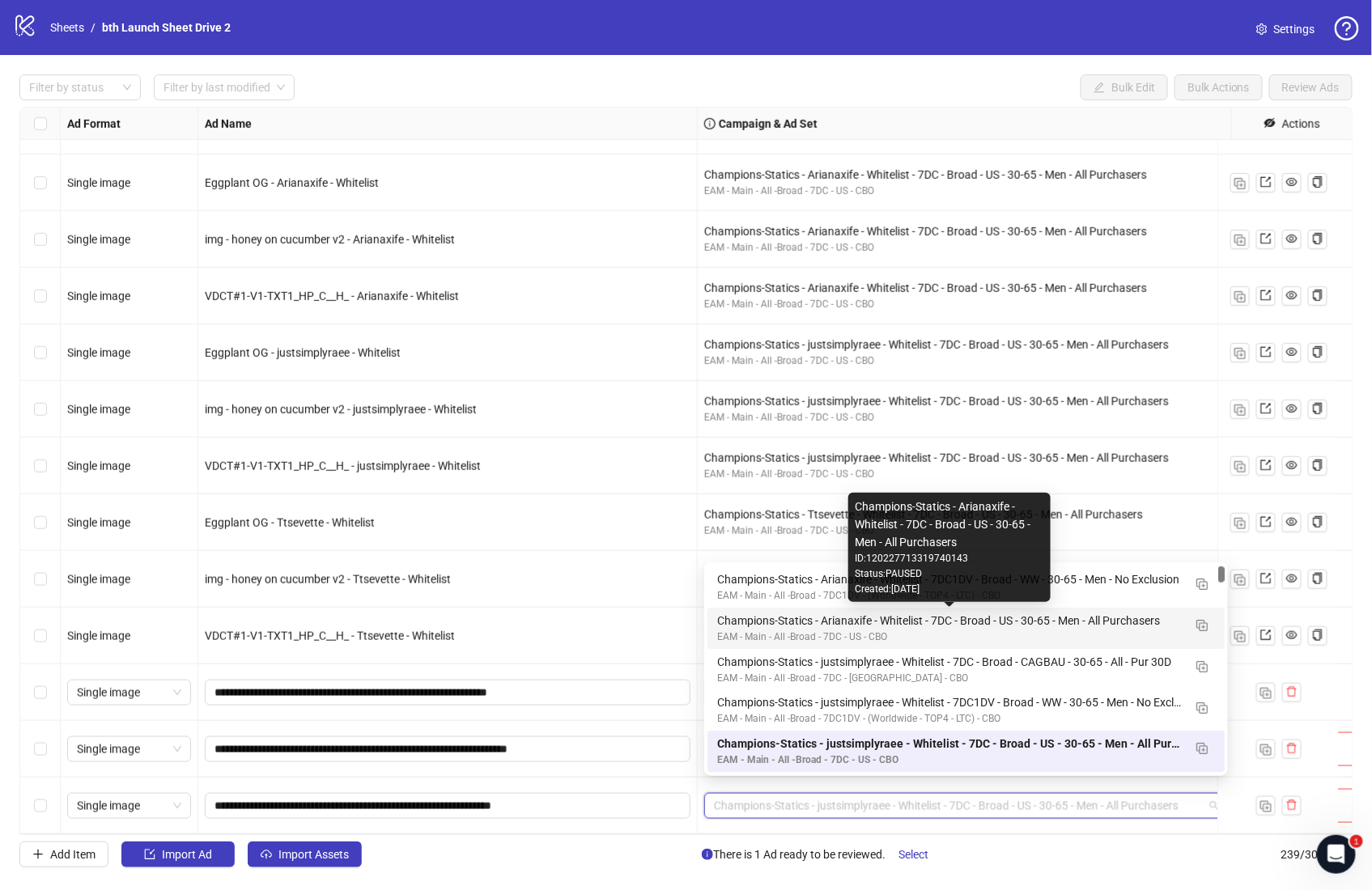click on "Champions-Statics - Arianaxife - Whitelist - 7DC - Broad - US - 30-65 - Men - All Purchasers" at bounding box center [949, 621] 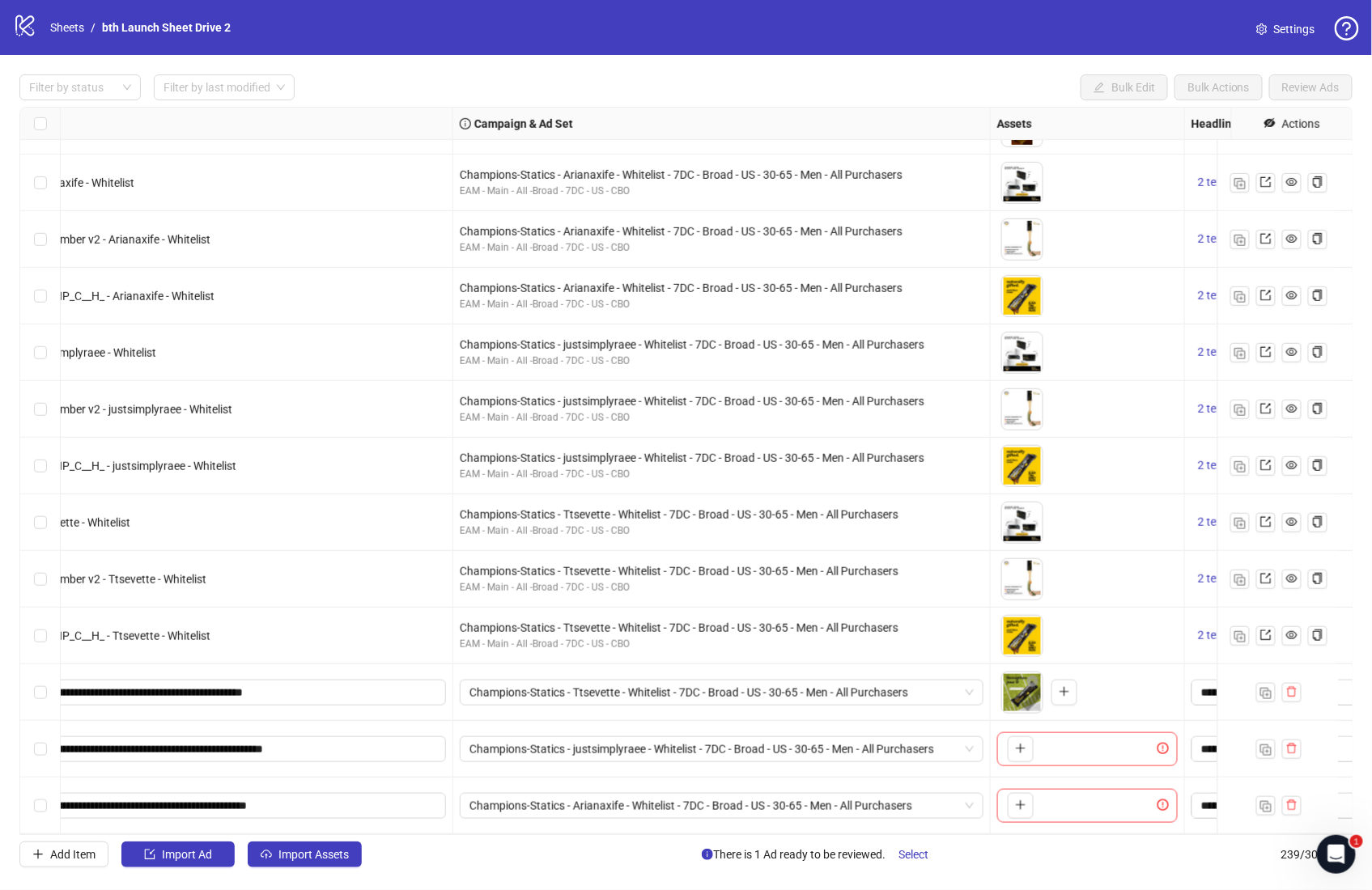scroll, scrollTop: 12855, scrollLeft: 260, axis: both 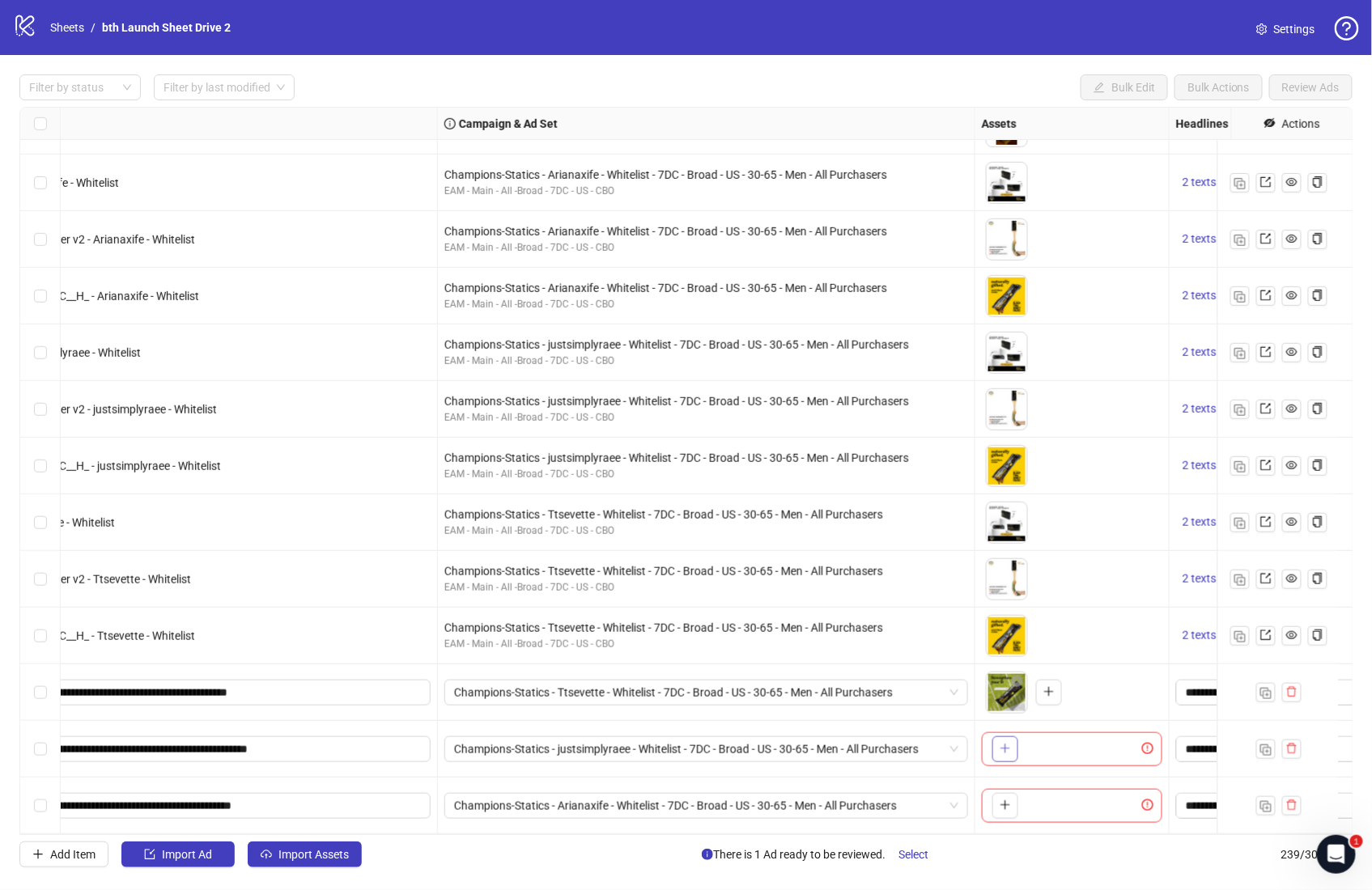 click at bounding box center [1005, 749] 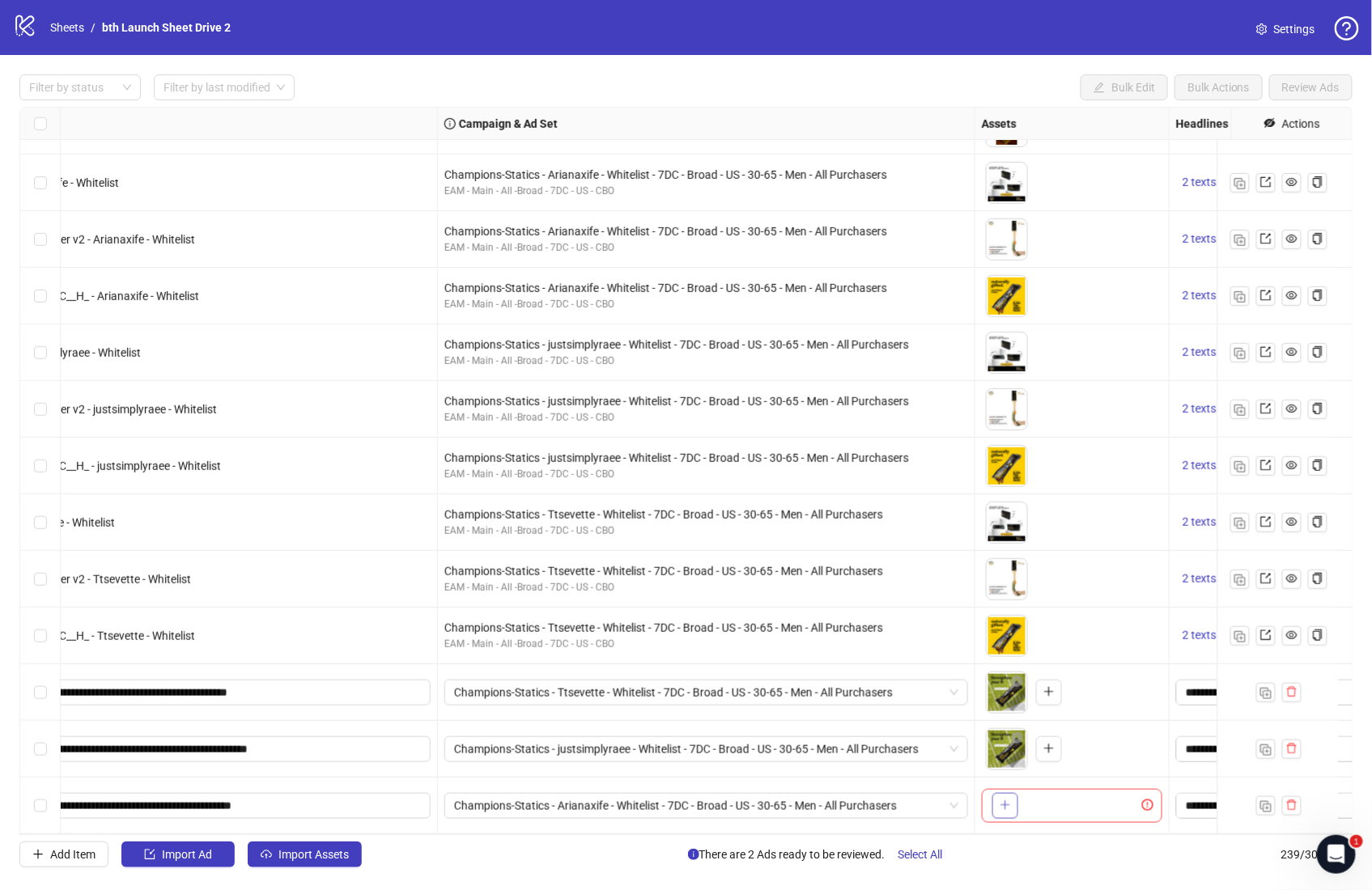 click at bounding box center (1005, 806) 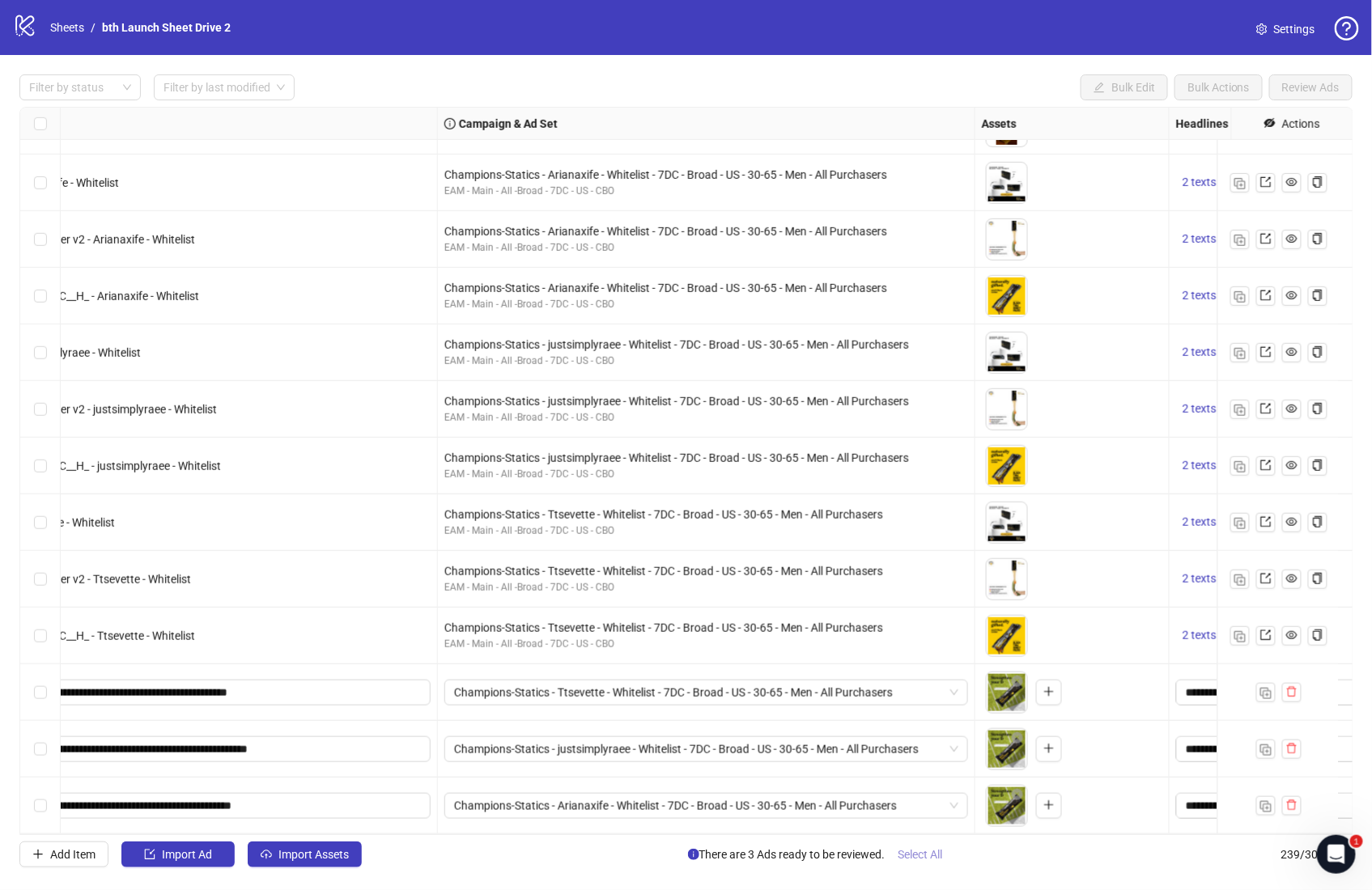 click on "Select All" at bounding box center (920, 854) 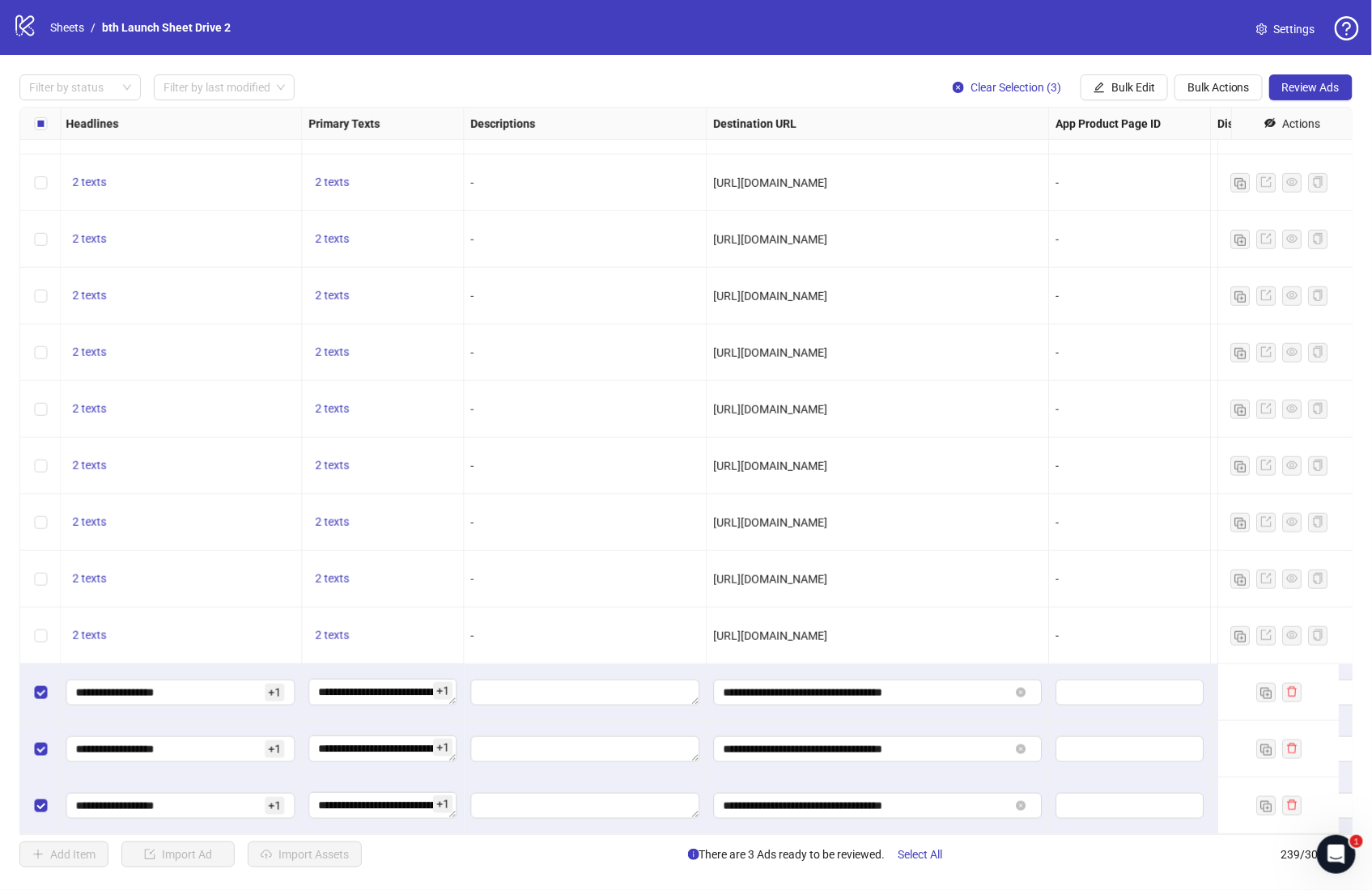 scroll, scrollTop: 12855, scrollLeft: 1371, axis: both 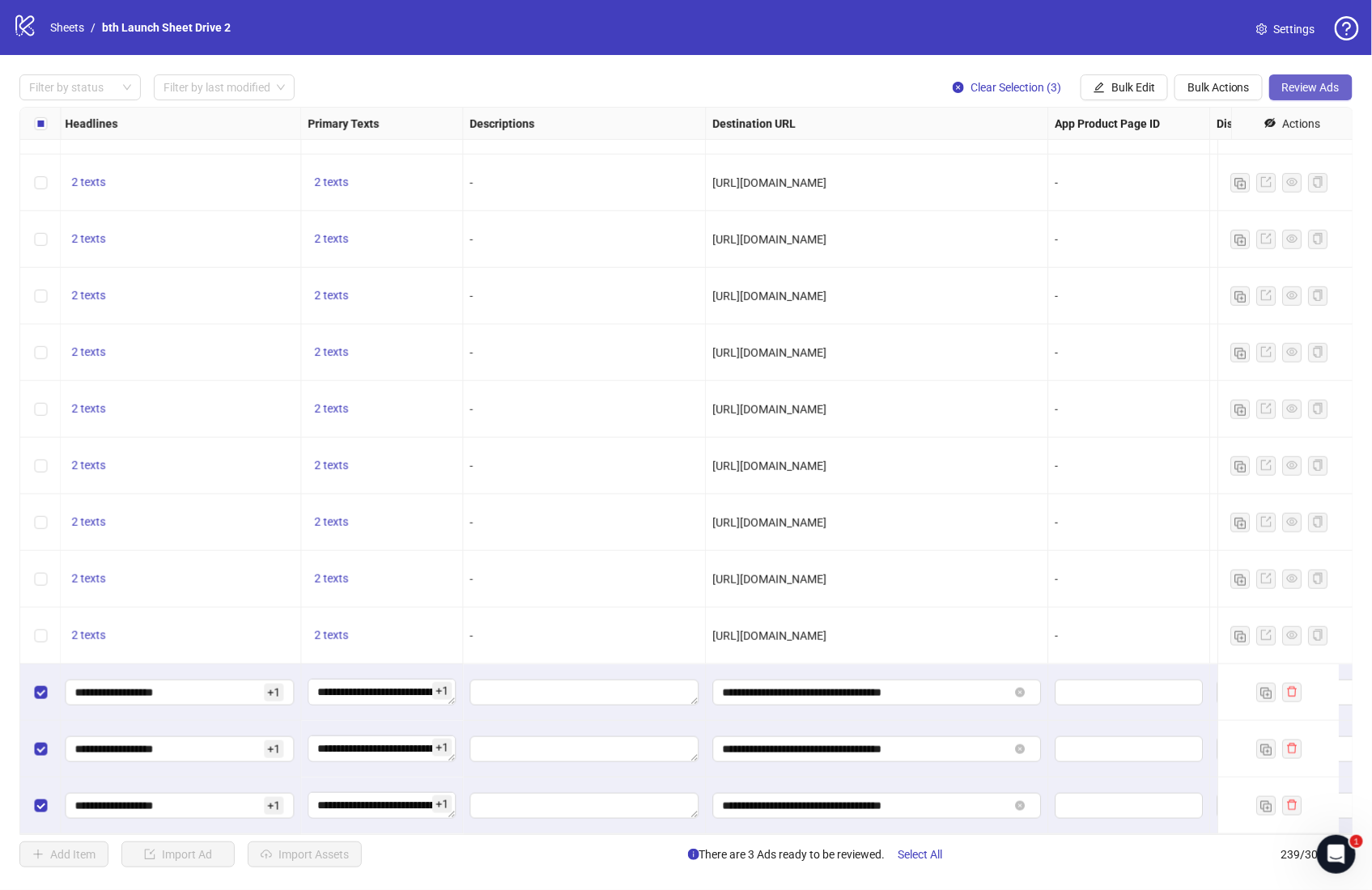click on "Review Ads" at bounding box center [1310, 87] 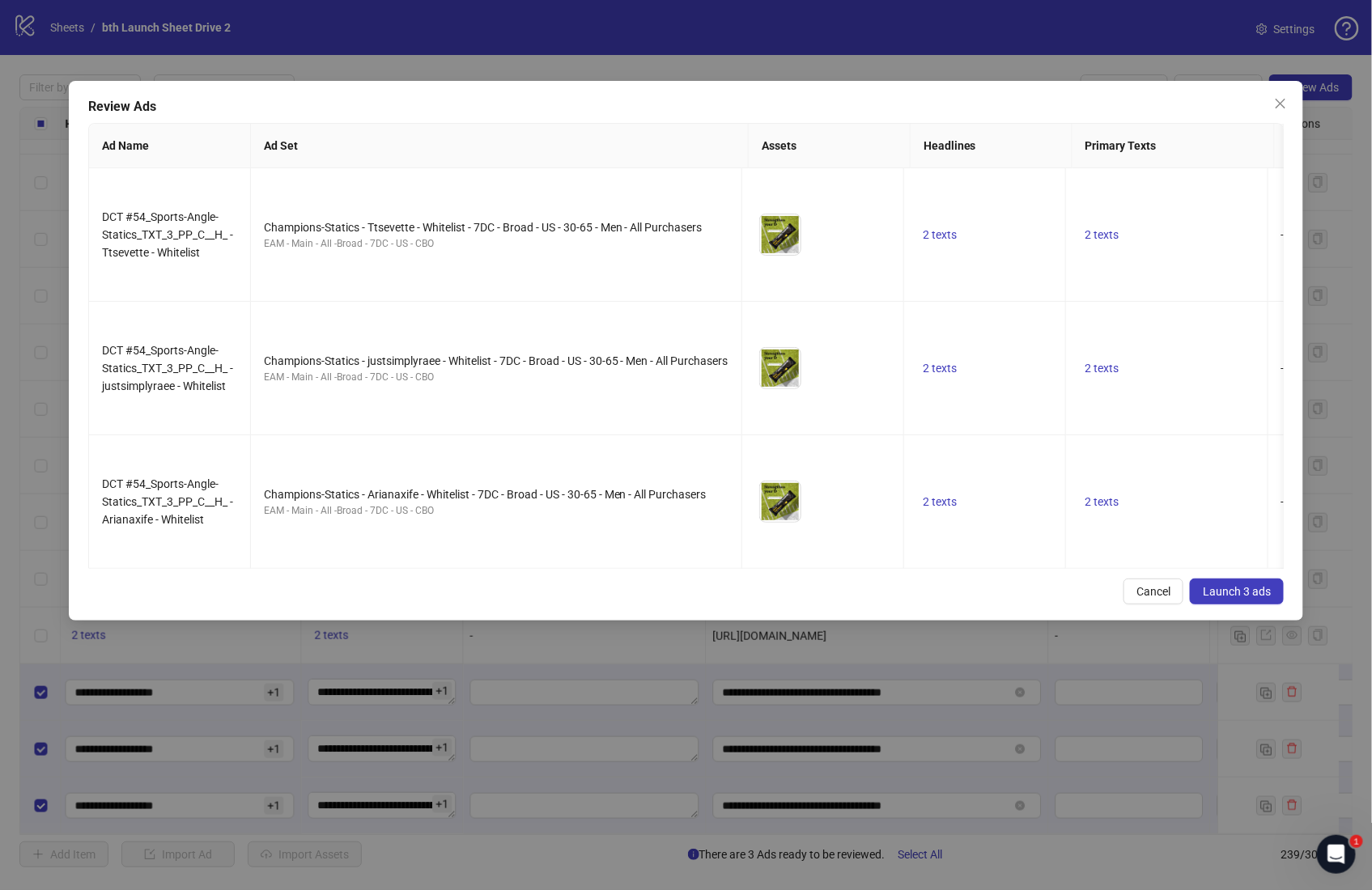 click on "Launch 3 ads" at bounding box center [1237, 591] 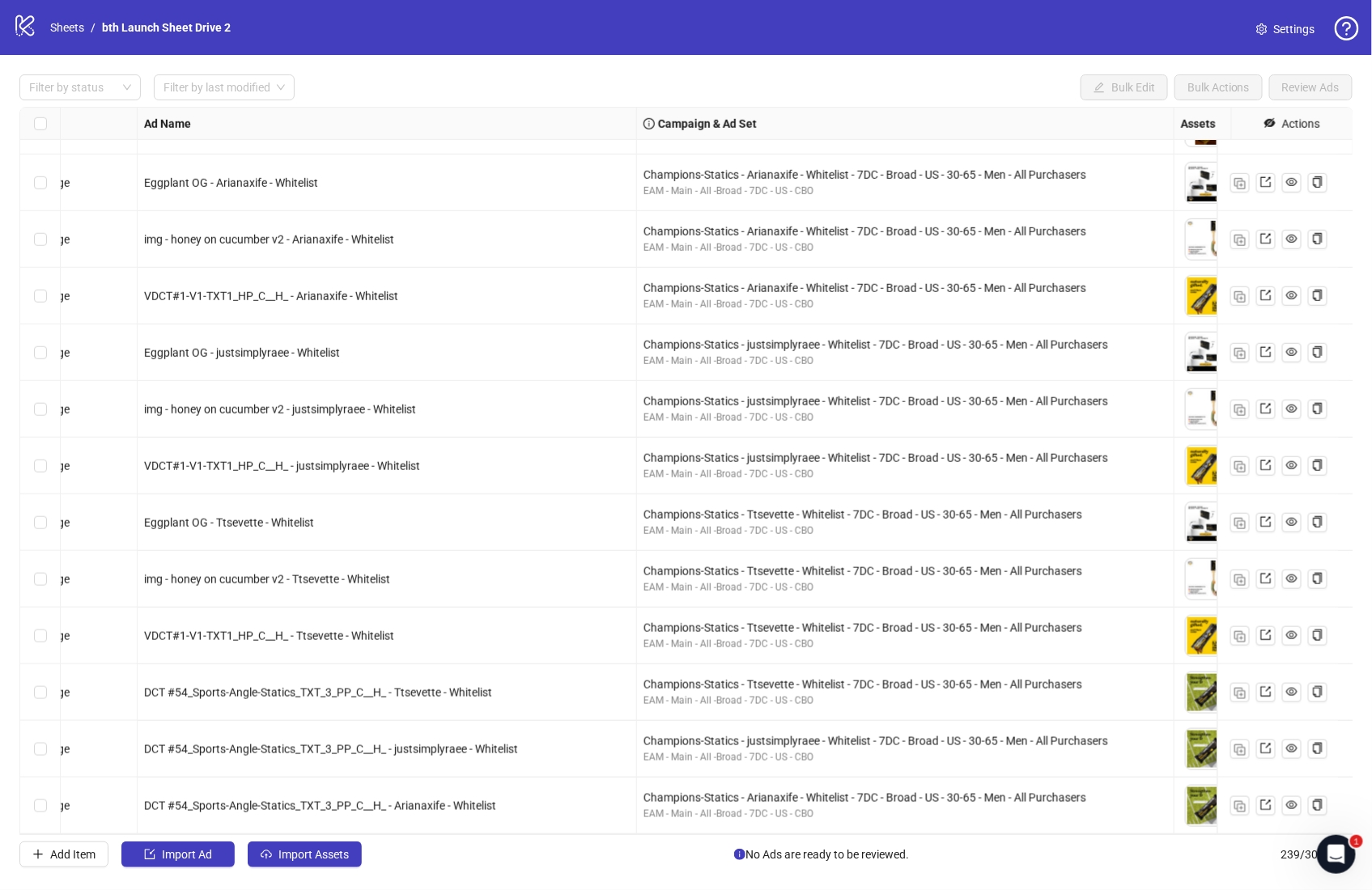 scroll, scrollTop: 12855, scrollLeft: 0, axis: vertical 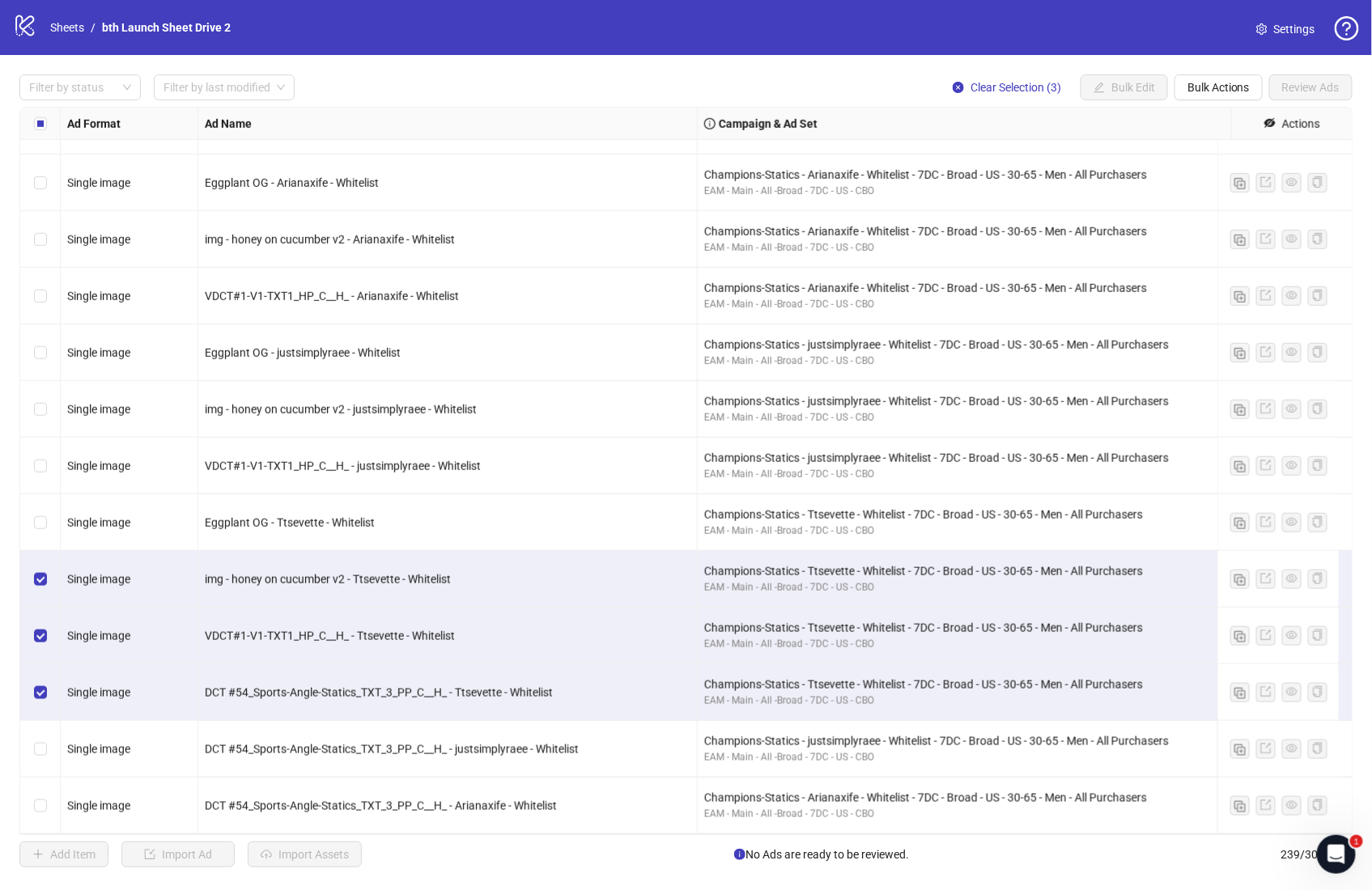 click at bounding box center [40, 523] 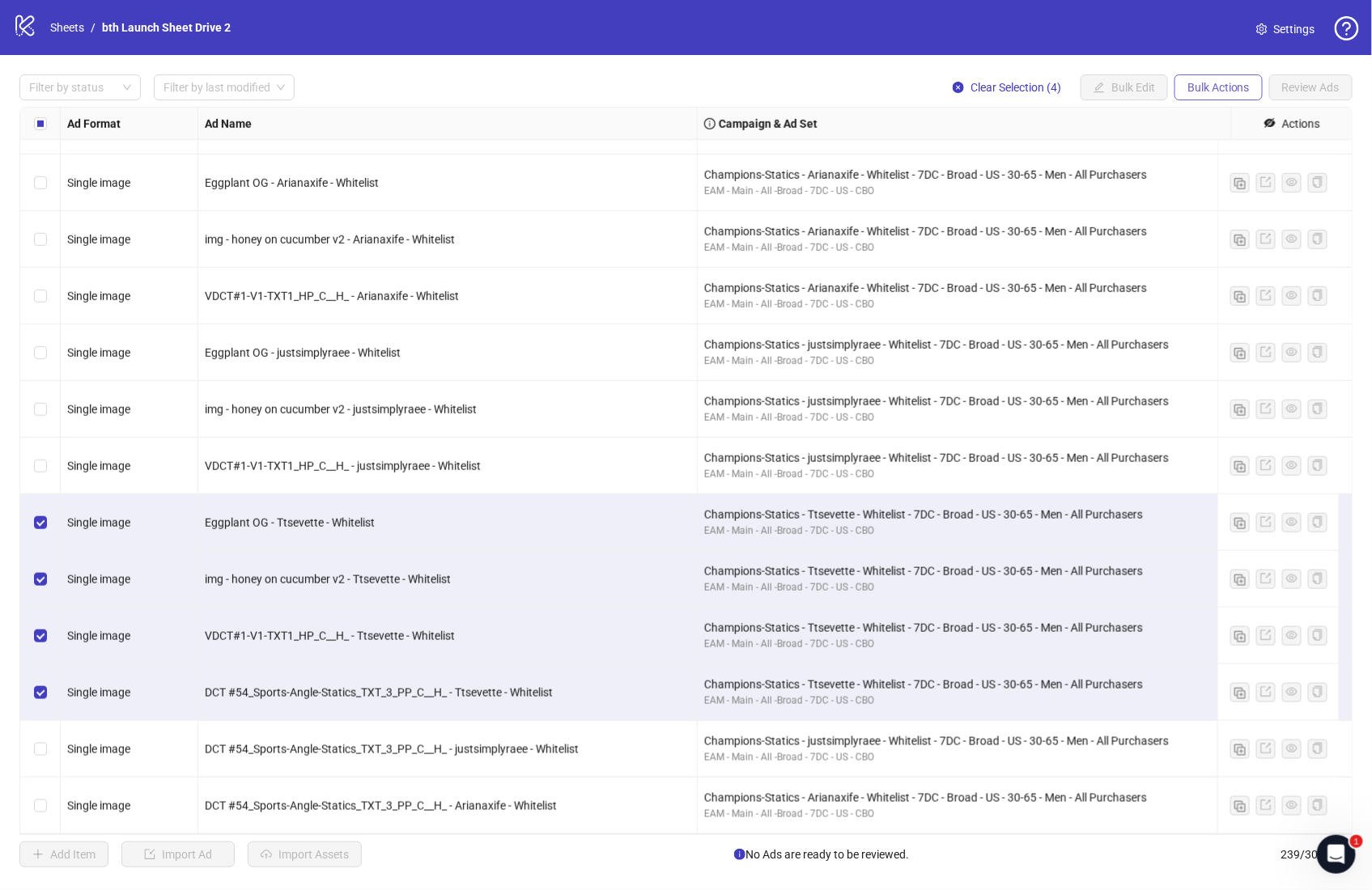 click on "Bulk Actions" at bounding box center [1218, 87] 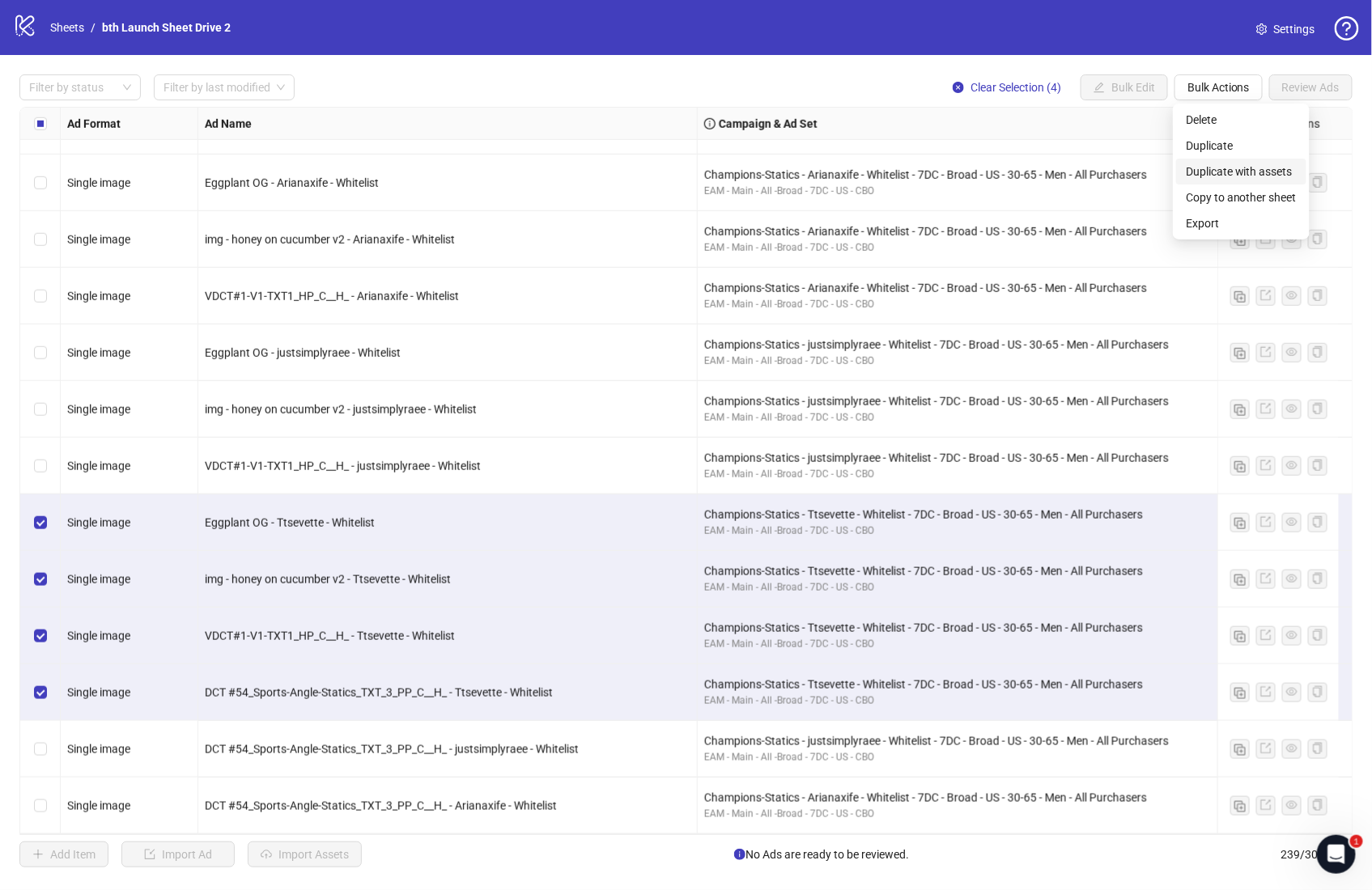 click on "Duplicate with assets" at bounding box center [1241, 172] 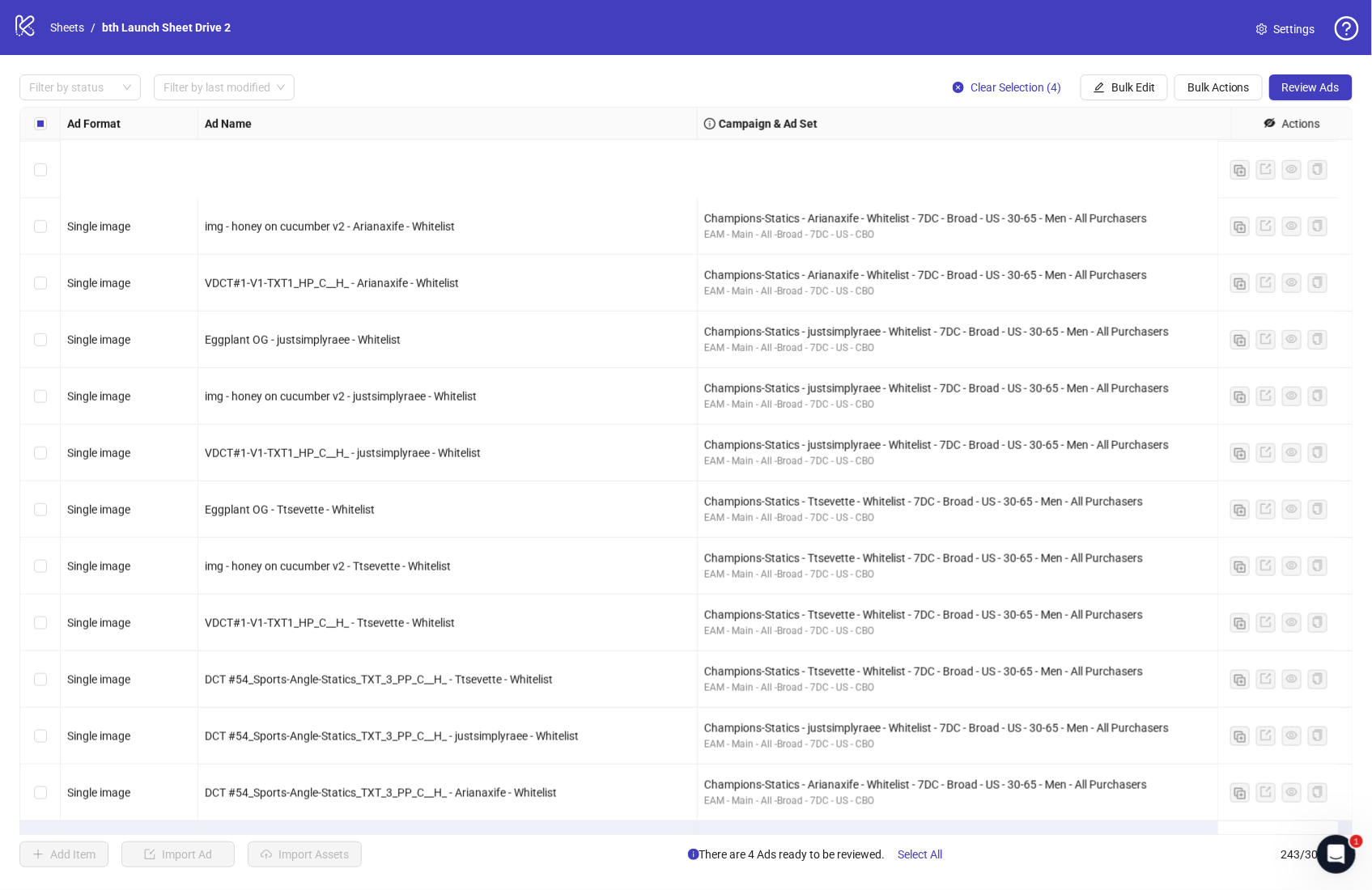 scroll, scrollTop: 13081, scrollLeft: 0, axis: vertical 